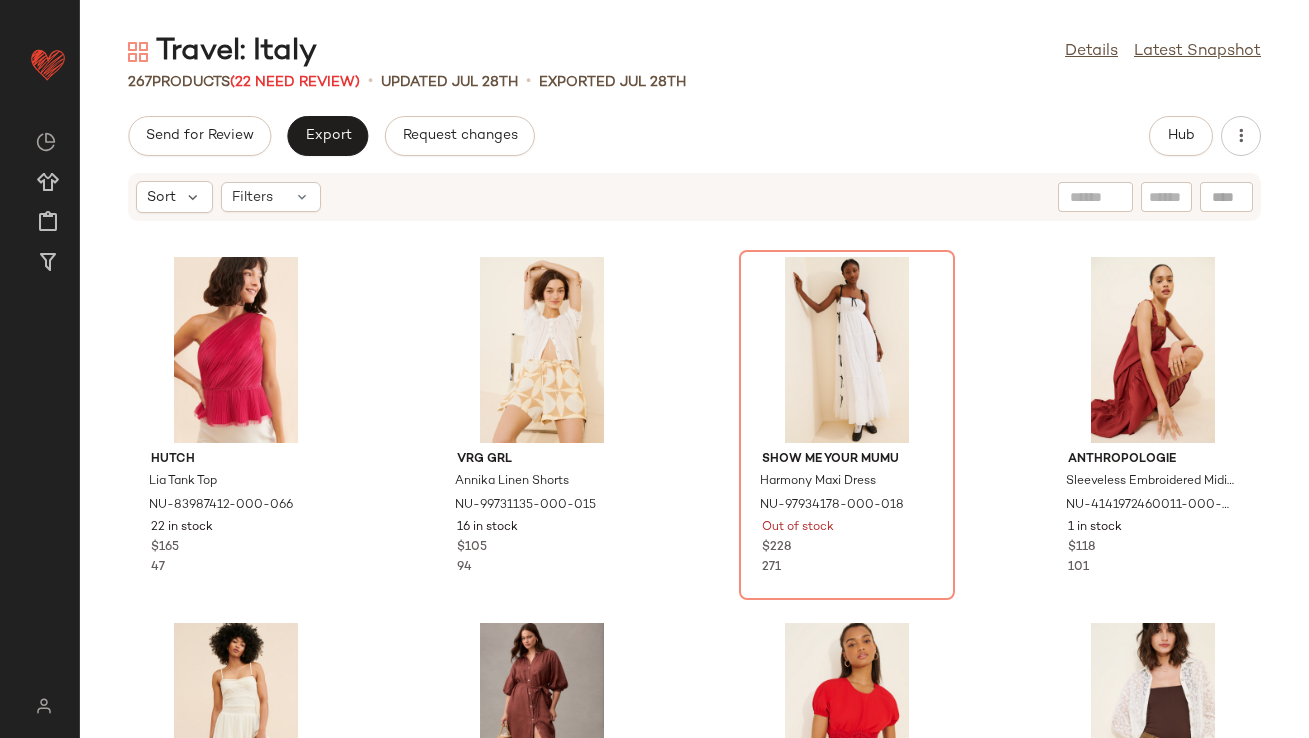 scroll, scrollTop: 0, scrollLeft: 0, axis: both 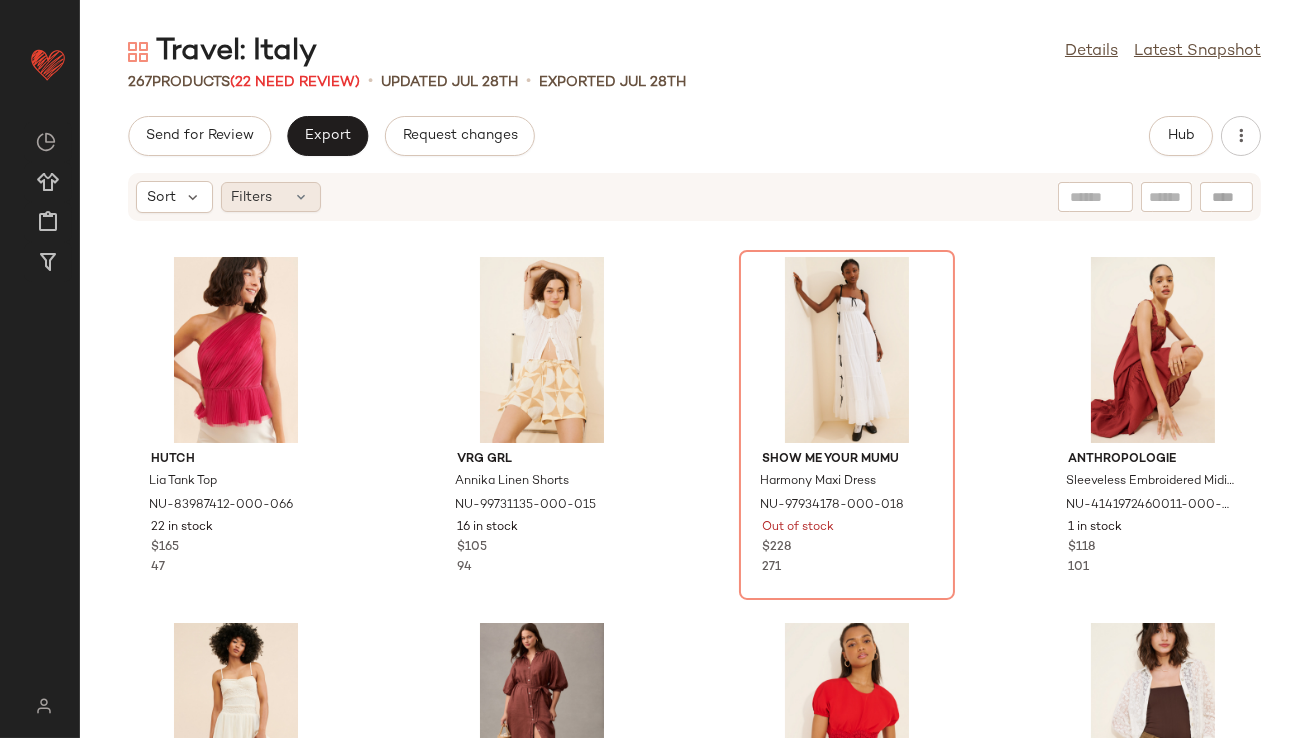 click on "Filters" 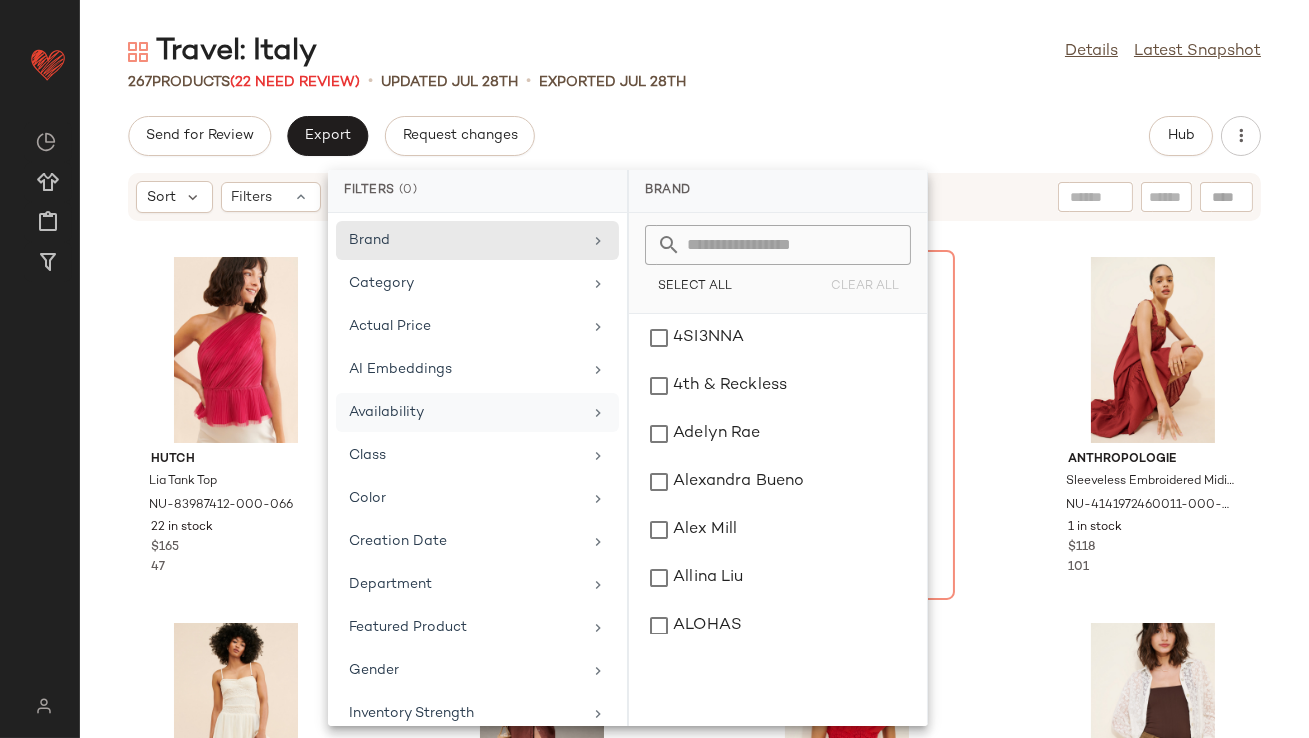 click on "Availability" at bounding box center [465, 412] 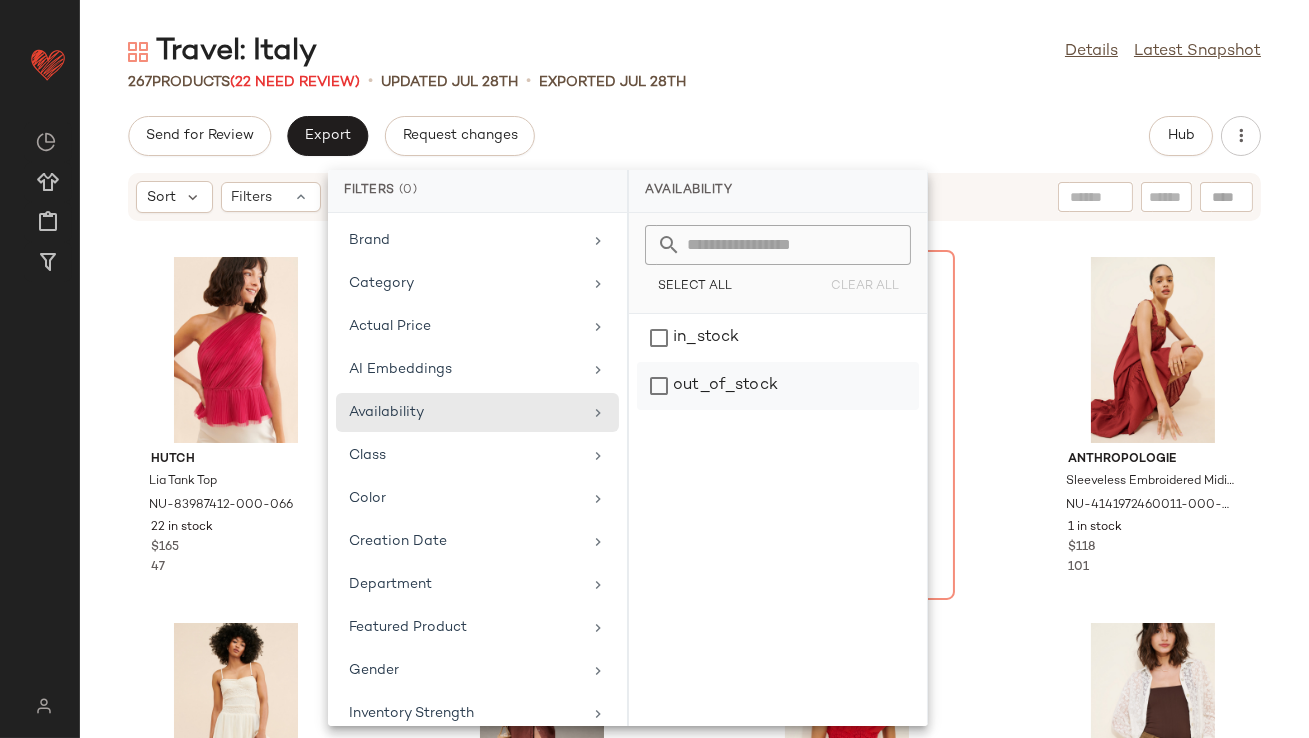 click on "out_of_stock" 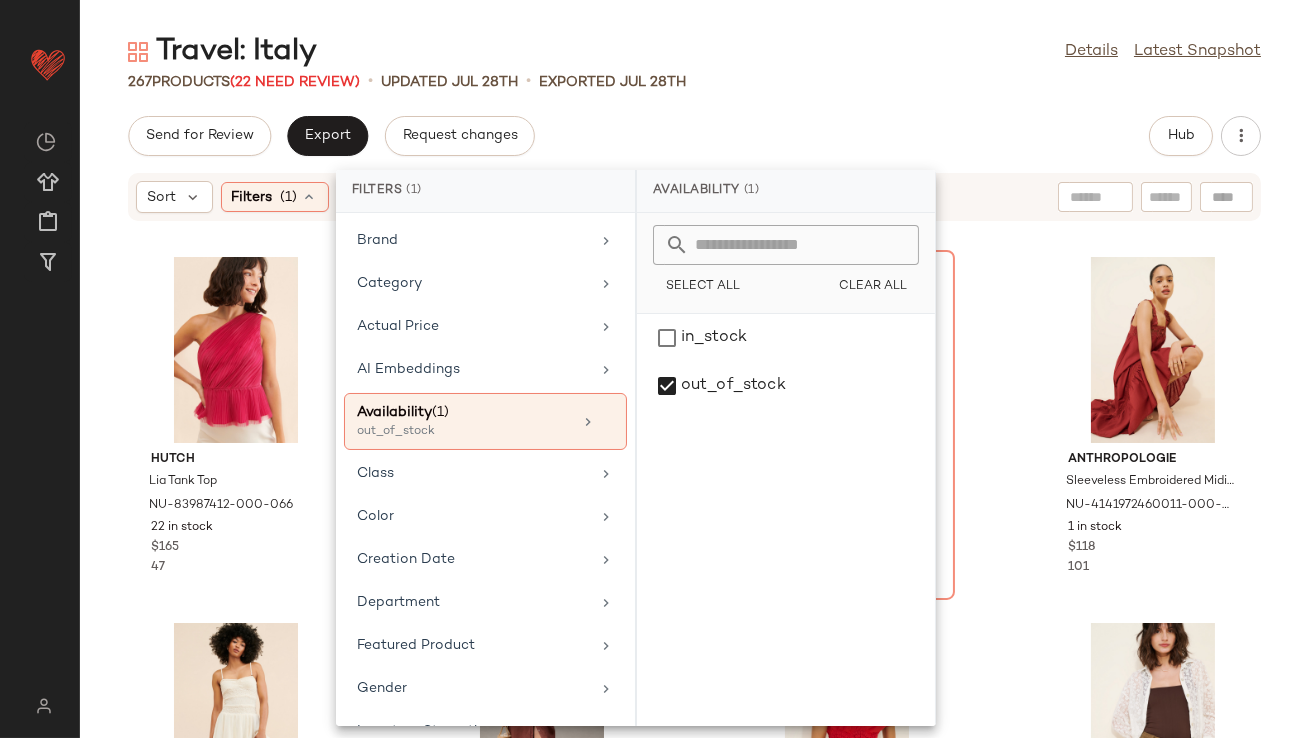 click on "Send for Review   Export   Request changes   Hub" 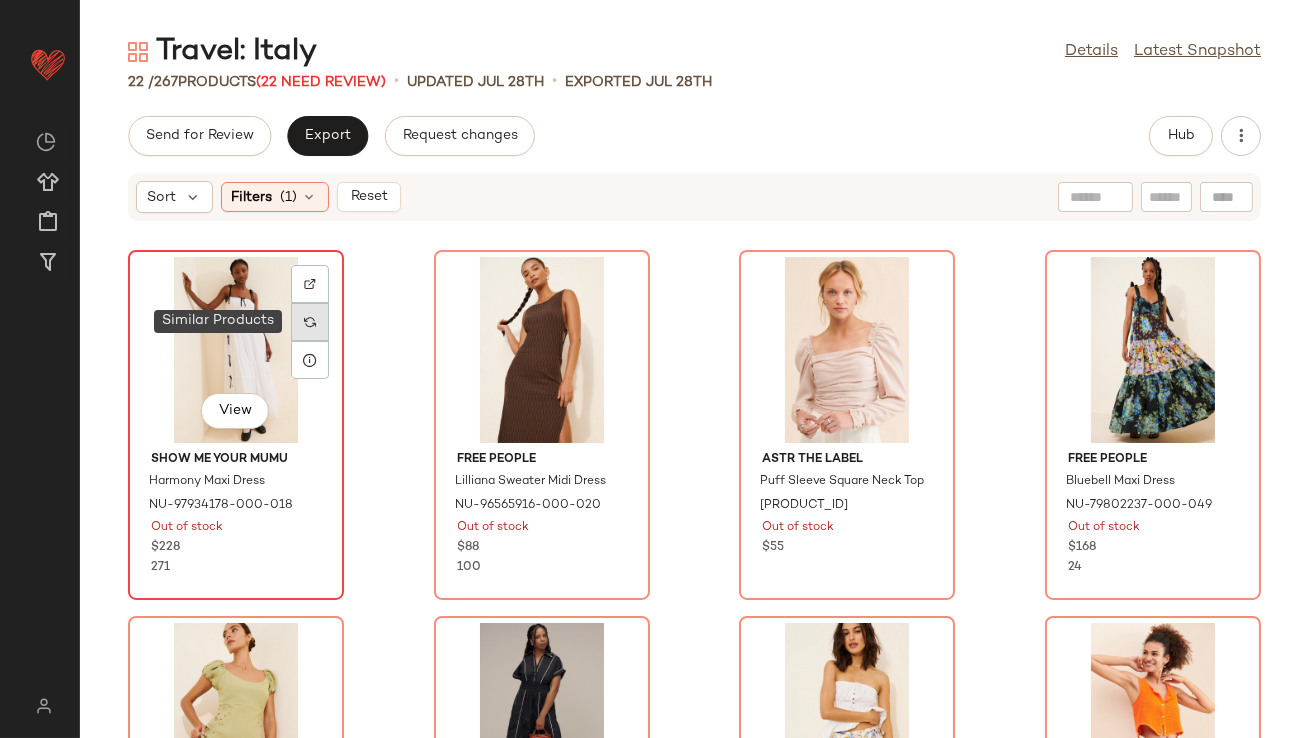 click 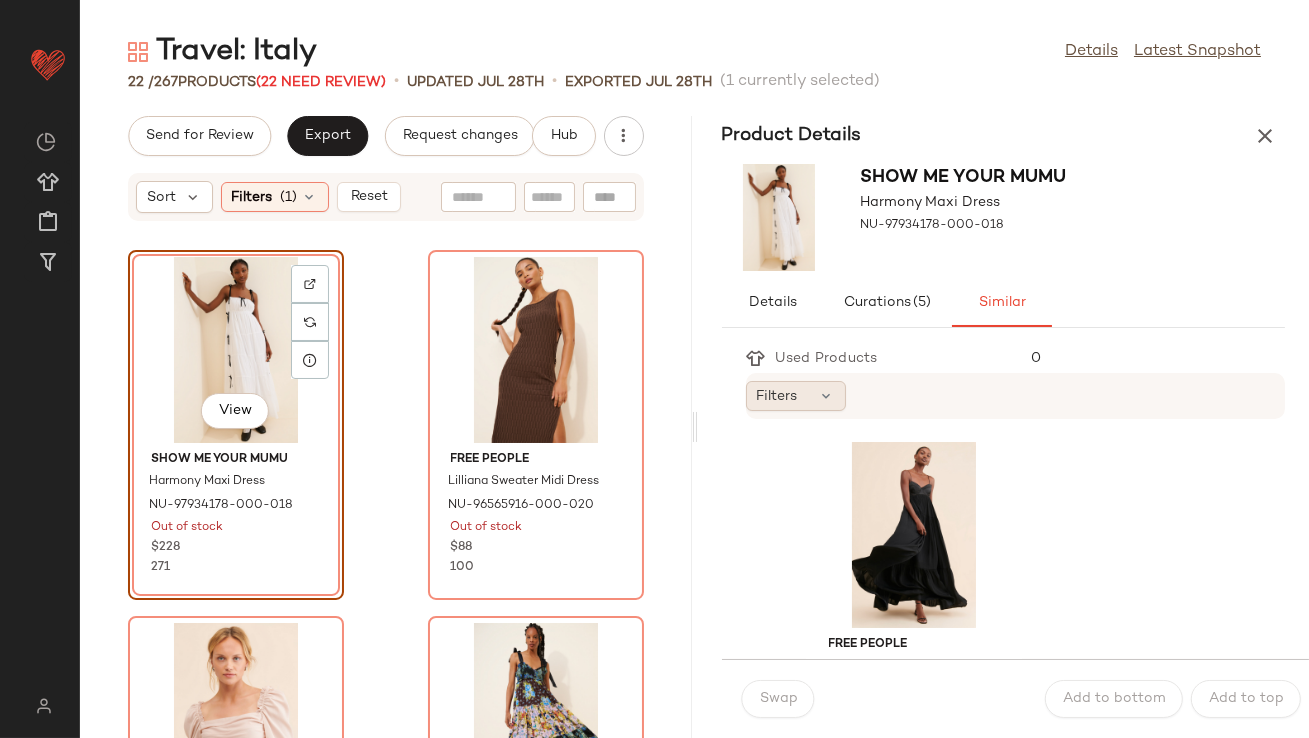 click on "Filters" 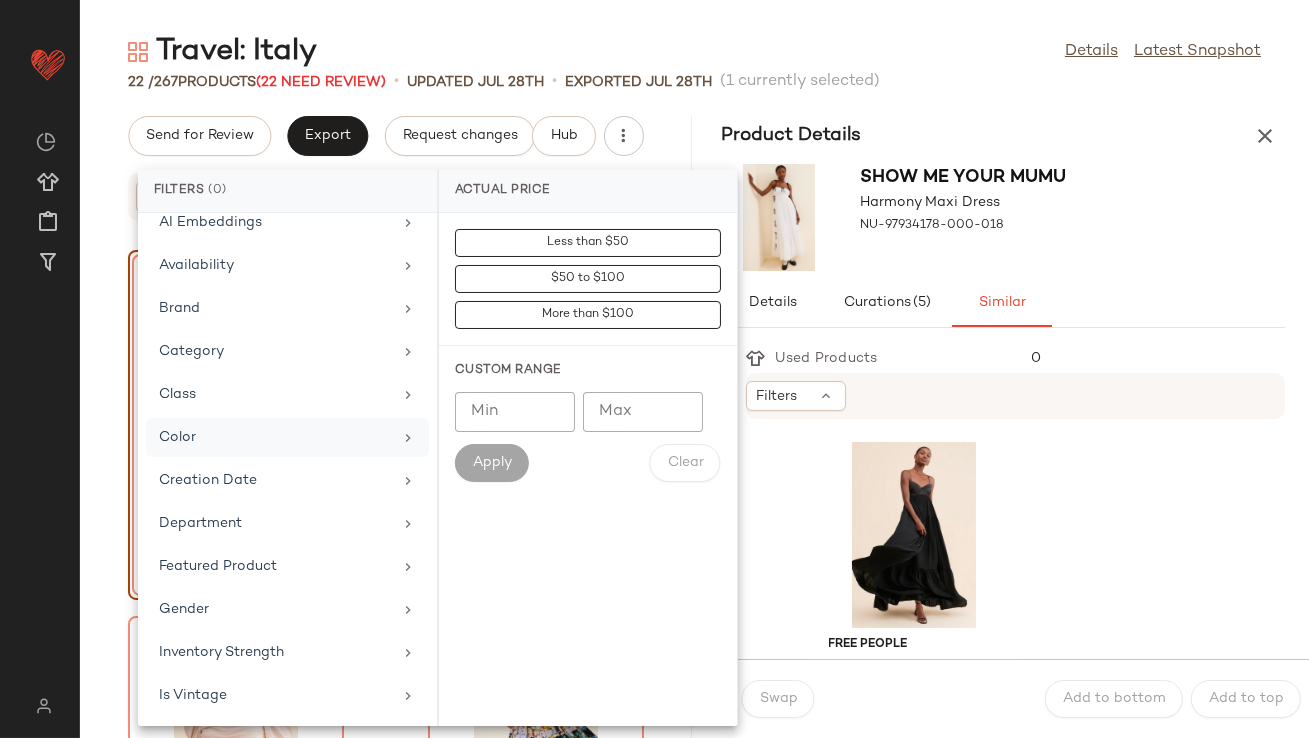 scroll, scrollTop: 60, scrollLeft: 0, axis: vertical 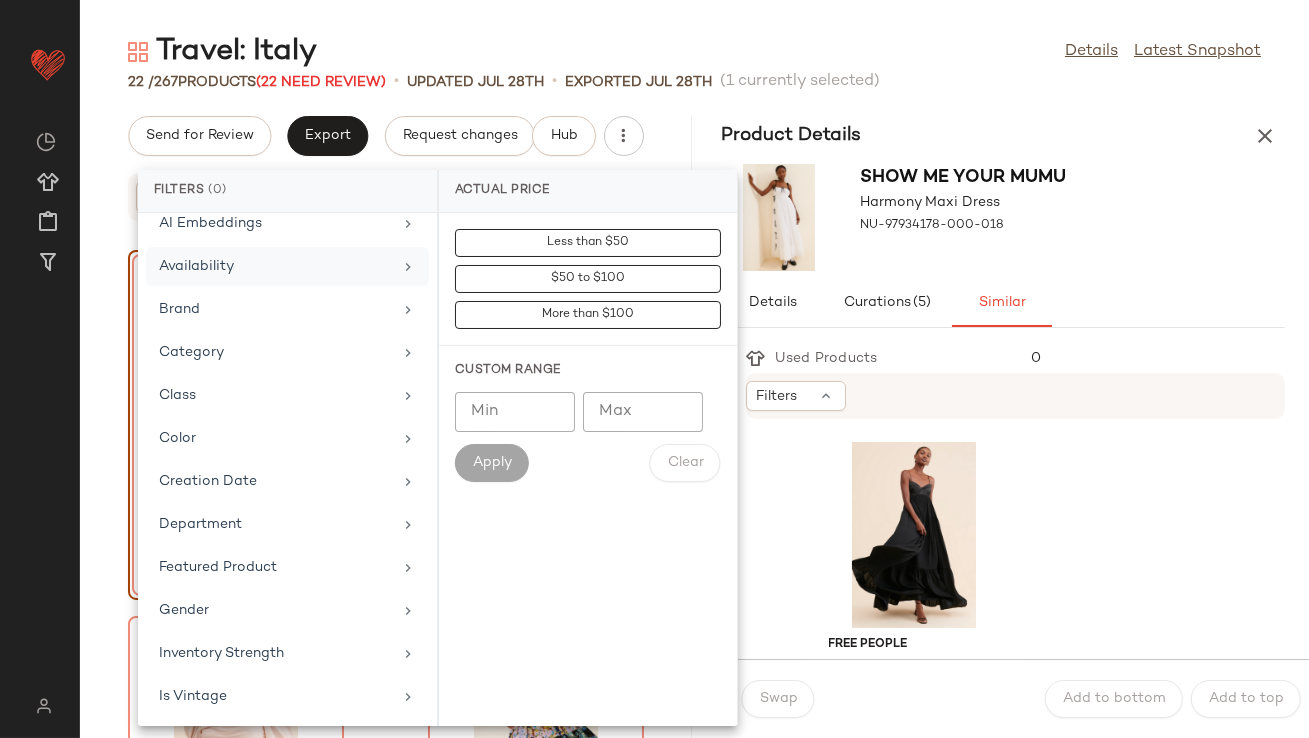 click on "Availability" at bounding box center (275, 266) 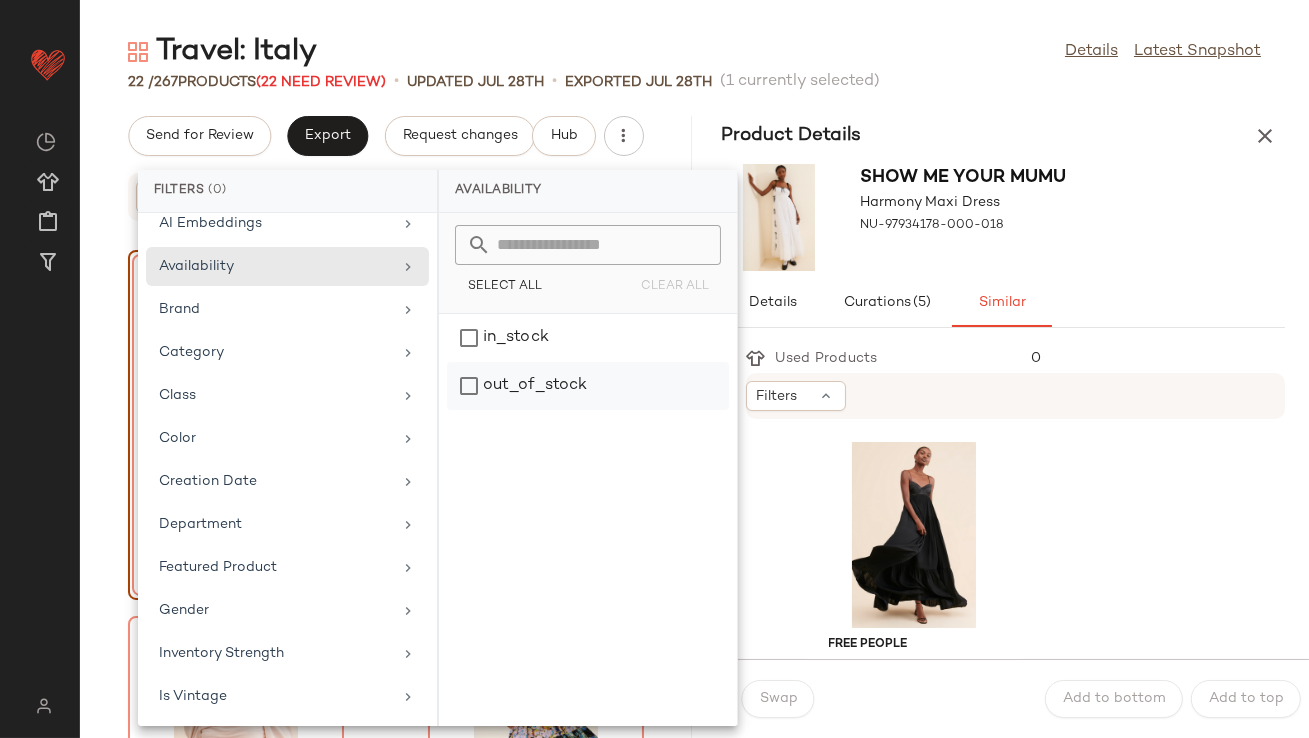click on "out_of_stock" 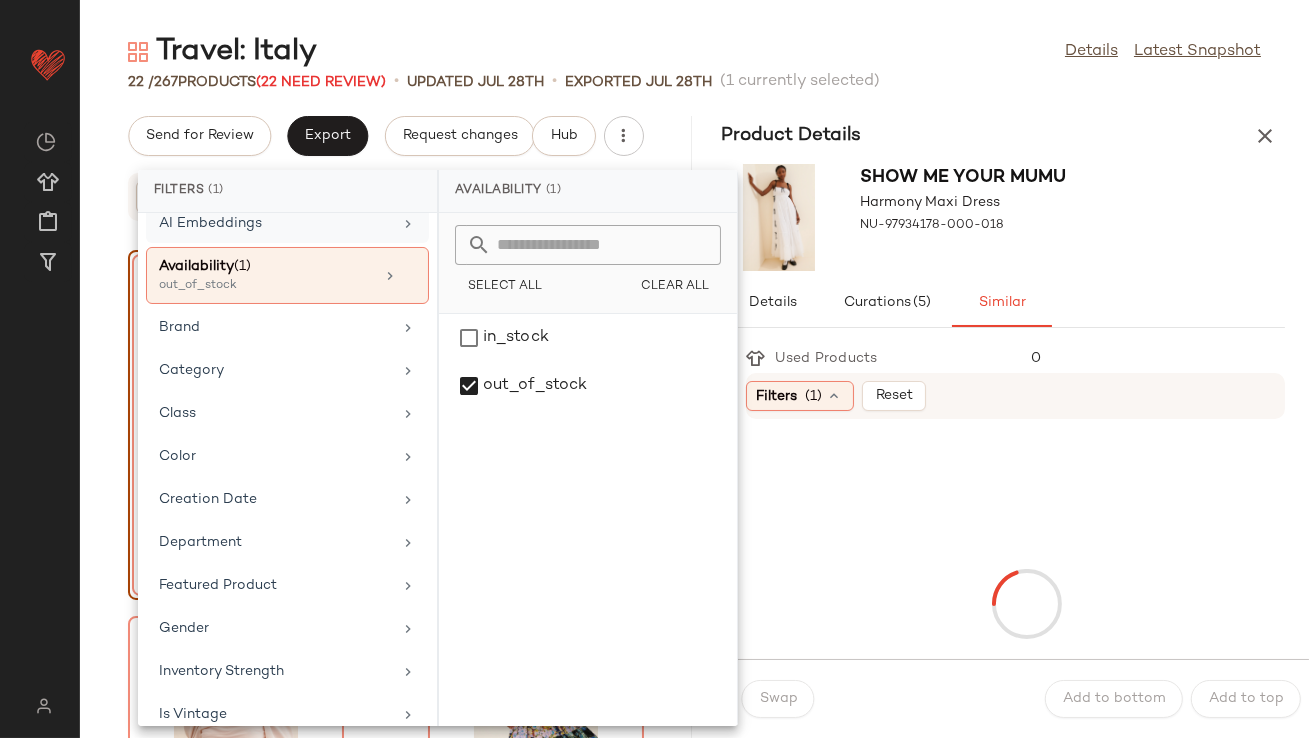 click on "AI Embeddings" 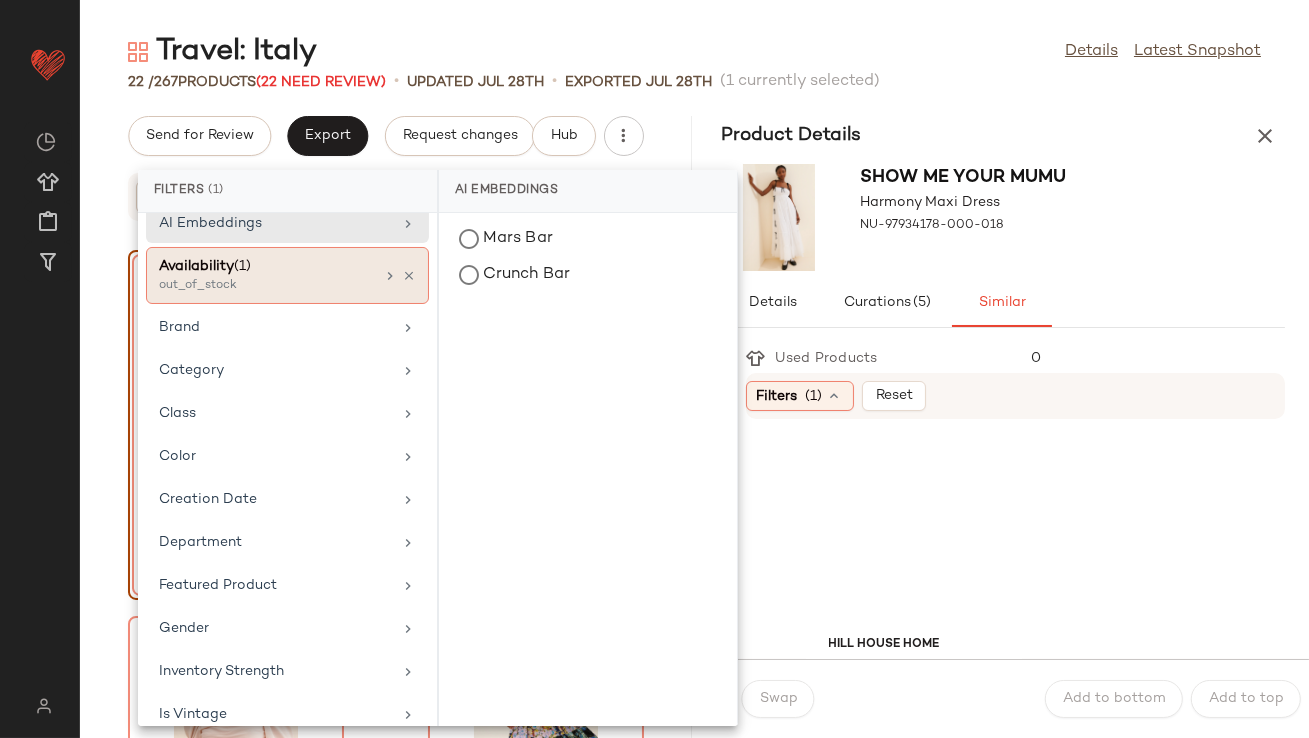 click at bounding box center (390, 276) 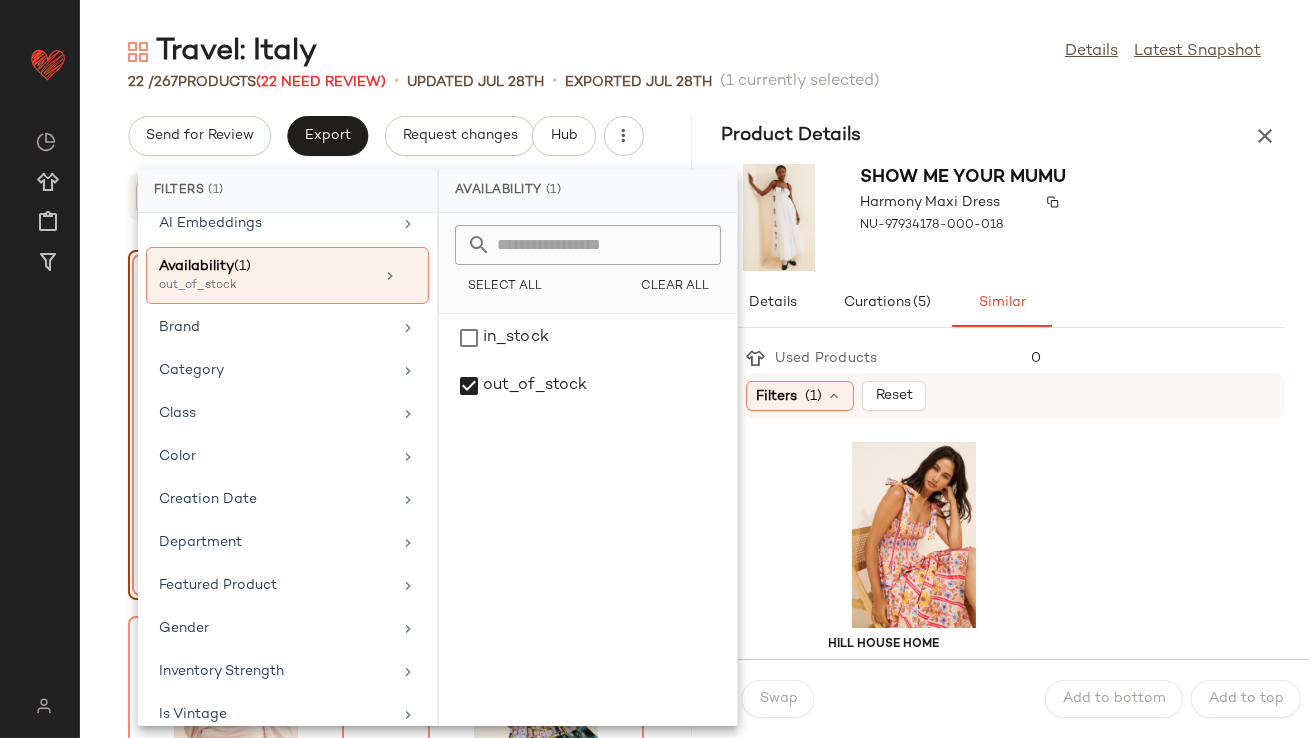 click at bounding box center [1053, 202] 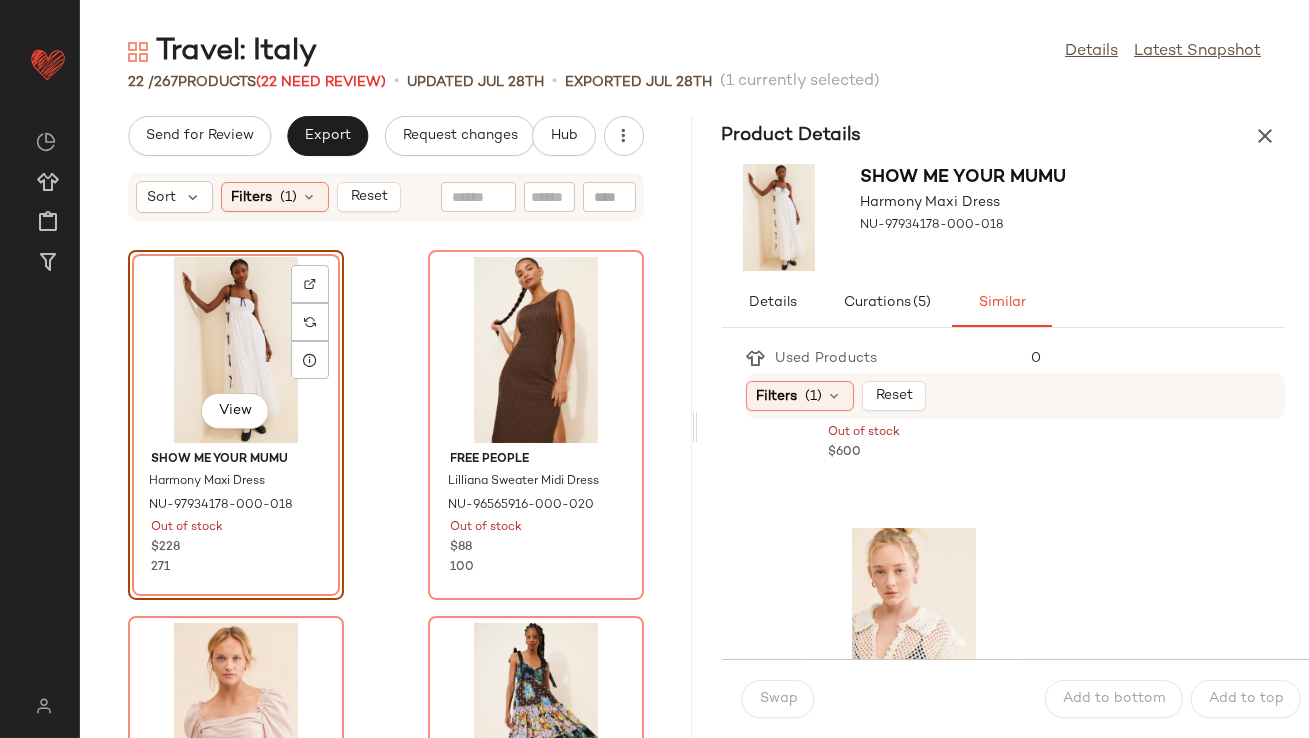 scroll, scrollTop: 2227, scrollLeft: 0, axis: vertical 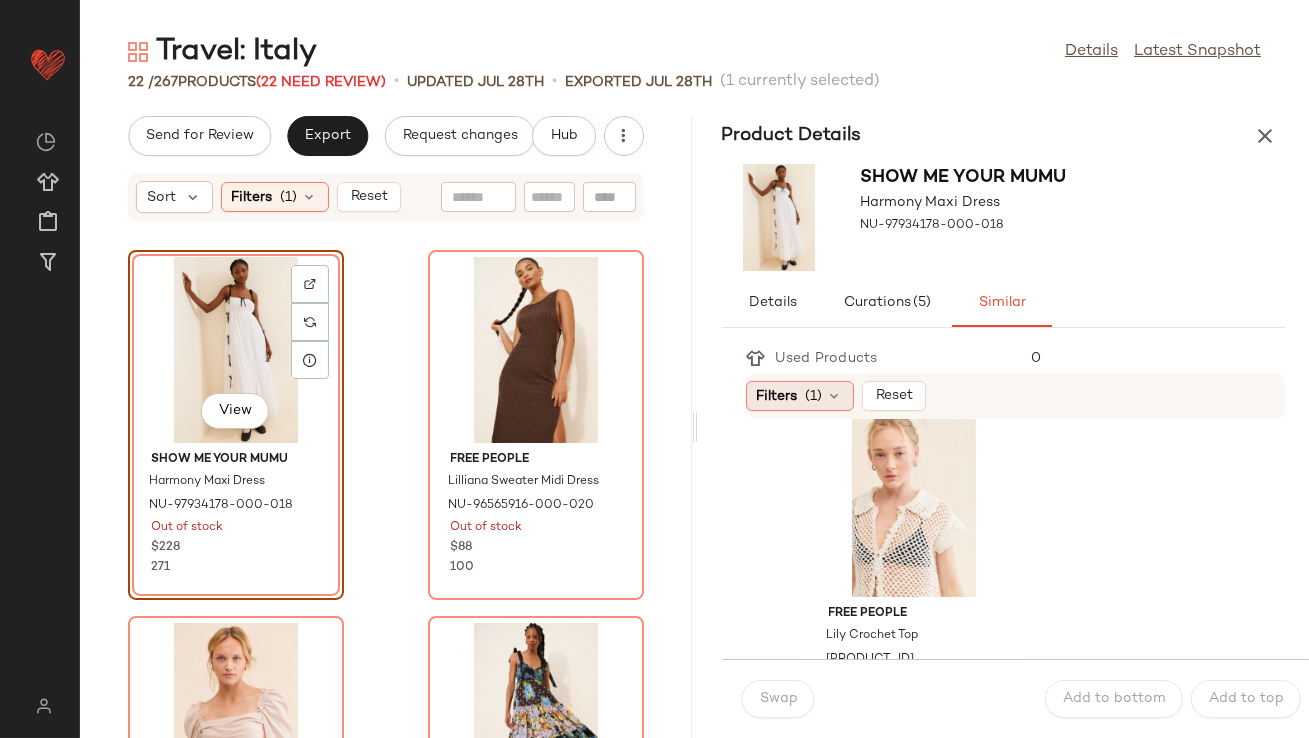 click at bounding box center (835, 396) 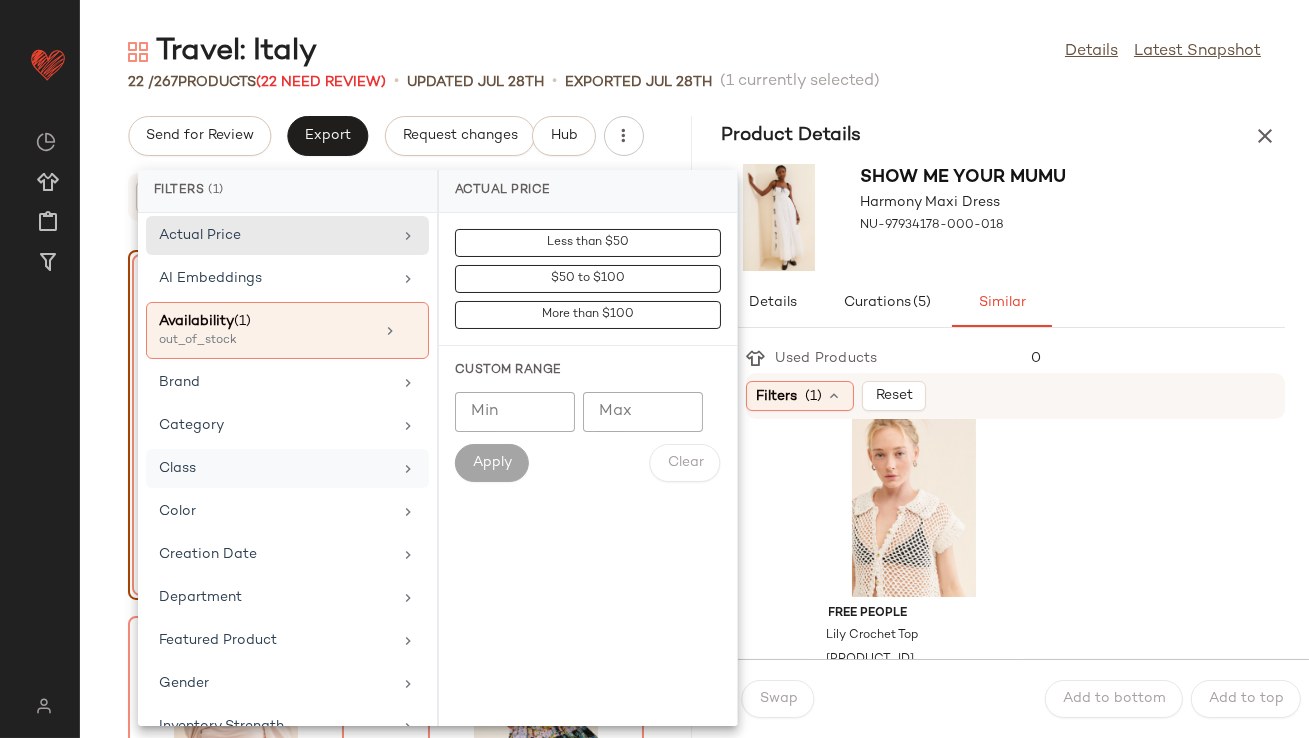 scroll, scrollTop: 0, scrollLeft: 0, axis: both 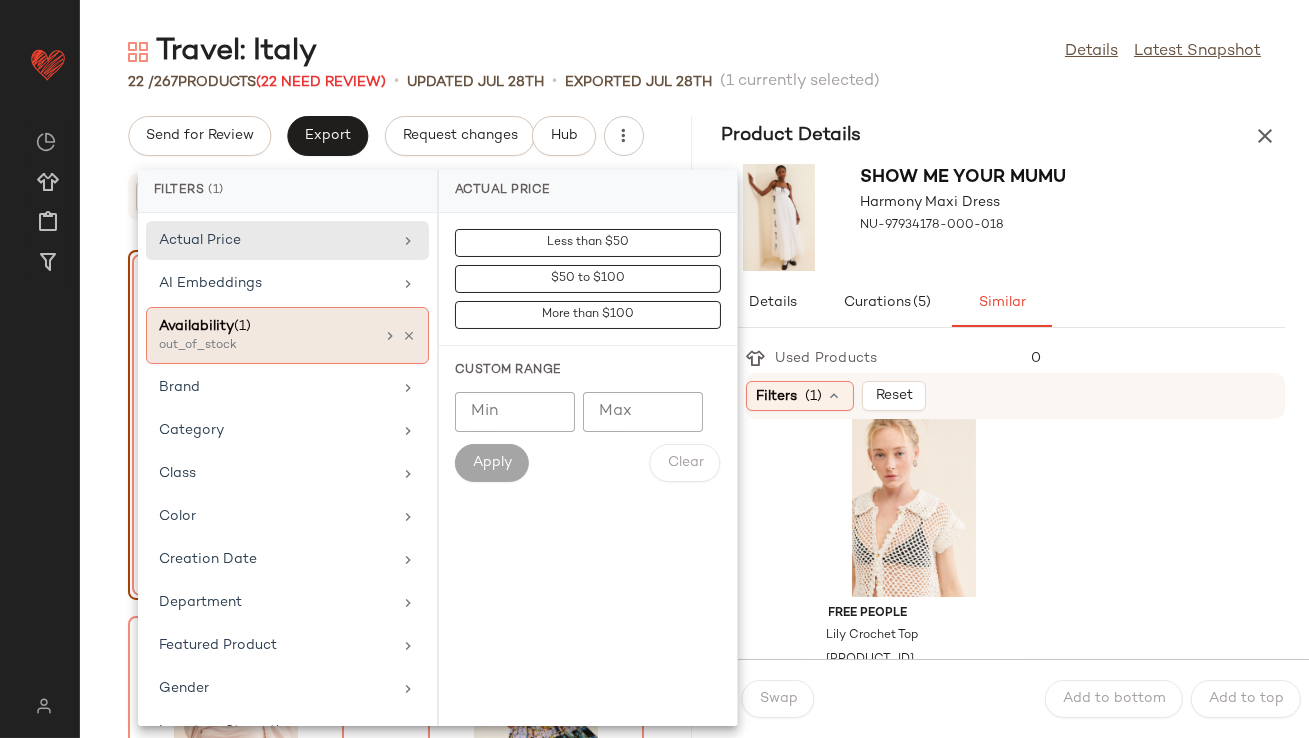 click at bounding box center [409, 336] 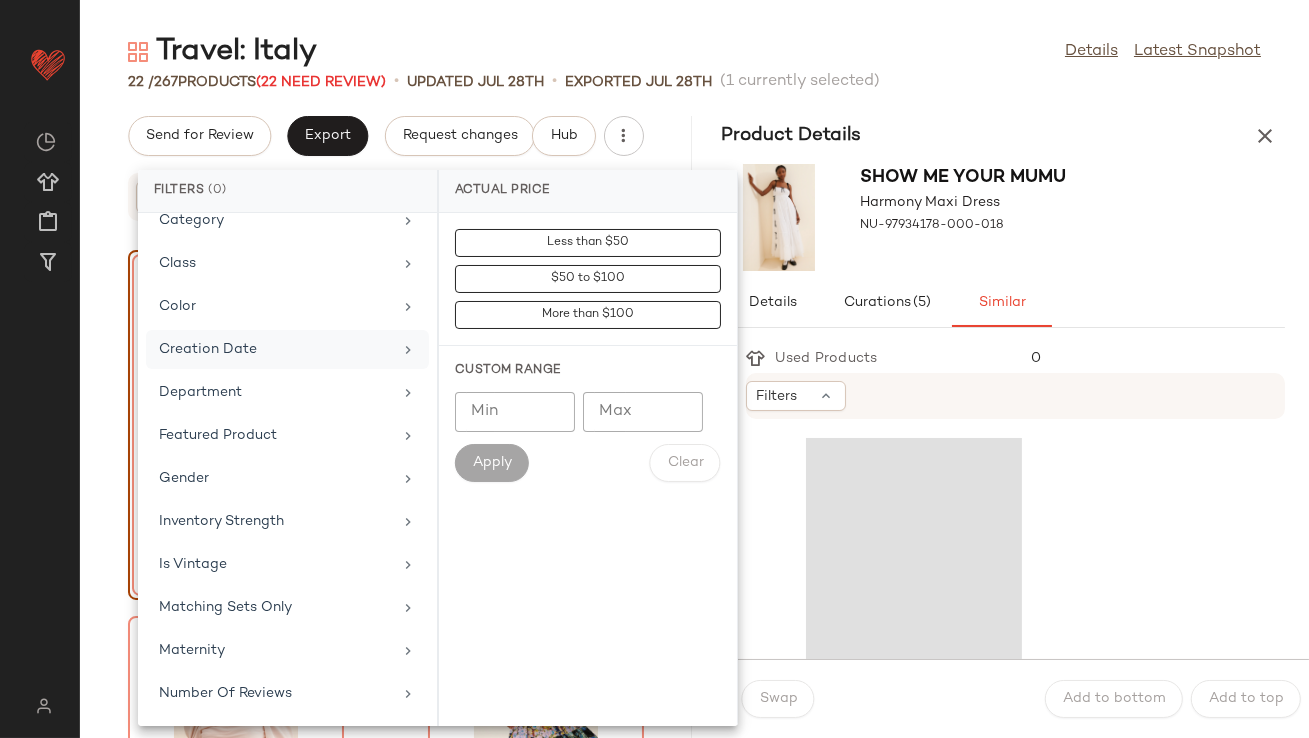 scroll, scrollTop: 444, scrollLeft: 0, axis: vertical 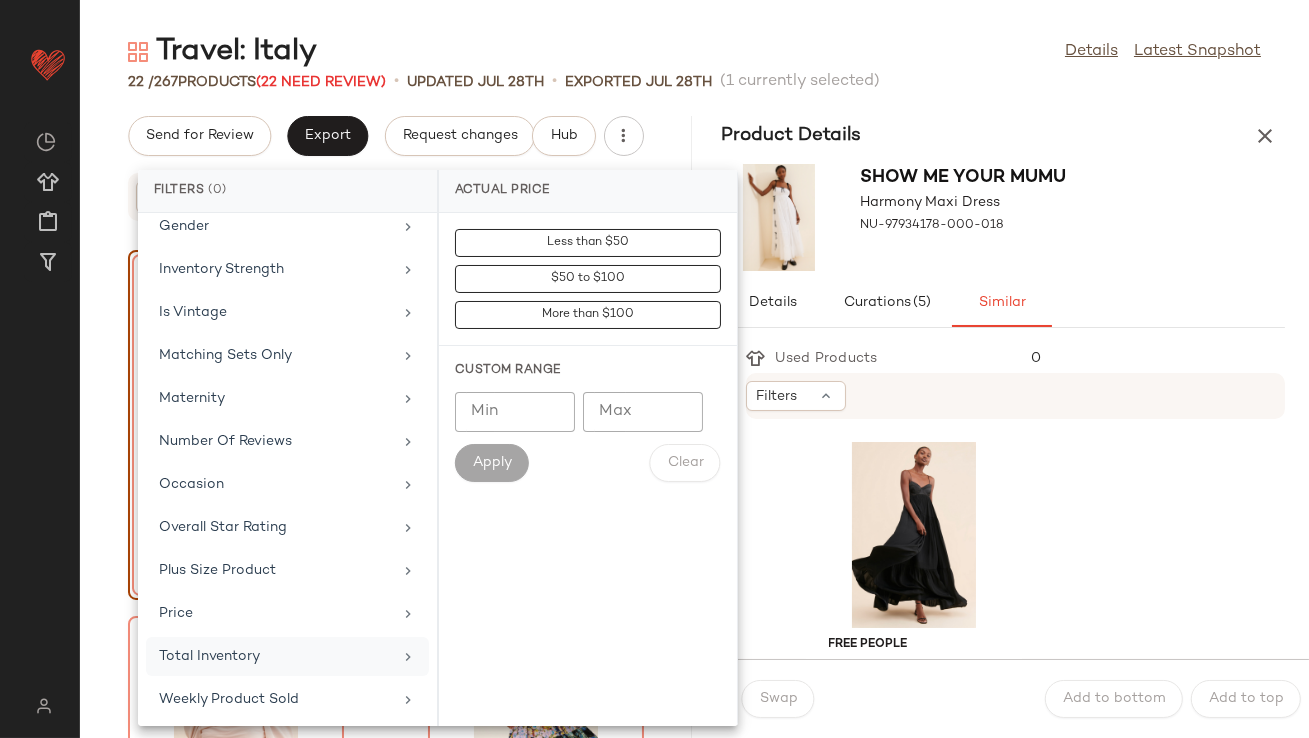click on "Total Inventory" at bounding box center [275, 656] 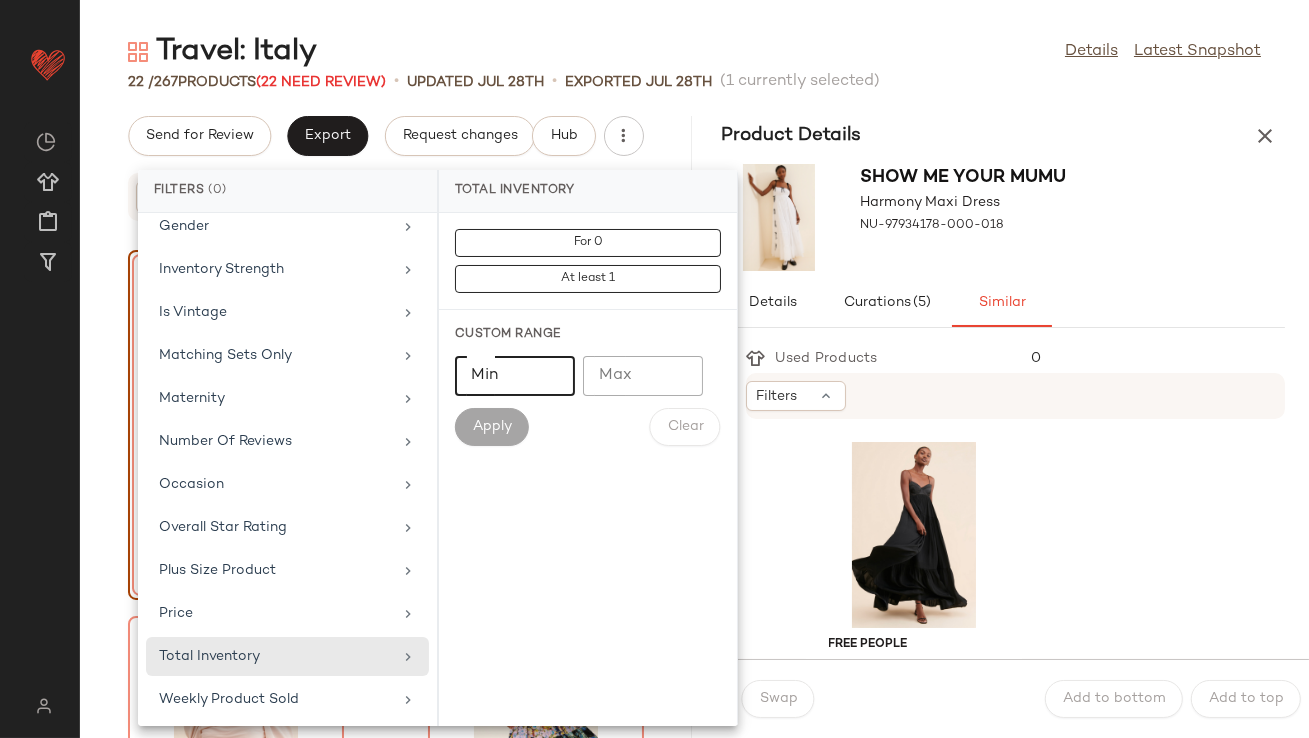 click on "Min" 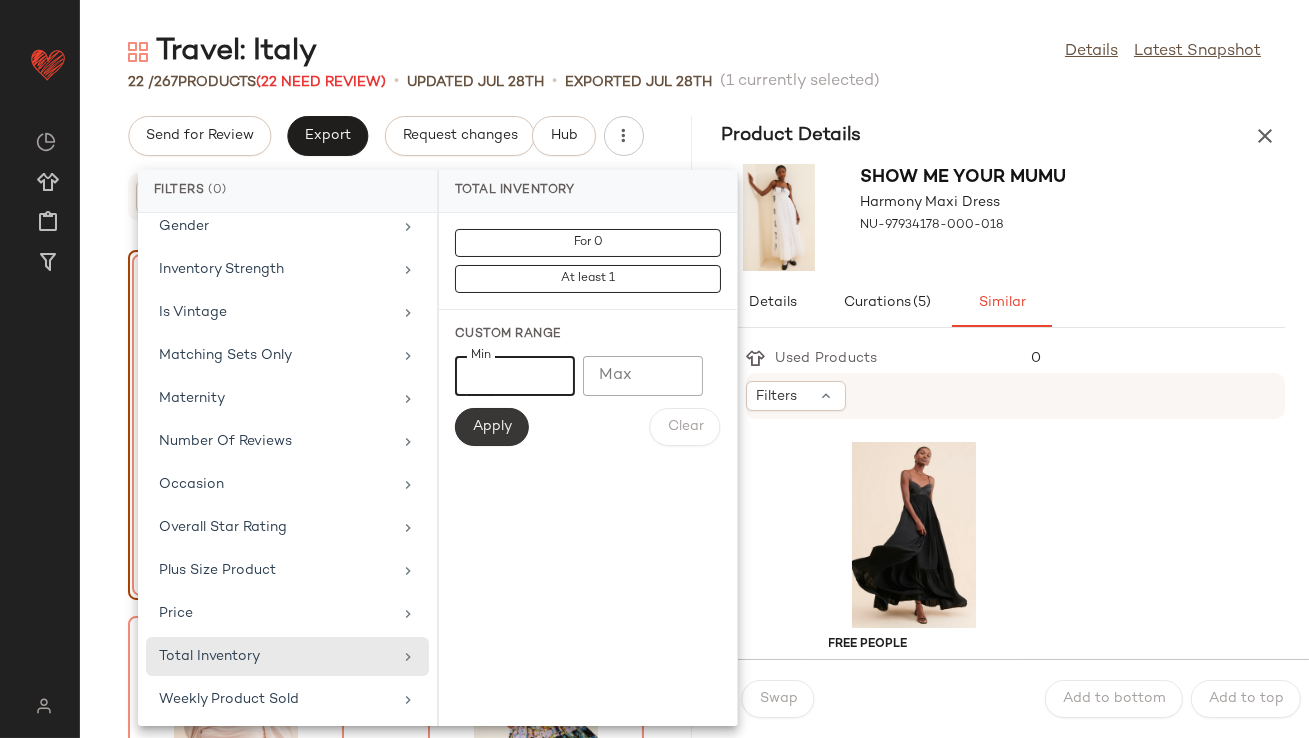 type on "**" 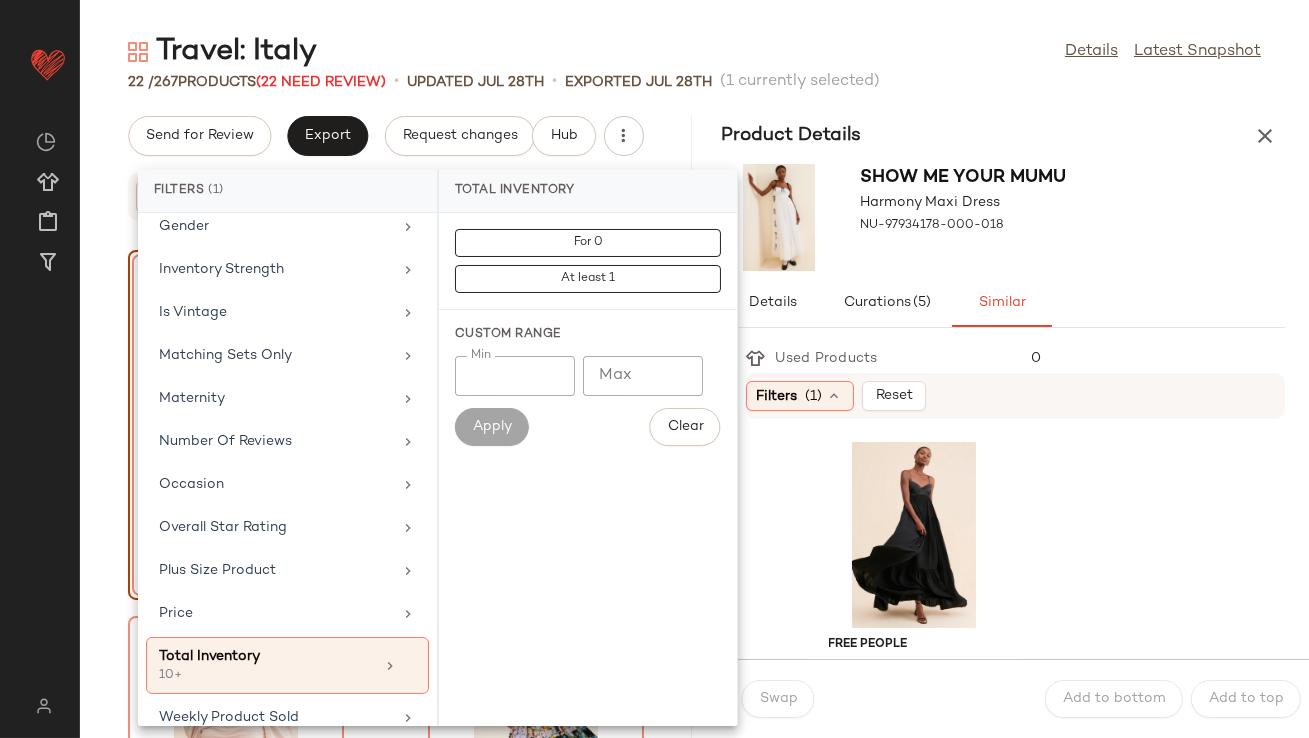 click on "Details   Curations  (5)  Similar" at bounding box center [1004, 303] 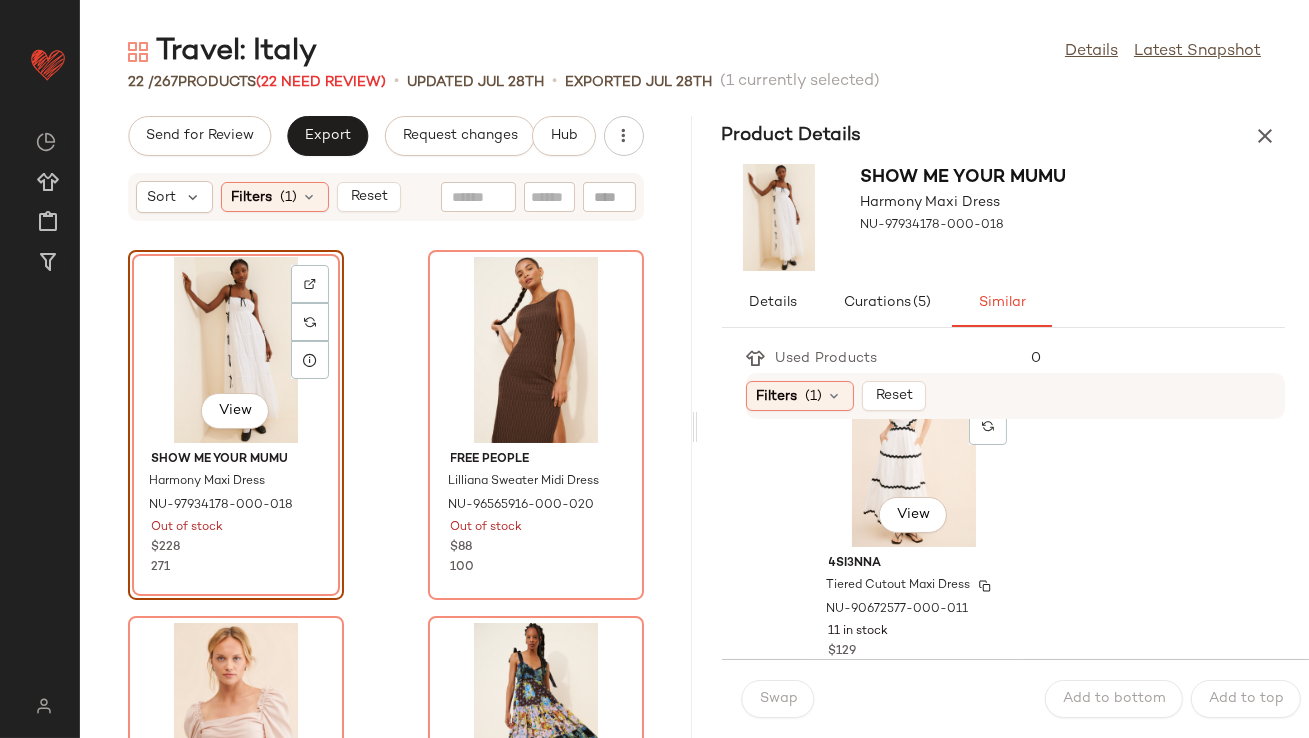 scroll, scrollTop: 443, scrollLeft: 0, axis: vertical 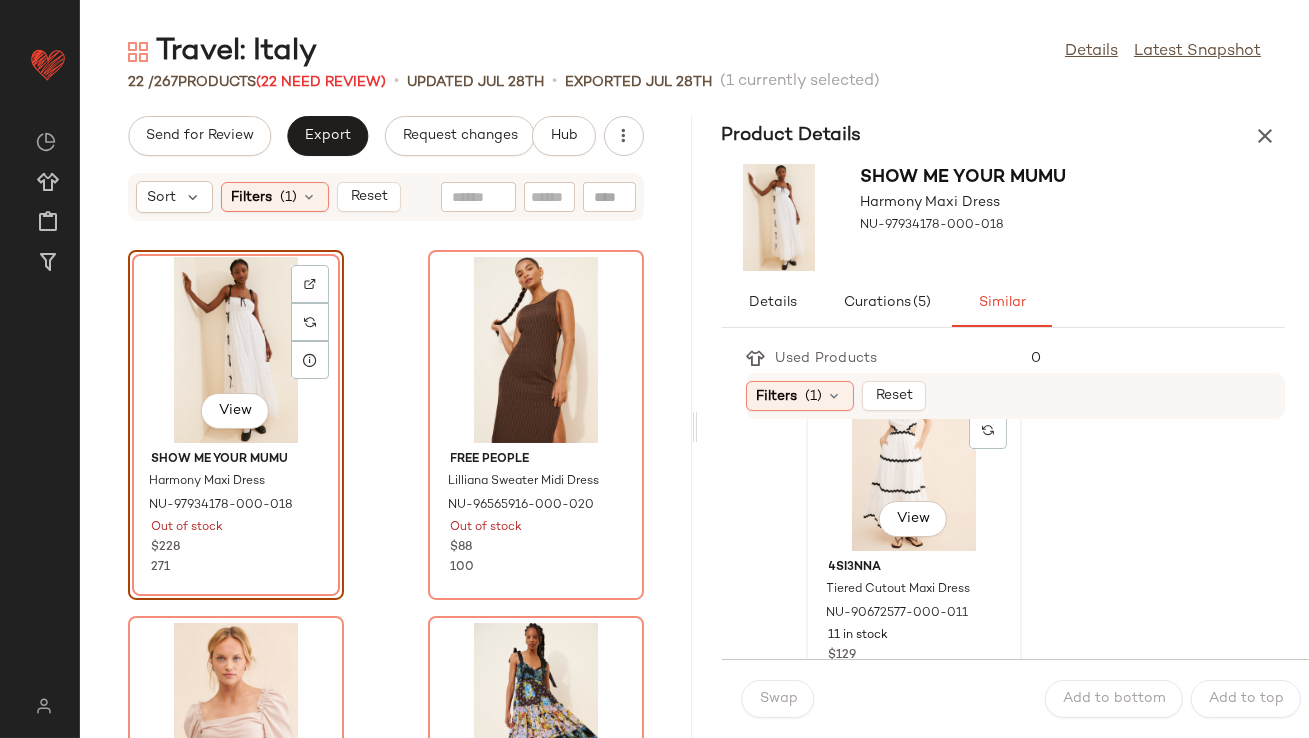 click on "View" 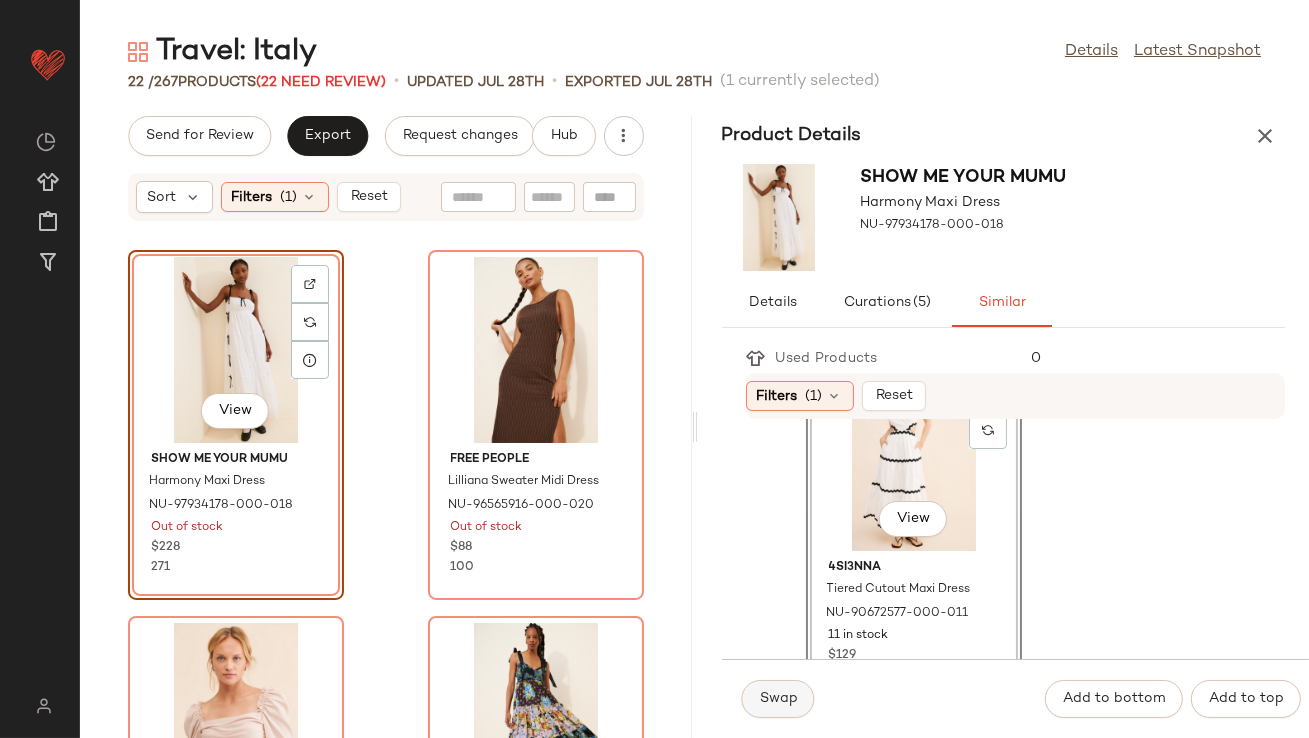 click on "Swap" 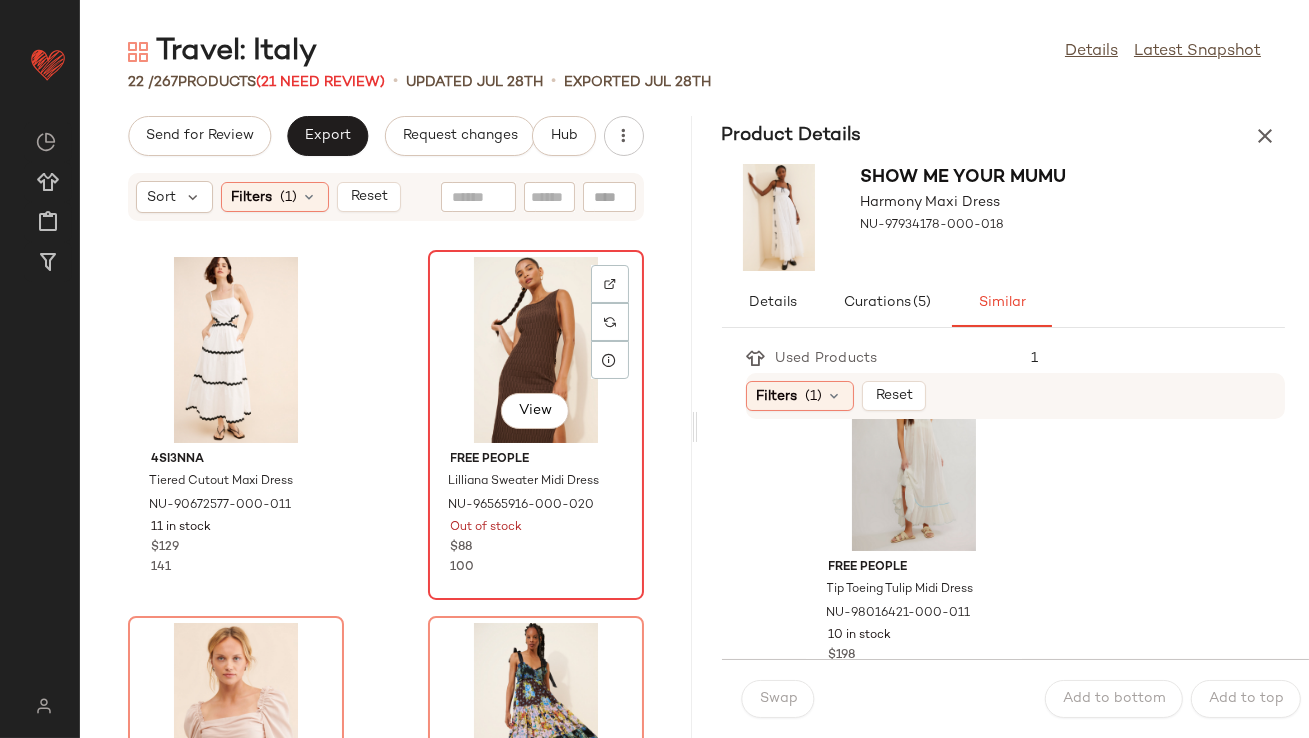 click on "View" 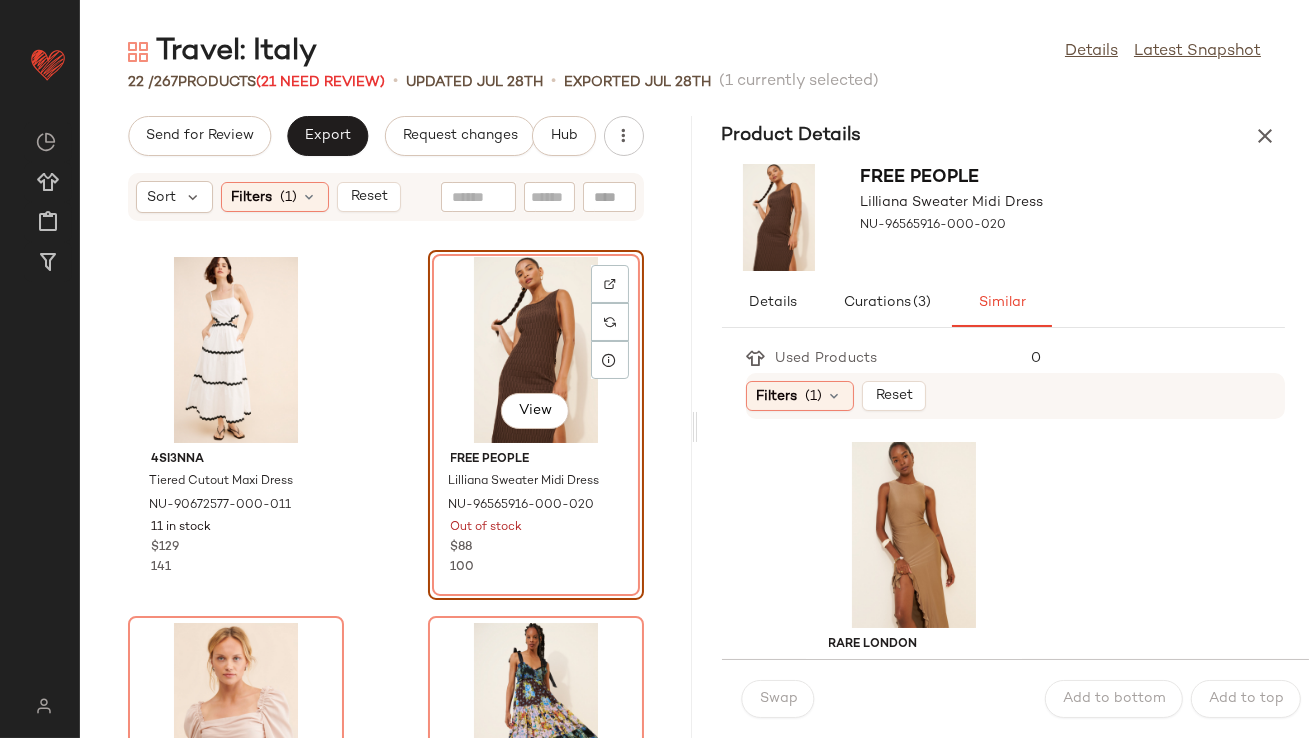scroll, scrollTop: 367, scrollLeft: 0, axis: vertical 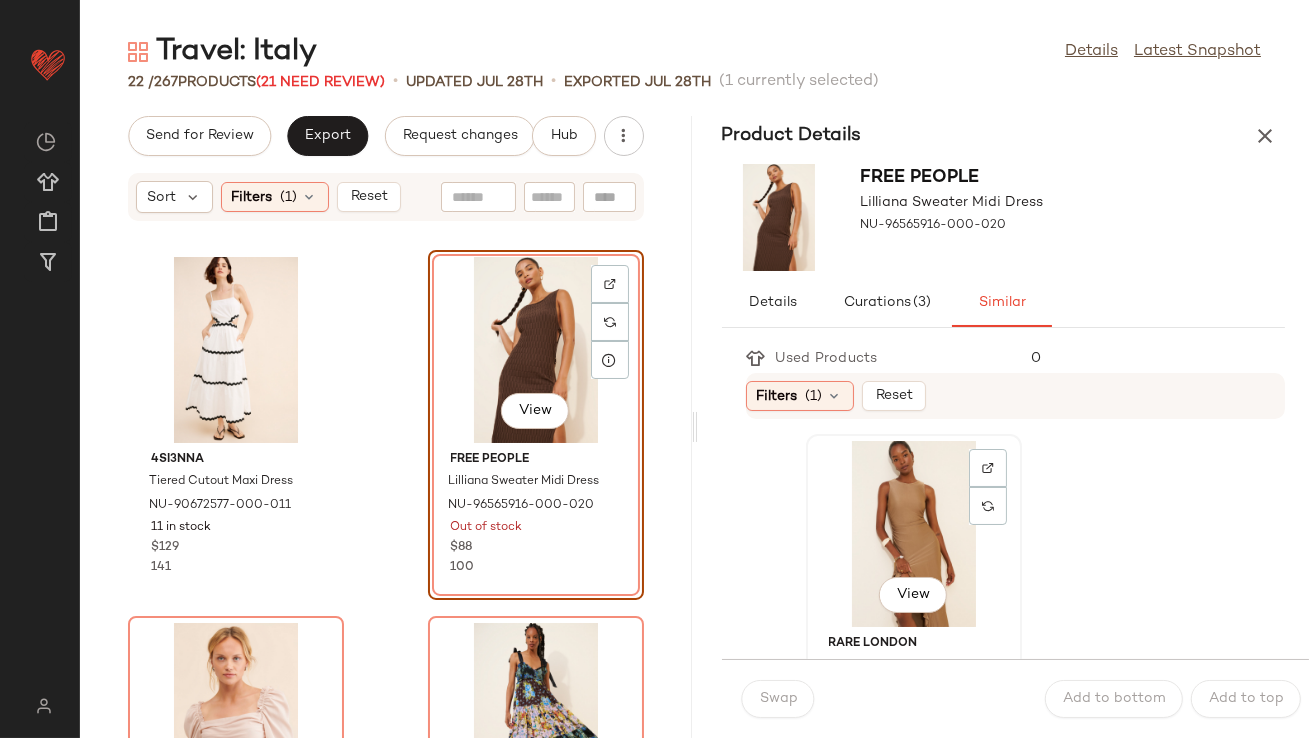 click on "View" 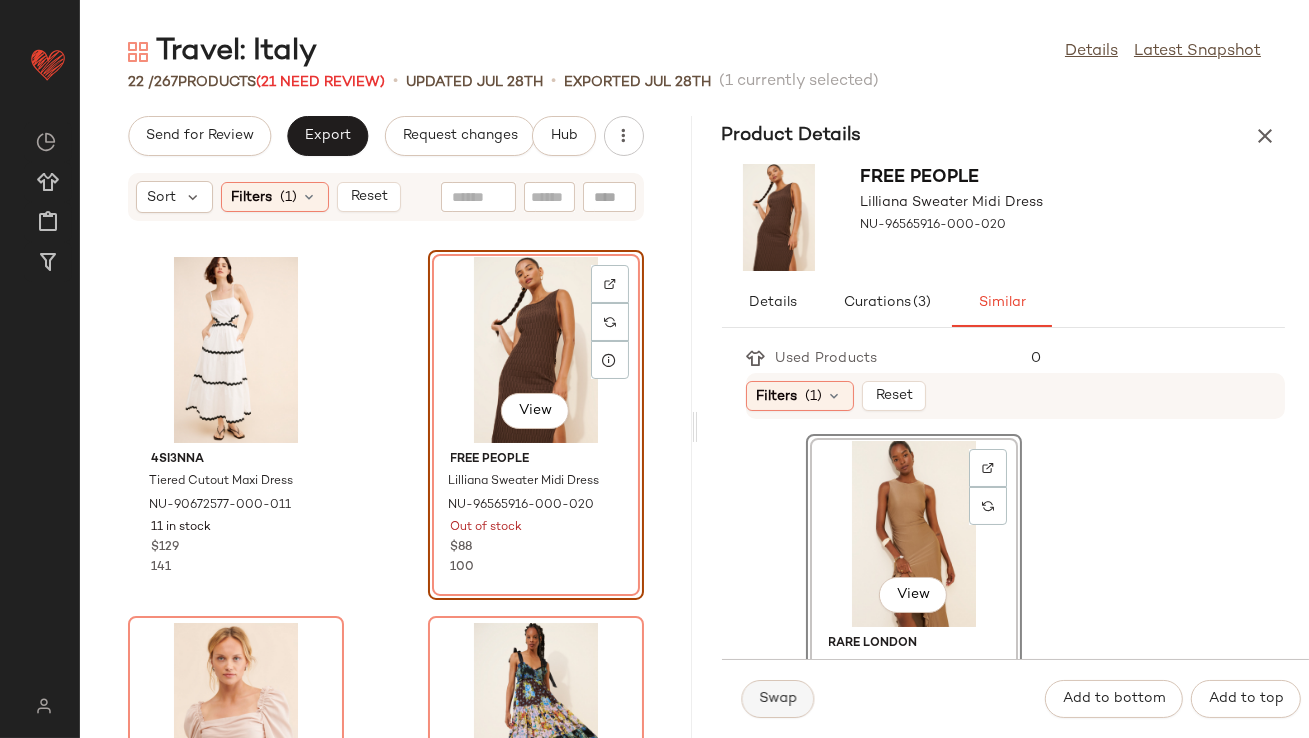 click on "Swap" 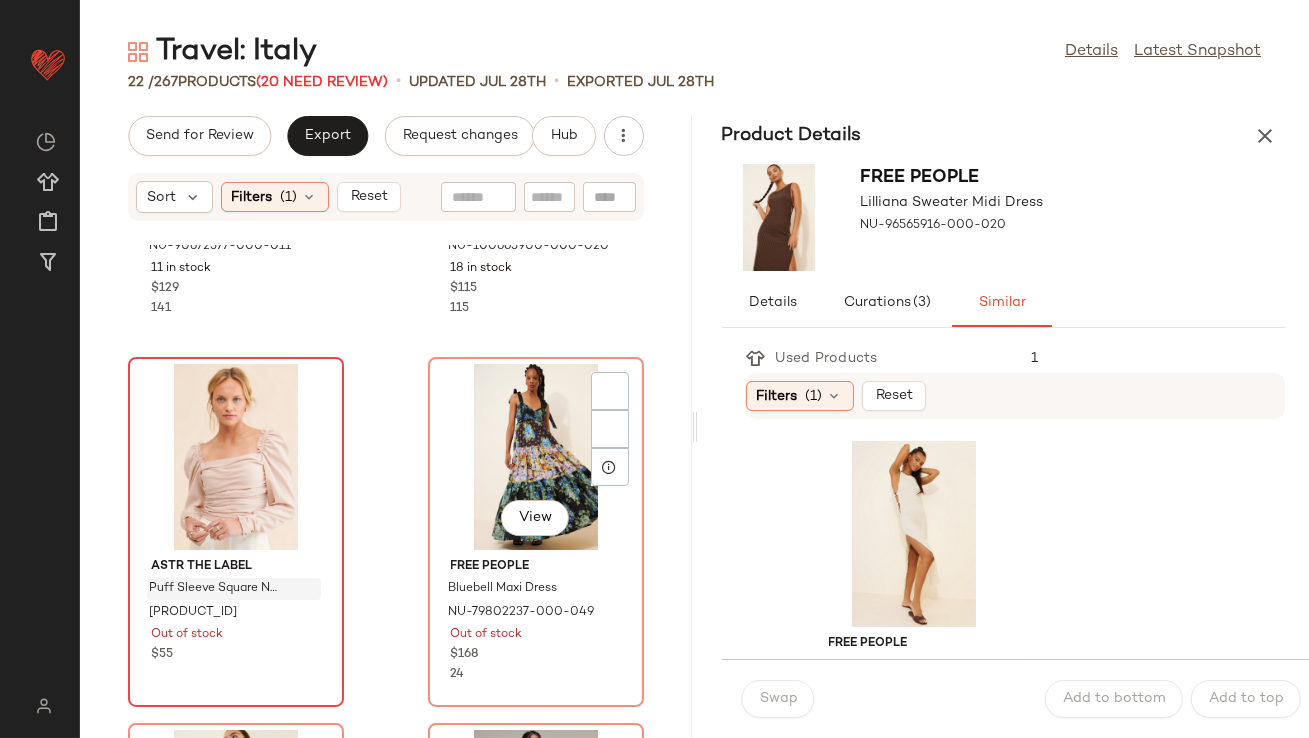 scroll, scrollTop: 475, scrollLeft: 0, axis: vertical 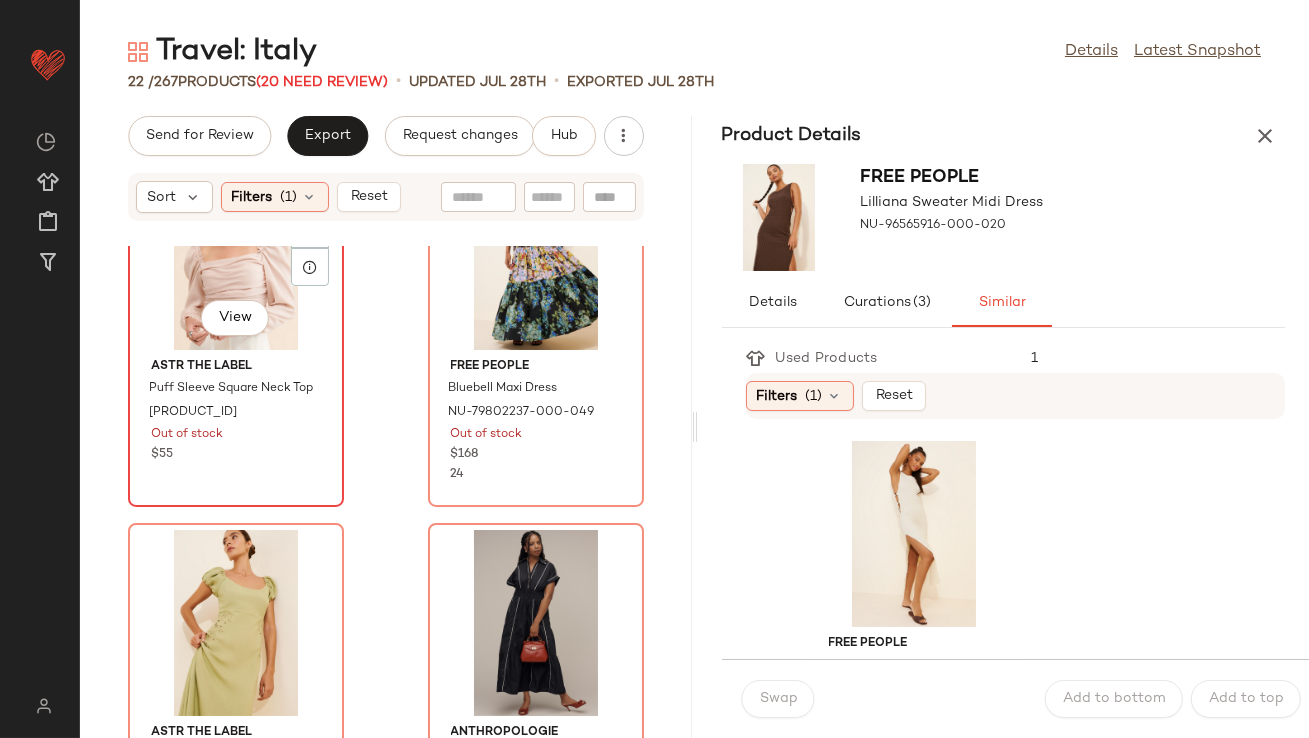 click on "View" 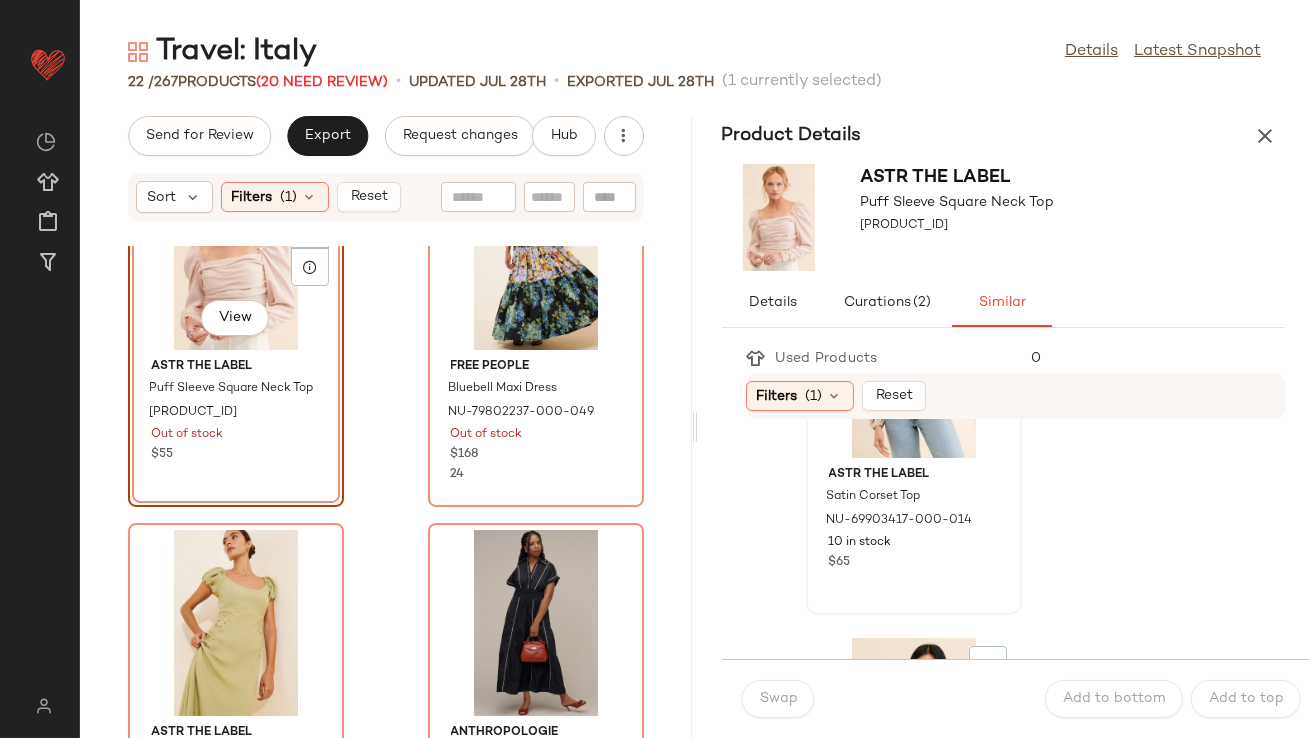 scroll, scrollTop: 0, scrollLeft: 0, axis: both 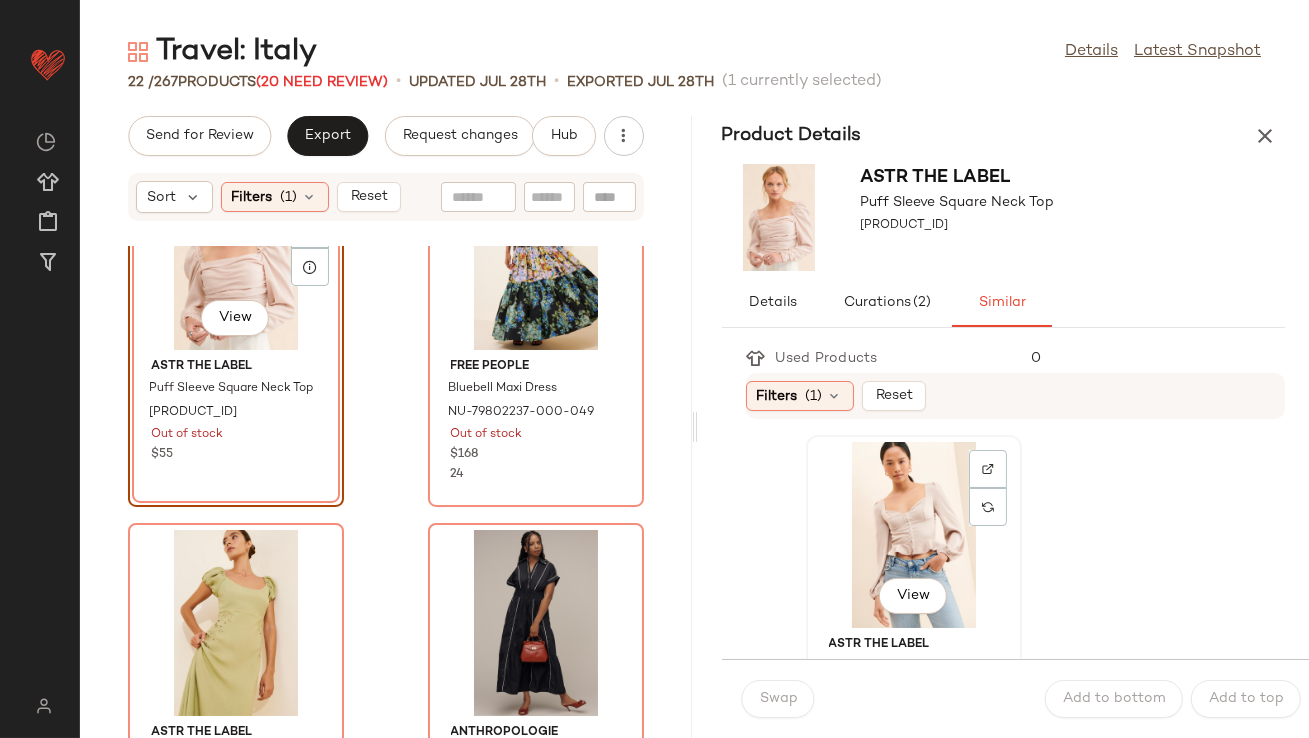 click on "View" 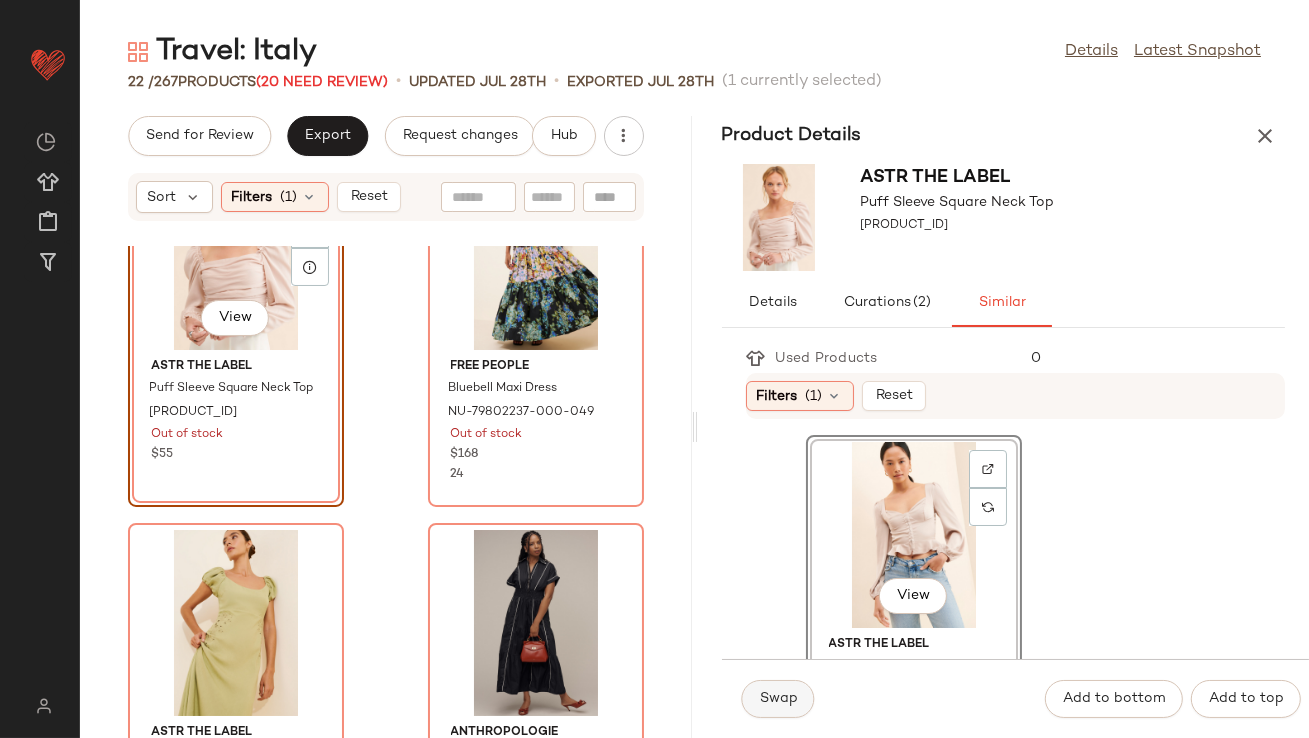 click on "Swap" 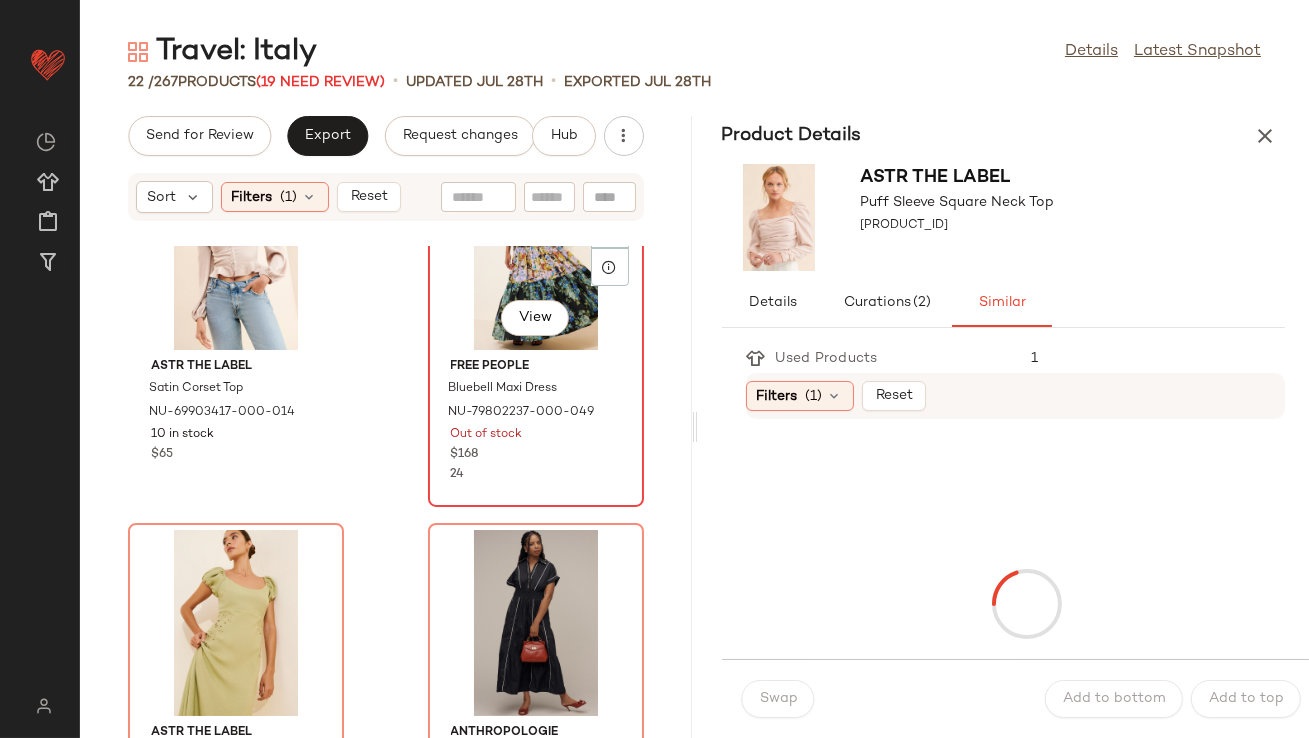 click on "View" 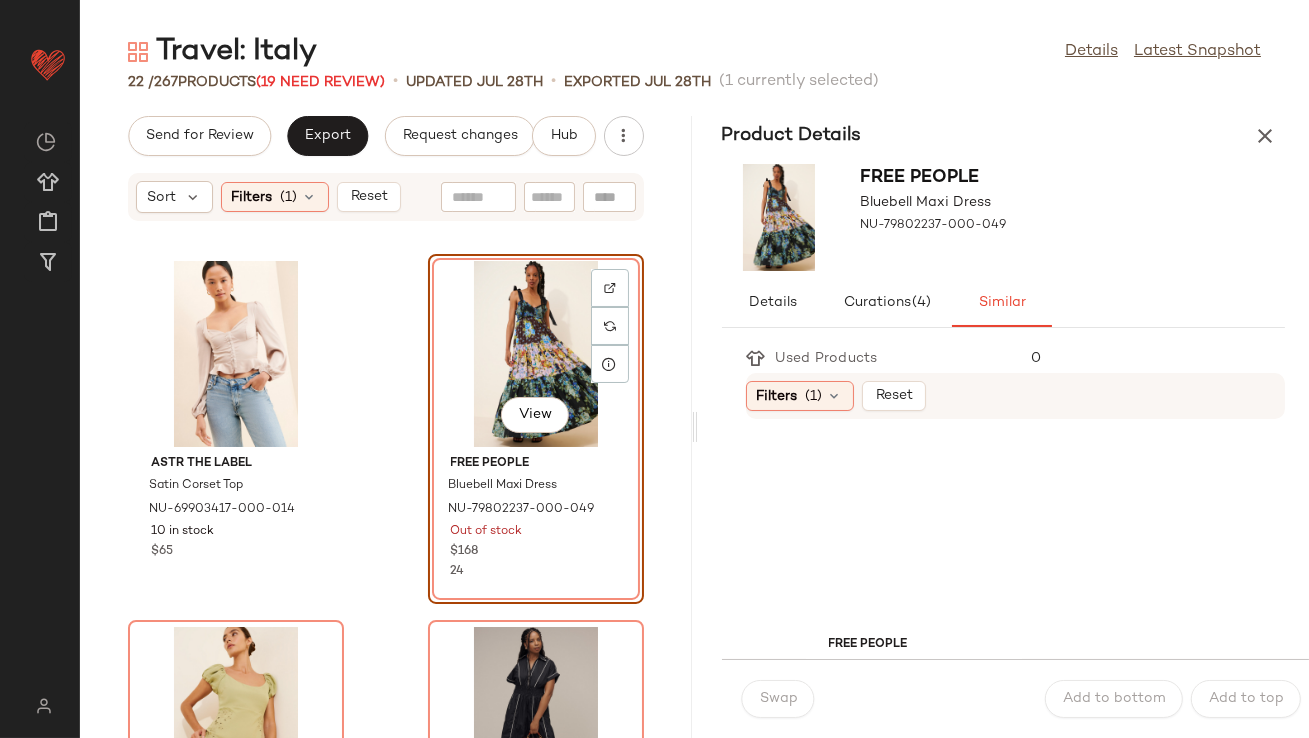 scroll, scrollTop: 376, scrollLeft: 0, axis: vertical 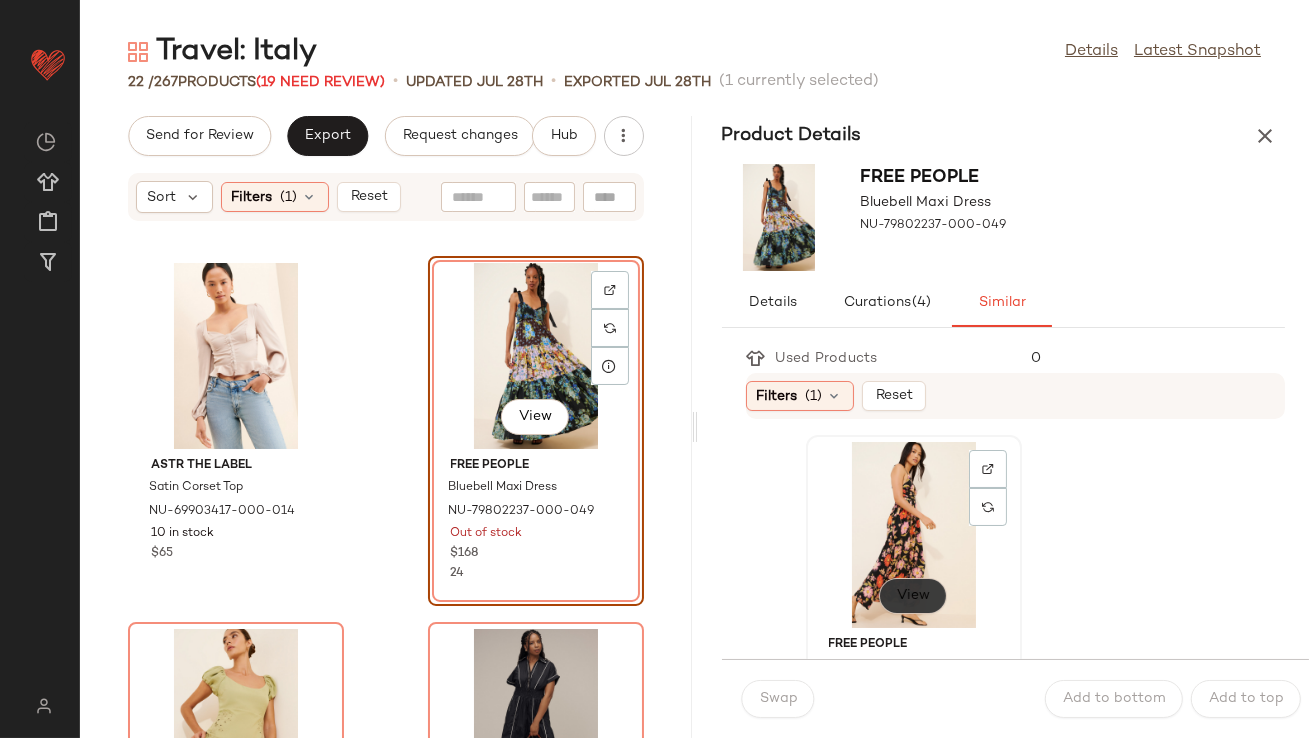 click on "View" 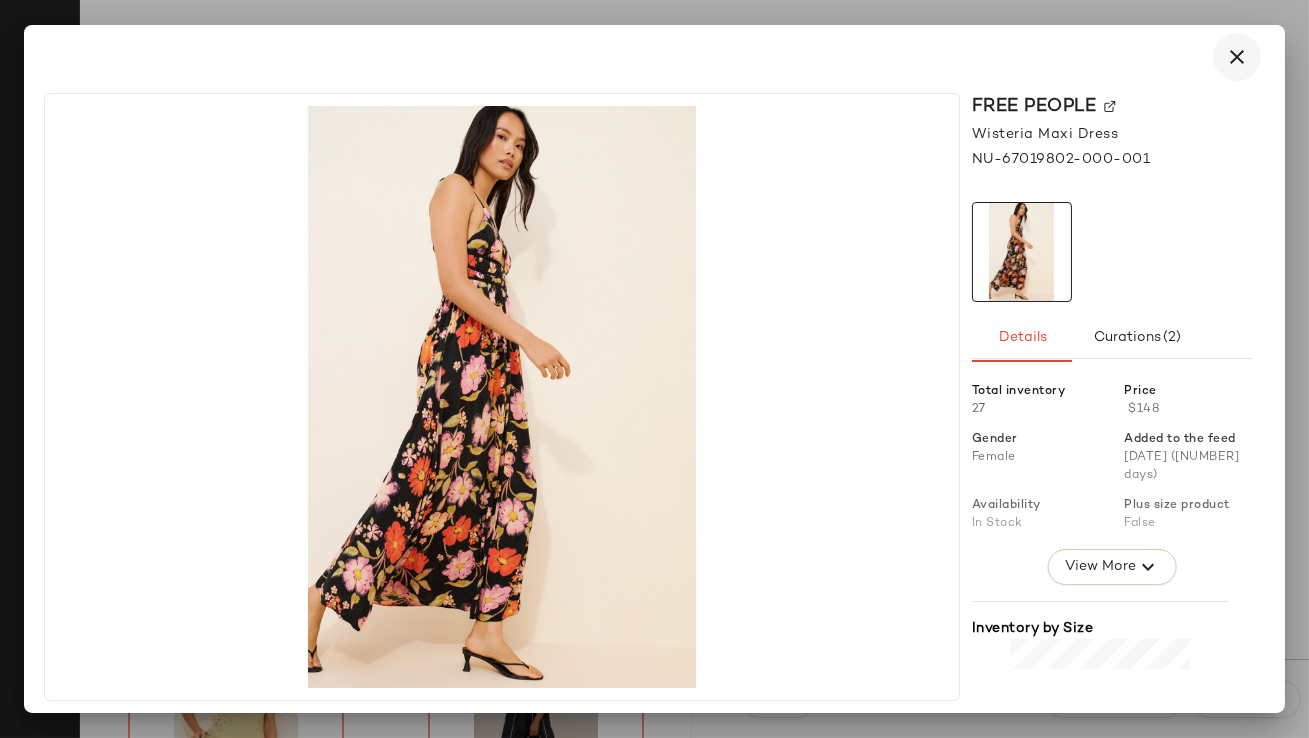 click at bounding box center [1237, 57] 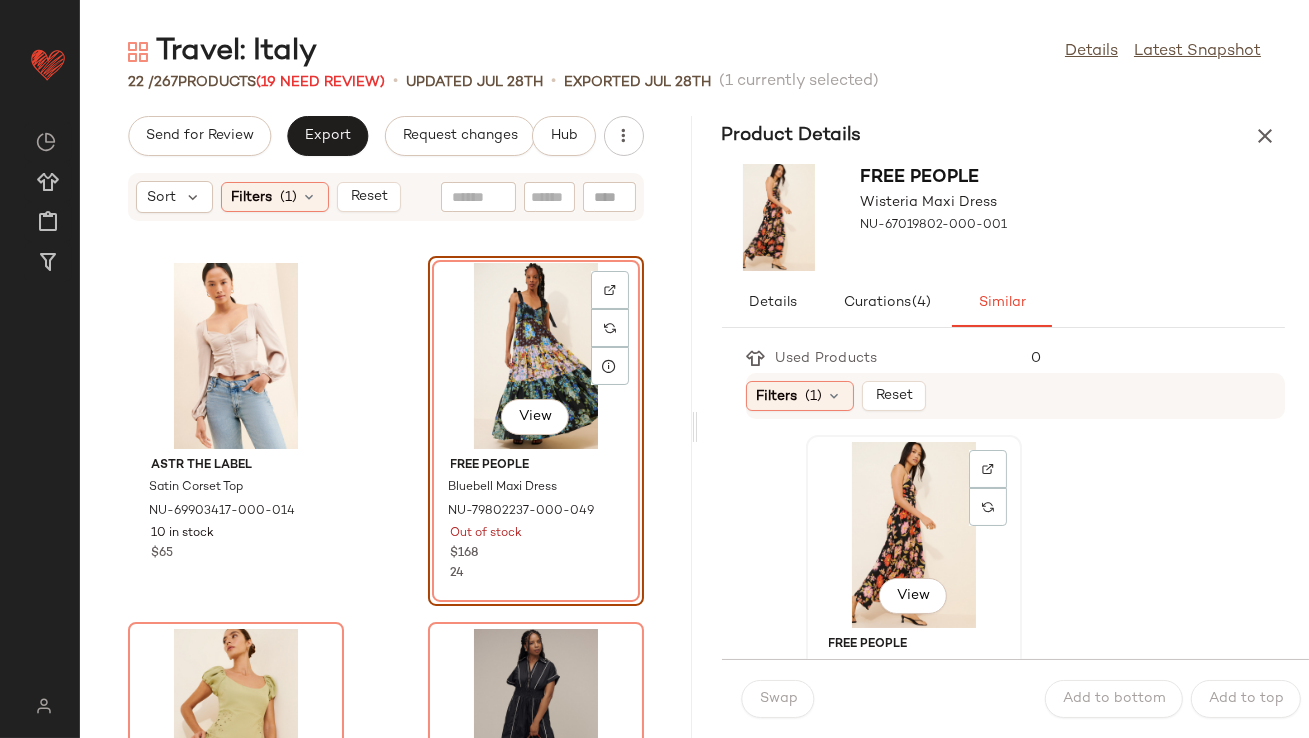 click on "View" 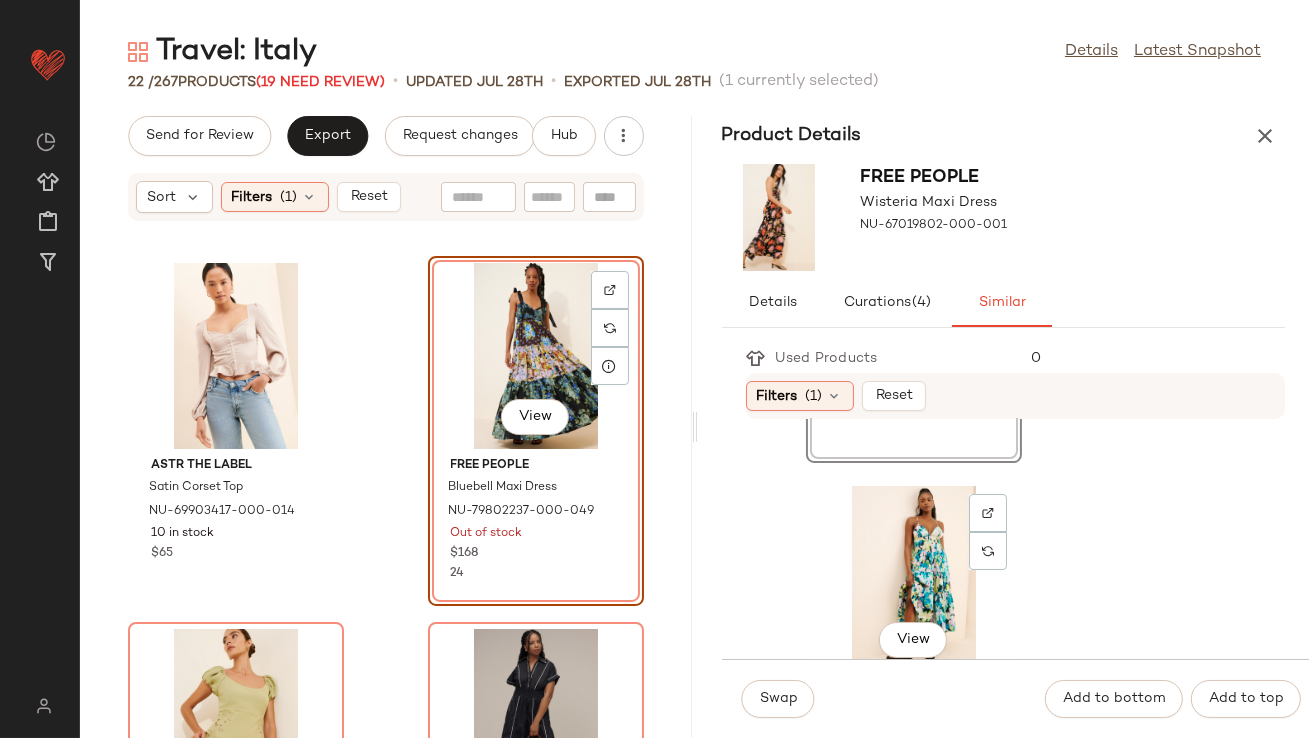 scroll, scrollTop: 328, scrollLeft: 0, axis: vertical 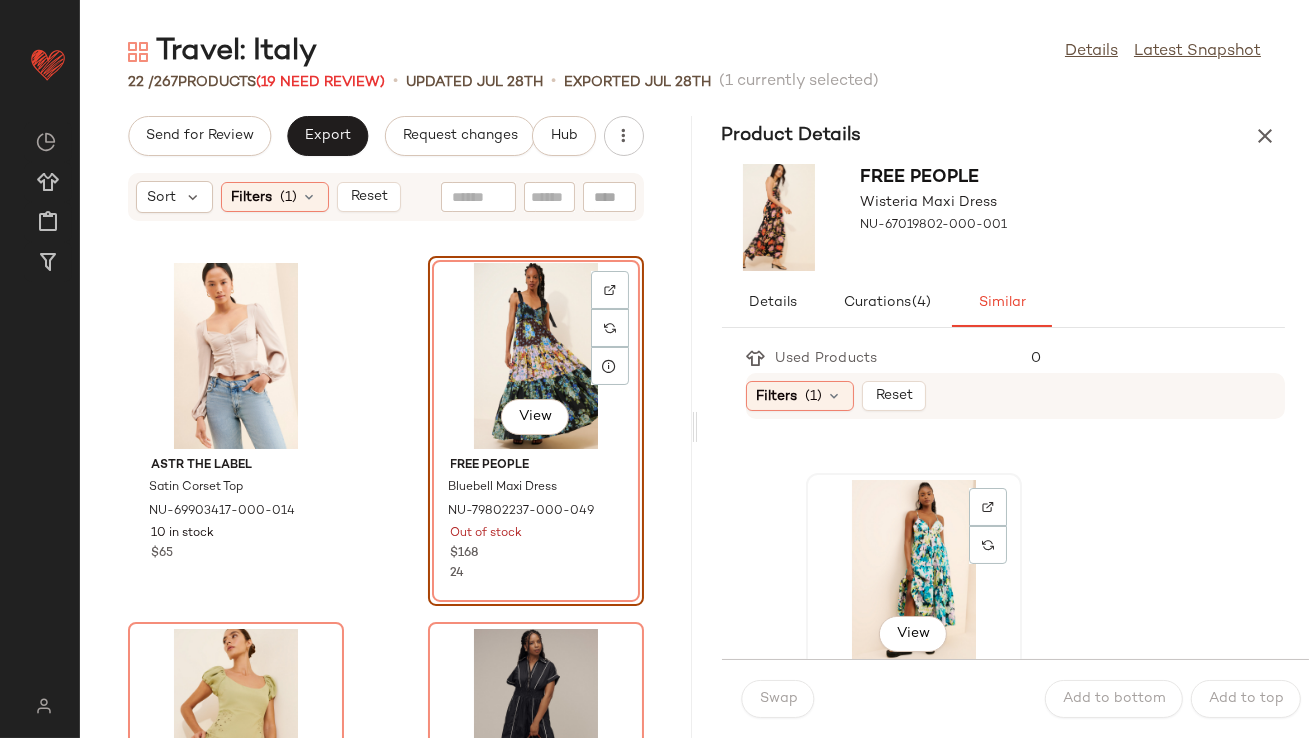 click on "View" 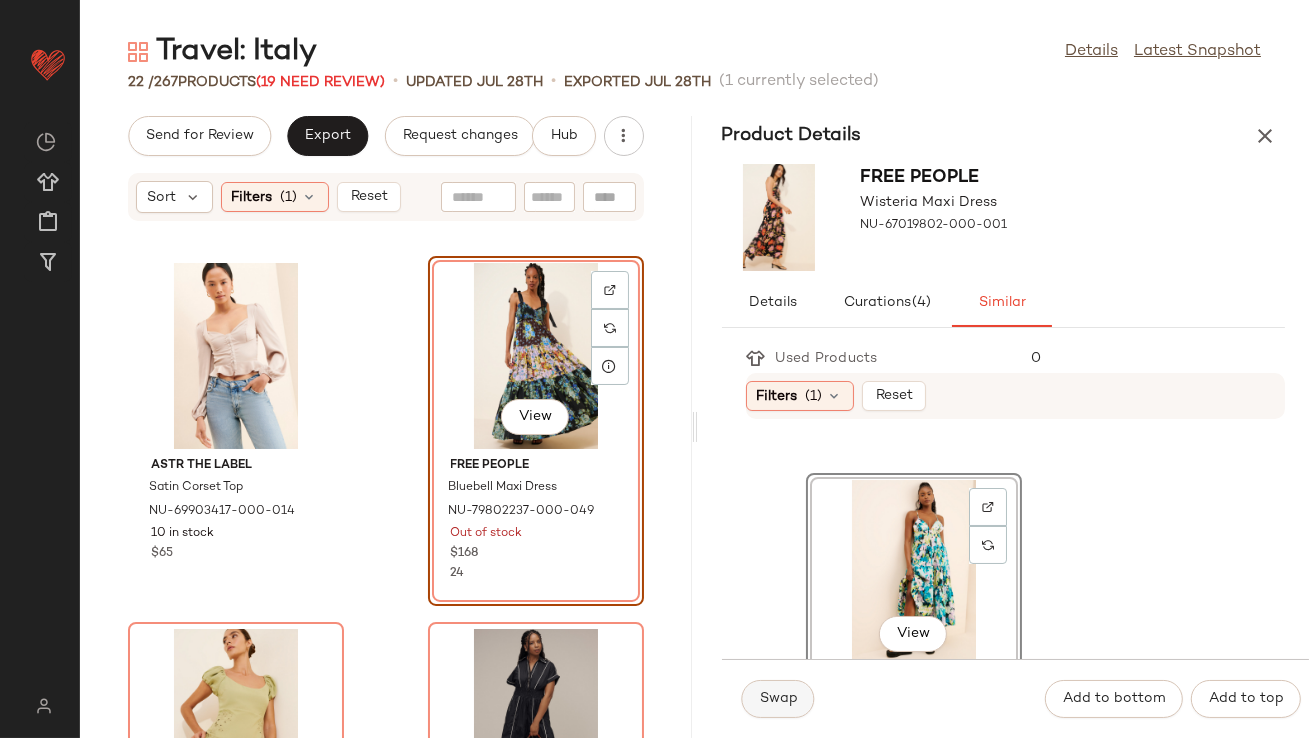 click on "Swap" at bounding box center (778, 699) 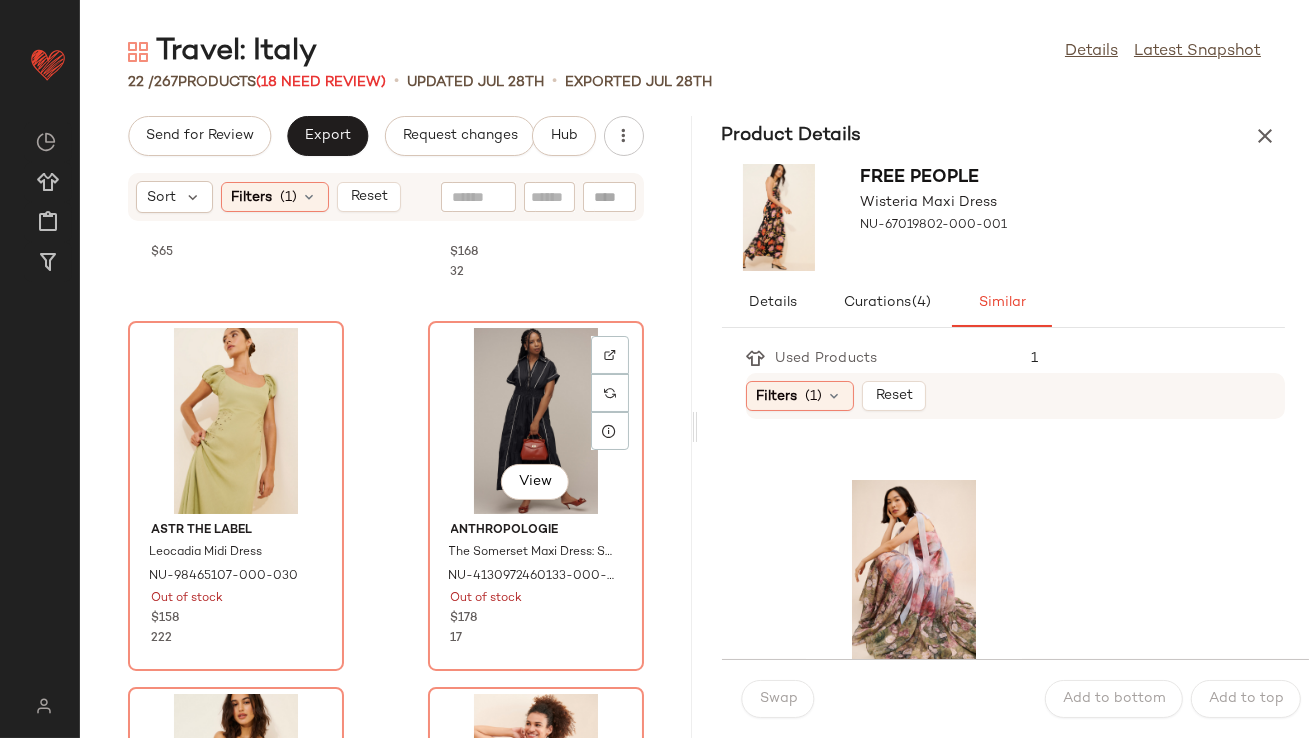 scroll, scrollTop: 716, scrollLeft: 0, axis: vertical 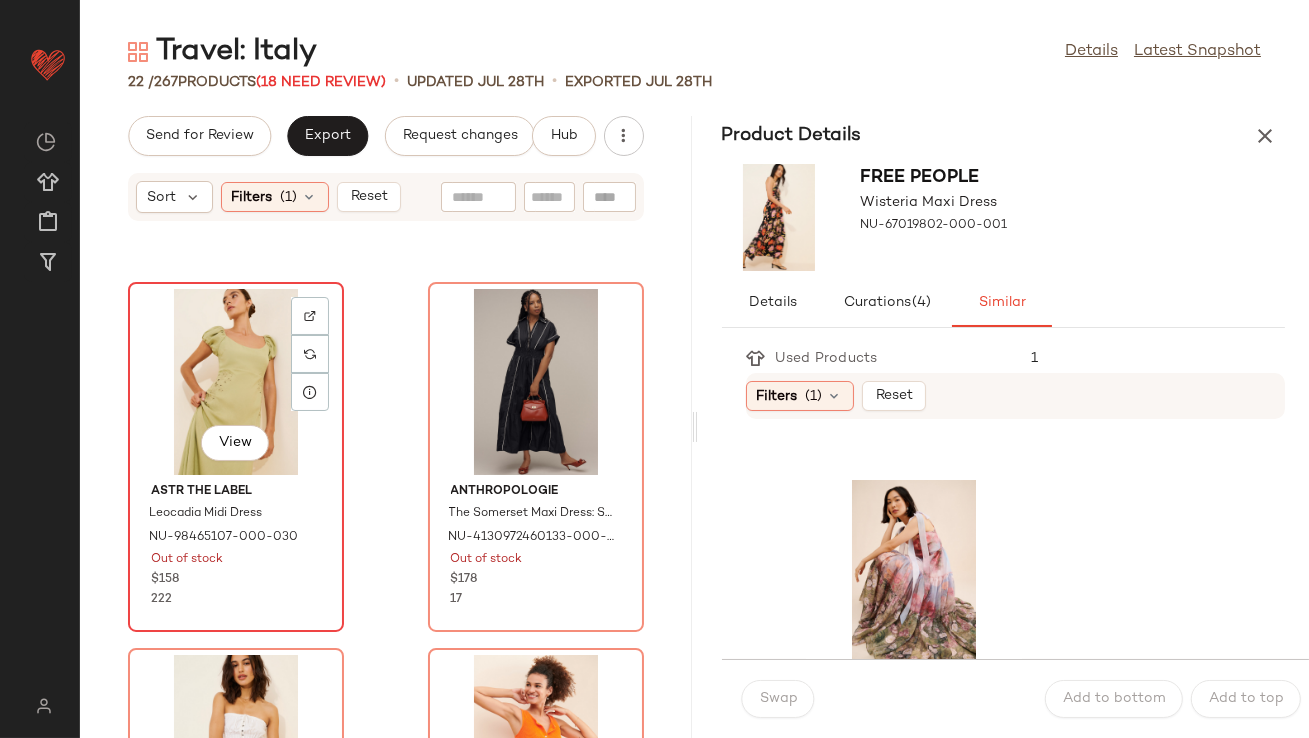 click on "View" 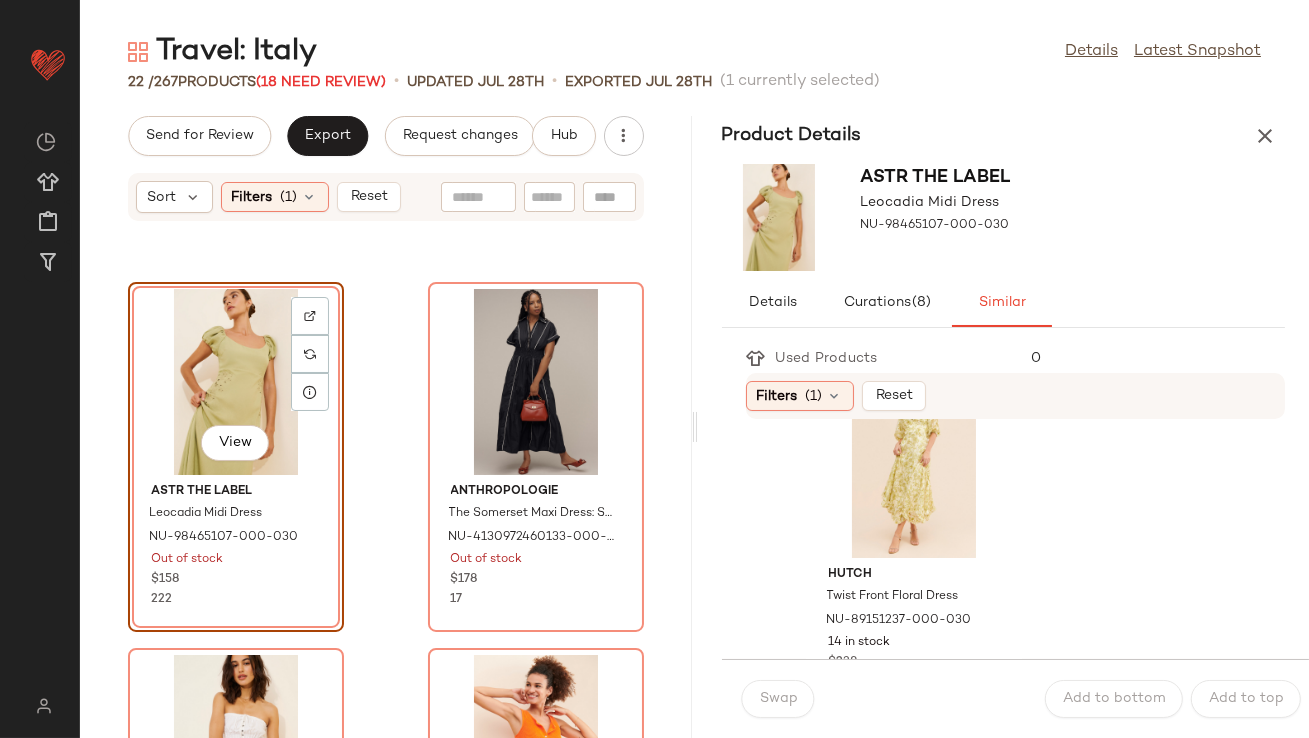 scroll, scrollTop: 434, scrollLeft: 0, axis: vertical 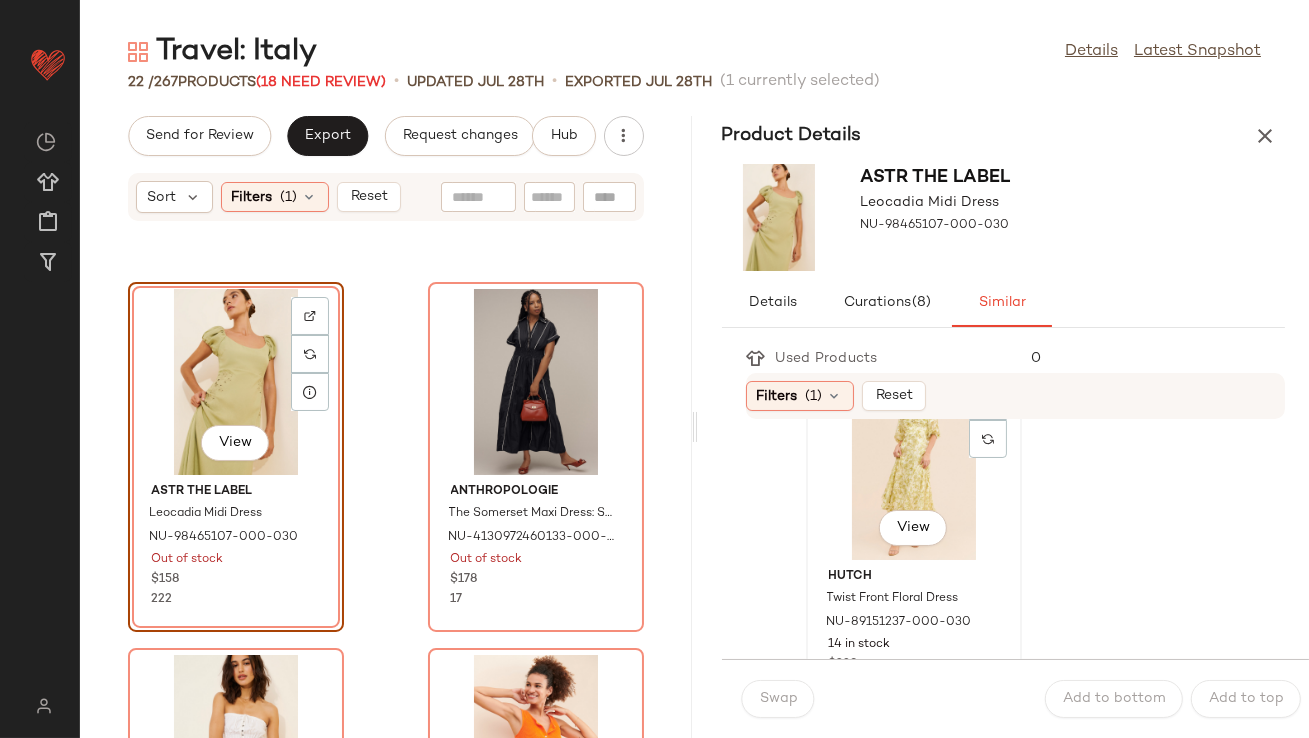 click on "View" 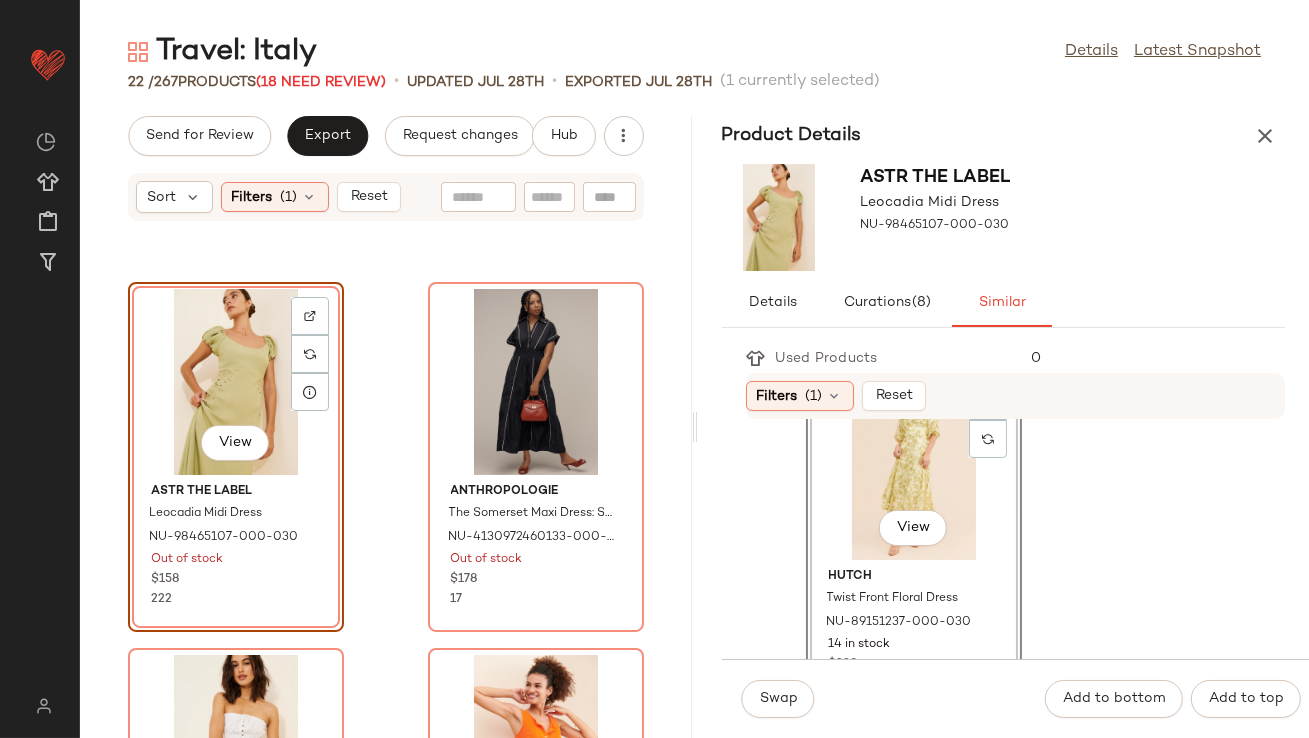 click on "Swap   Add to bottom   Add to top" at bounding box center [1016, 698] 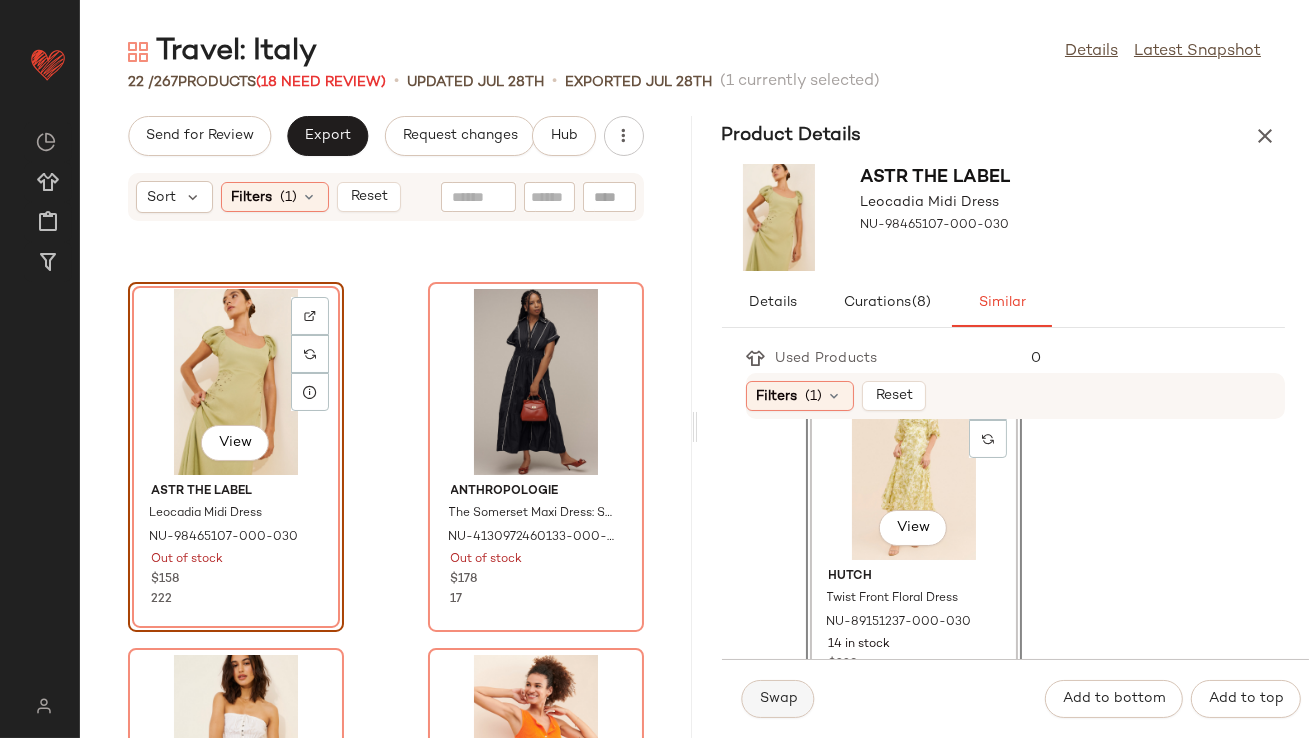 click on "Swap" 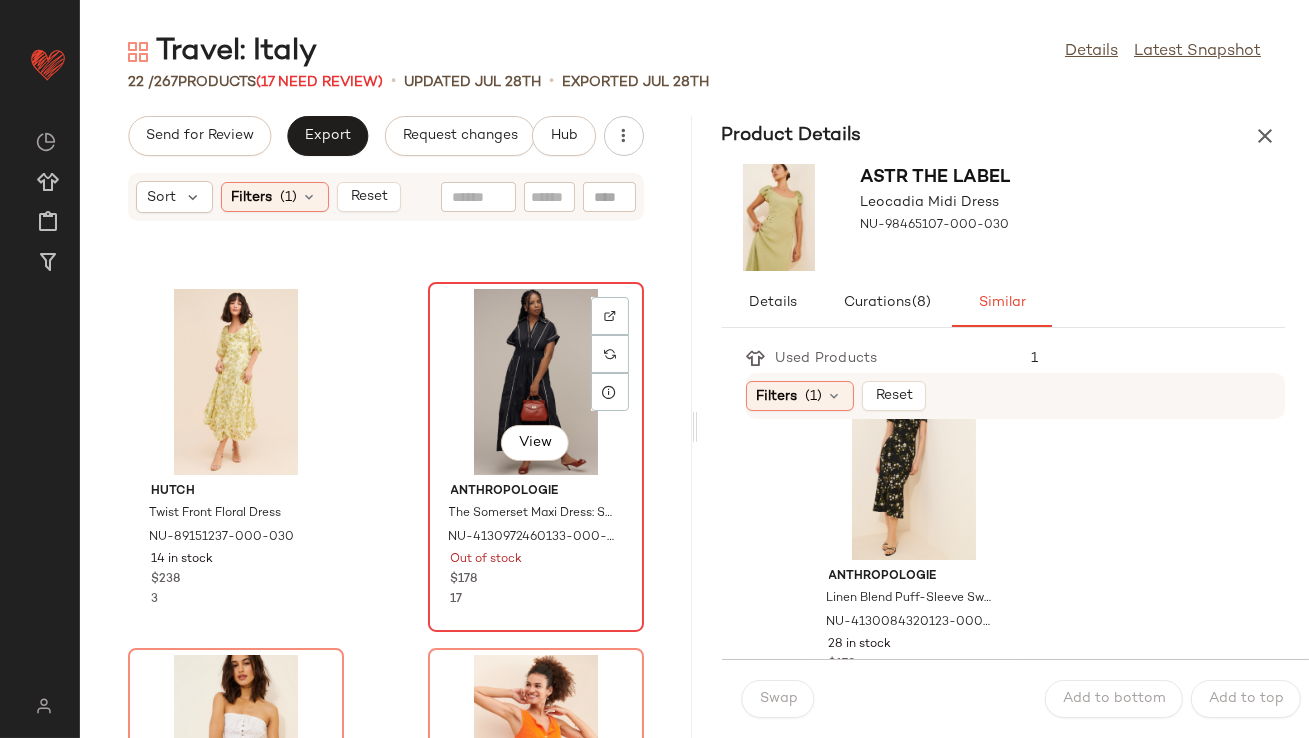 click on "View" 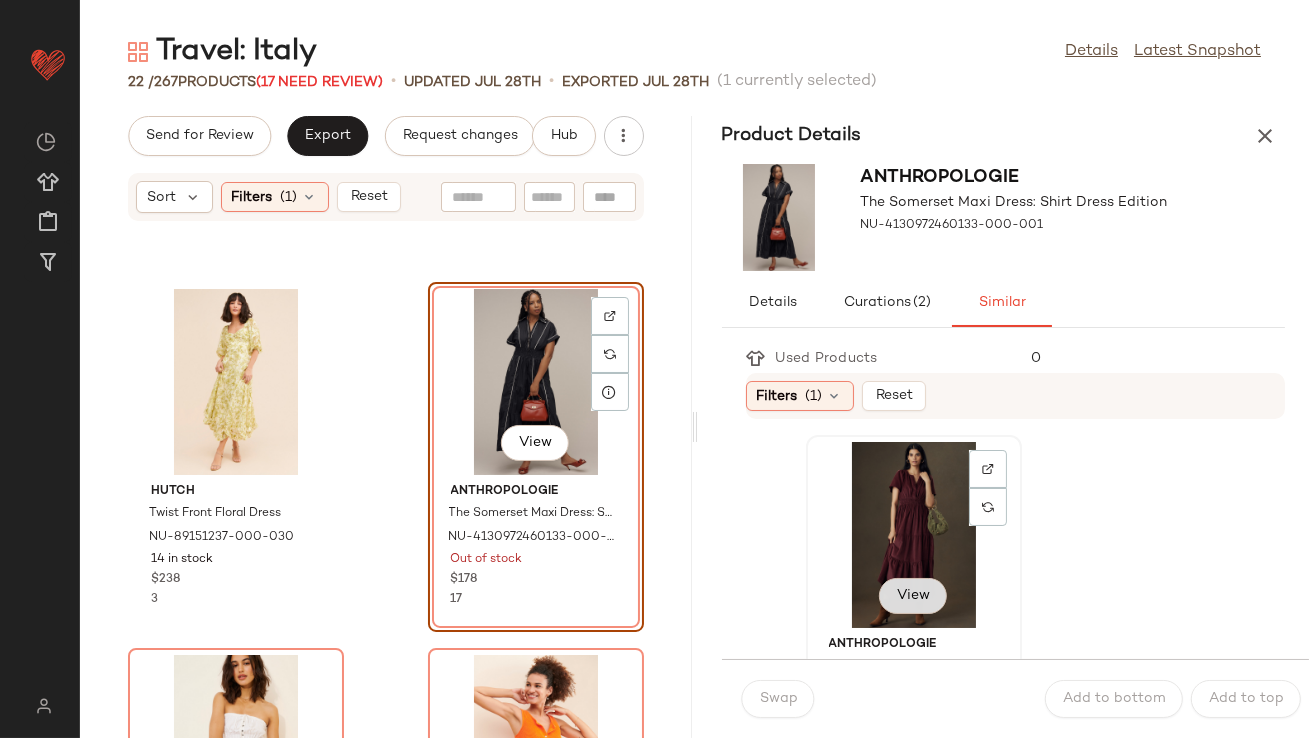 click on "View" 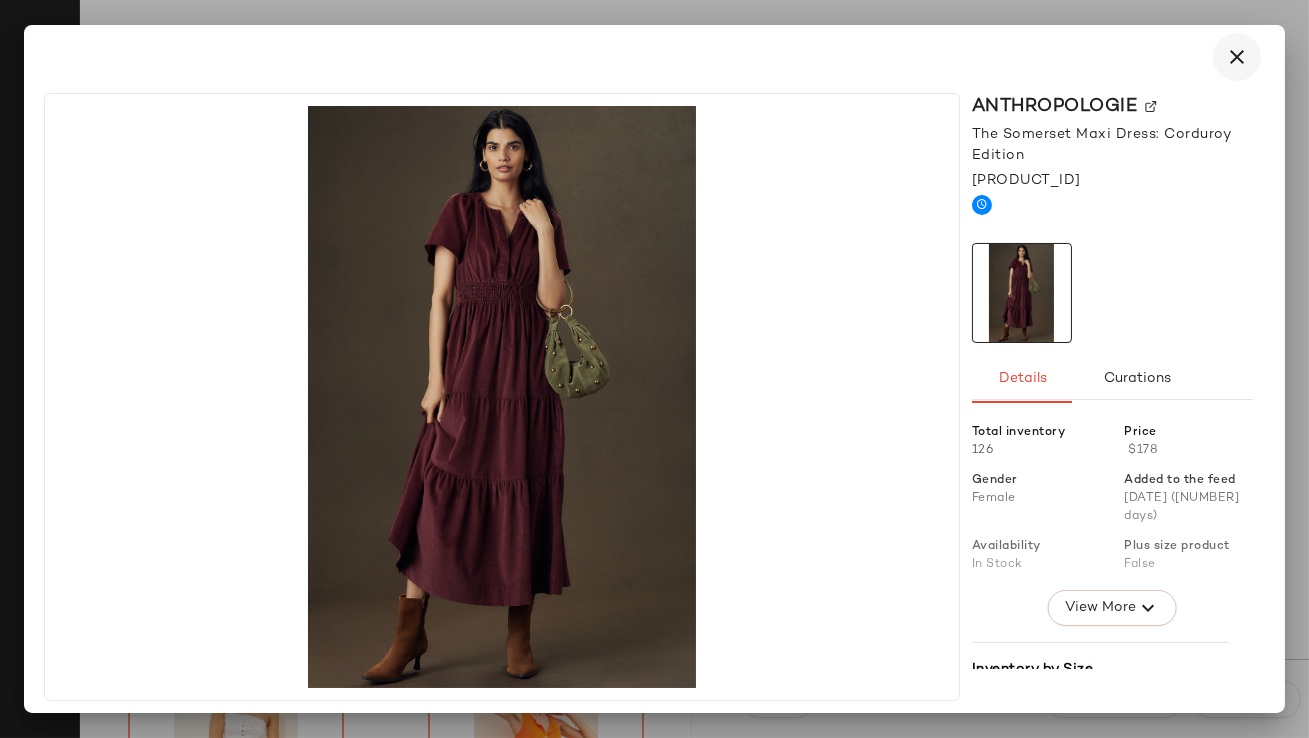 click at bounding box center [1237, 57] 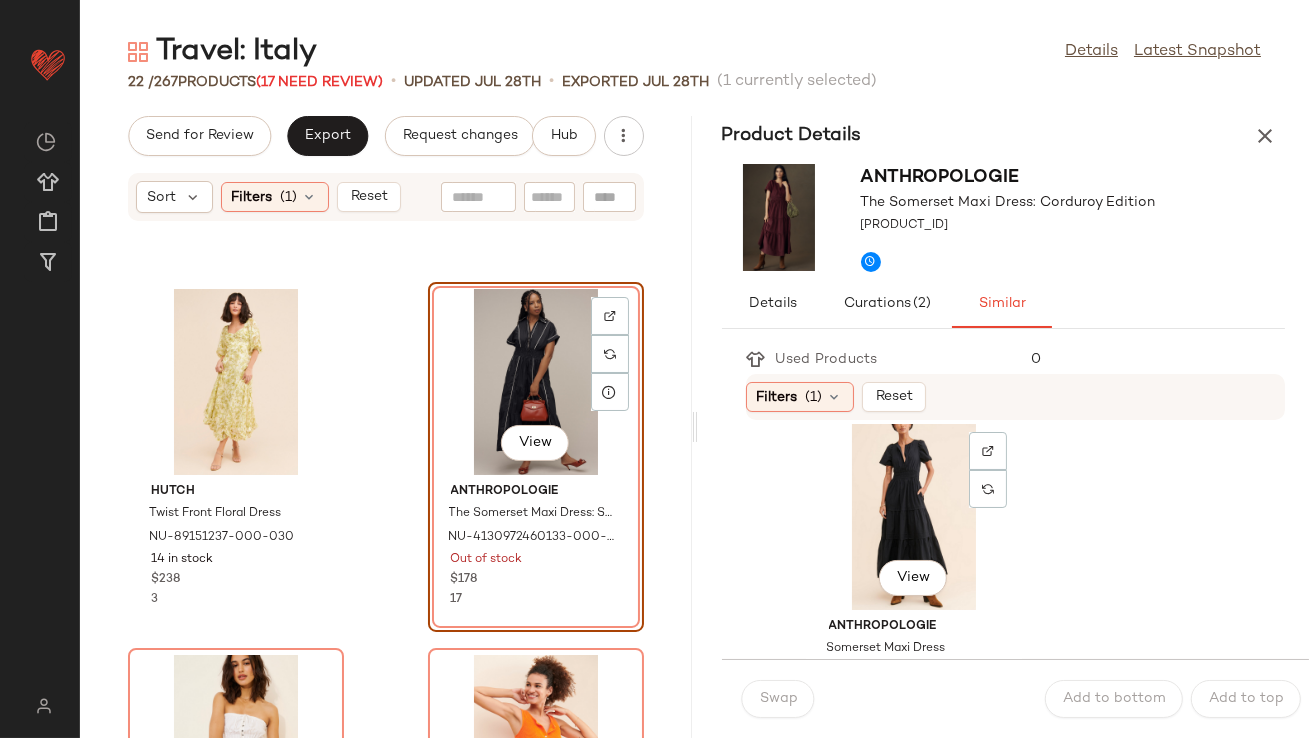 scroll, scrollTop: 357, scrollLeft: 0, axis: vertical 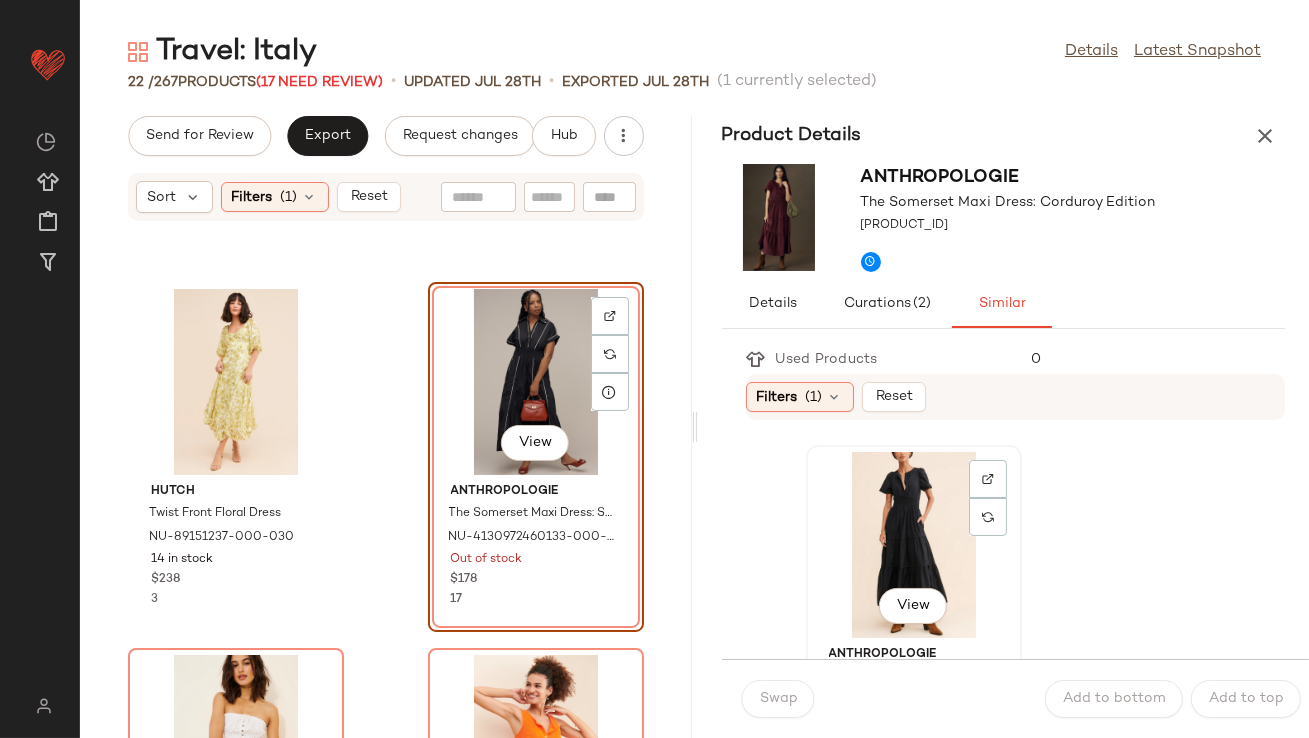 click on "View" 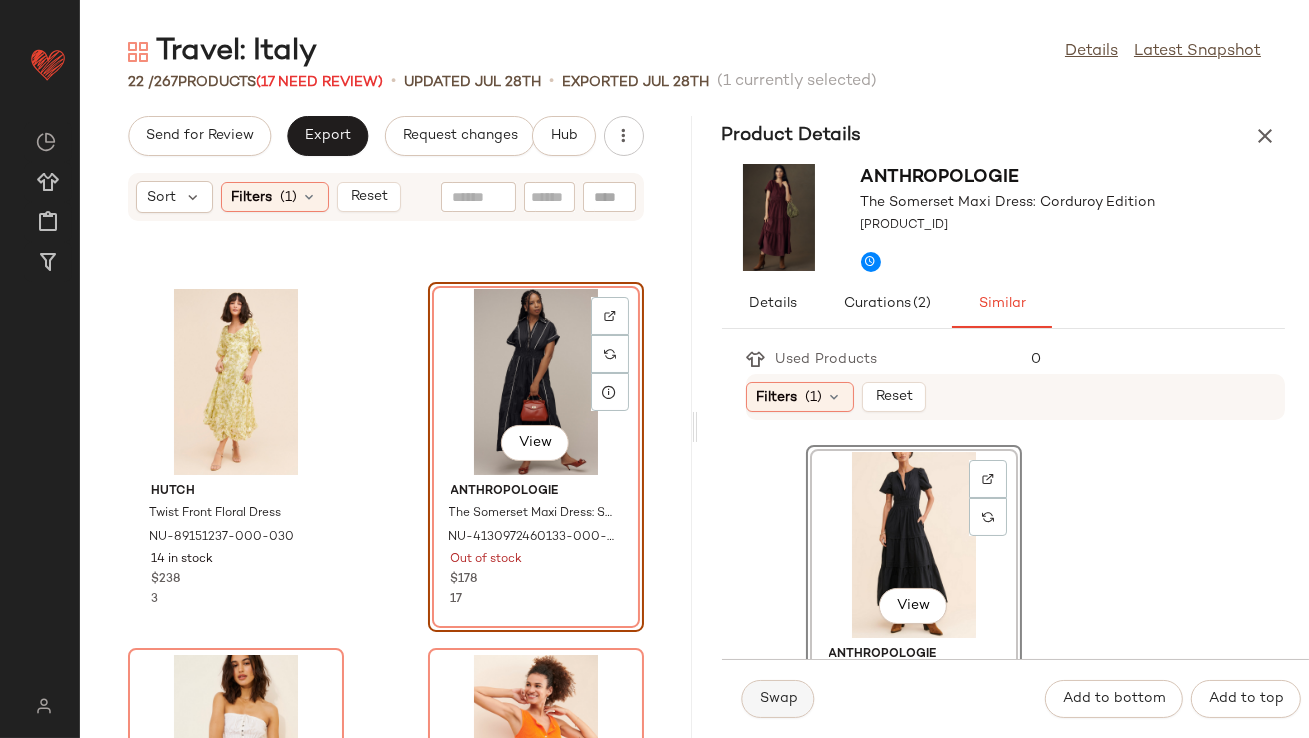 click on "Swap" at bounding box center [778, 699] 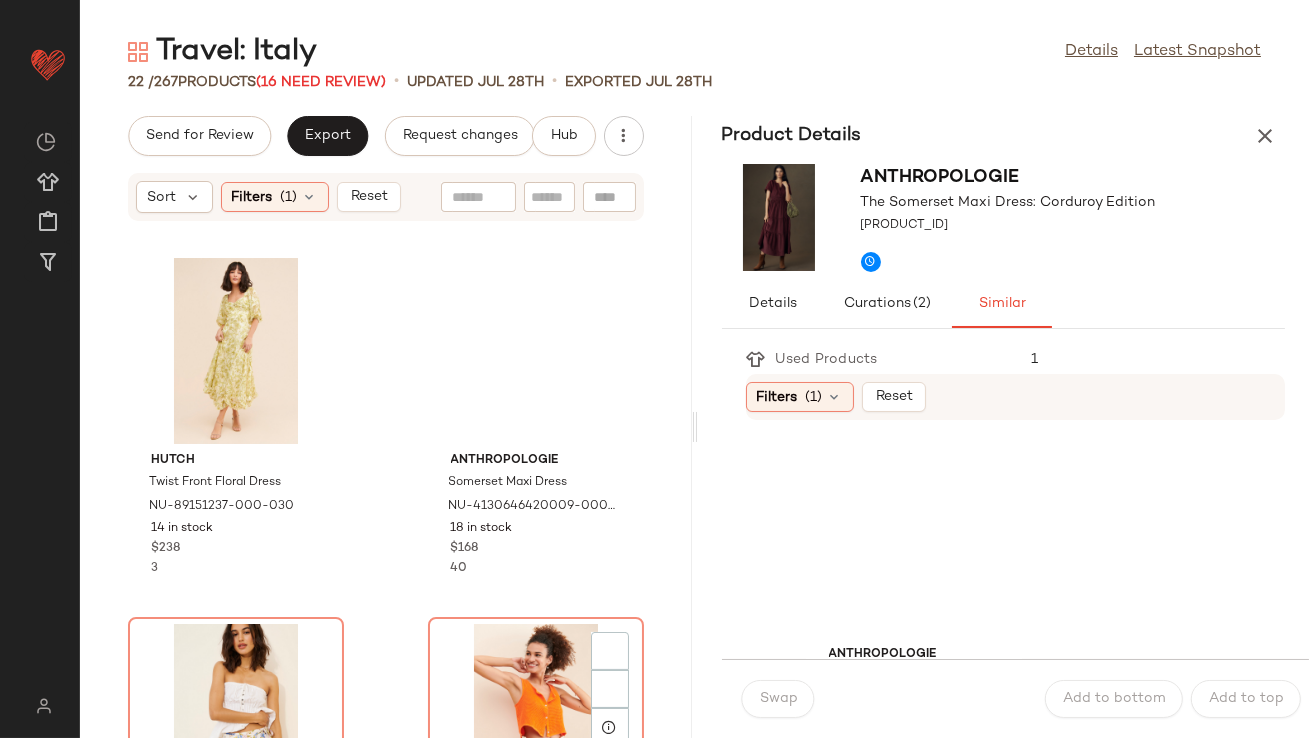 scroll, scrollTop: 775, scrollLeft: 0, axis: vertical 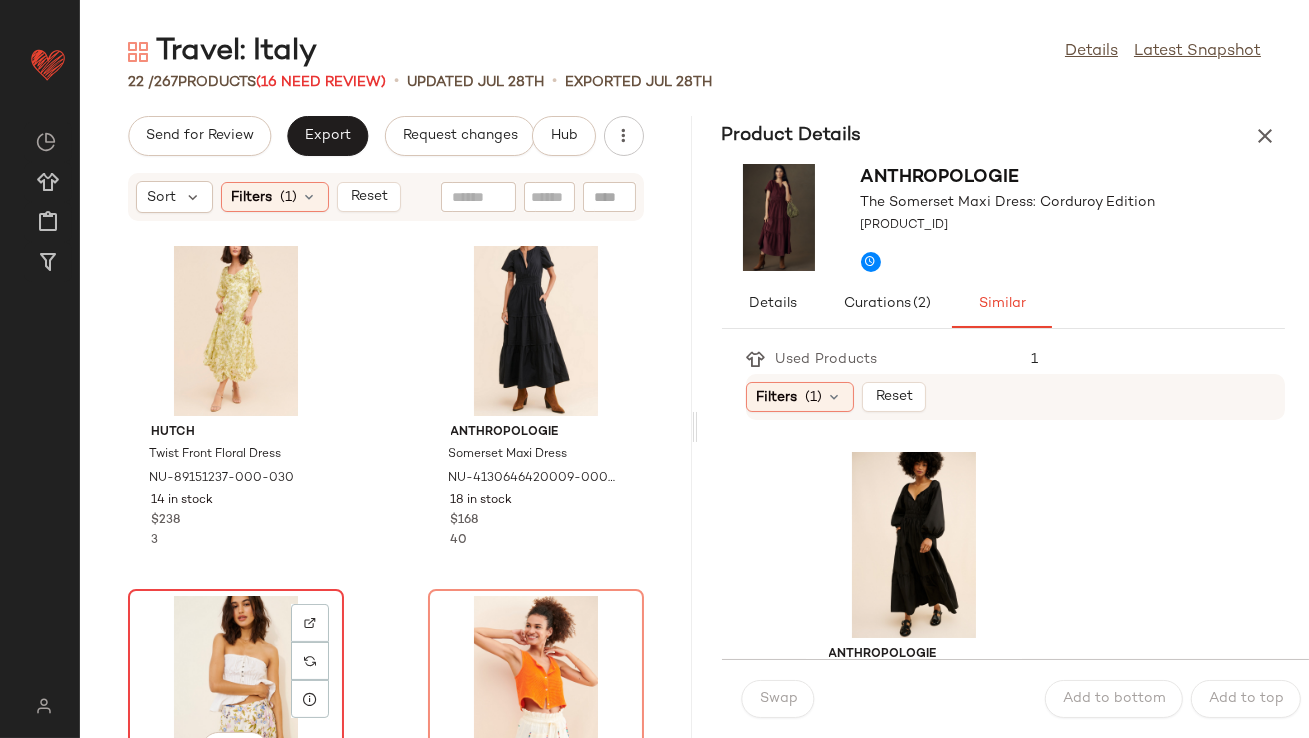 click on "View" 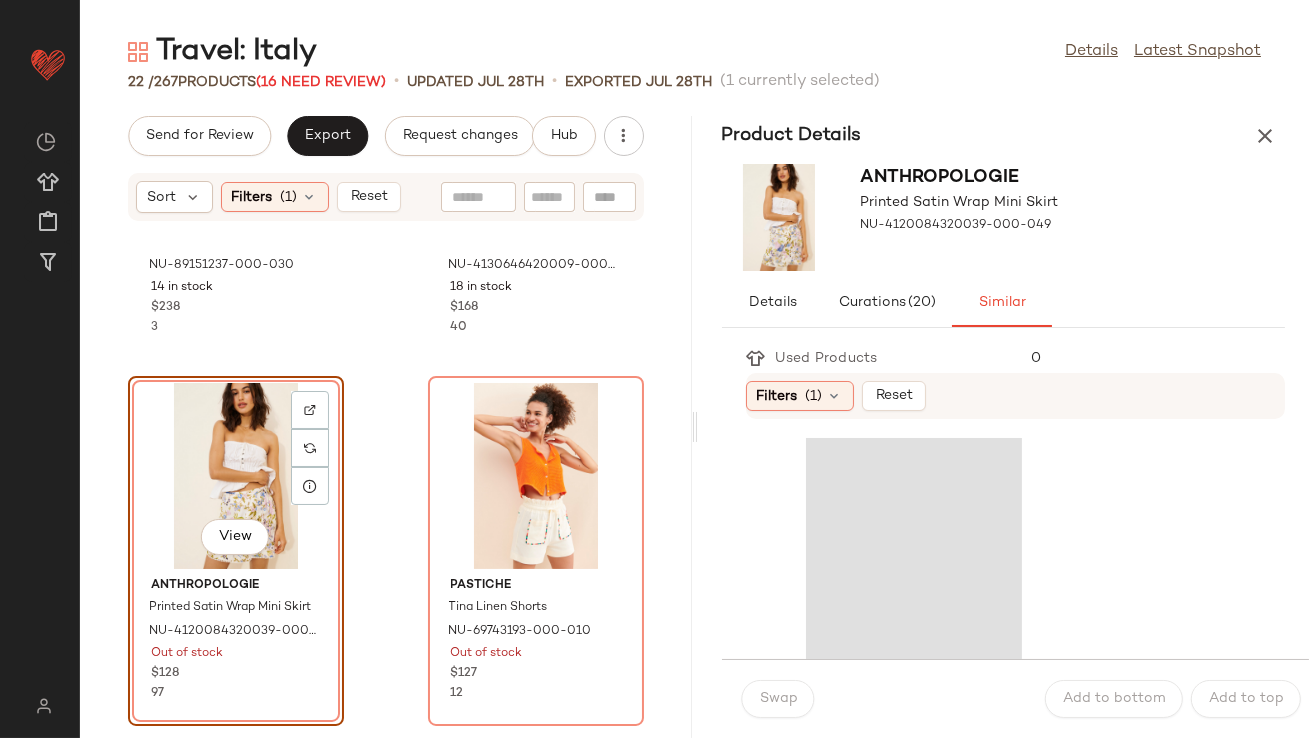 scroll, scrollTop: 1080, scrollLeft: 0, axis: vertical 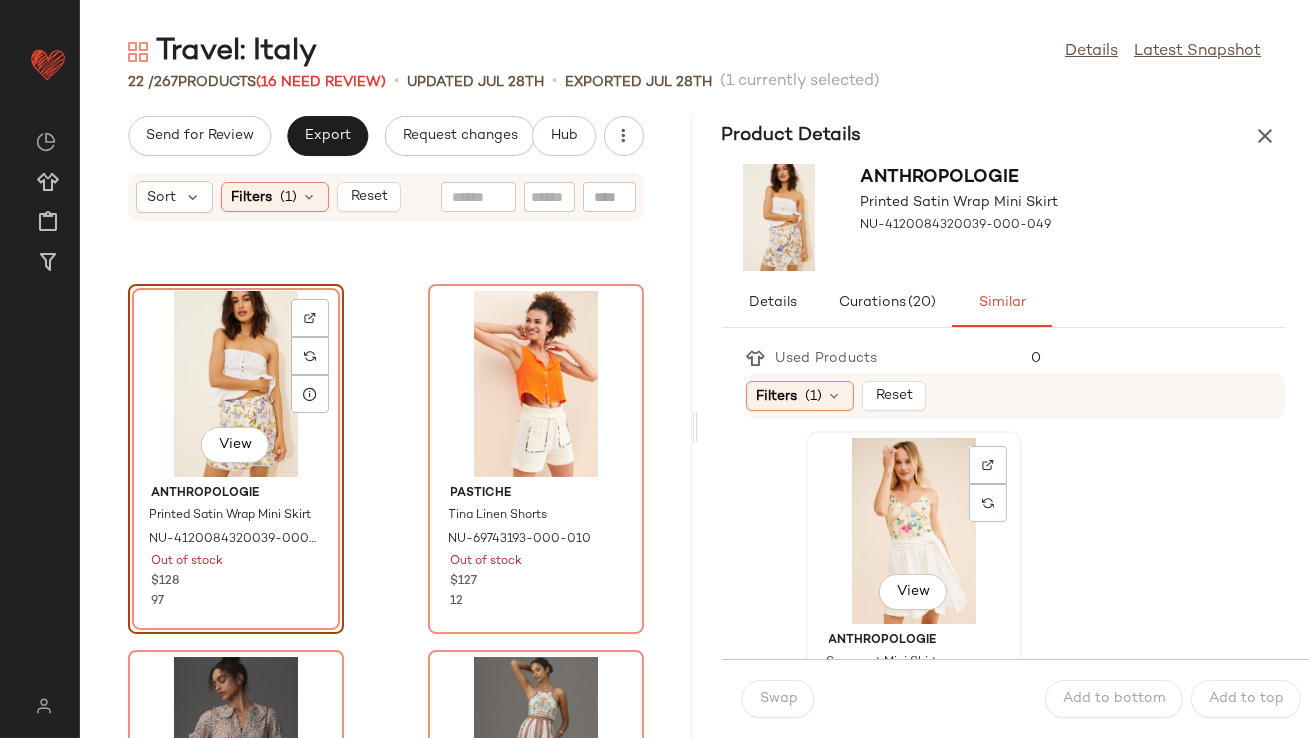 click on "View" 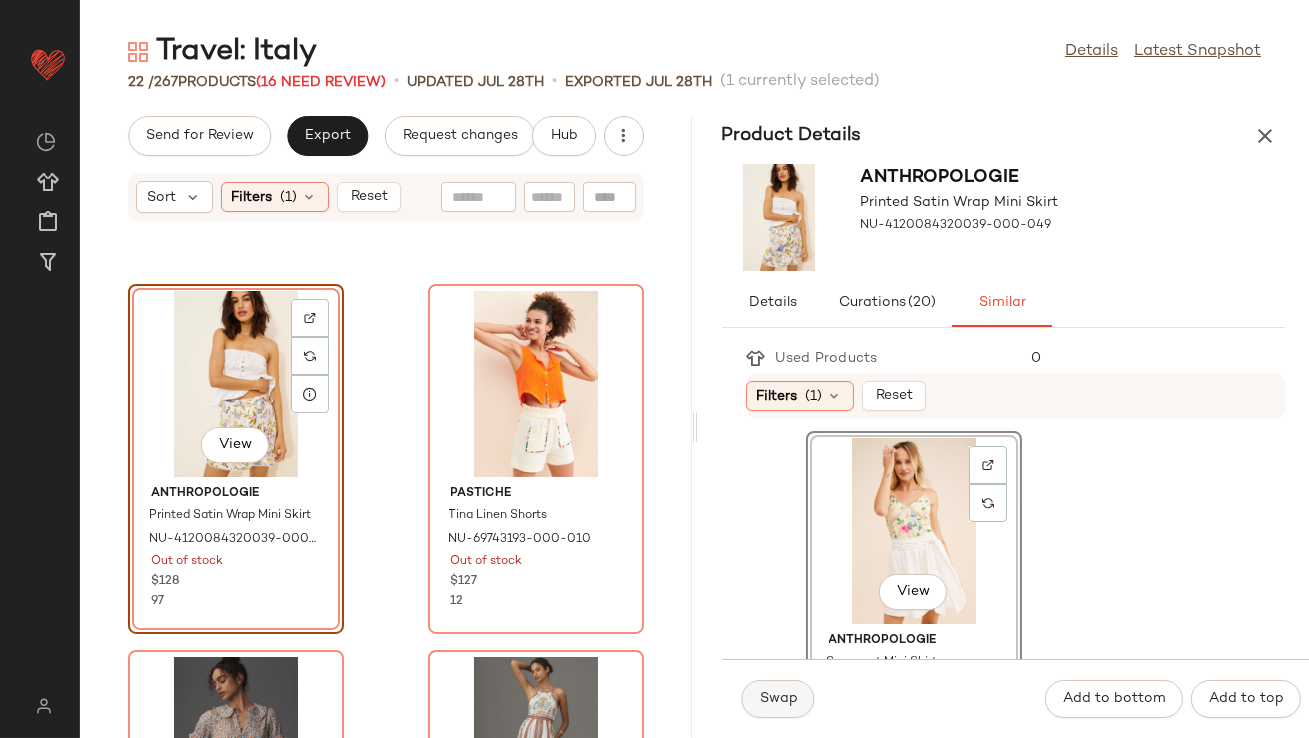click on "Swap" 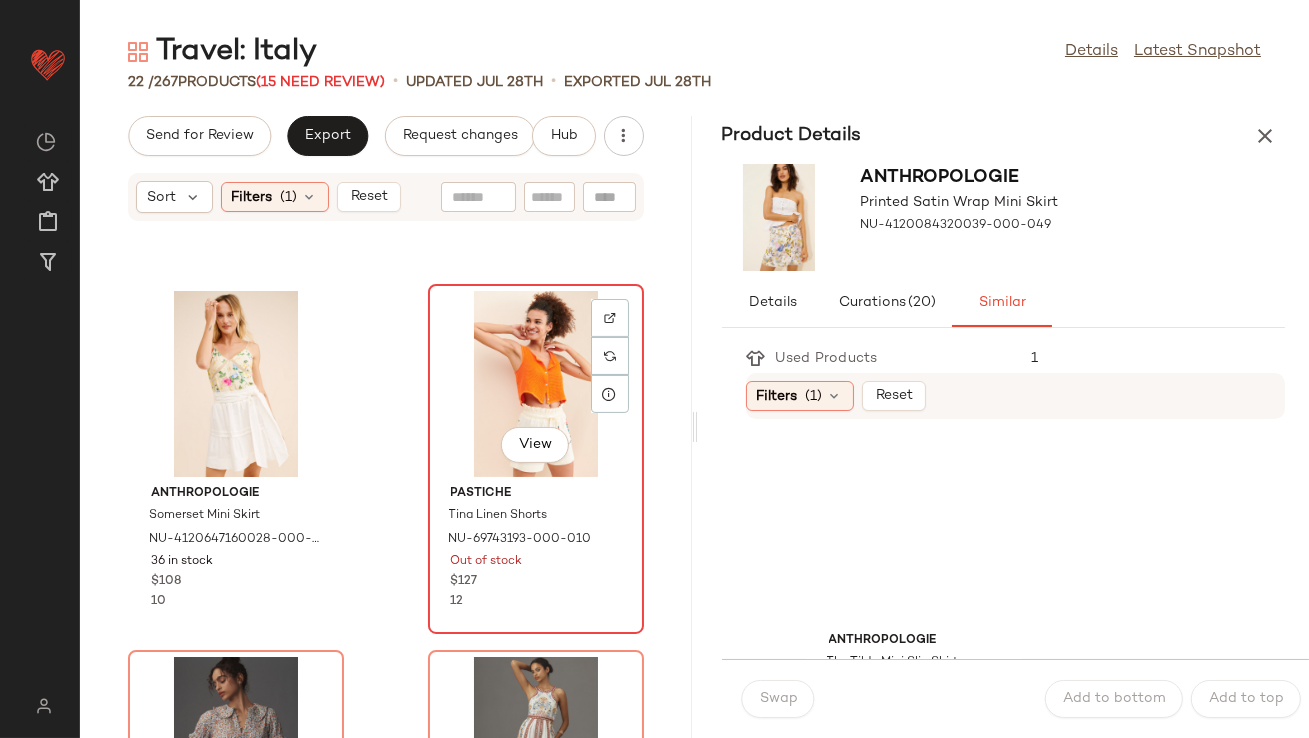 click on "View" 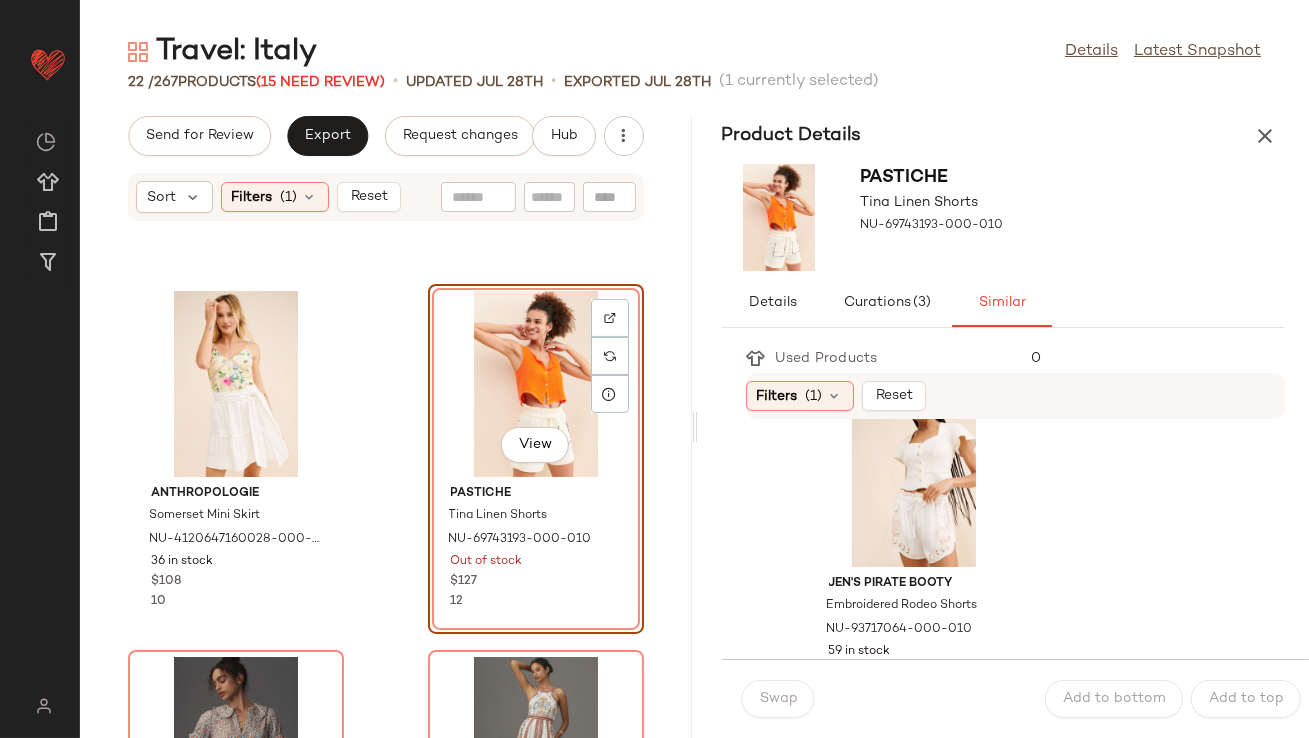 scroll, scrollTop: 67, scrollLeft: 0, axis: vertical 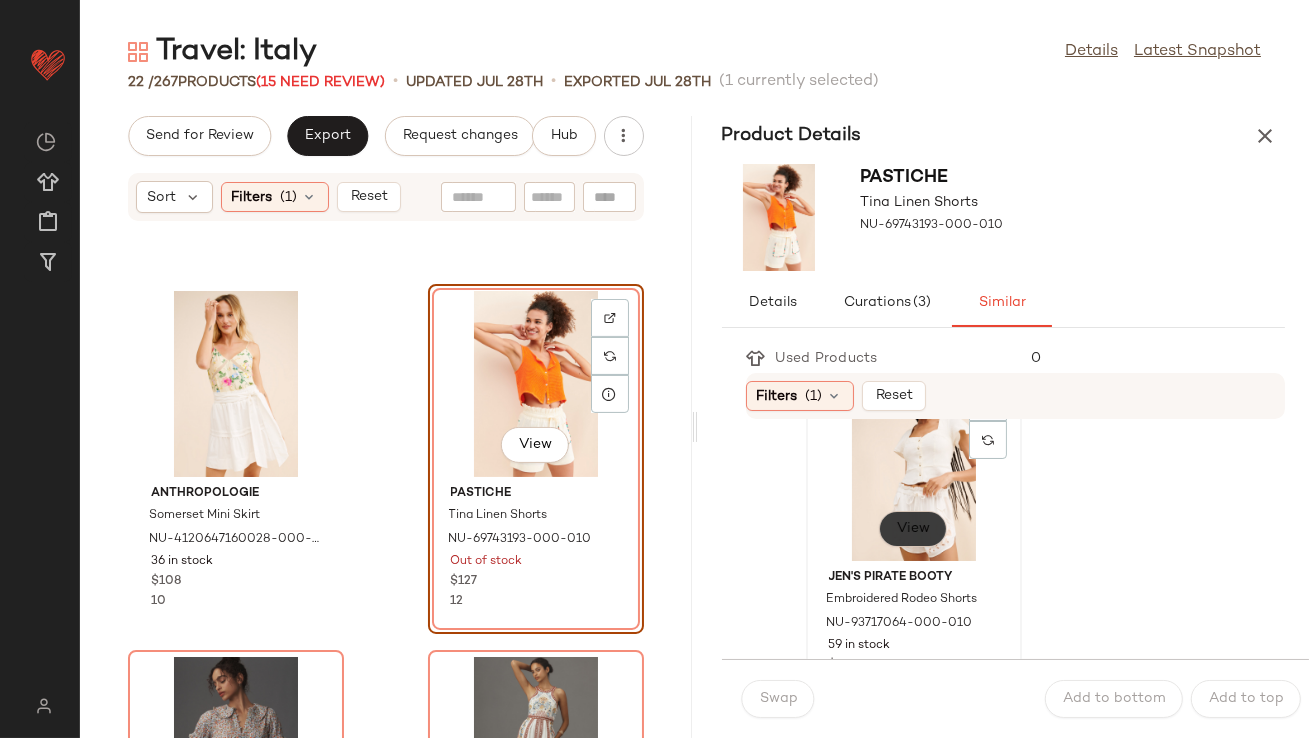 click on "View" at bounding box center [913, 529] 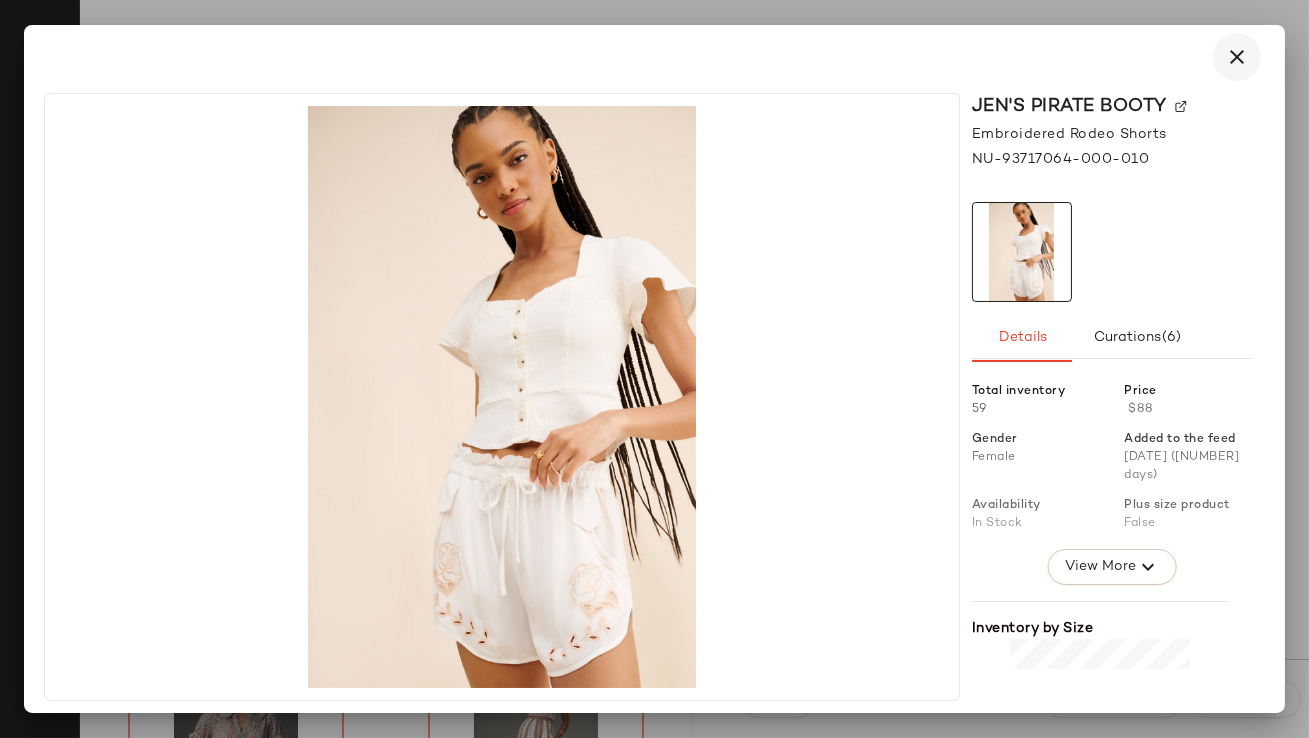 click at bounding box center [1237, 57] 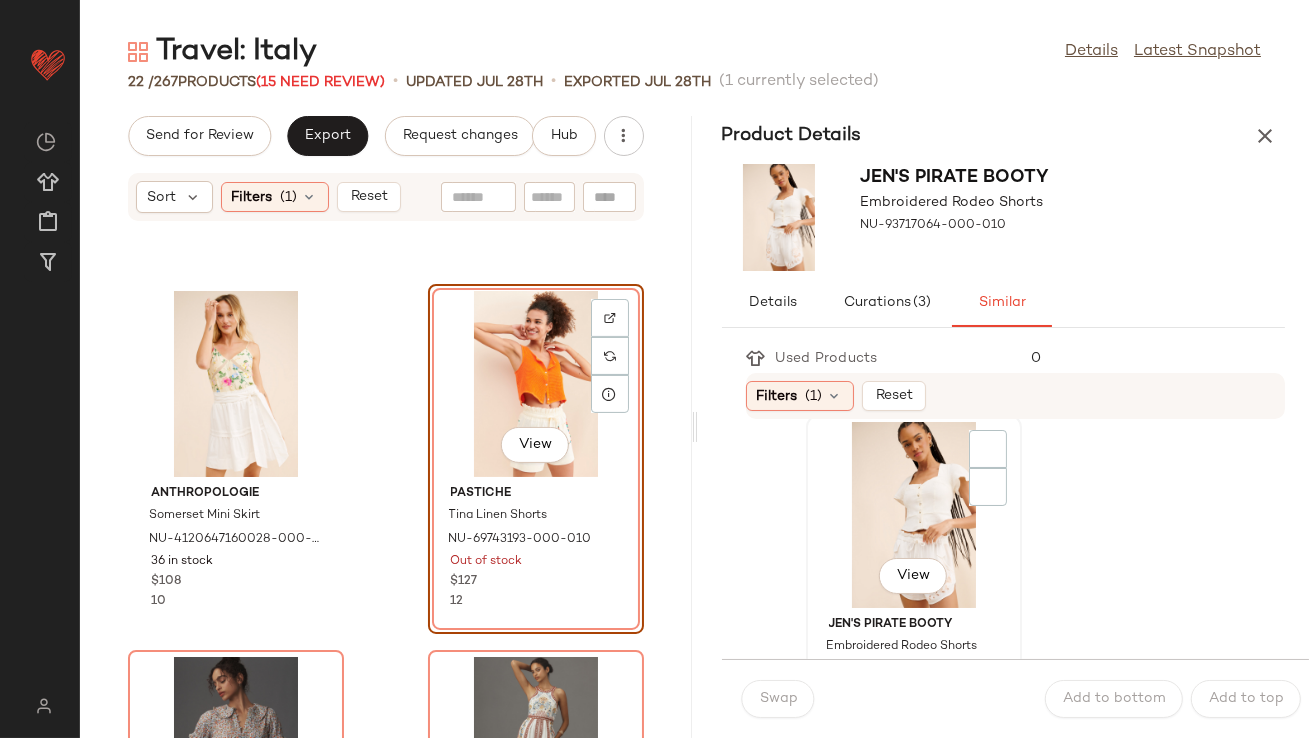 scroll, scrollTop: 0, scrollLeft: 0, axis: both 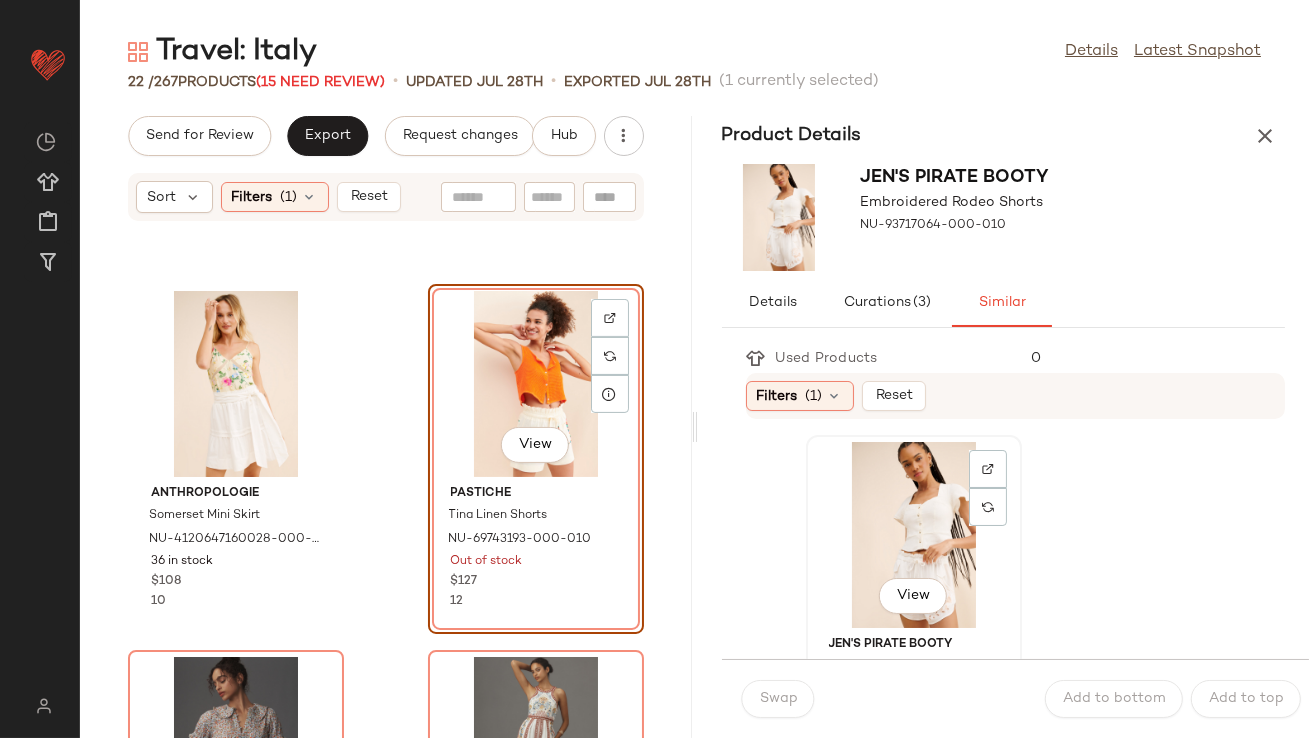 click on "View" 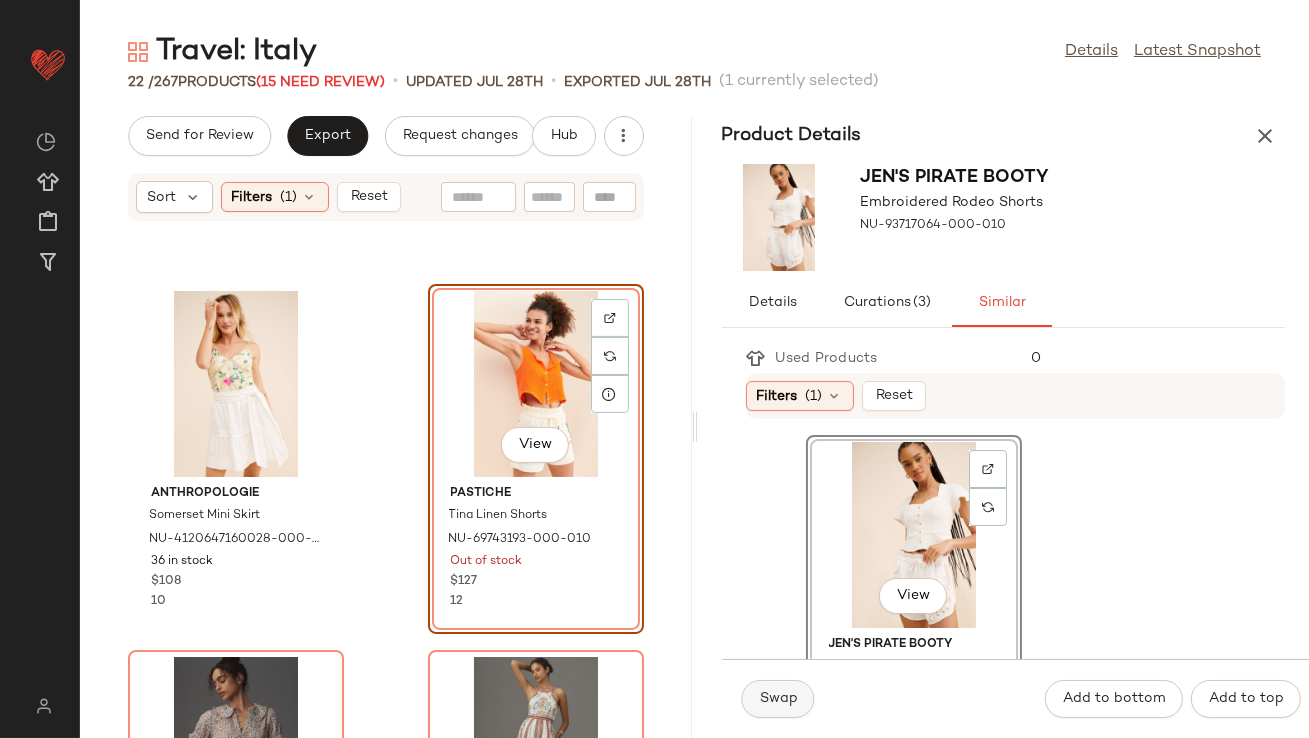 click on "Swap" 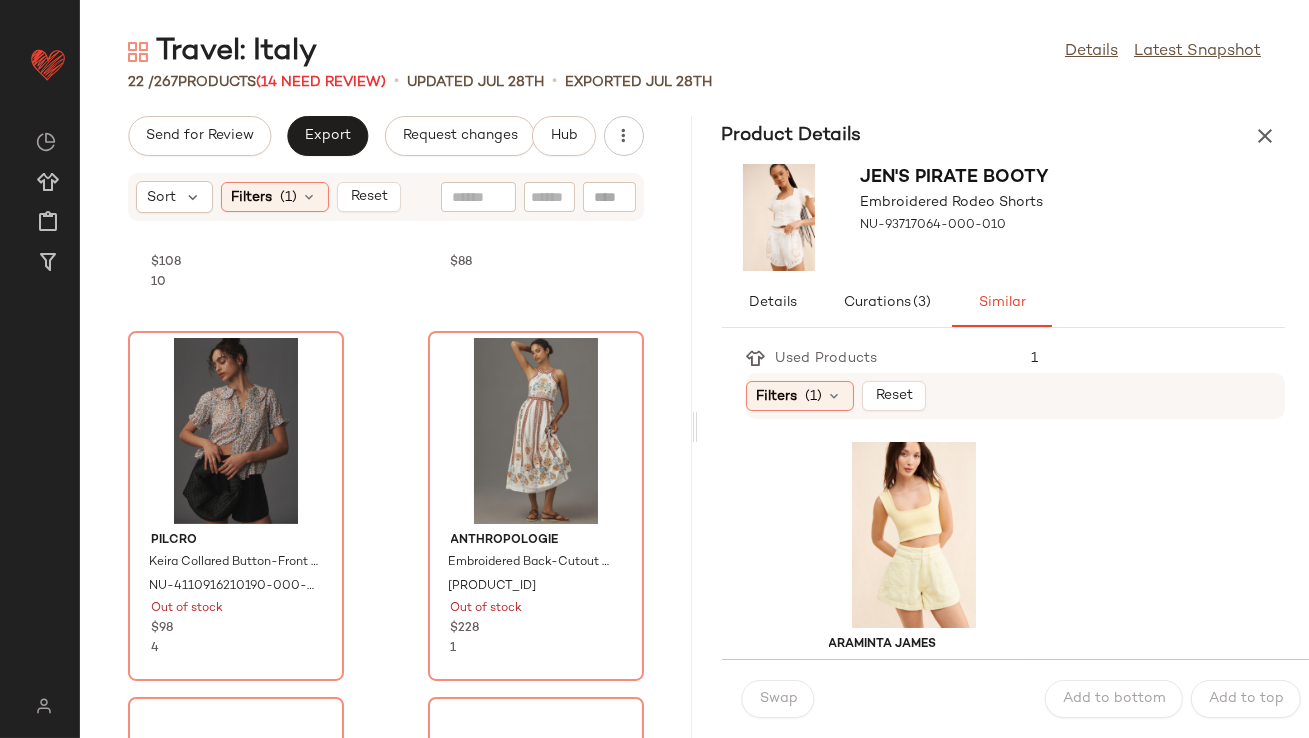 scroll, scrollTop: 1532, scrollLeft: 0, axis: vertical 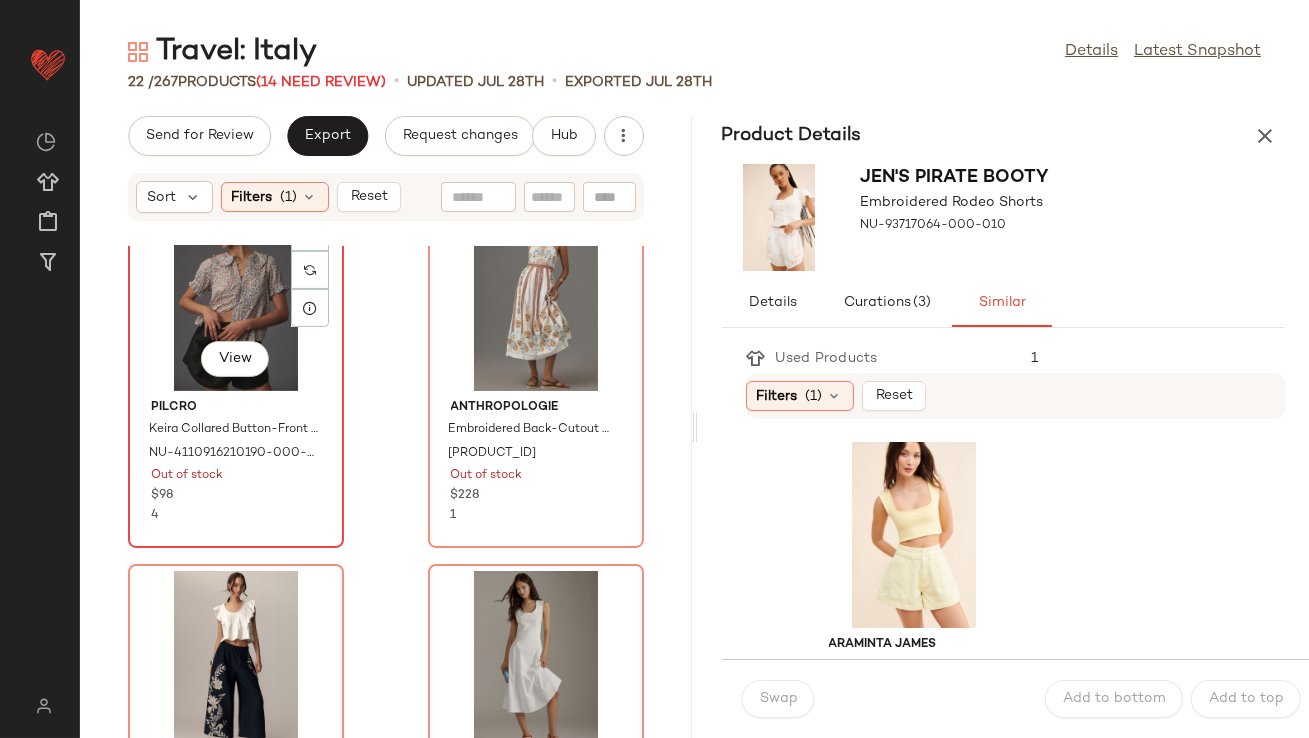click on "View" 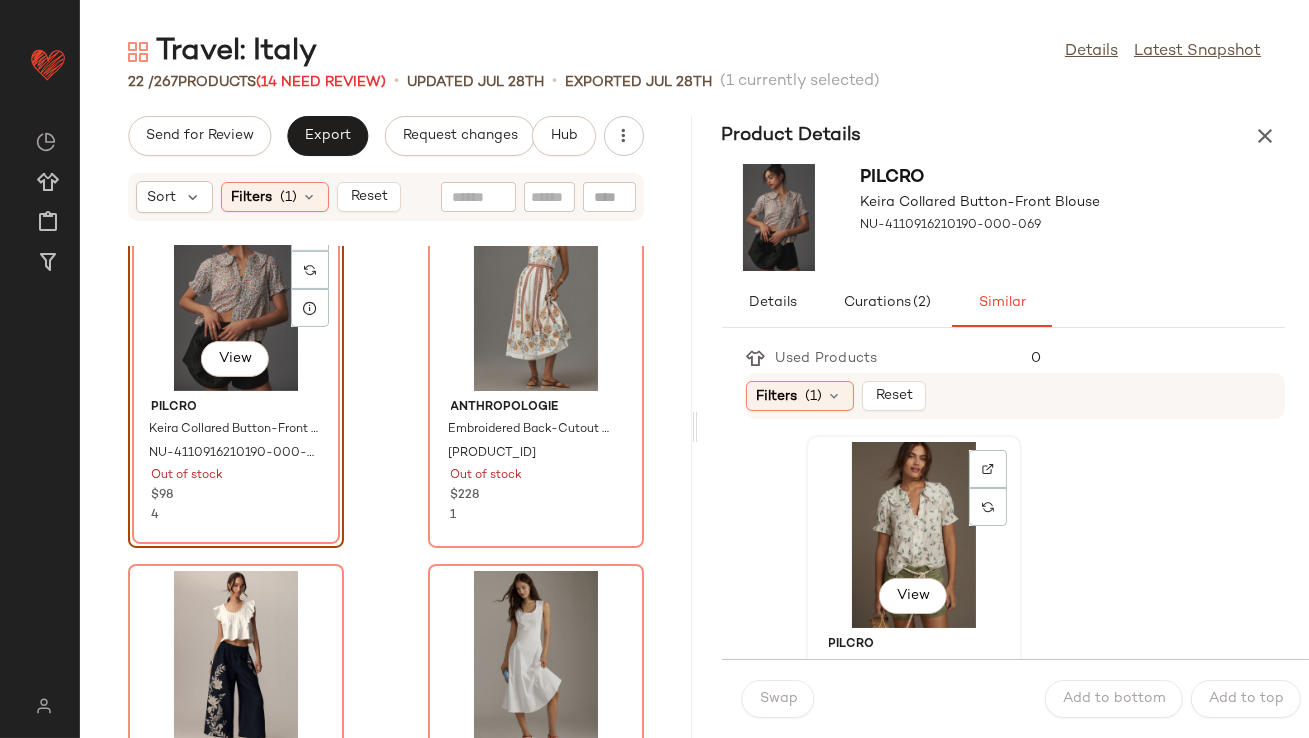 click on "View" 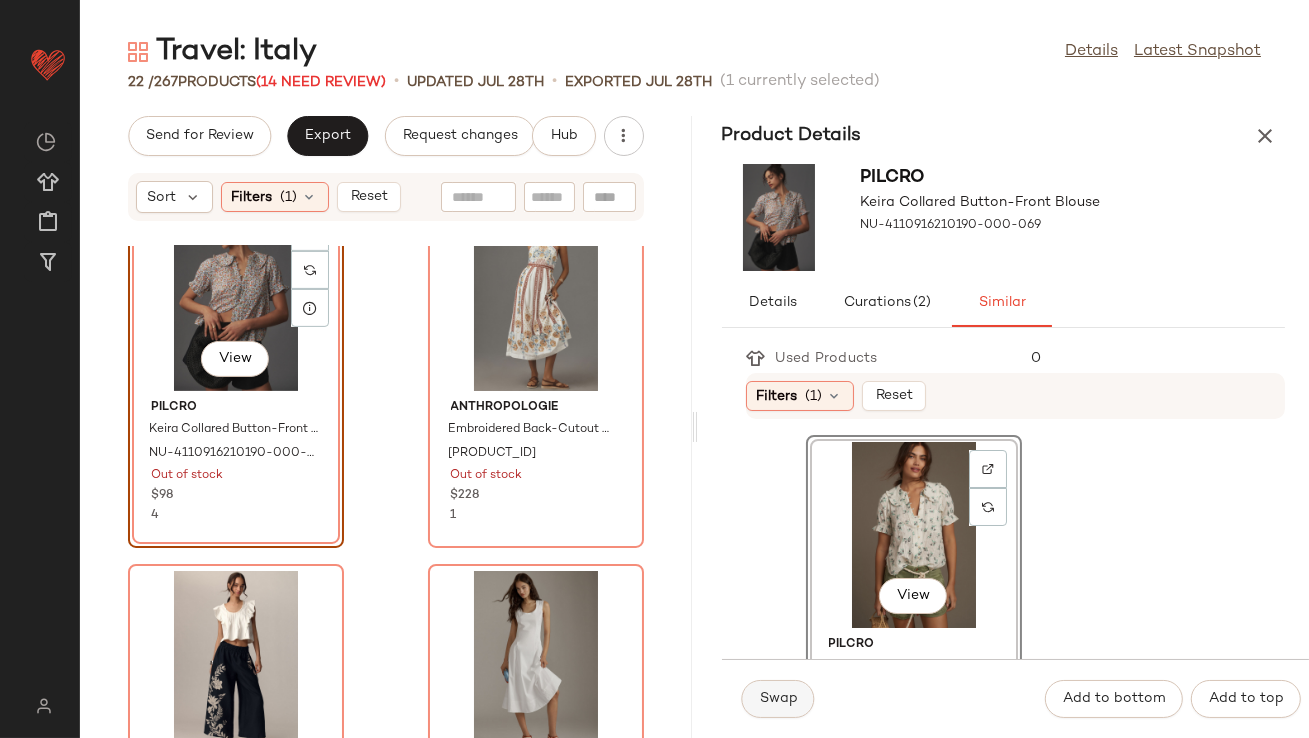 click on "Swap" at bounding box center [778, 699] 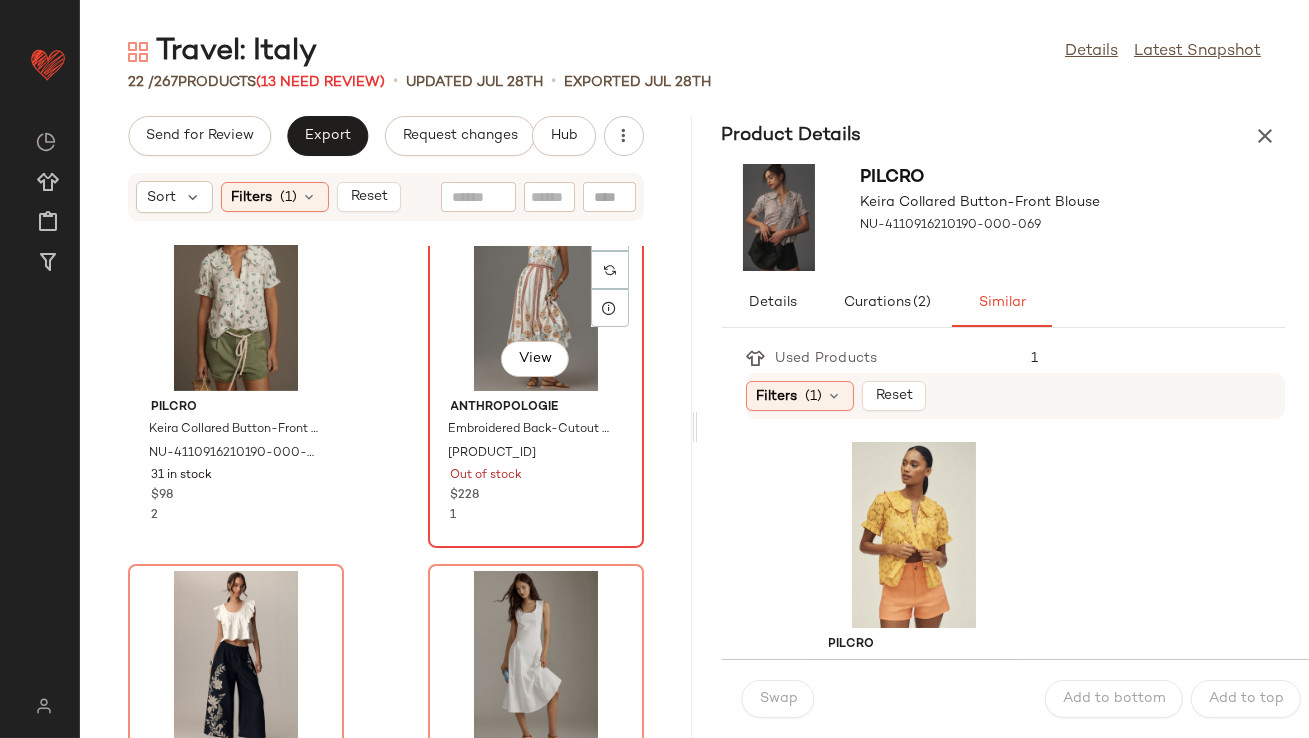 click on "View" 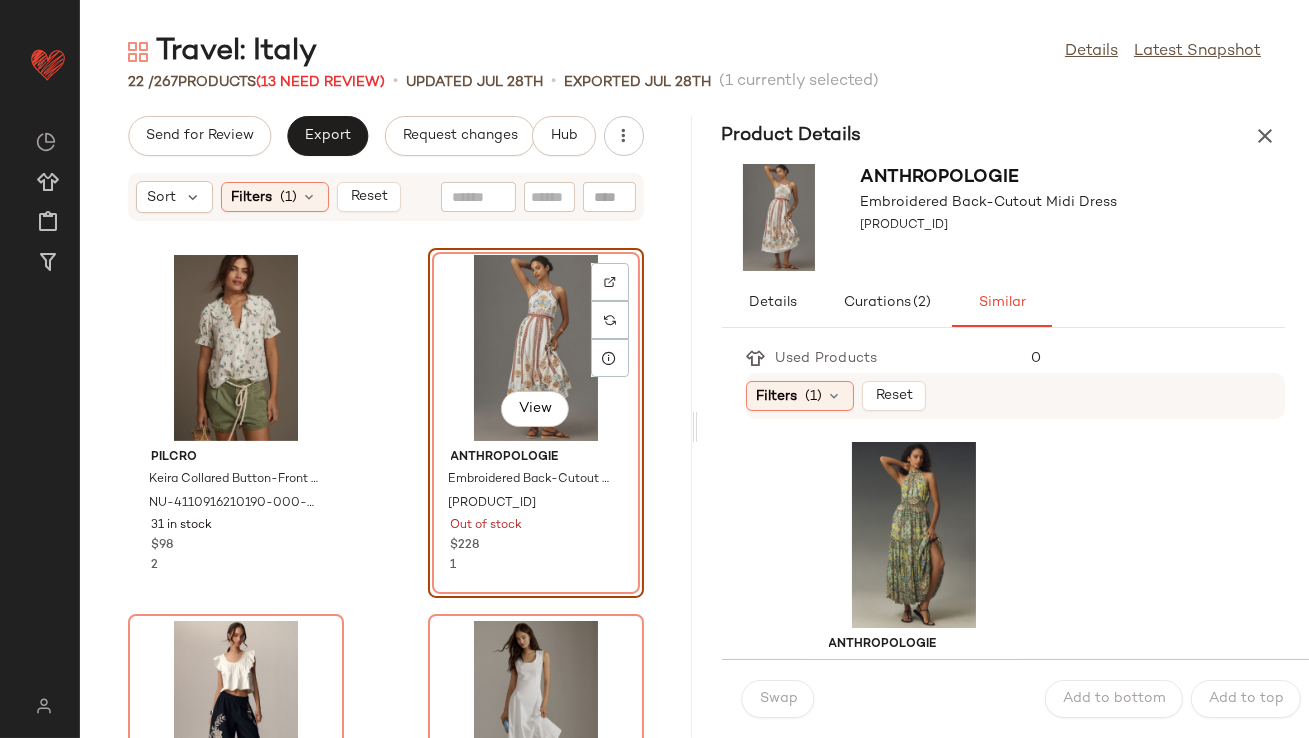 scroll, scrollTop: 1475, scrollLeft: 0, axis: vertical 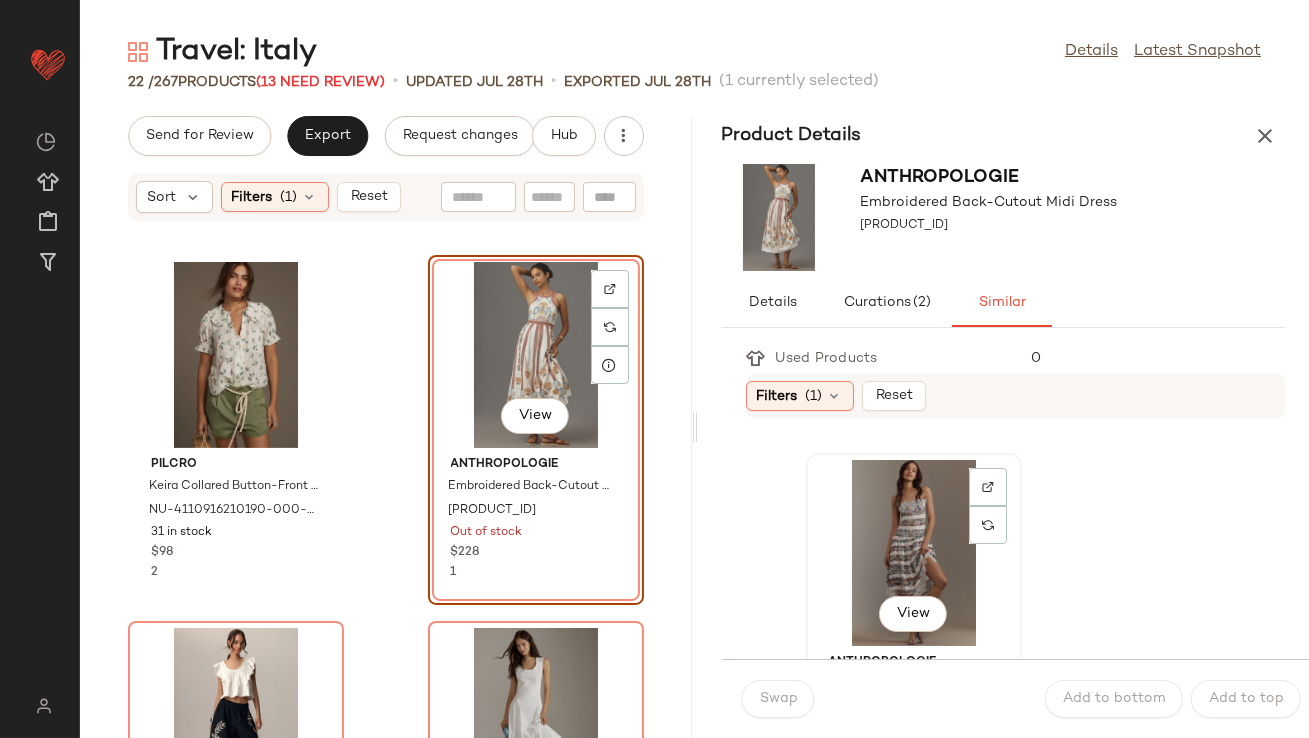 click on "View" 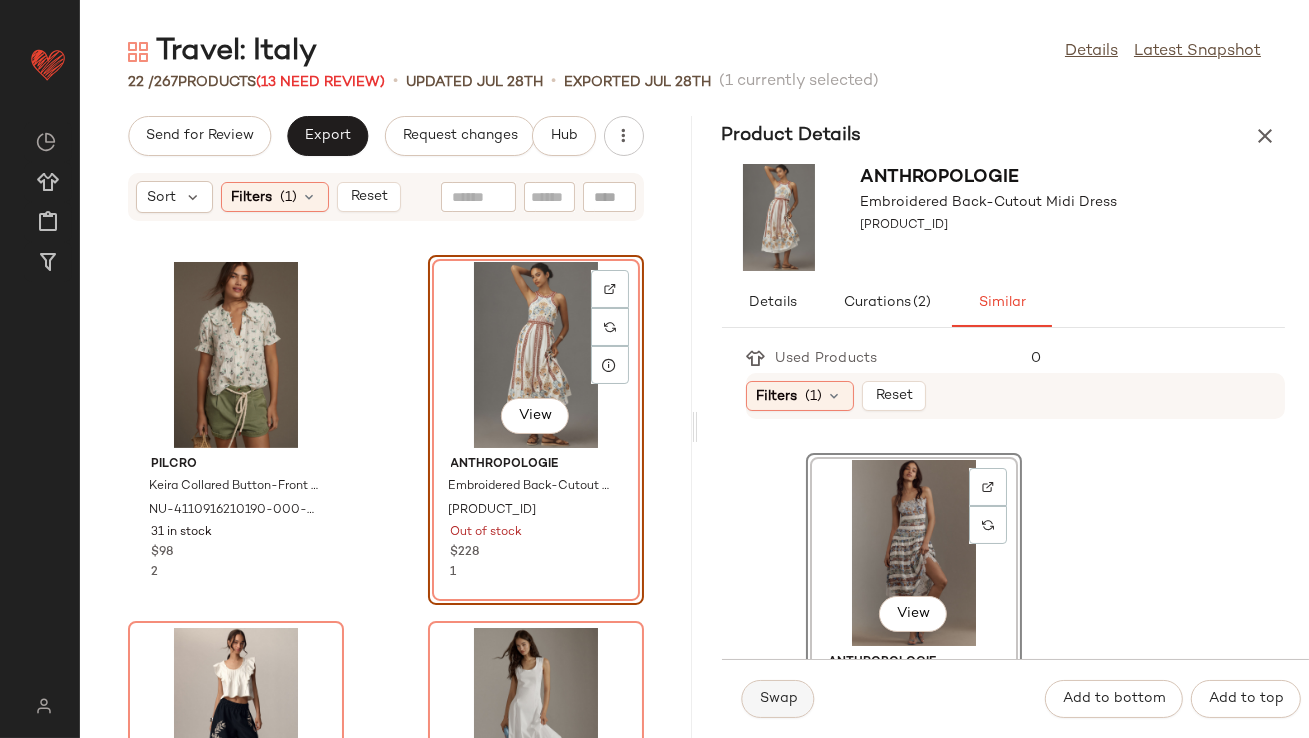 click on "Swap" at bounding box center (778, 699) 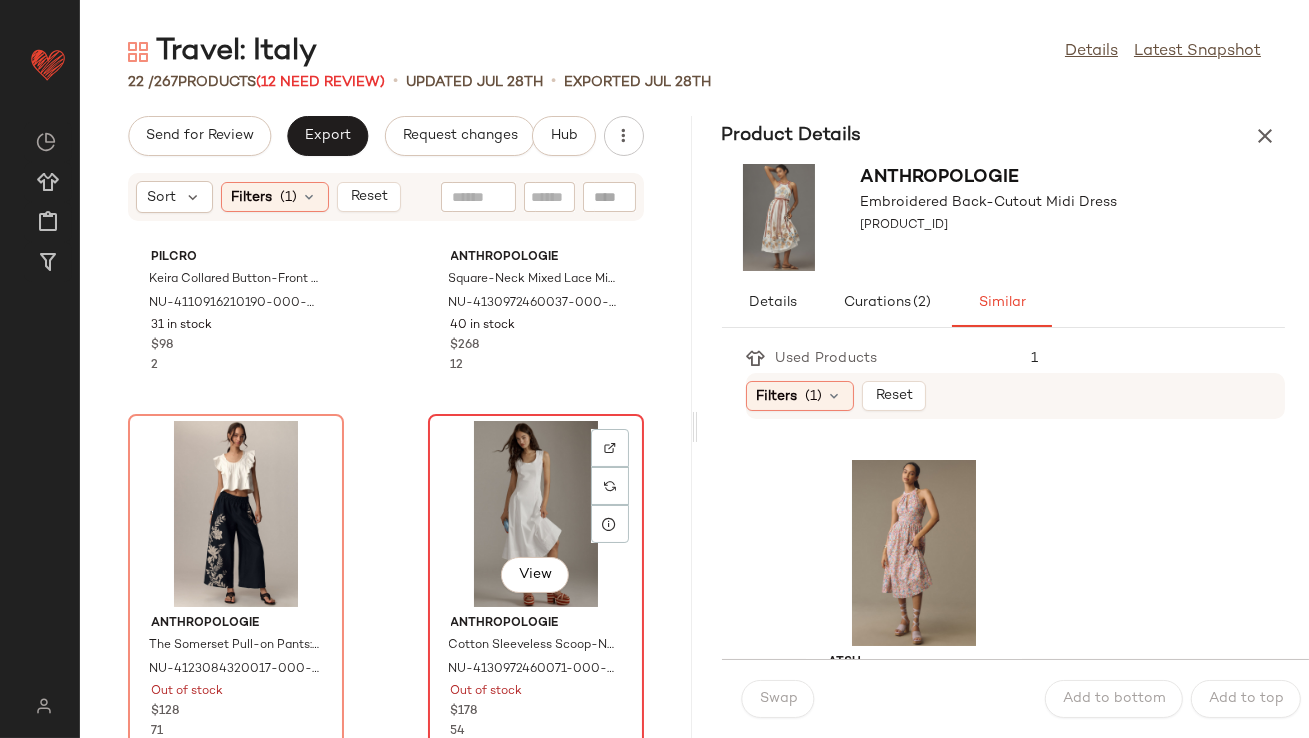scroll, scrollTop: 1831, scrollLeft: 0, axis: vertical 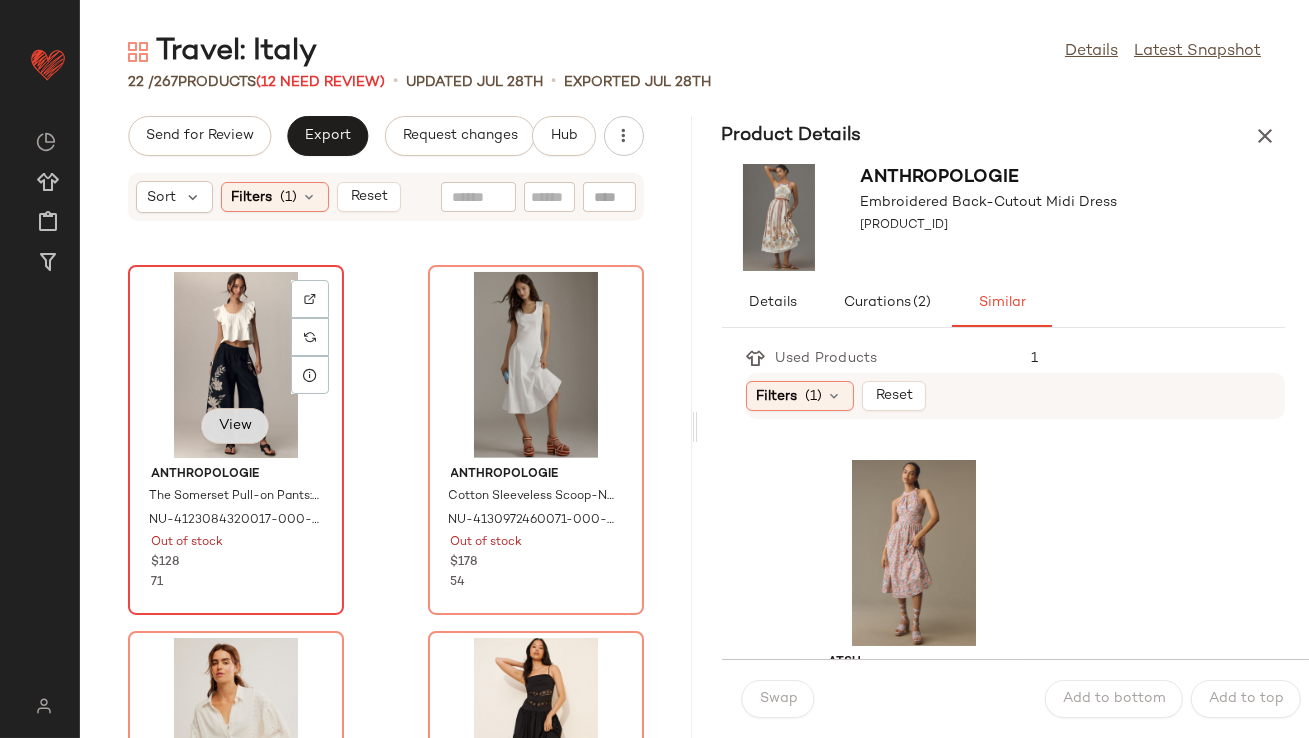 click on "View" 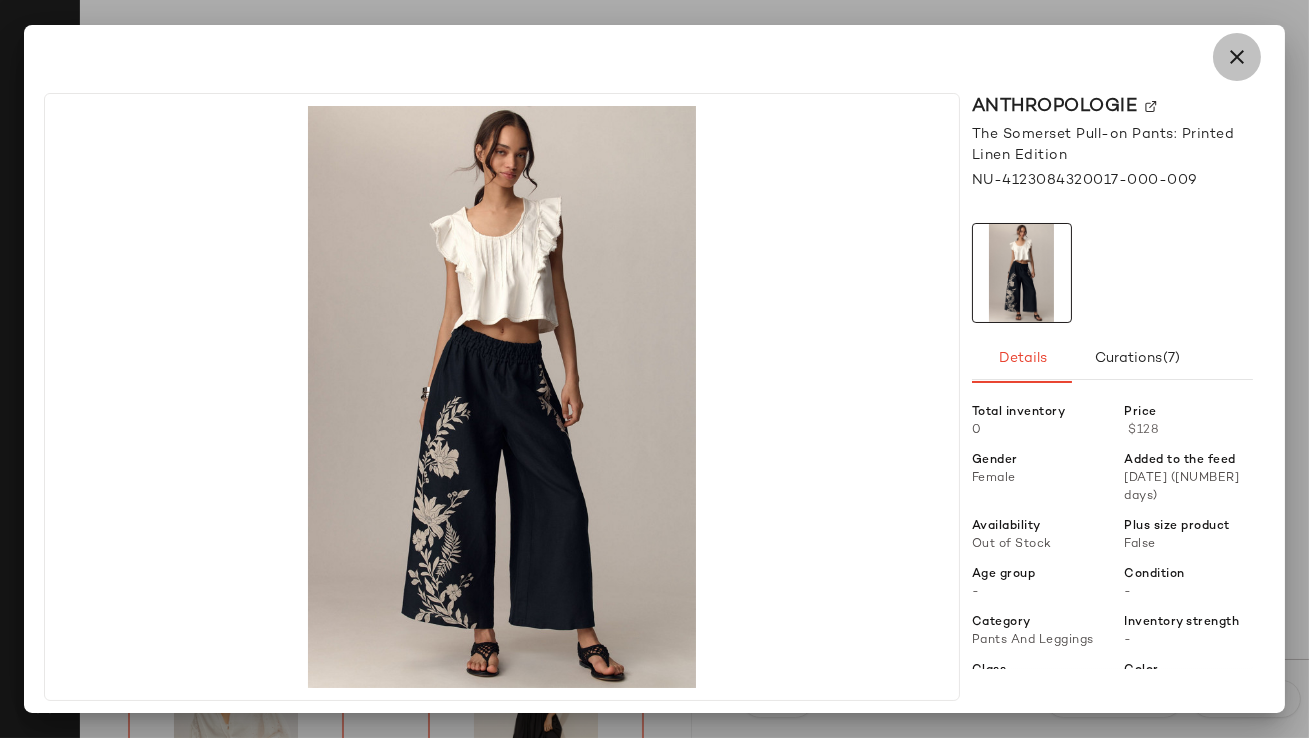 click at bounding box center (1237, 57) 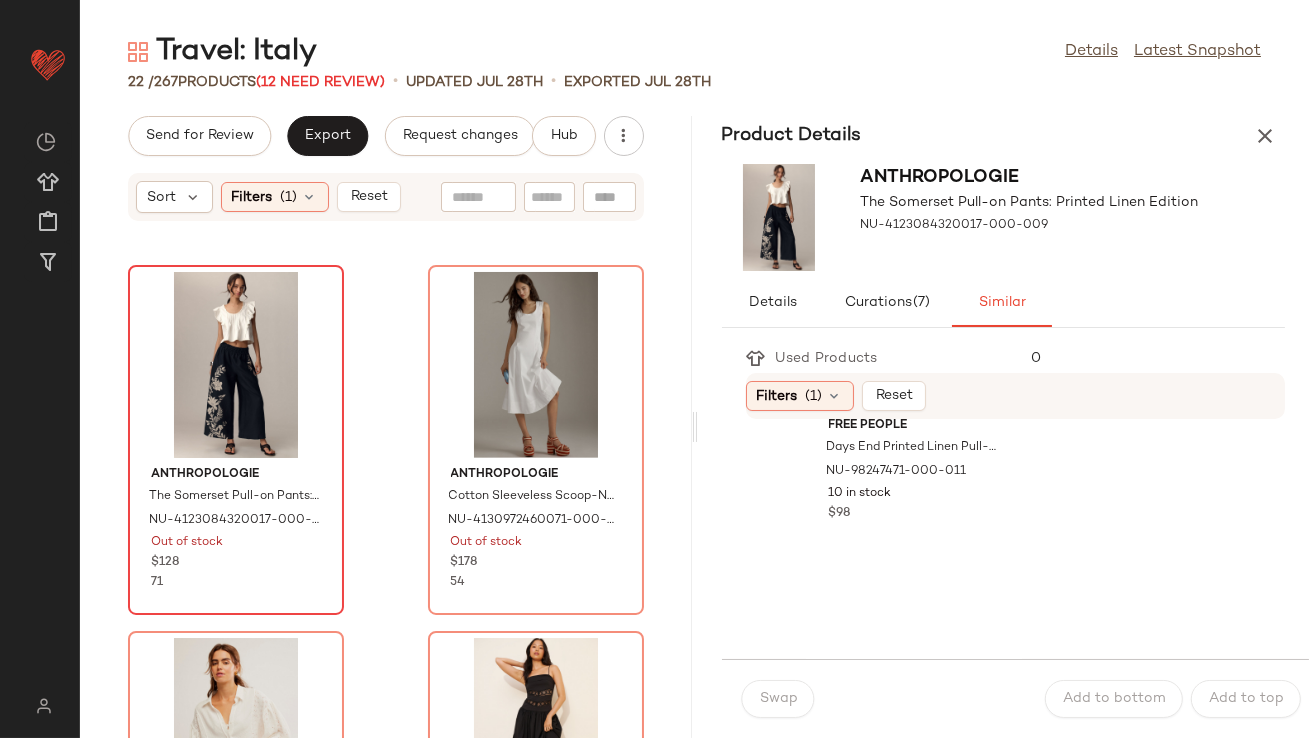 scroll, scrollTop: 727, scrollLeft: 0, axis: vertical 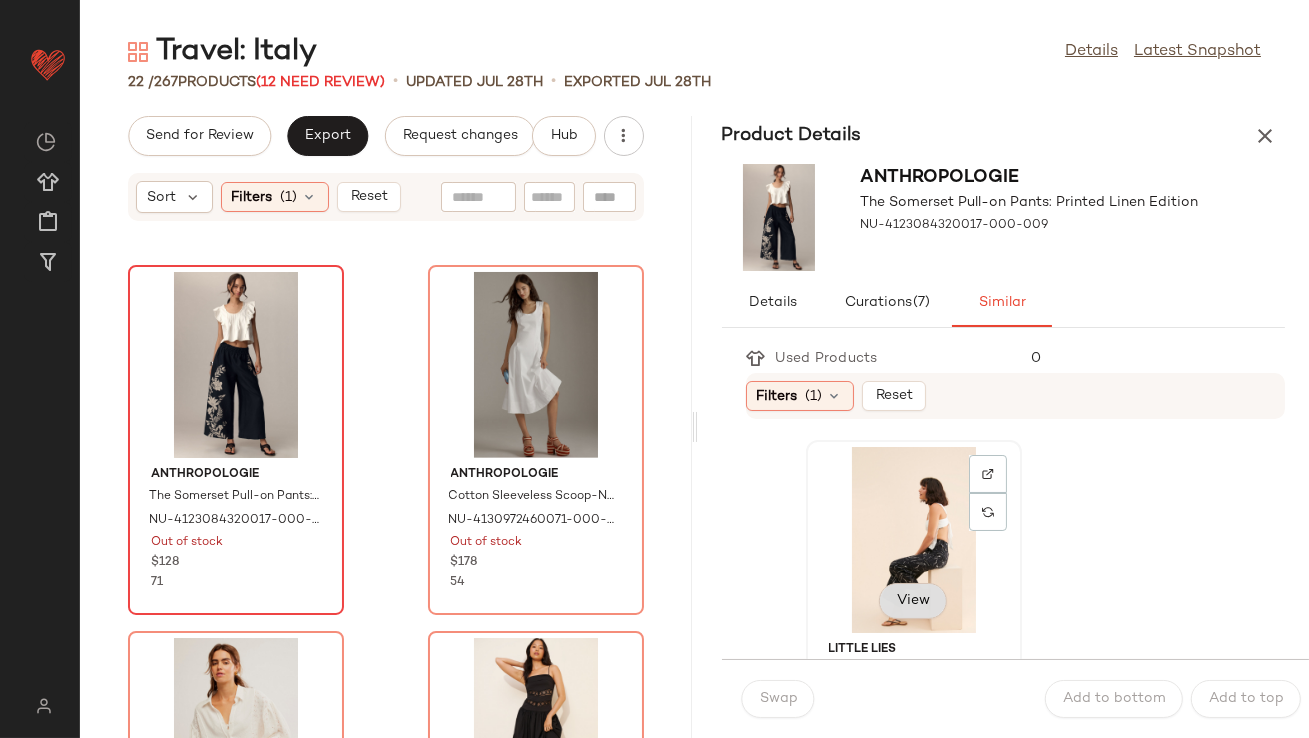 click on "View" 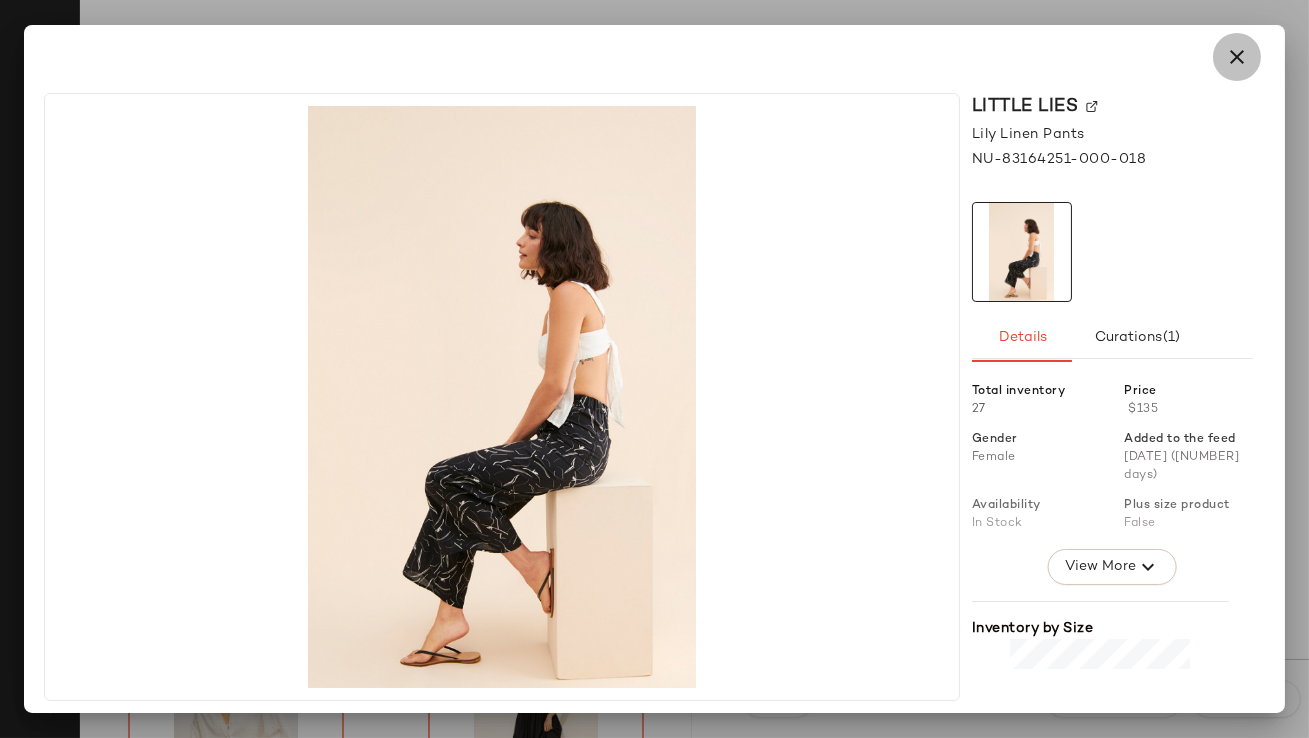 click at bounding box center [1237, 57] 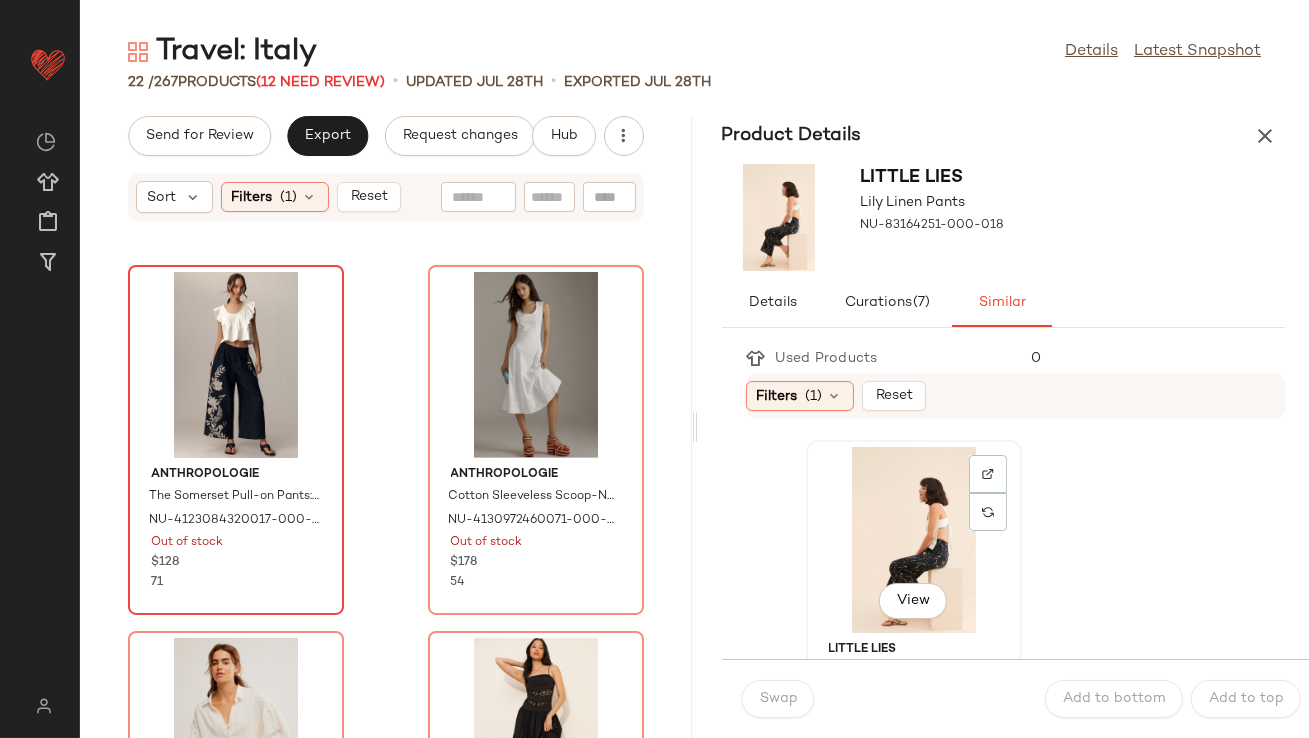 click on "View" 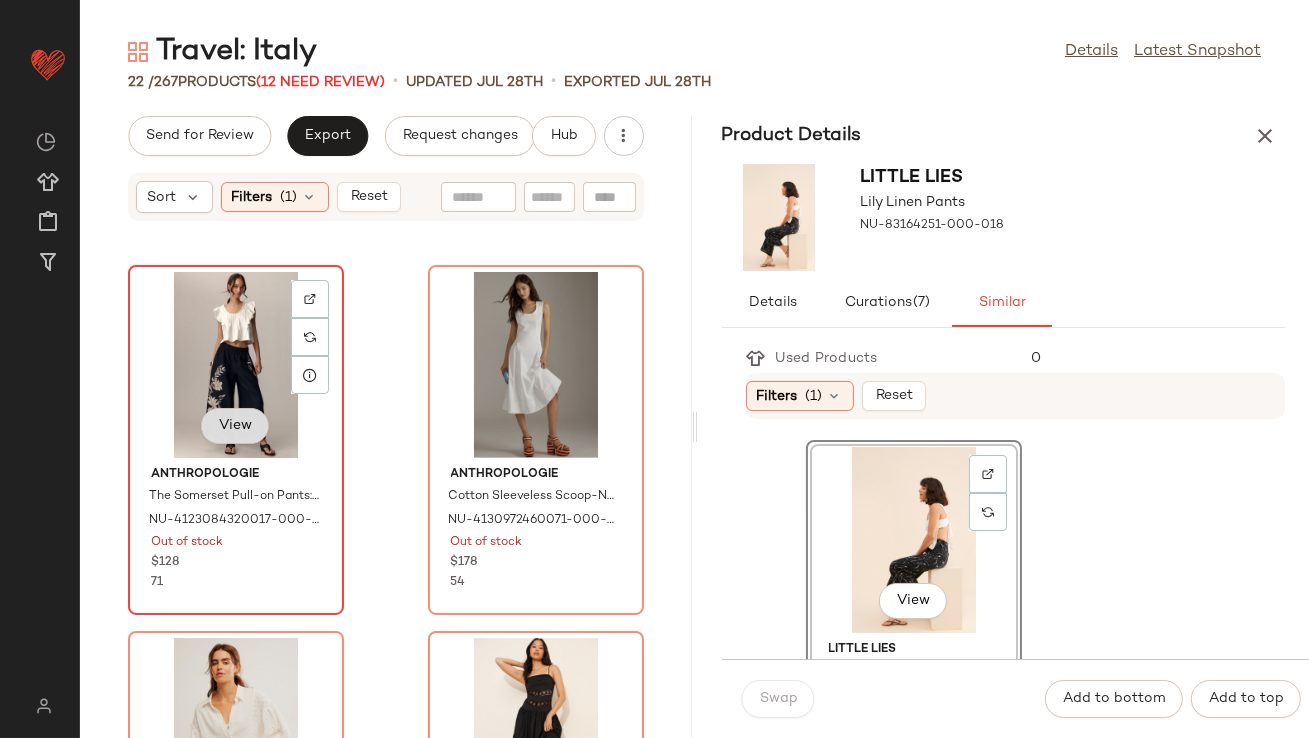click on "View" at bounding box center [235, 426] 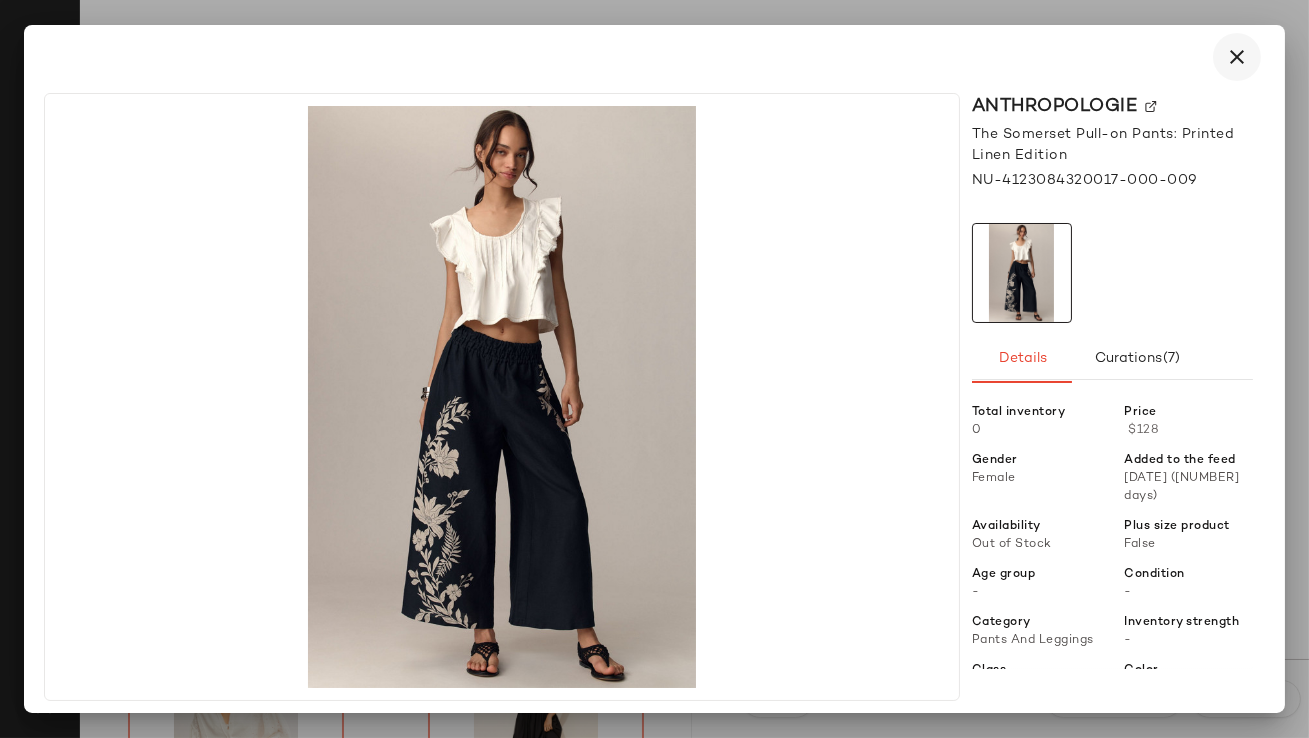 click at bounding box center [1237, 57] 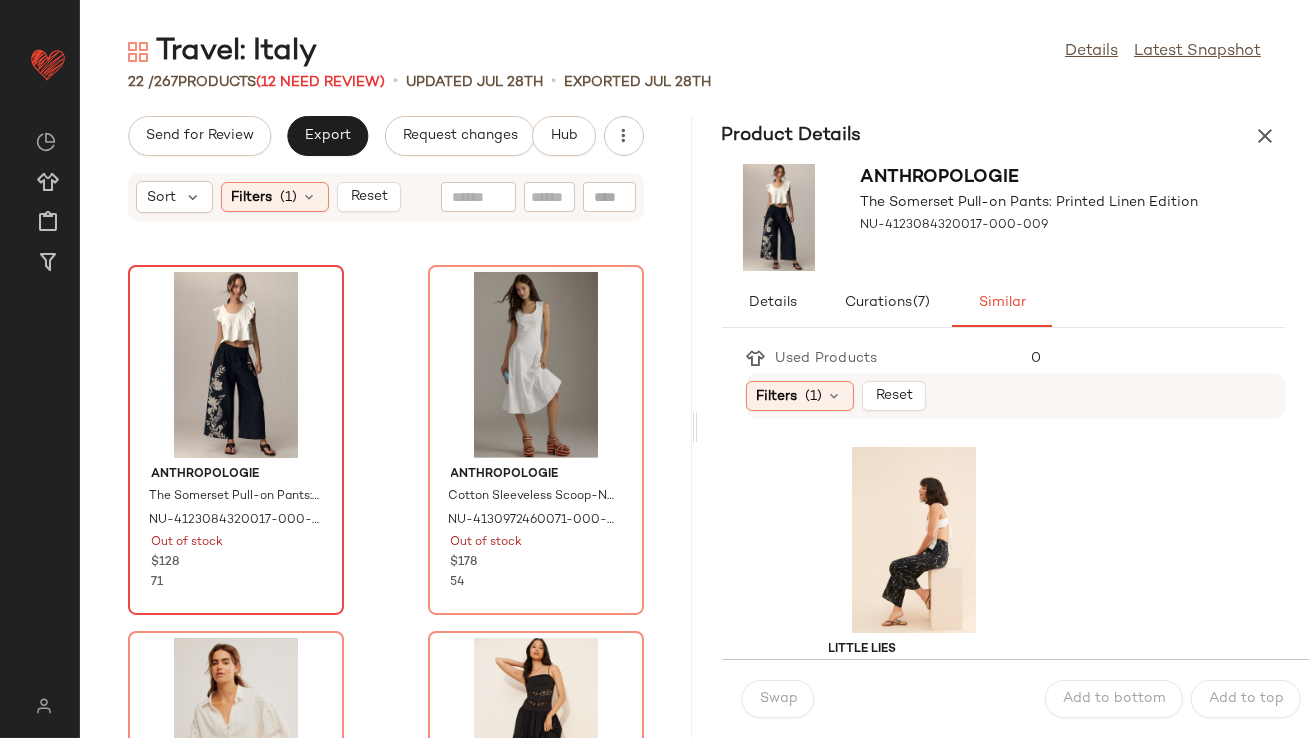 click on "Hutch Satin Outline Floral Pants [PRODUCT_ID] 114 in stock $160 4 Free People Days End Printed Linen Pull-On Pants [PRODUCT_ID] 10 in stock $98 Little Lies Lily Linen Pants [PRODUCT_ID] 27 in stock $135 Anthropologie The Adaptive Colette Denim Cropped Wide-Leg Jeans [PRODUCT_ID] 17 in stock $130 Pilcro The Izzie Relaxed Pull-On Barrel Pants [PRODUCT_ID] 25 in stock $118 2 Anthropologie The Colette Cropped Wide-Leg Pants: Contrast-Stitch Linen Edition [PRODUCT_ID] 27 in stock $138 39 Kowtow Drape Wide Leg Pants [PRODUCT_ID] 55 in stock $135 58 Corey Lynn Calter Lace Adorned Wide-Leg Pants [PRODUCT_ID] 34 in stock $198 Anthropologie The Colette Cropped Wide-Leg Printed Pants [PRODUCT_ID] 14 in stock $130 2 Hutch Relaxed Drawstring Pants [PRODUCT_ID] 20 in stock $138 Anthropologie The Colette Cropped Wide-Leg Pants: Striped Knit Edition [PRODUCT_ID] 39 in stock $138 5 Anthropologie [PRODUCT_ID]" 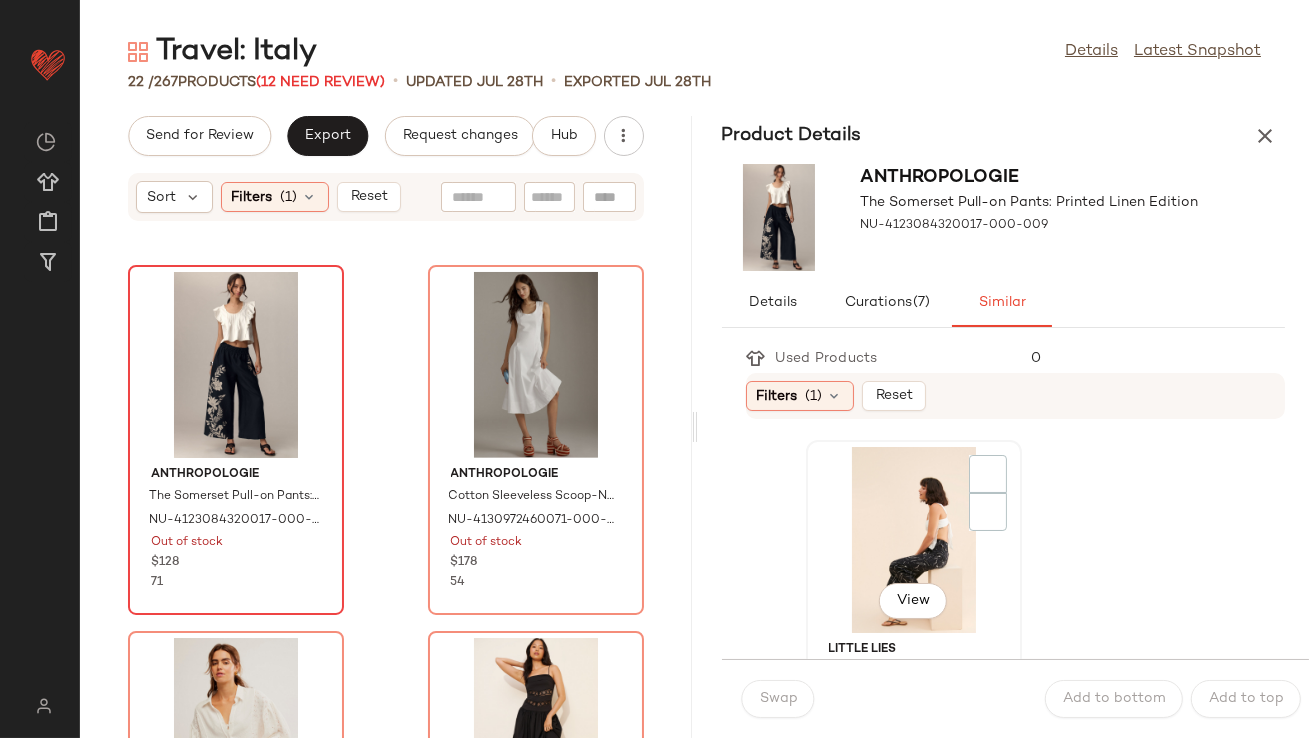 click on "View" 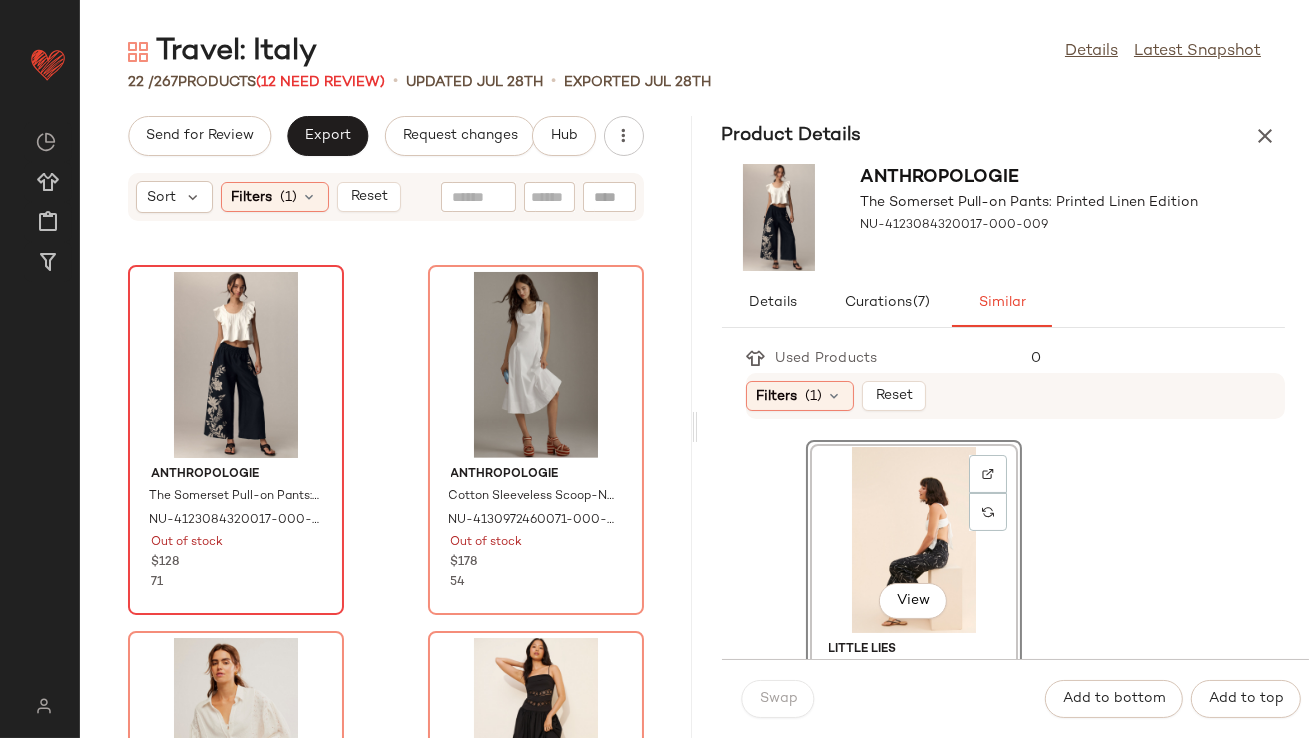 click on "Swap" at bounding box center [778, 699] 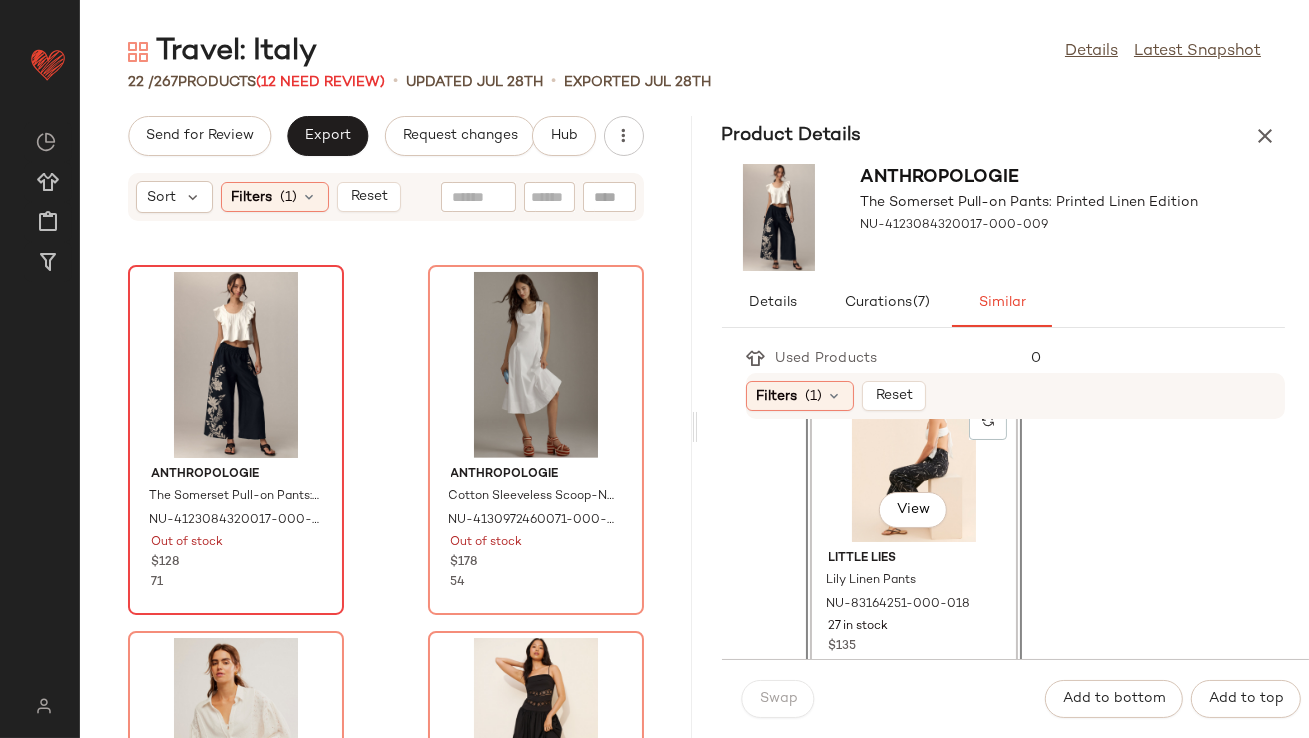 scroll, scrollTop: 892, scrollLeft: 0, axis: vertical 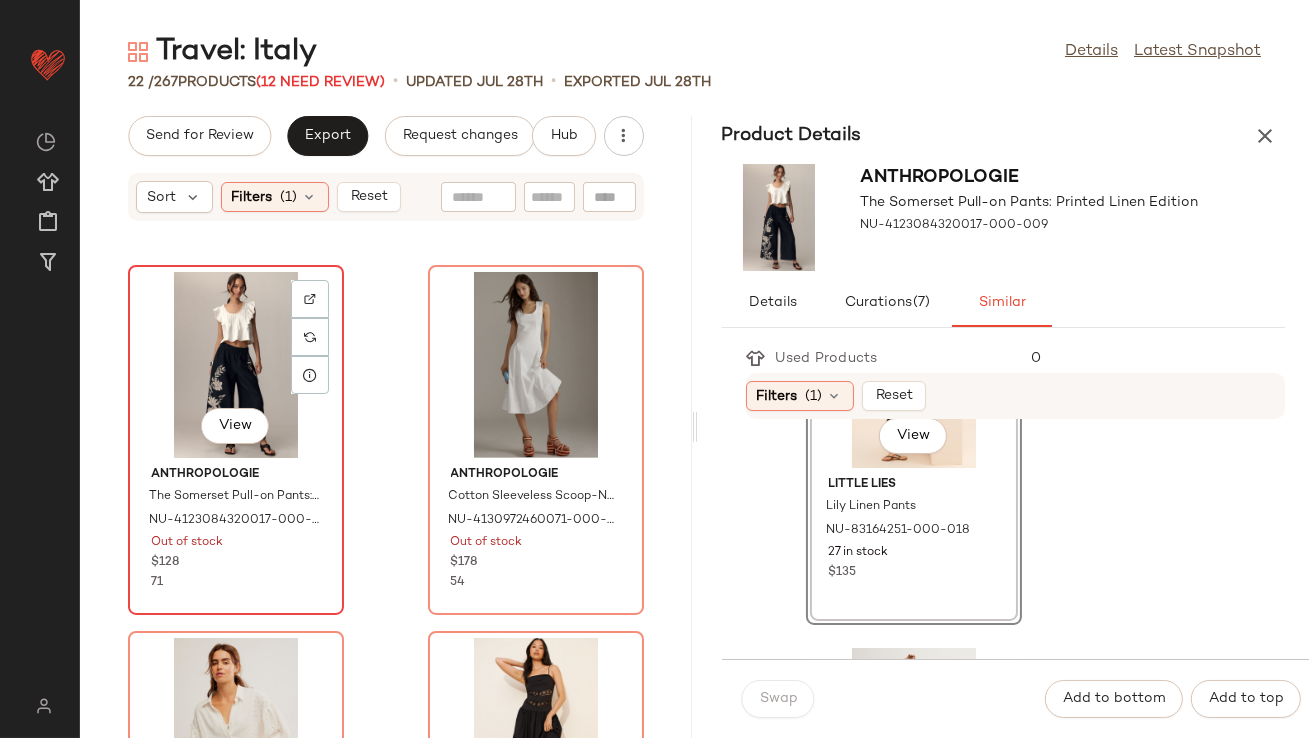 click on "View" 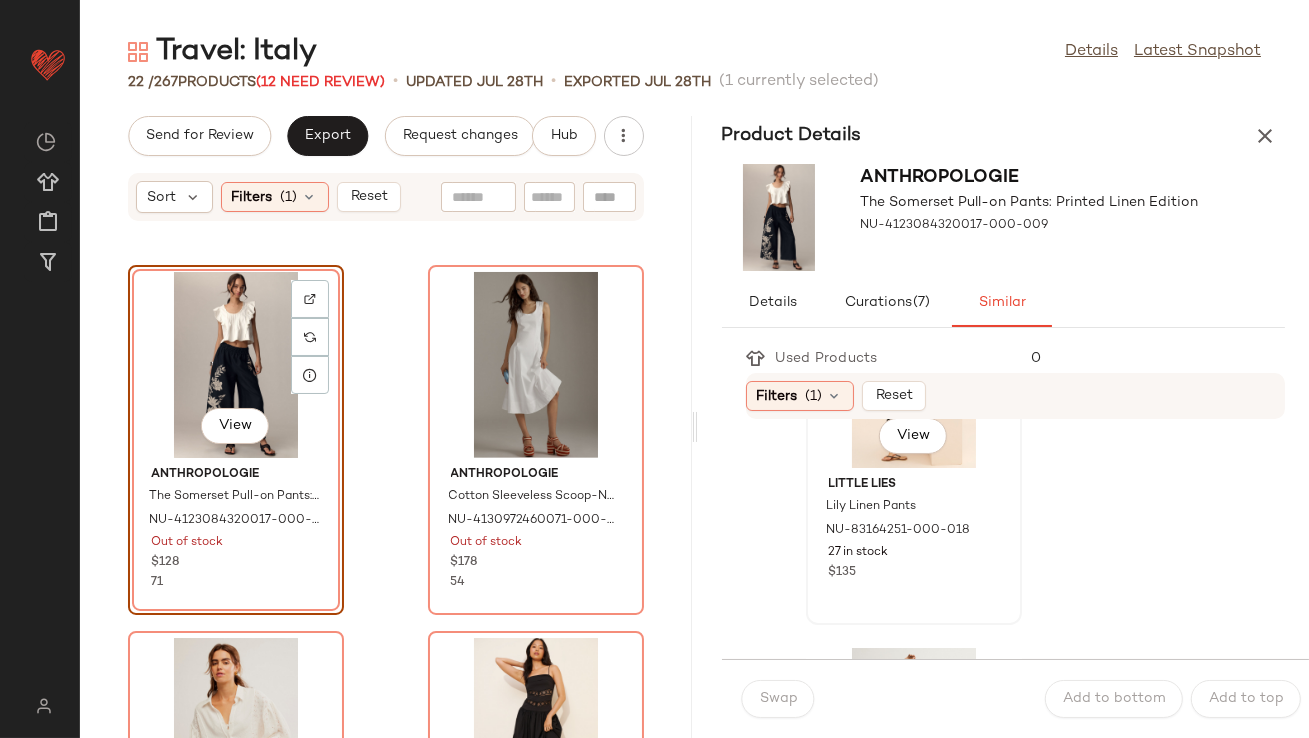 click on "View" 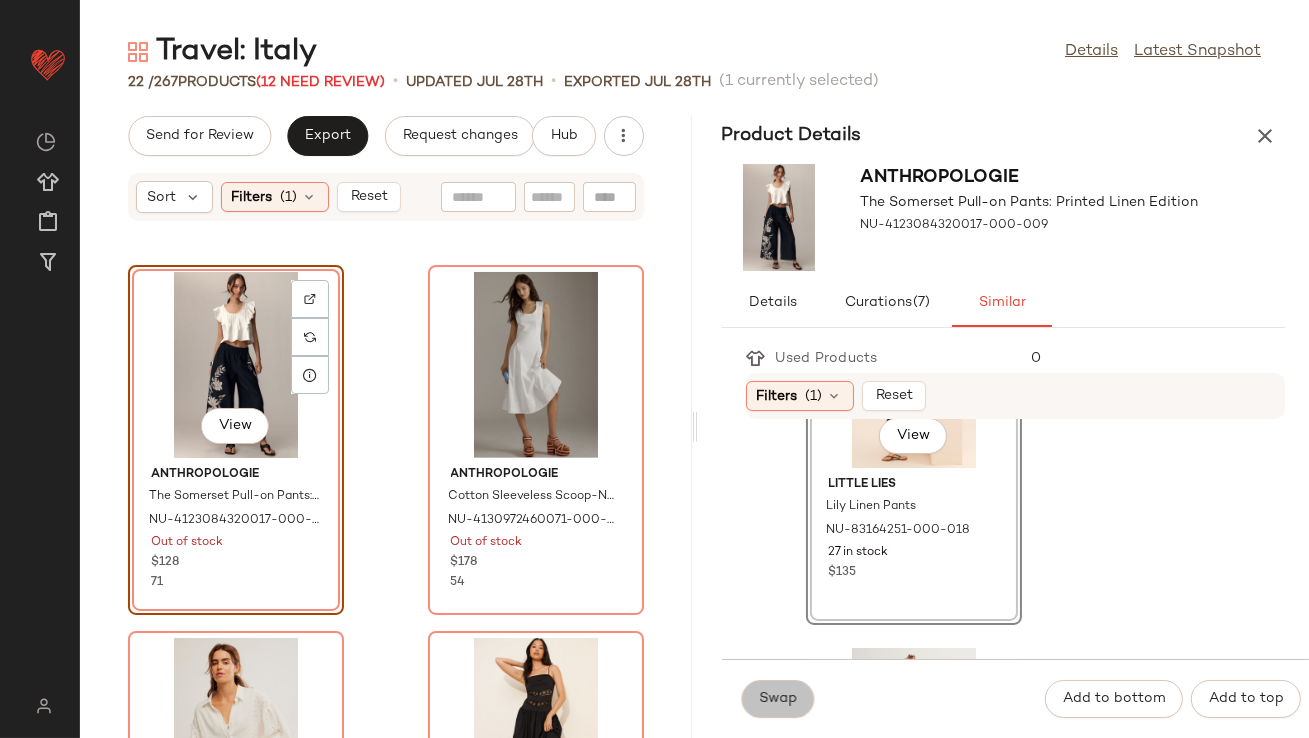 click on "Swap" at bounding box center [778, 699] 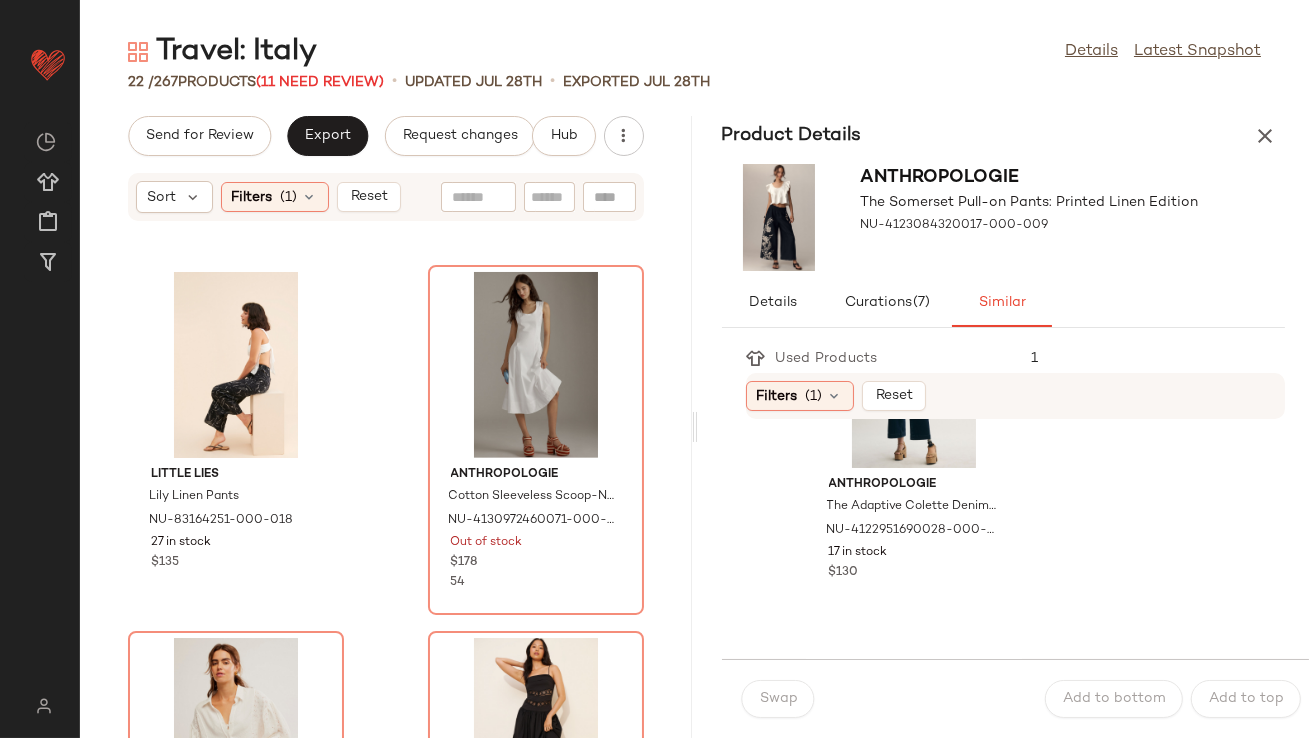 scroll, scrollTop: 526, scrollLeft: 0, axis: vertical 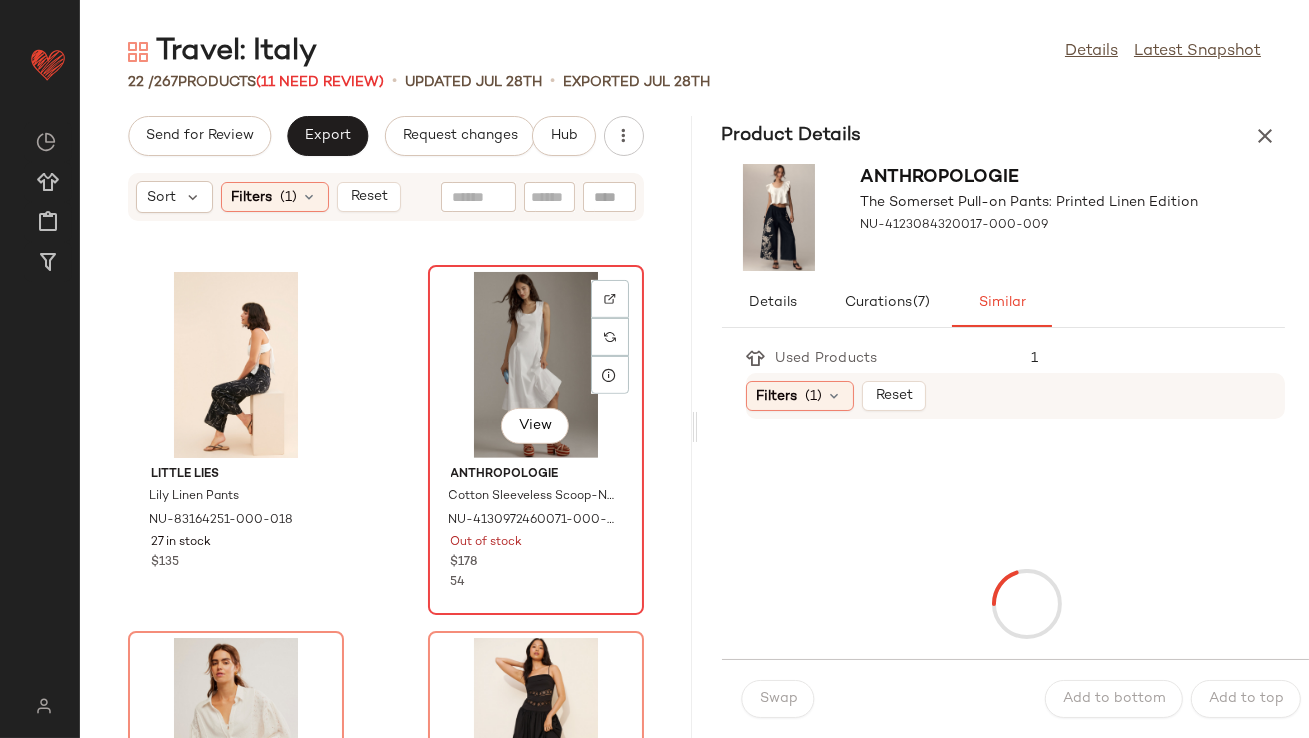 click on "View" 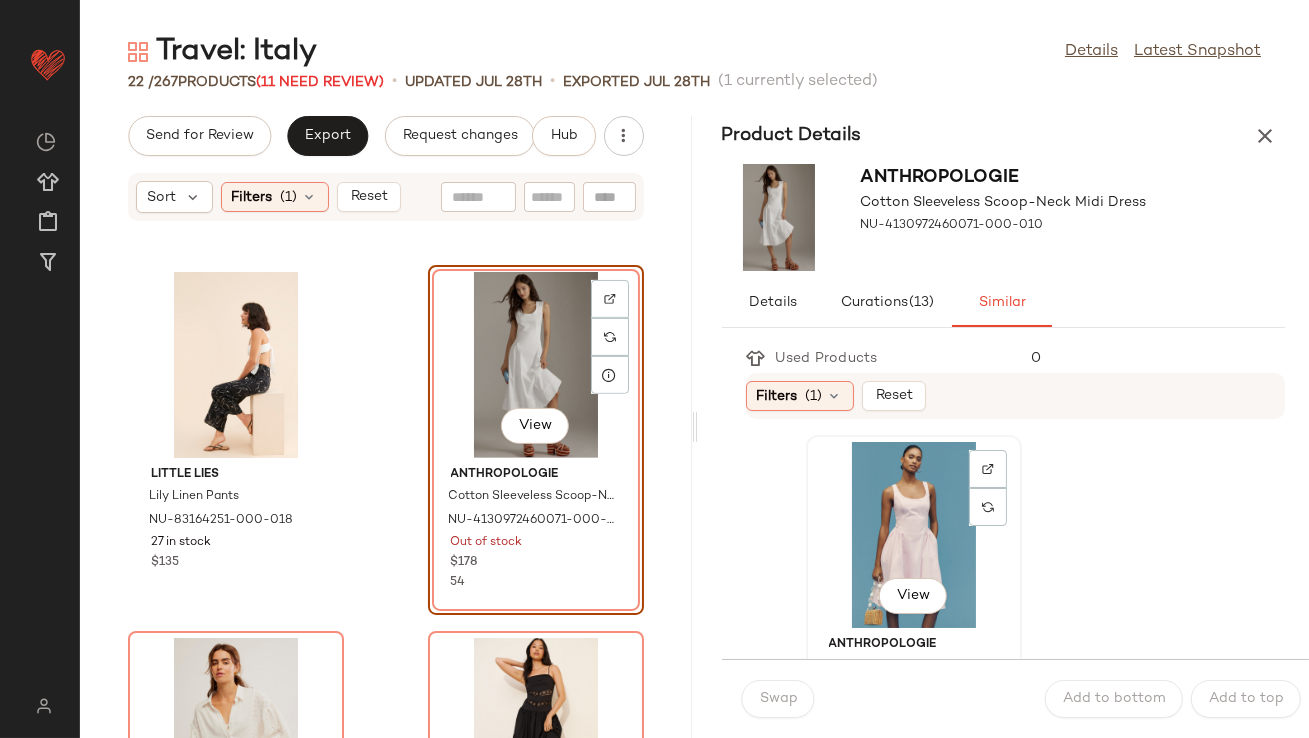 click on "View" 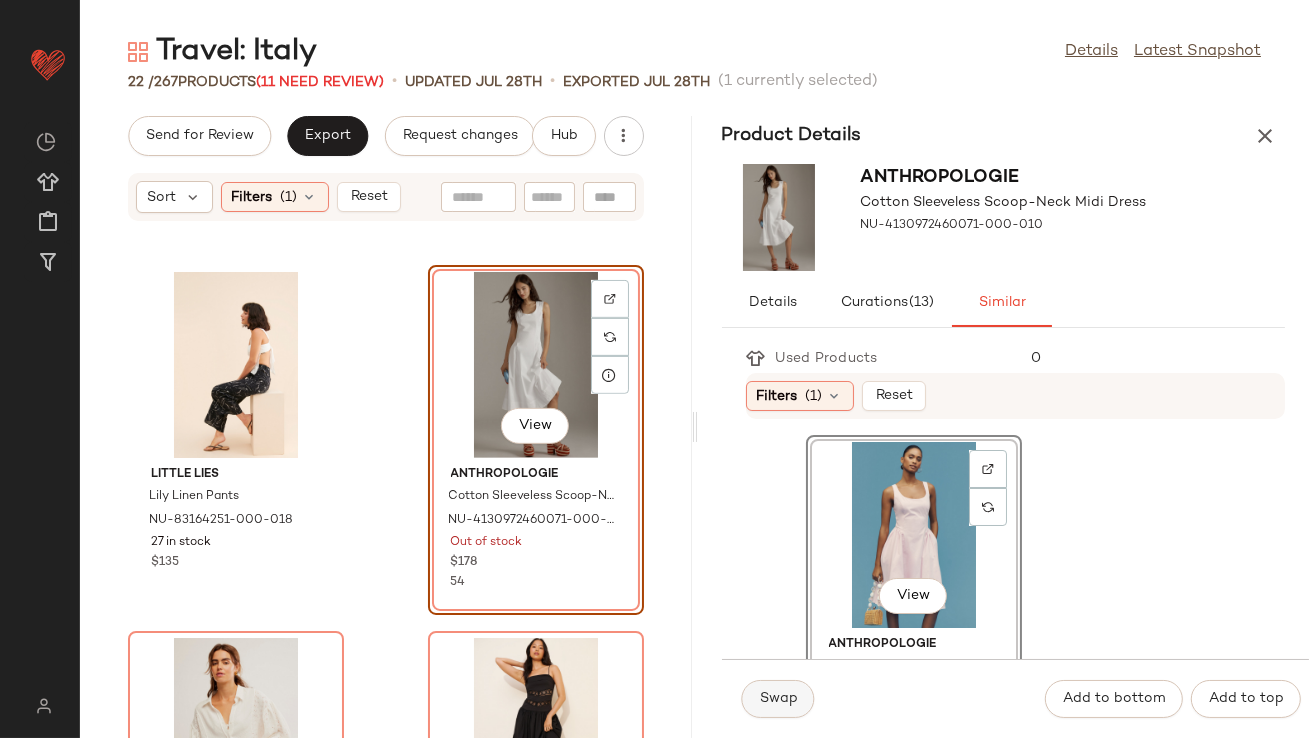 click on "Swap" 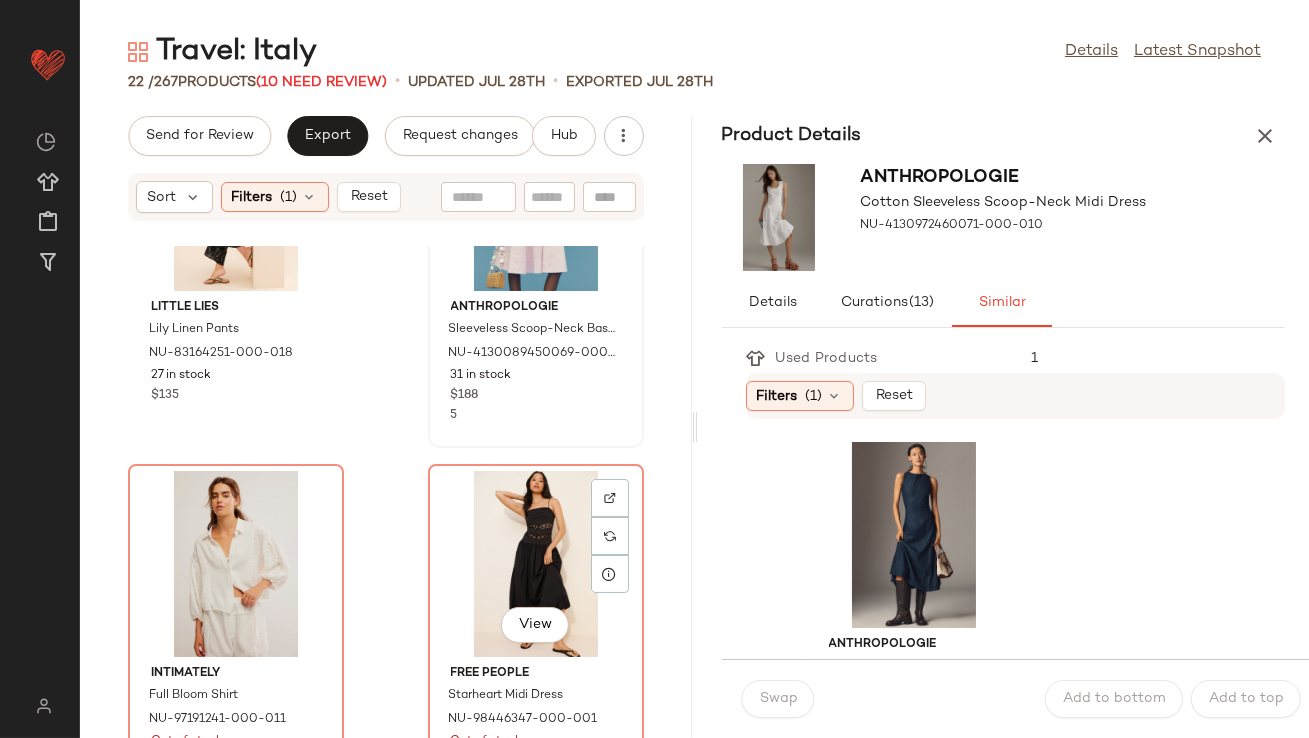 scroll, scrollTop: 2021, scrollLeft: 0, axis: vertical 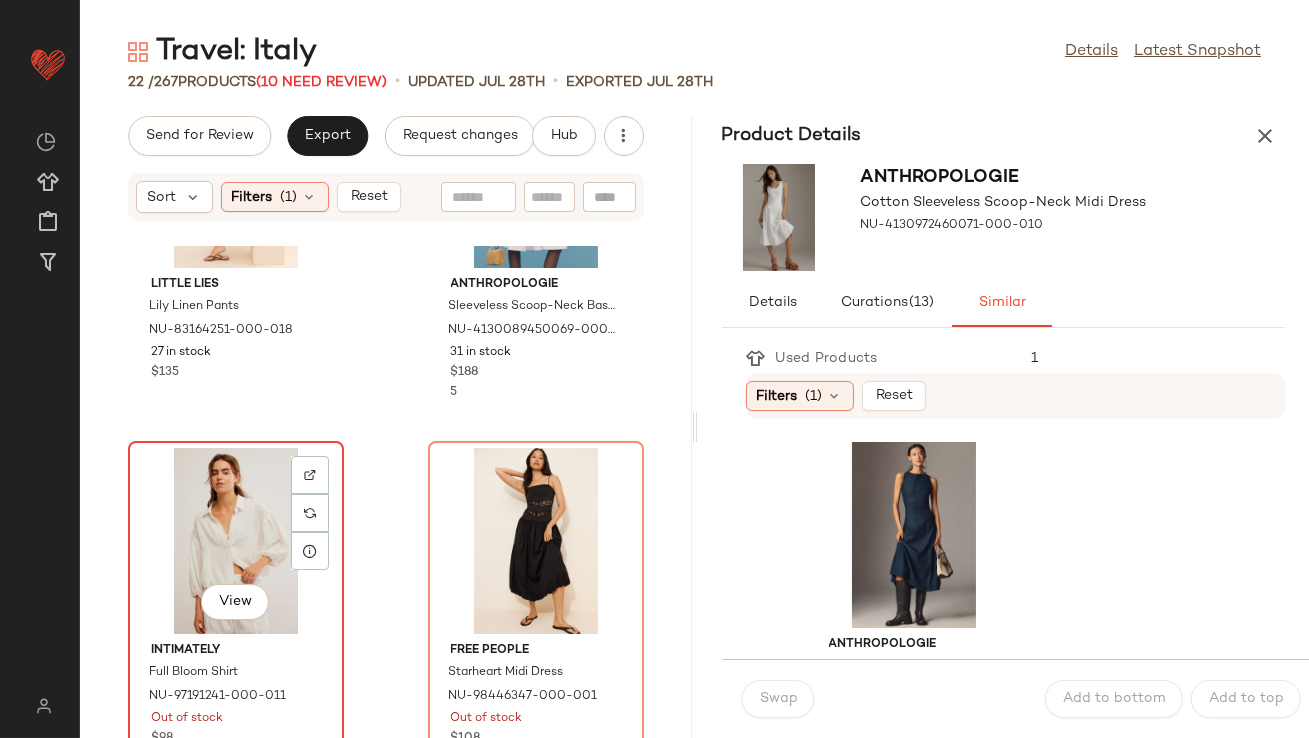 click on "View" 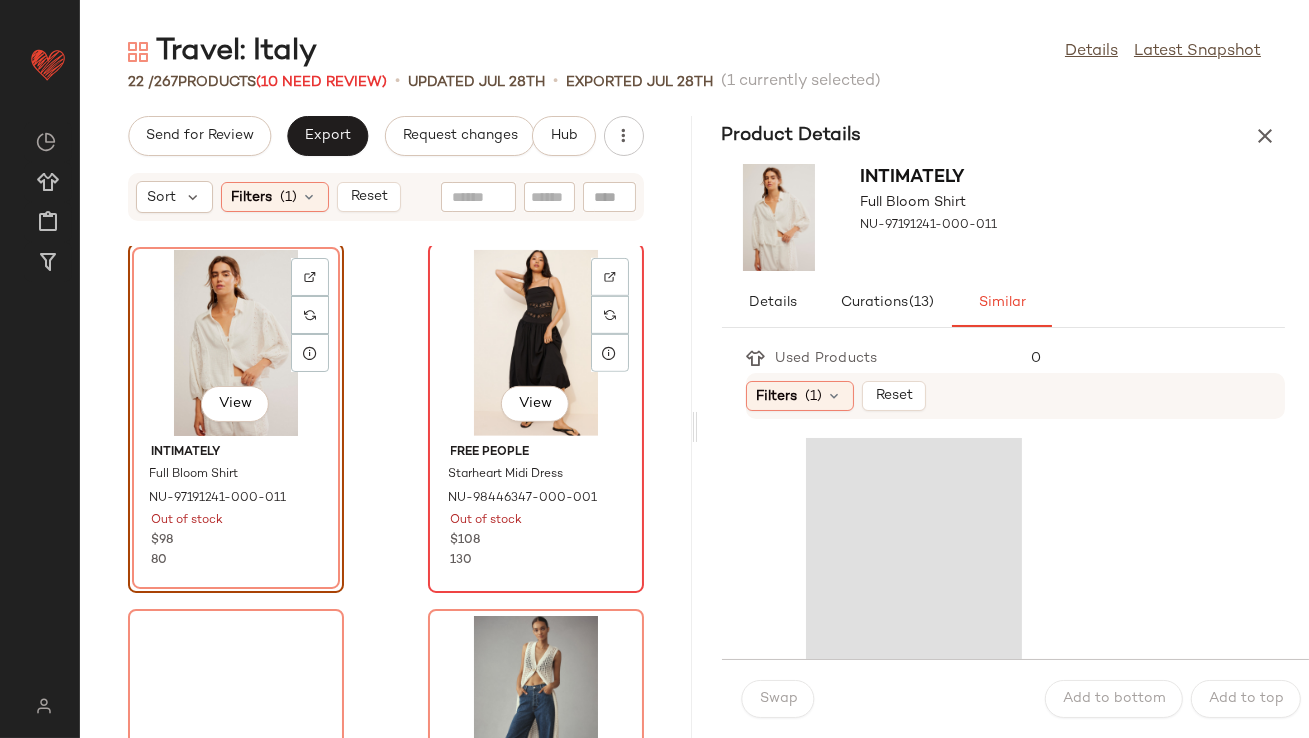 scroll, scrollTop: 2216, scrollLeft: 0, axis: vertical 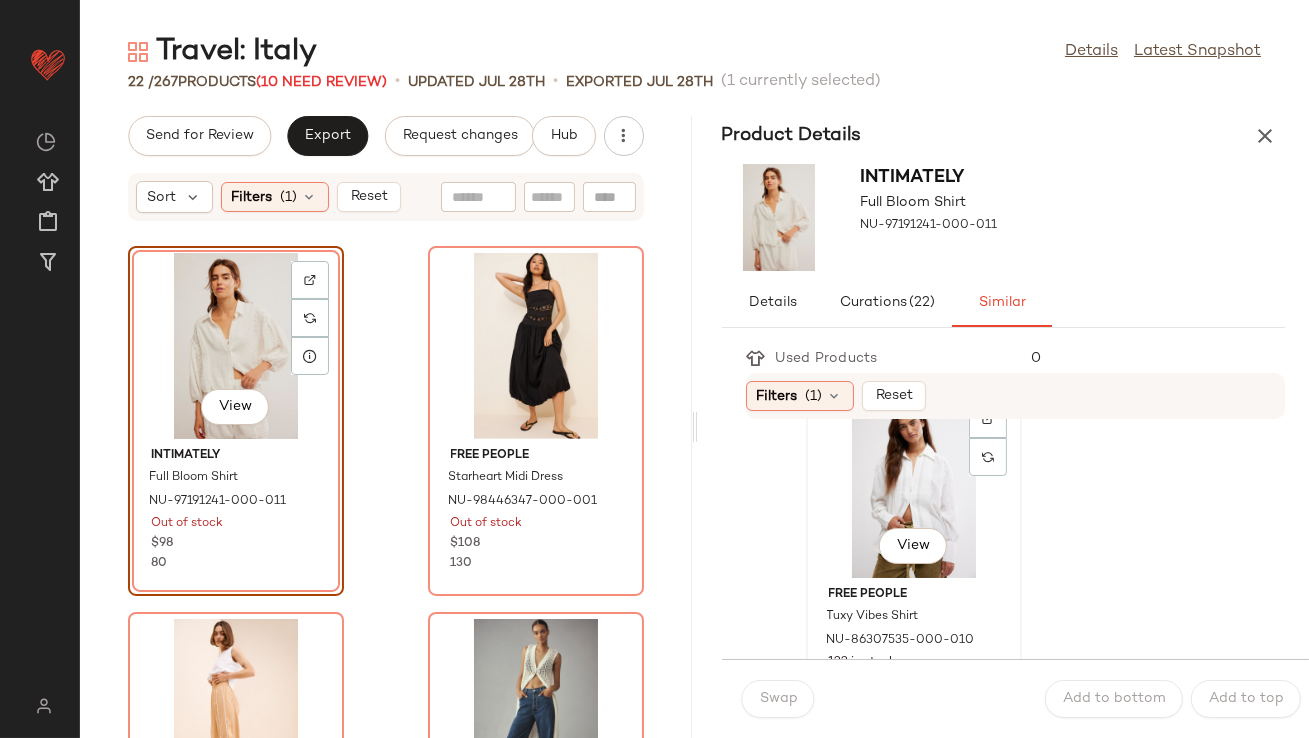 click on "View" 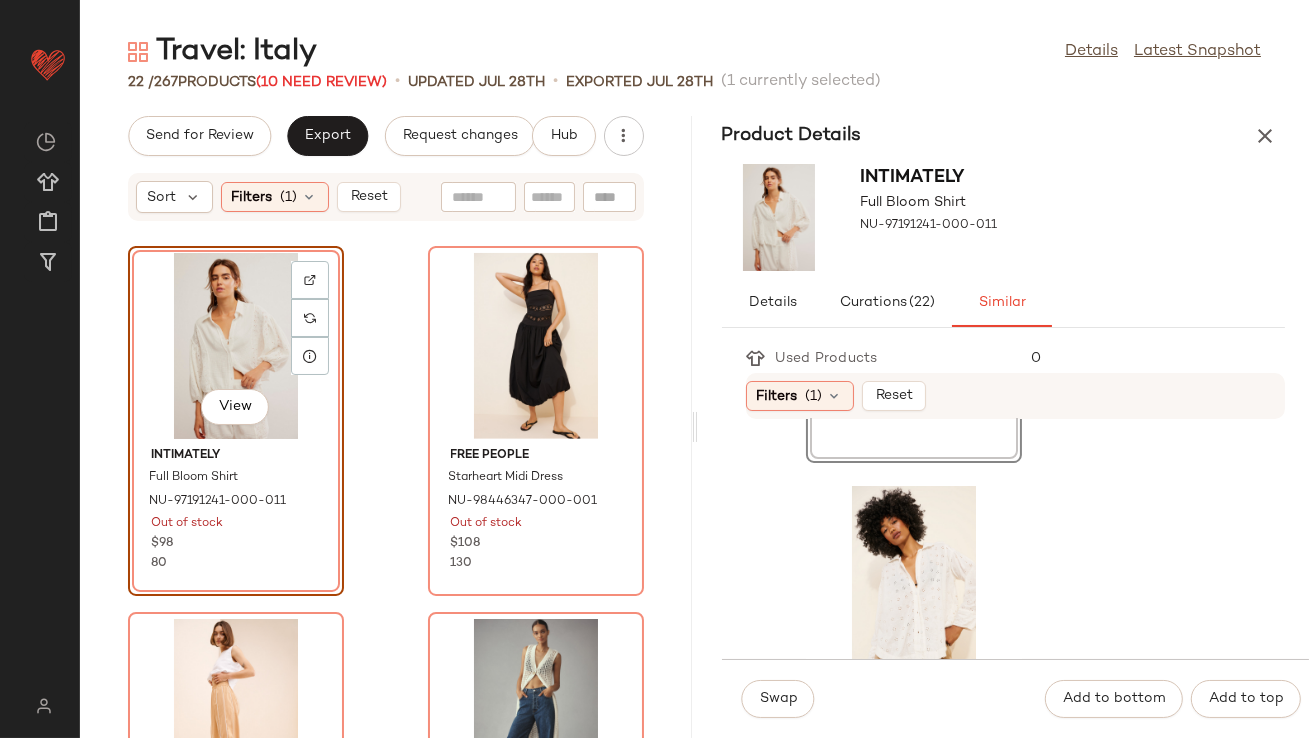 scroll, scrollTop: 451, scrollLeft: 0, axis: vertical 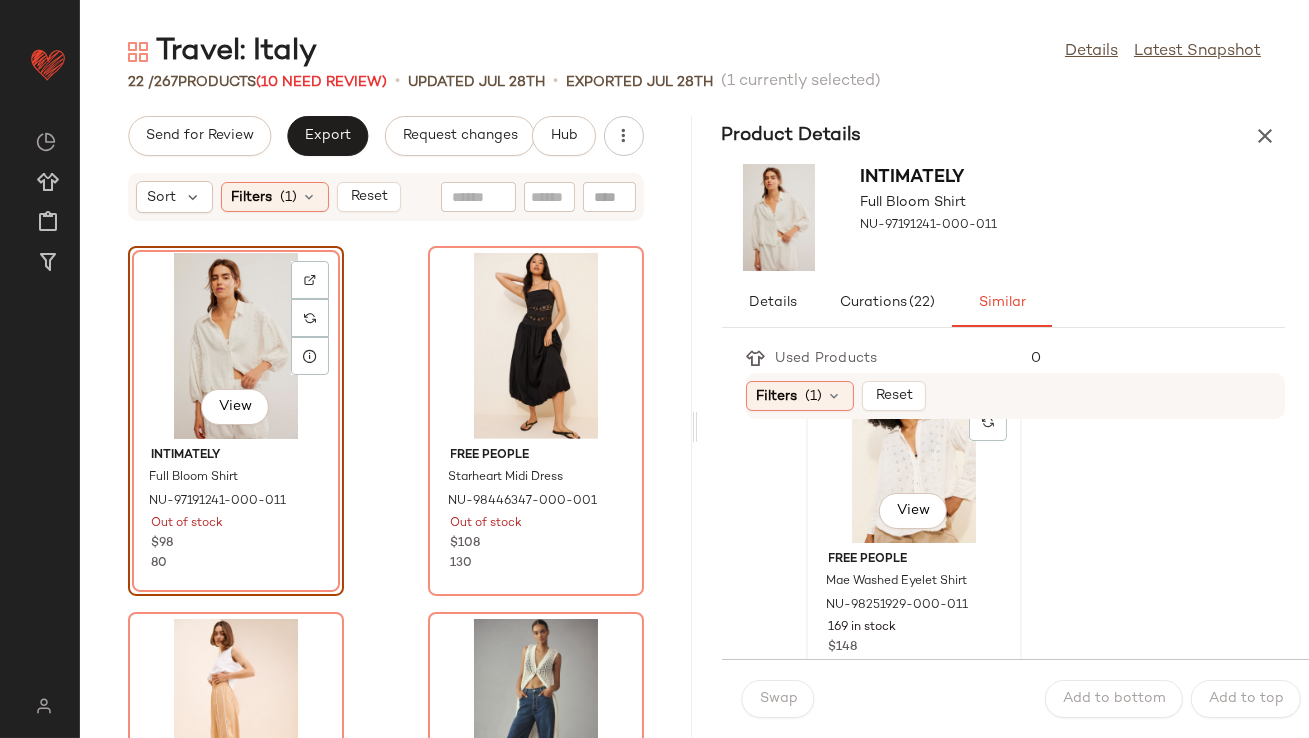 click on "View" 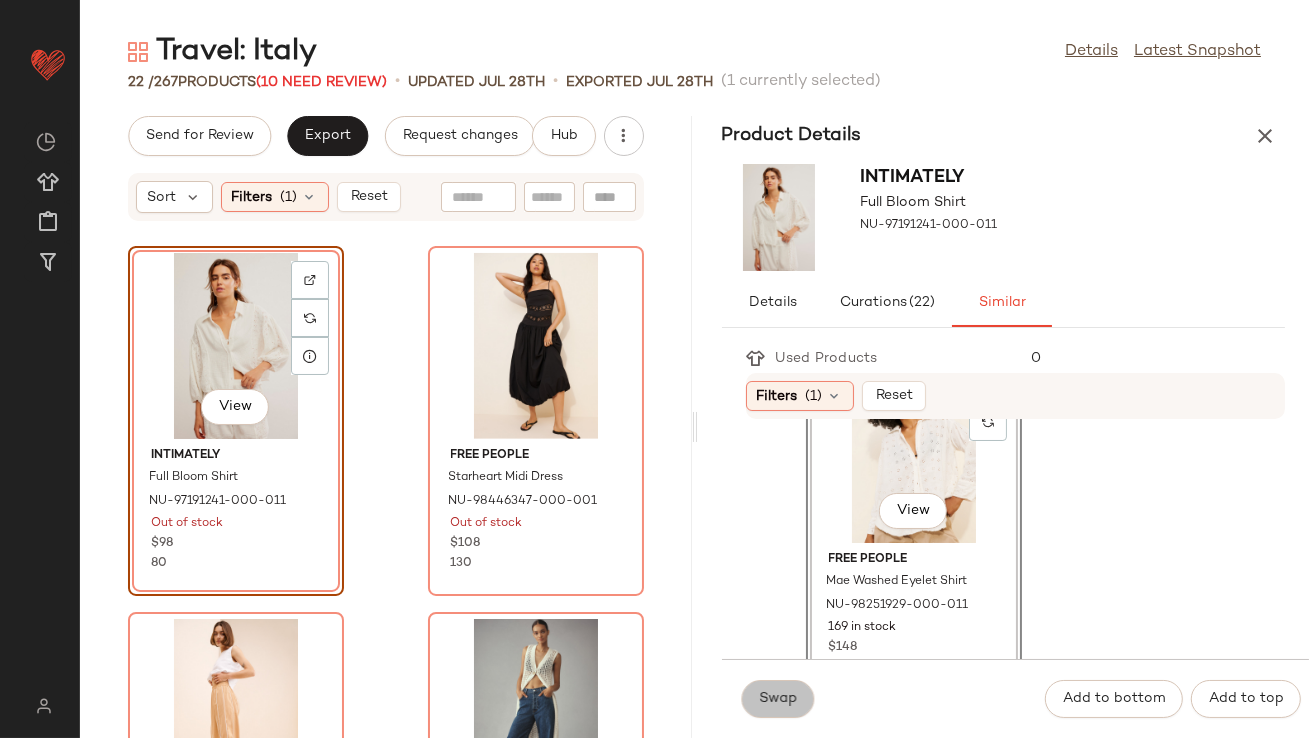 click on "Swap" at bounding box center [778, 699] 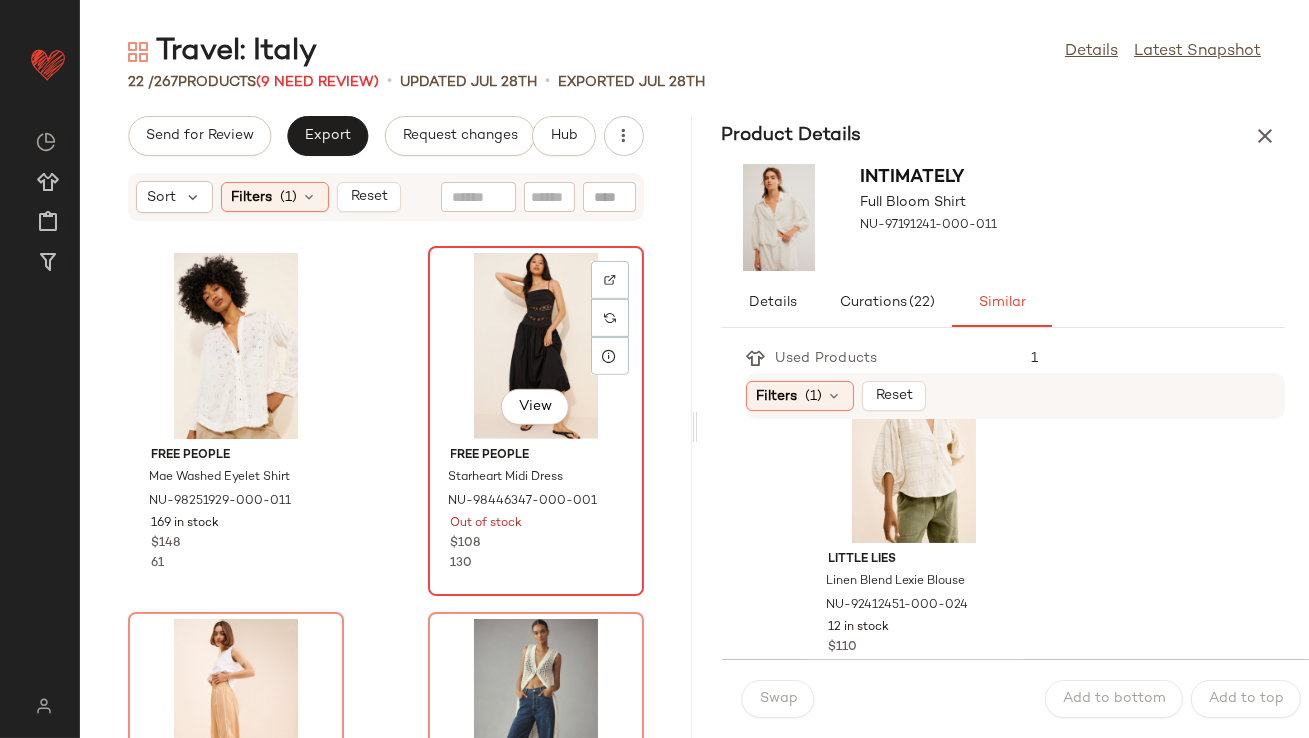 click on "View" 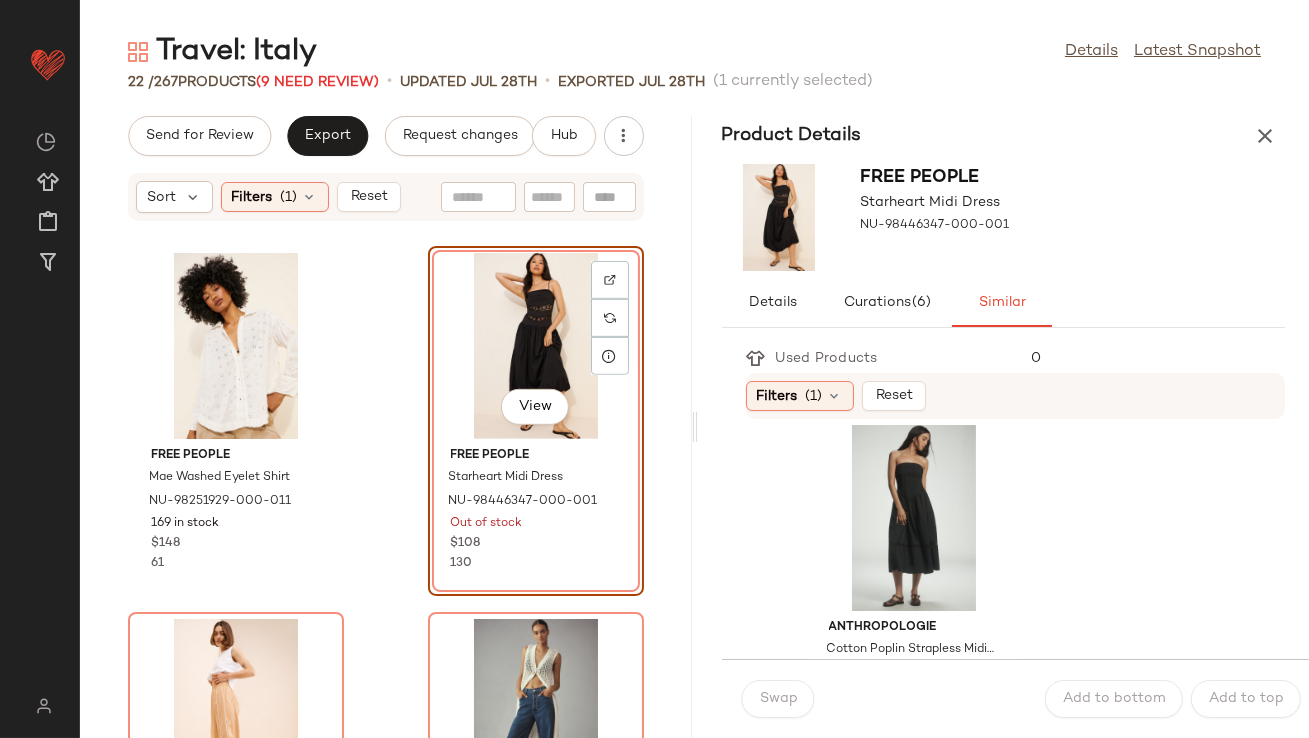 scroll, scrollTop: 1480, scrollLeft: 0, axis: vertical 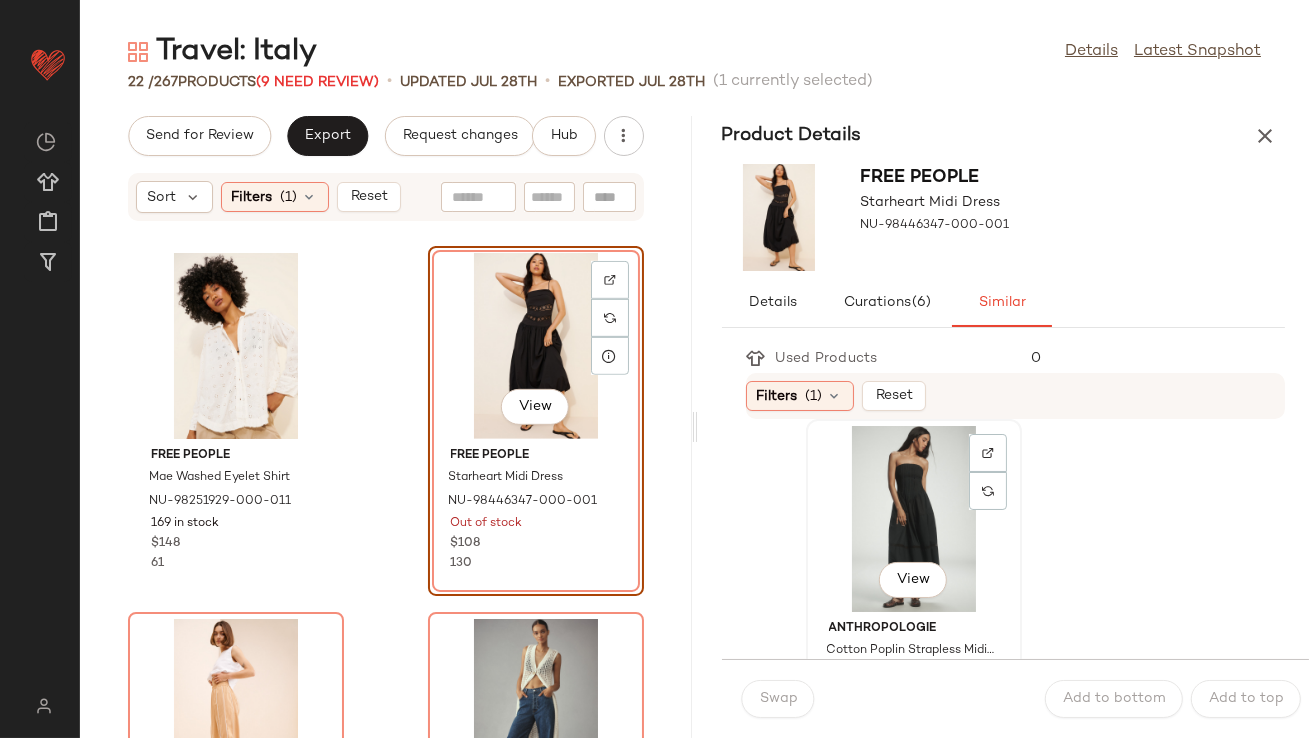 click on "View" 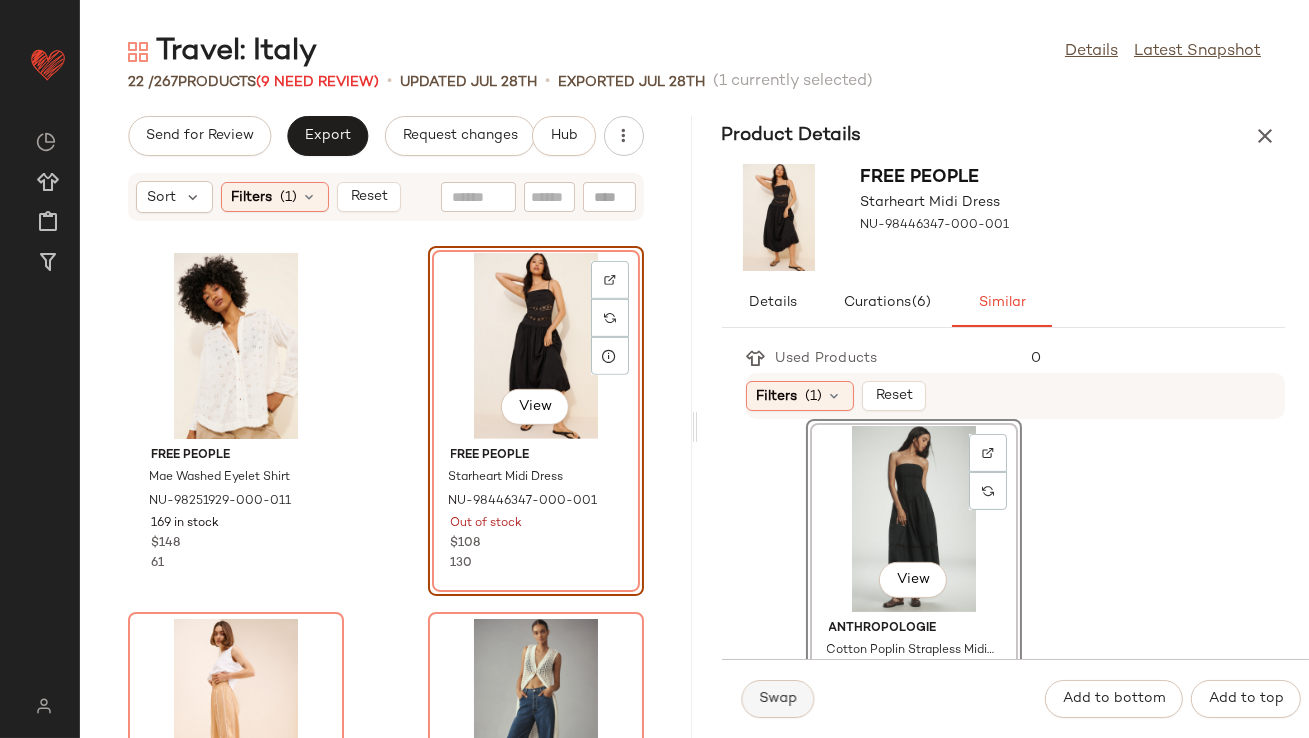 click on "Swap" 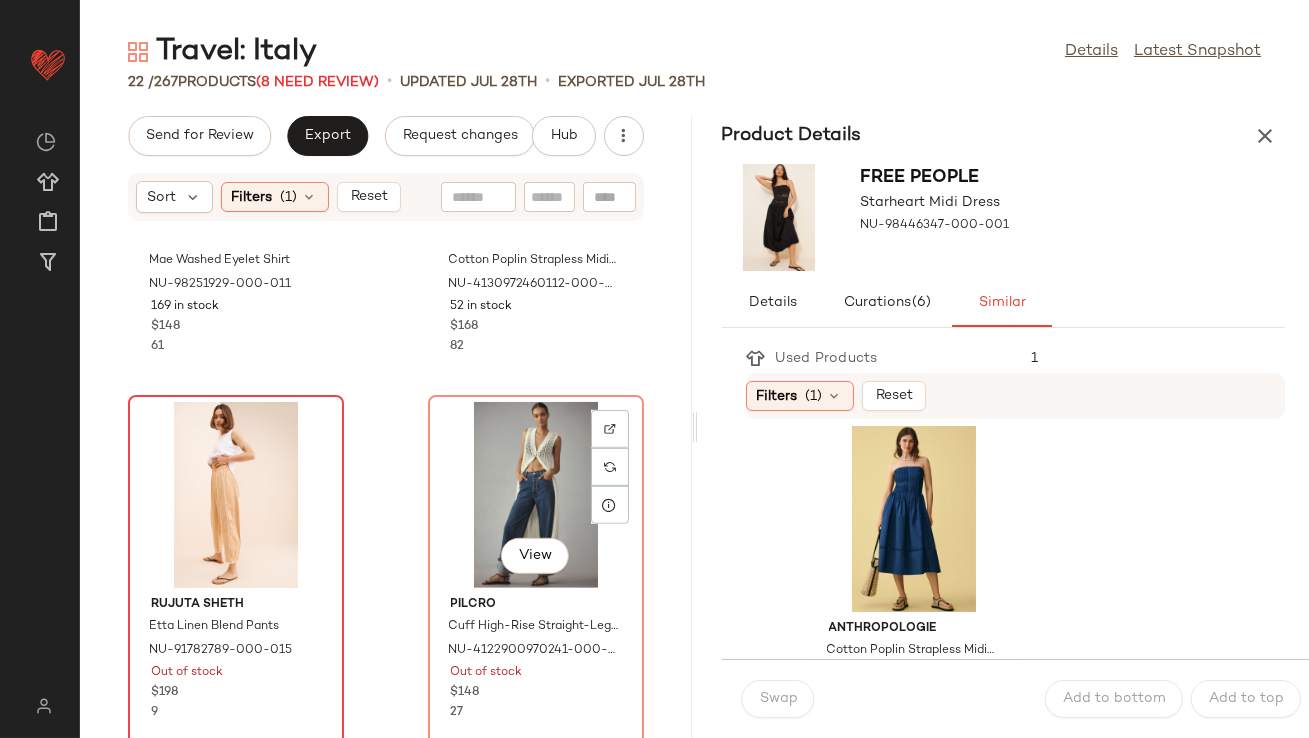scroll, scrollTop: 2435, scrollLeft: 0, axis: vertical 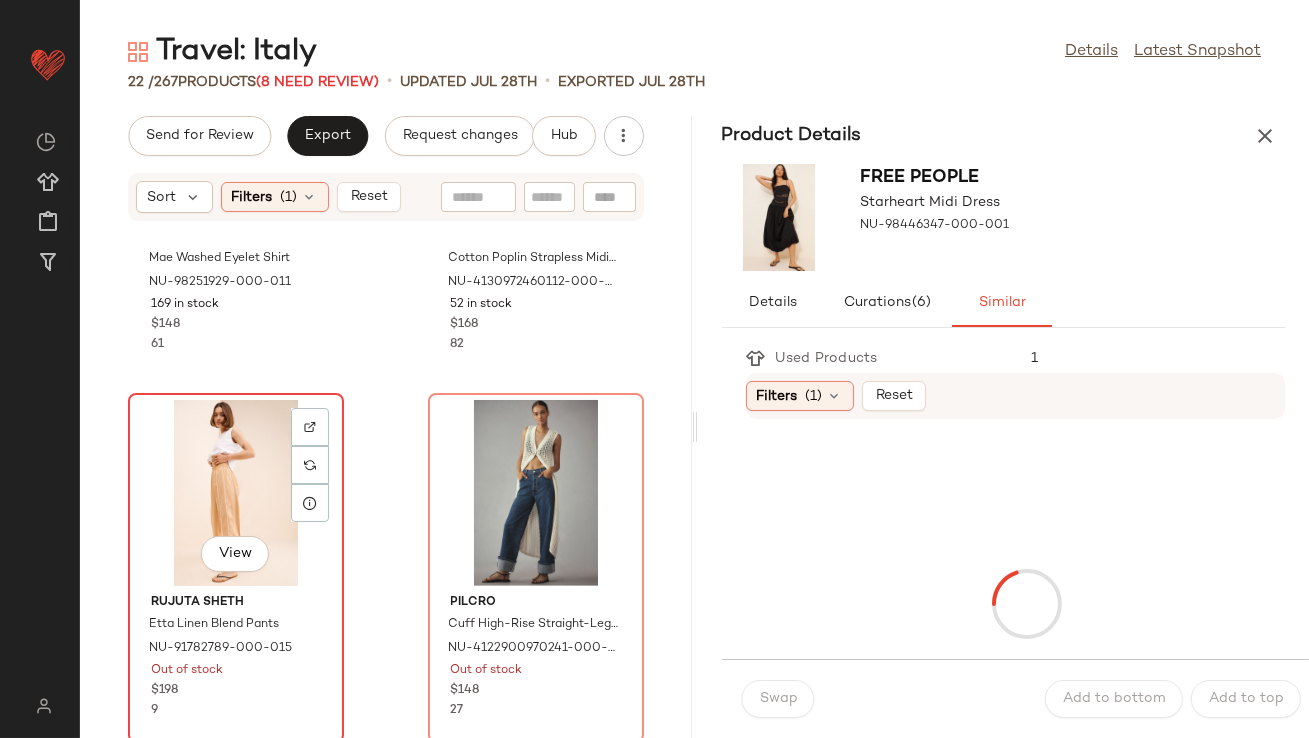 click on "View" 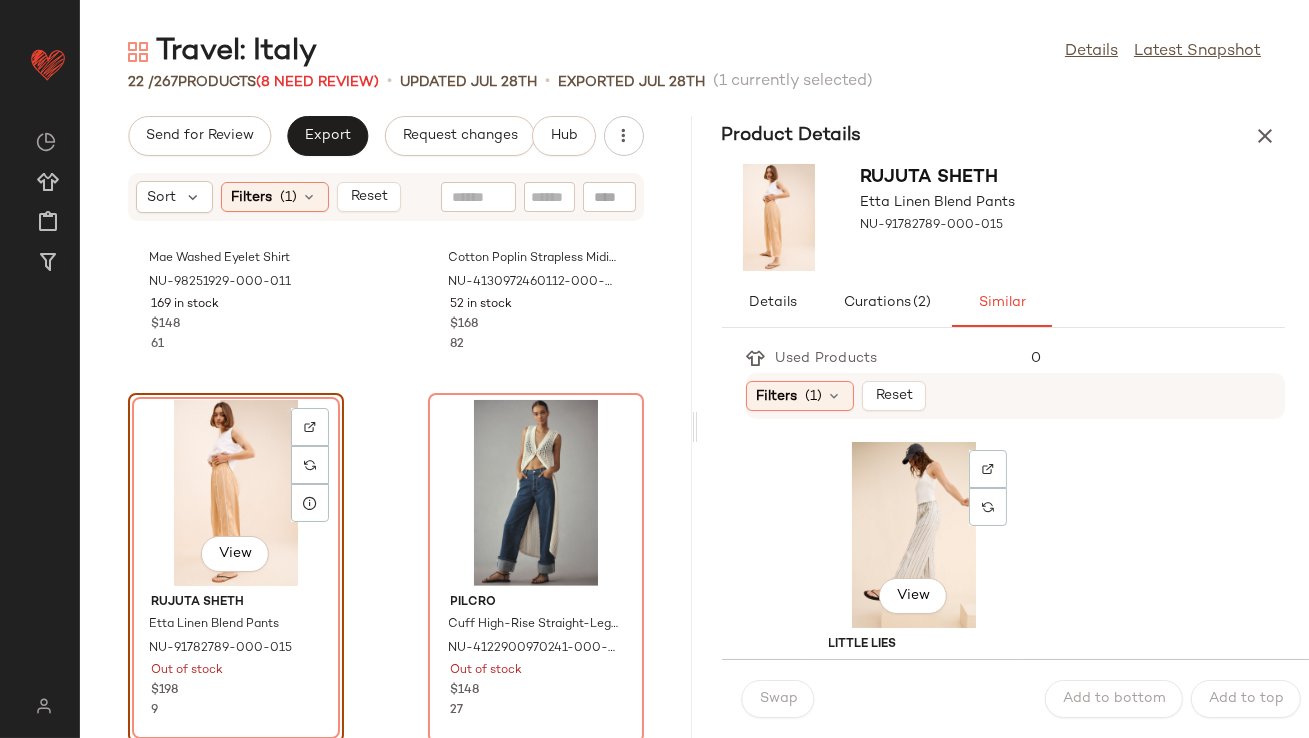 scroll, scrollTop: 48, scrollLeft: 0, axis: vertical 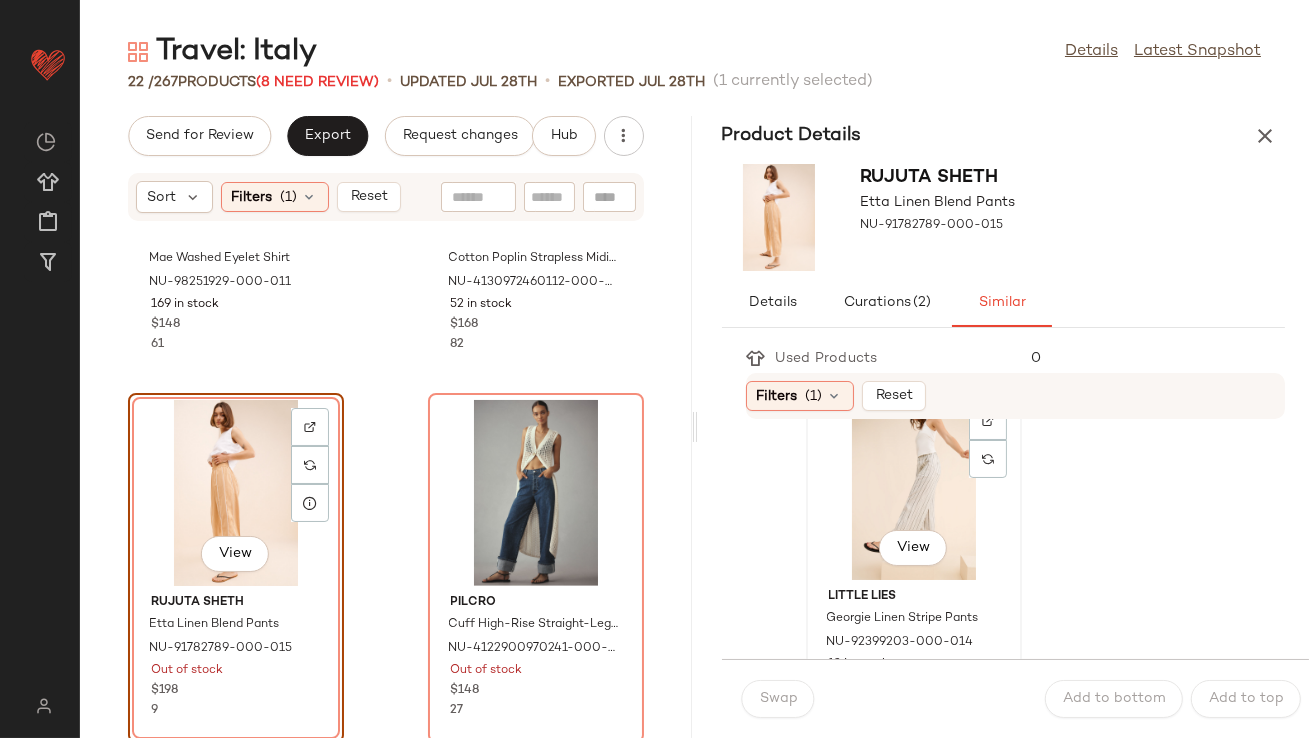 click on "View" 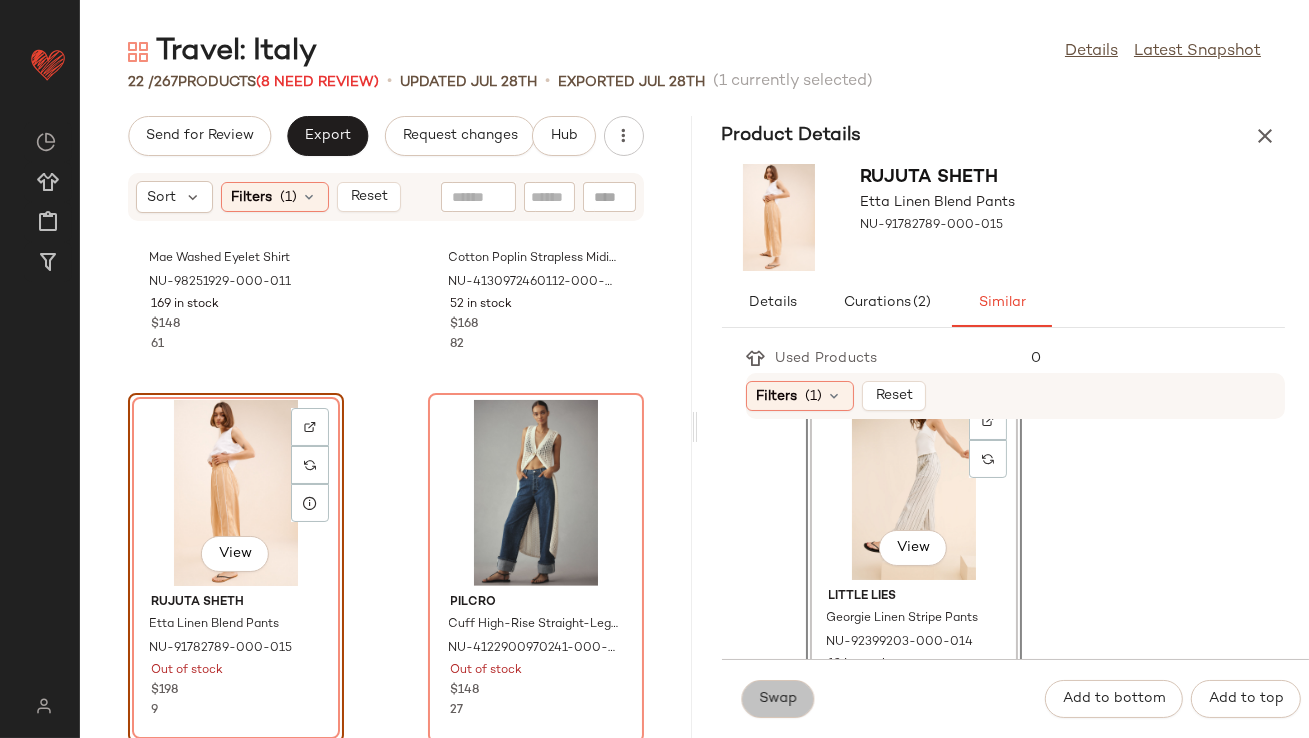 click on "Swap" 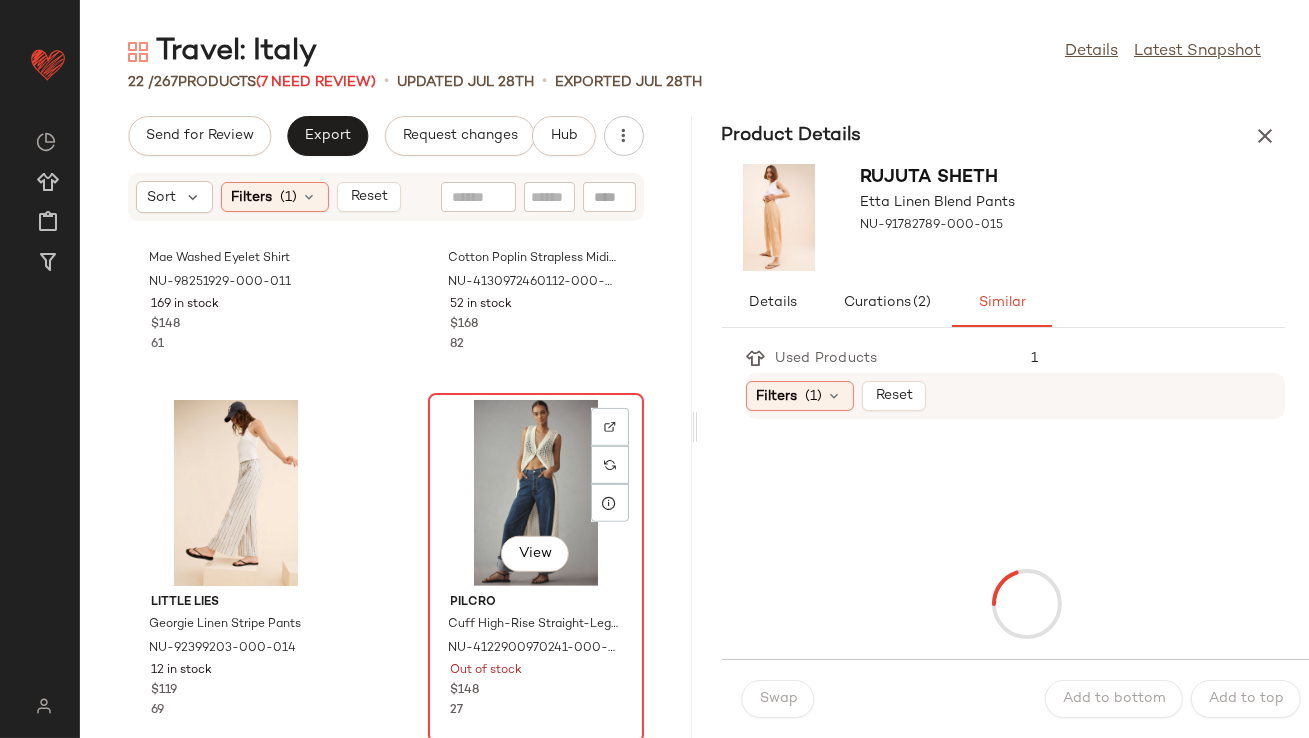 click on "View" 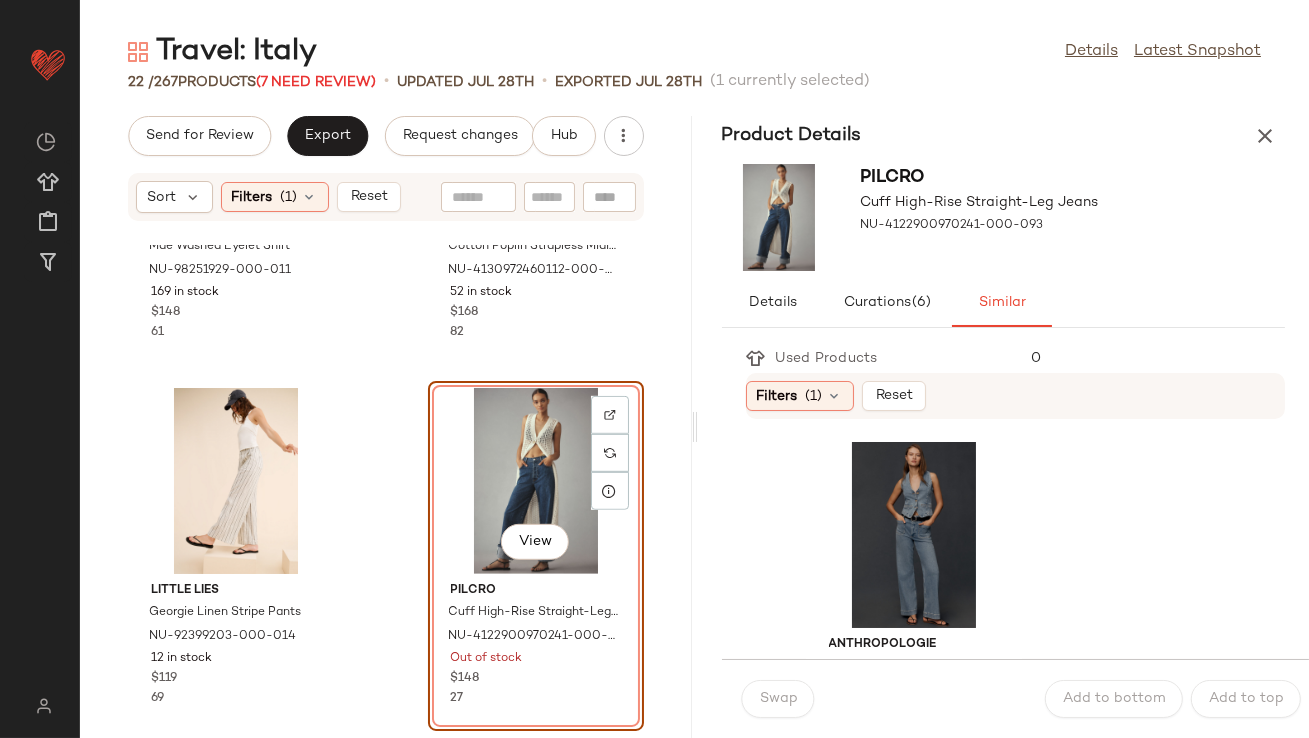 scroll, scrollTop: 2415, scrollLeft: 0, axis: vertical 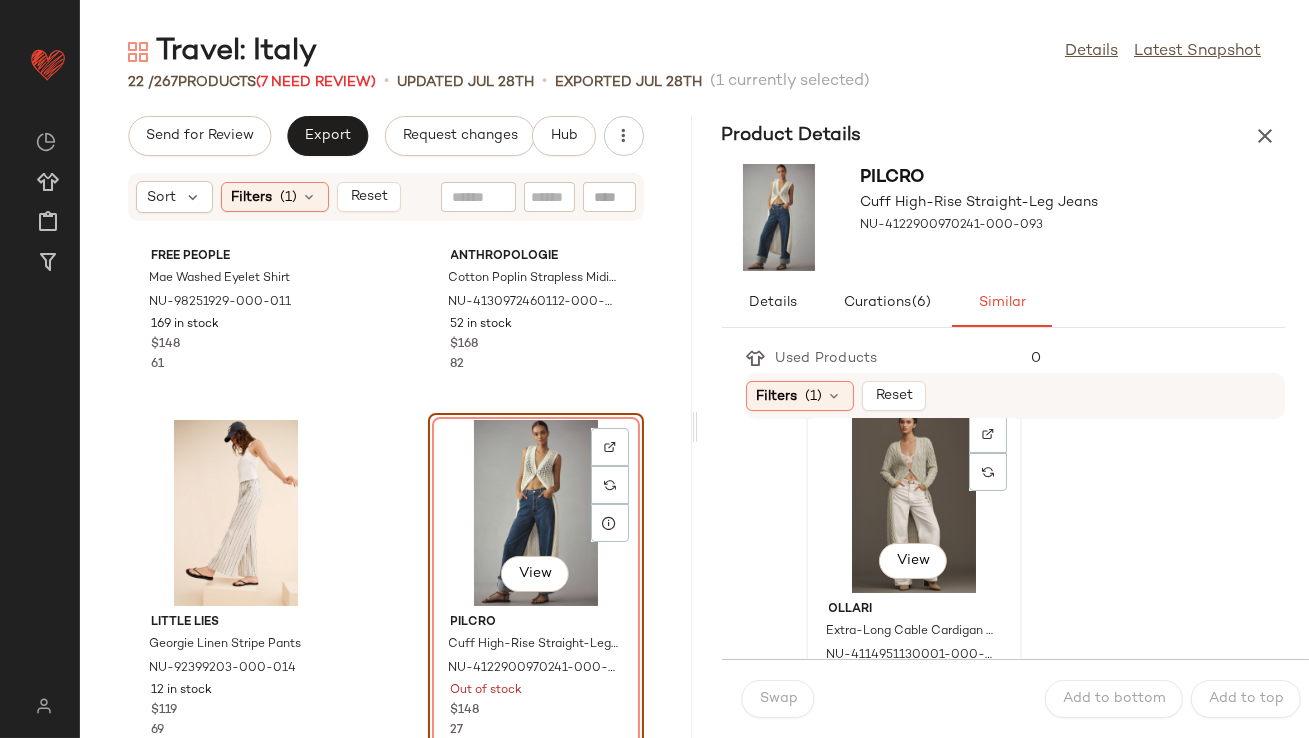 click on "View" 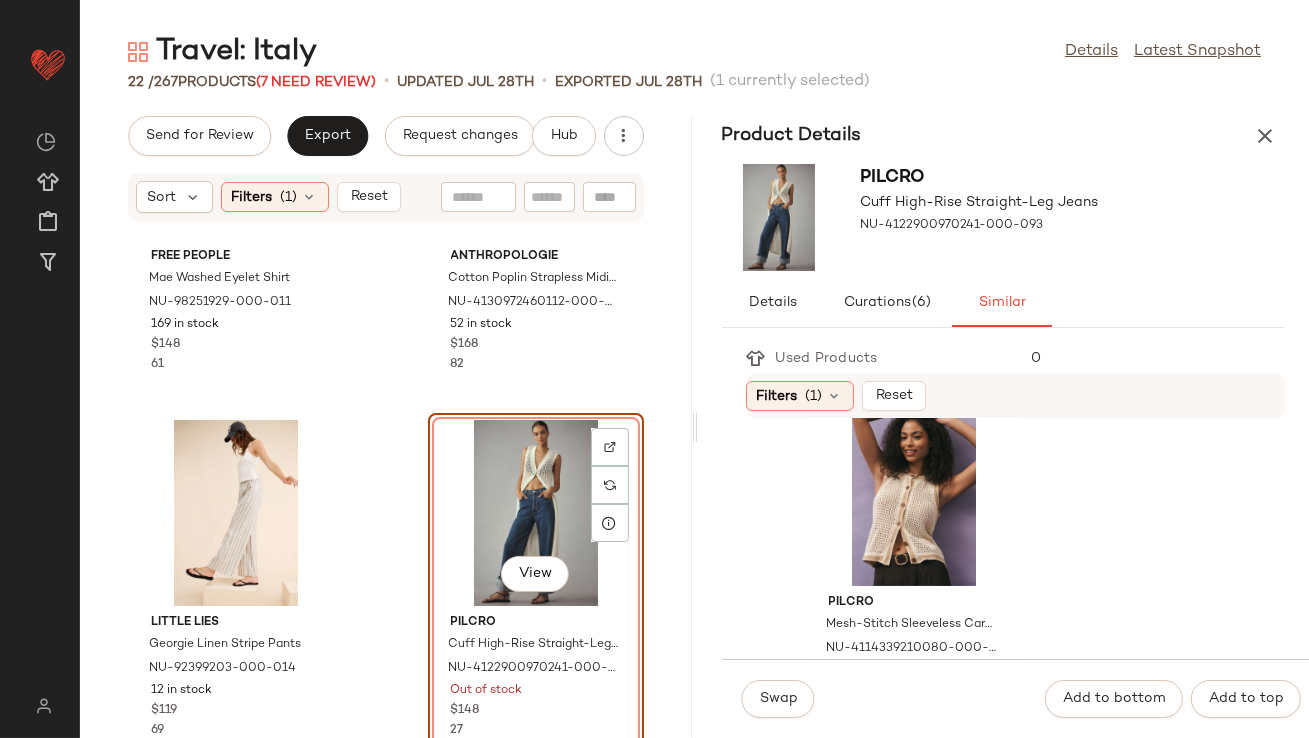 scroll, scrollTop: 801, scrollLeft: 0, axis: vertical 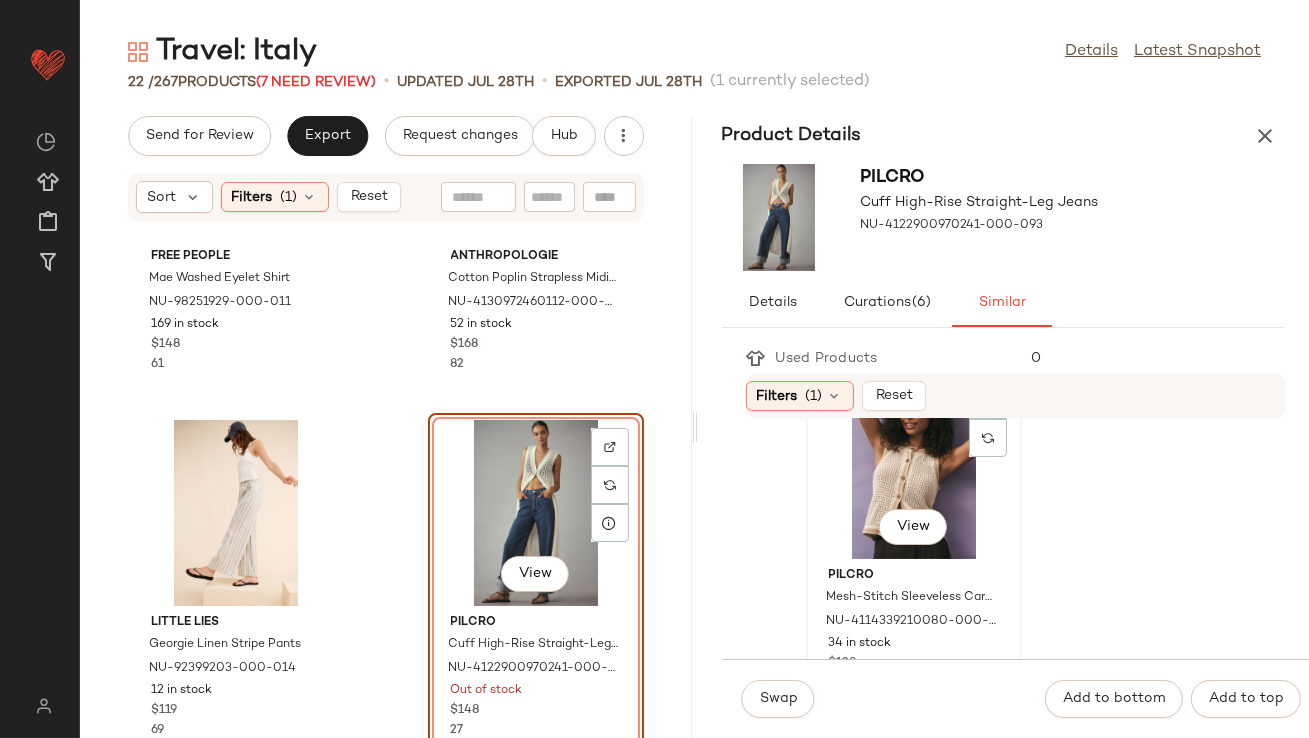 click on "View" 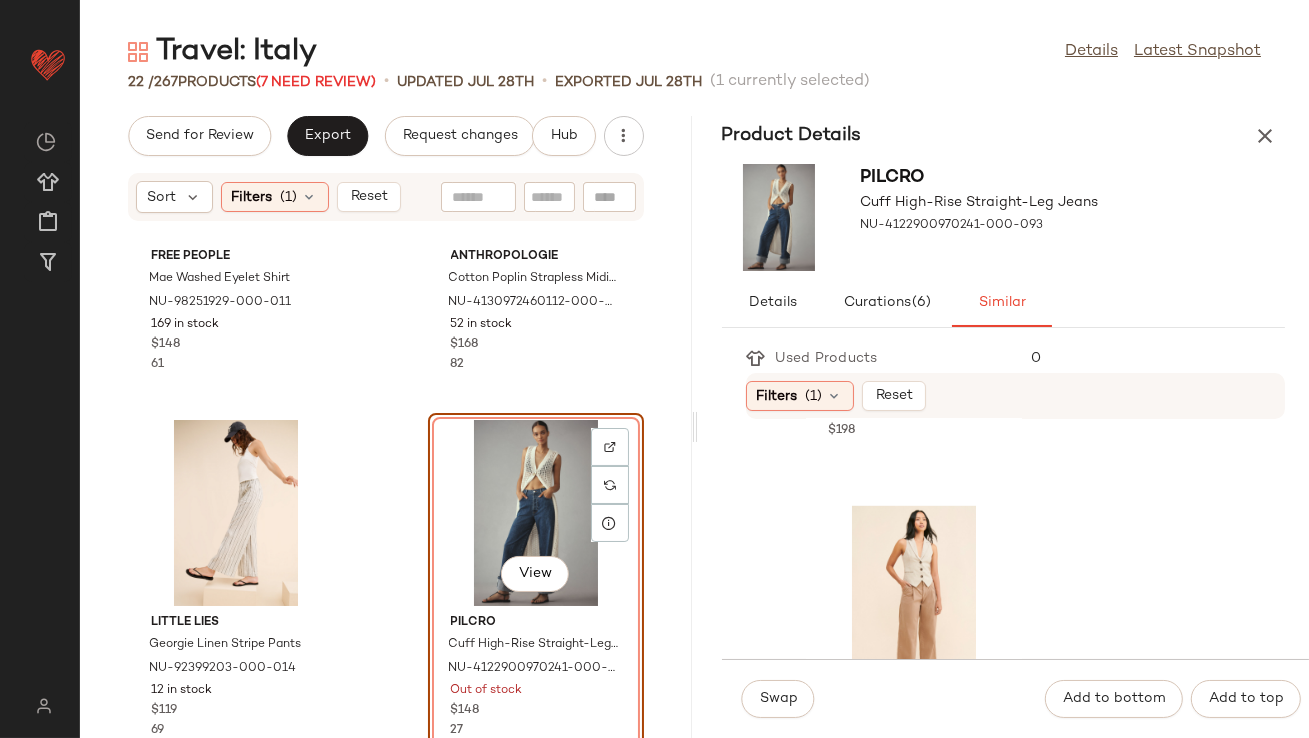 scroll, scrollTop: 5520, scrollLeft: 0, axis: vertical 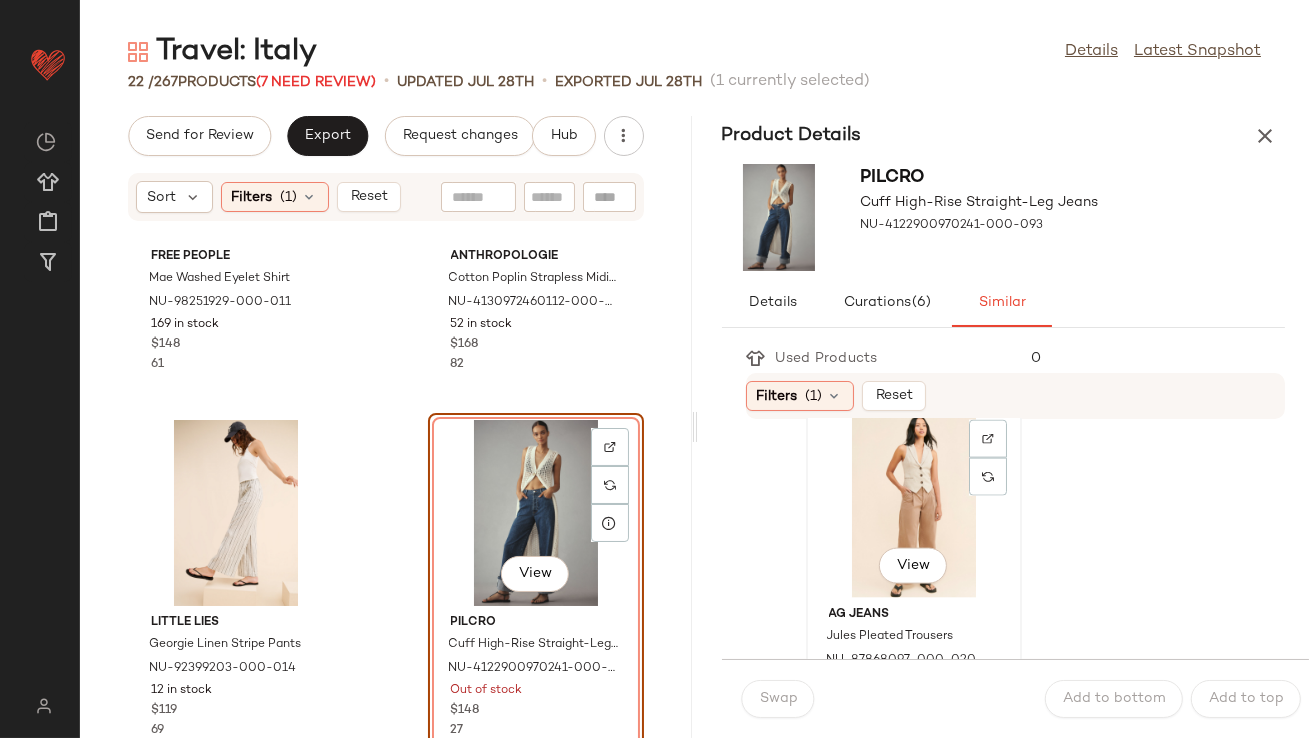 click on "View" 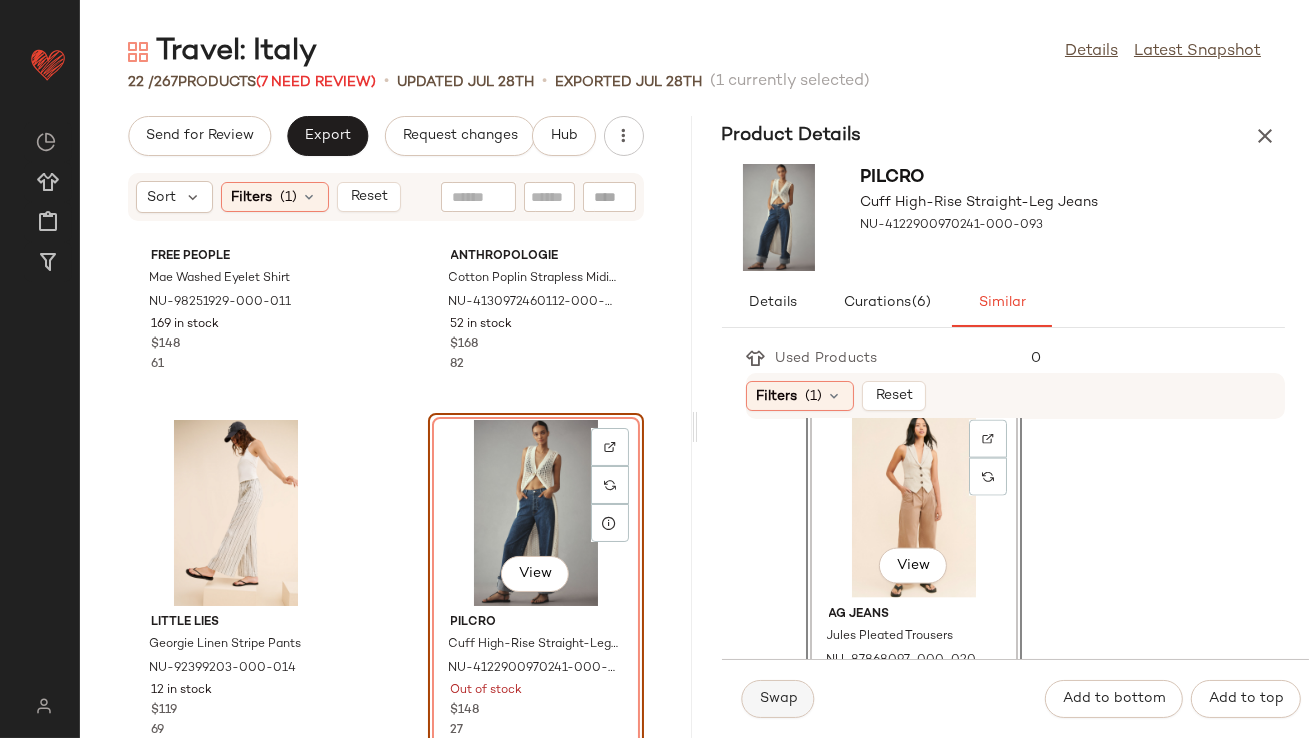 click on "Swap" 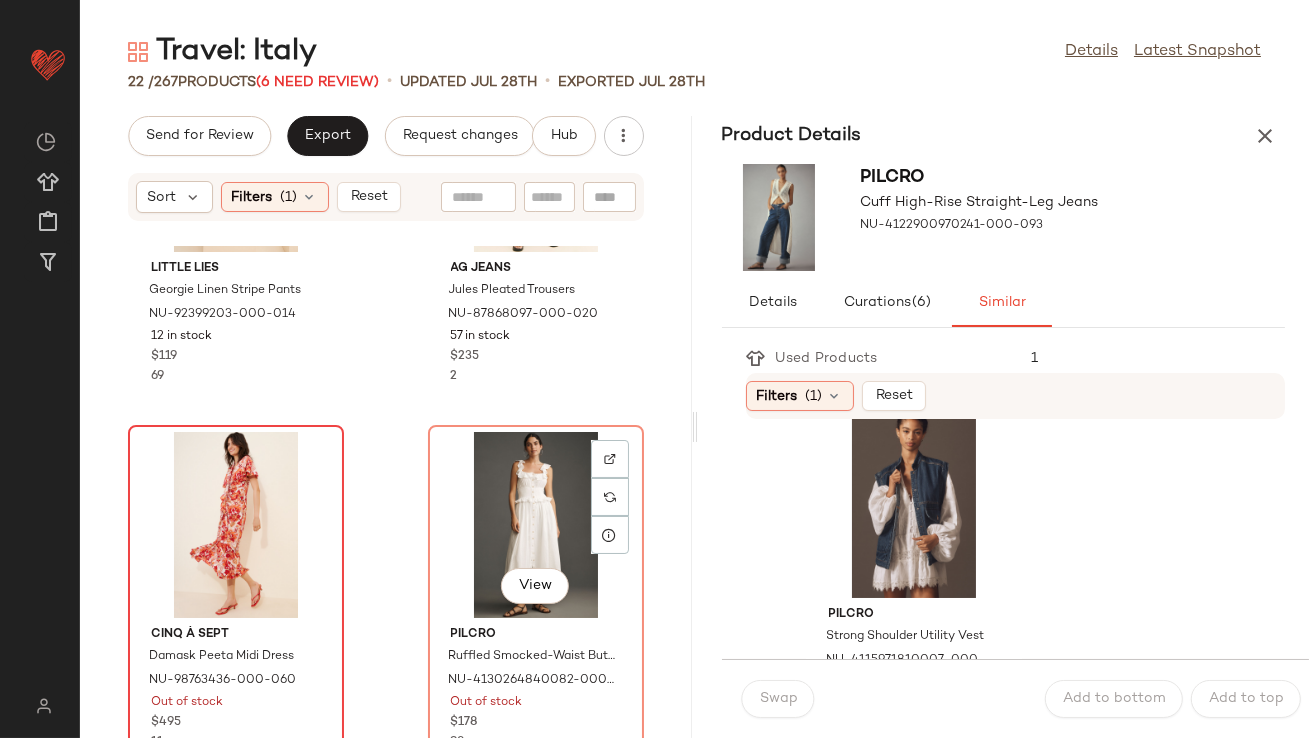 scroll, scrollTop: 2783, scrollLeft: 0, axis: vertical 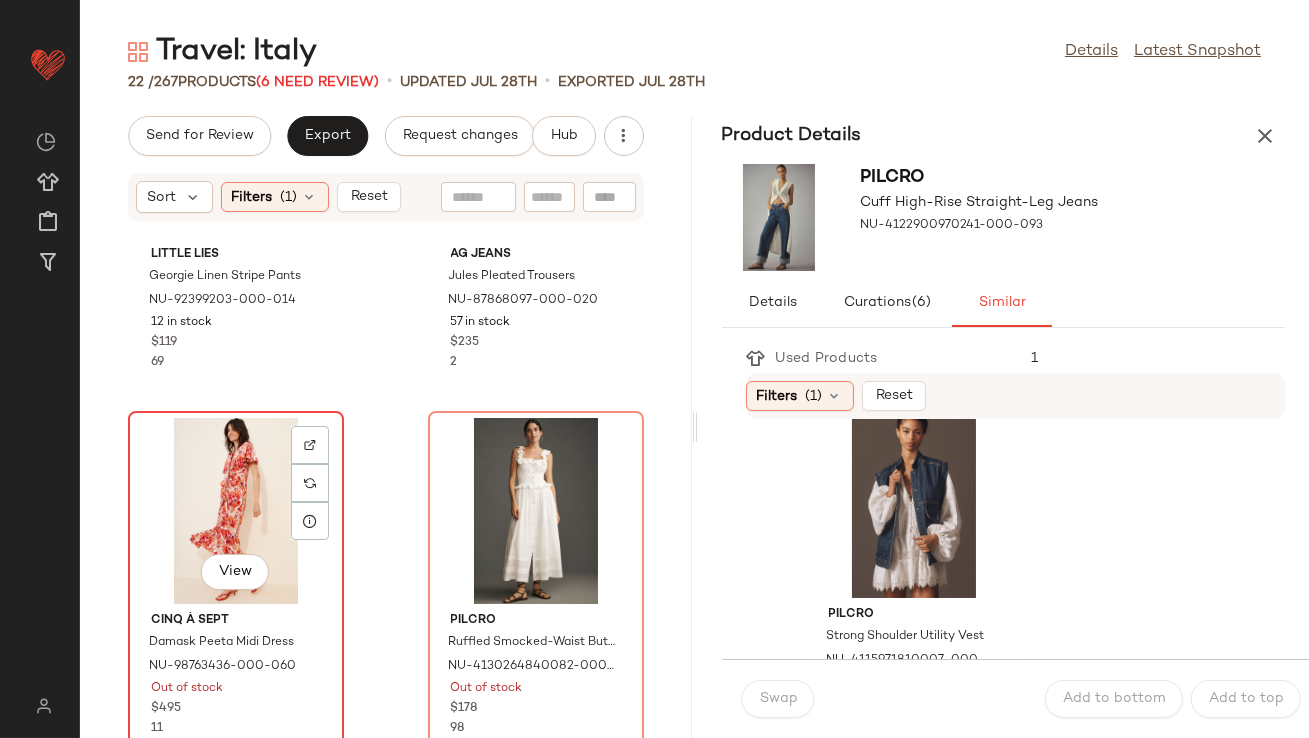 click on "View" 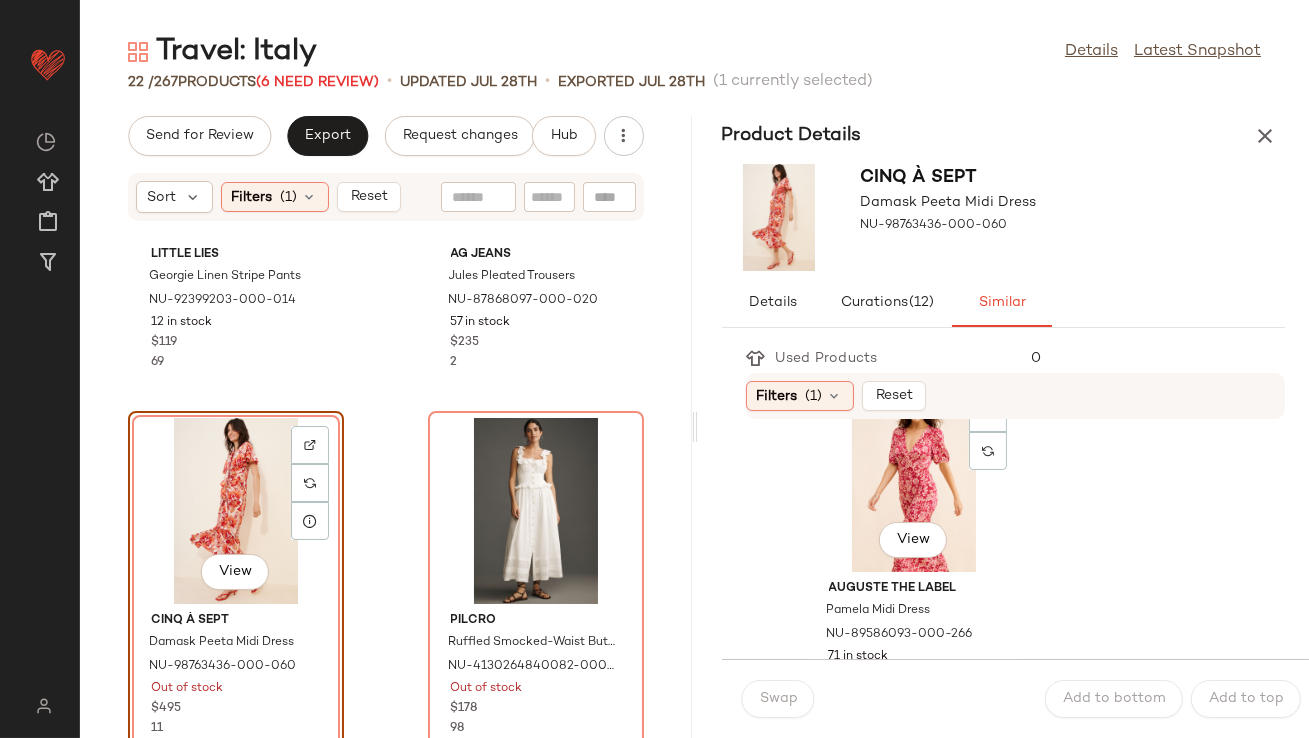 scroll, scrollTop: 419, scrollLeft: 0, axis: vertical 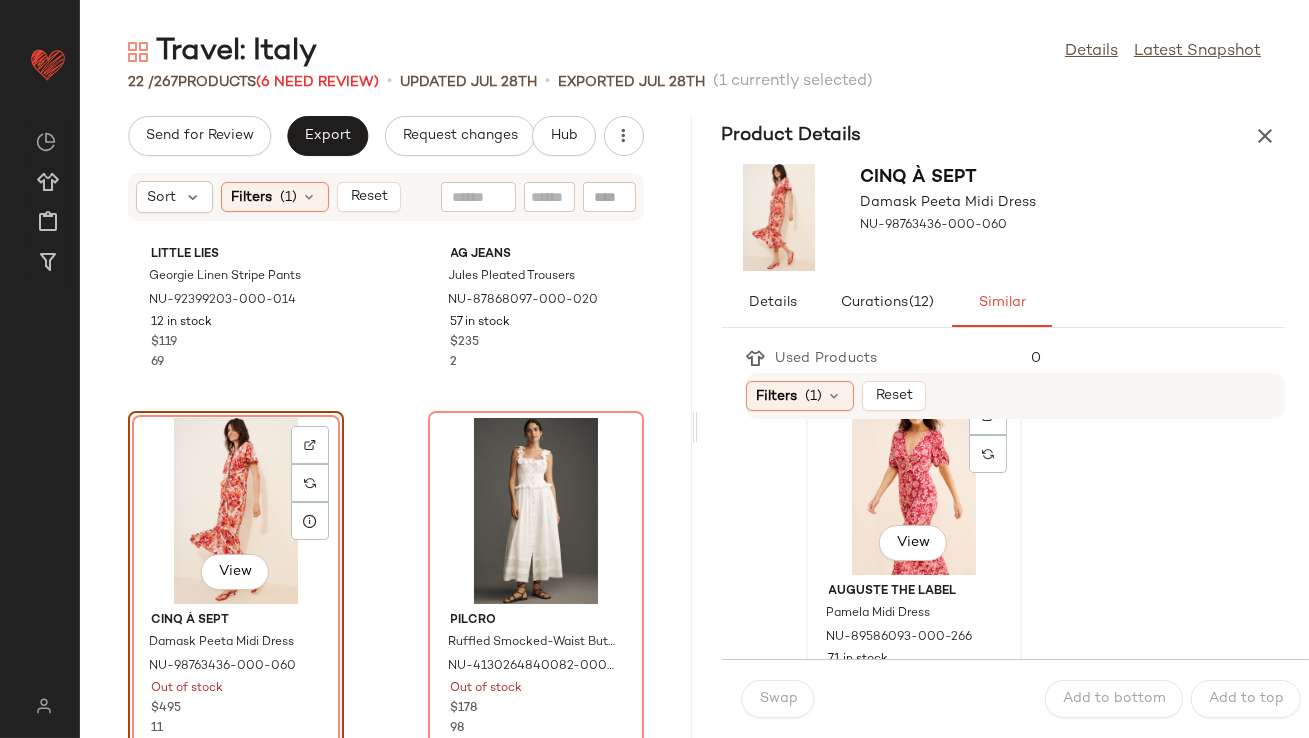 click on "View" 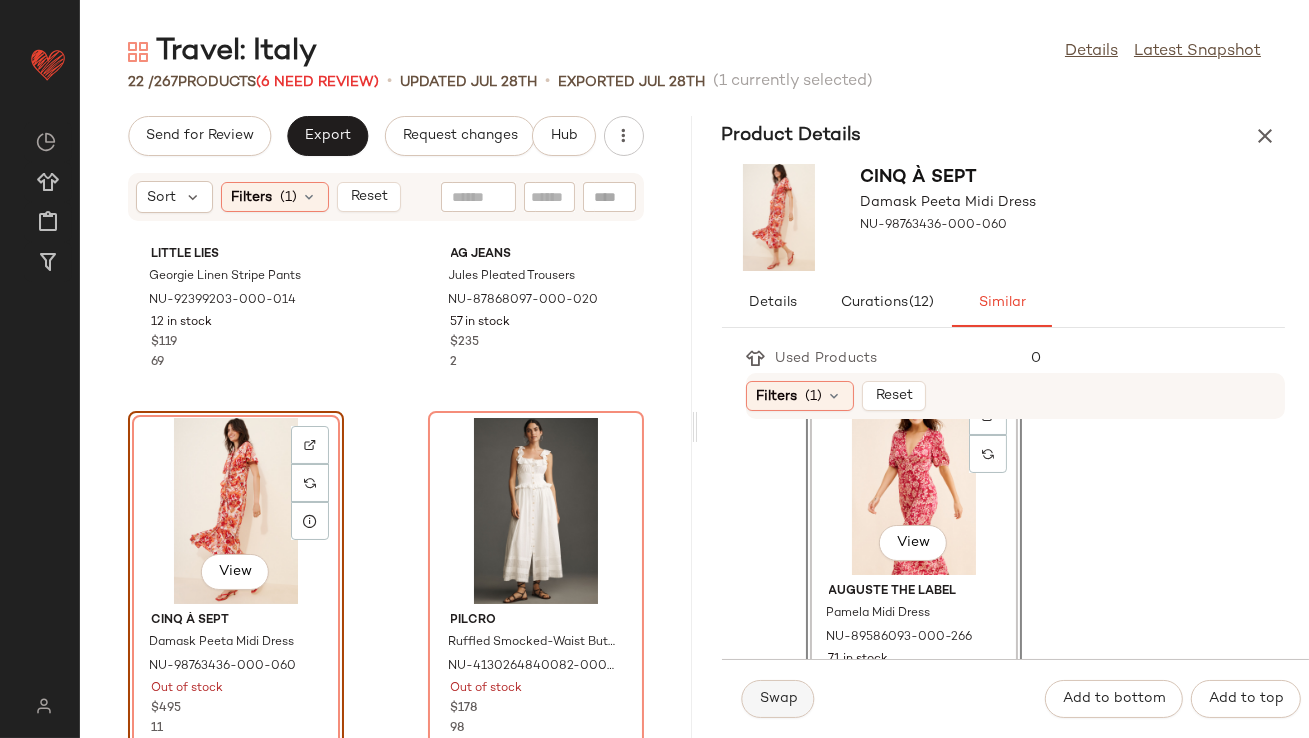 click on "Swap" at bounding box center [778, 699] 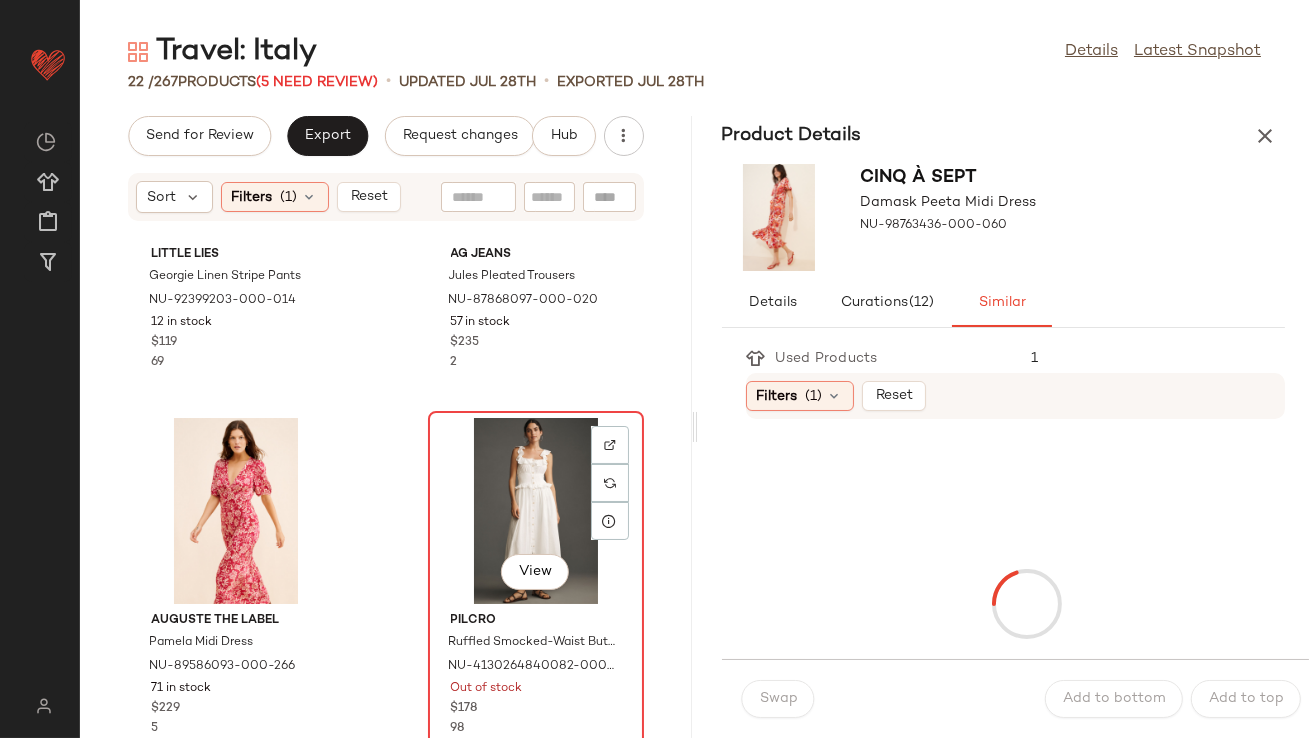 click on "View" 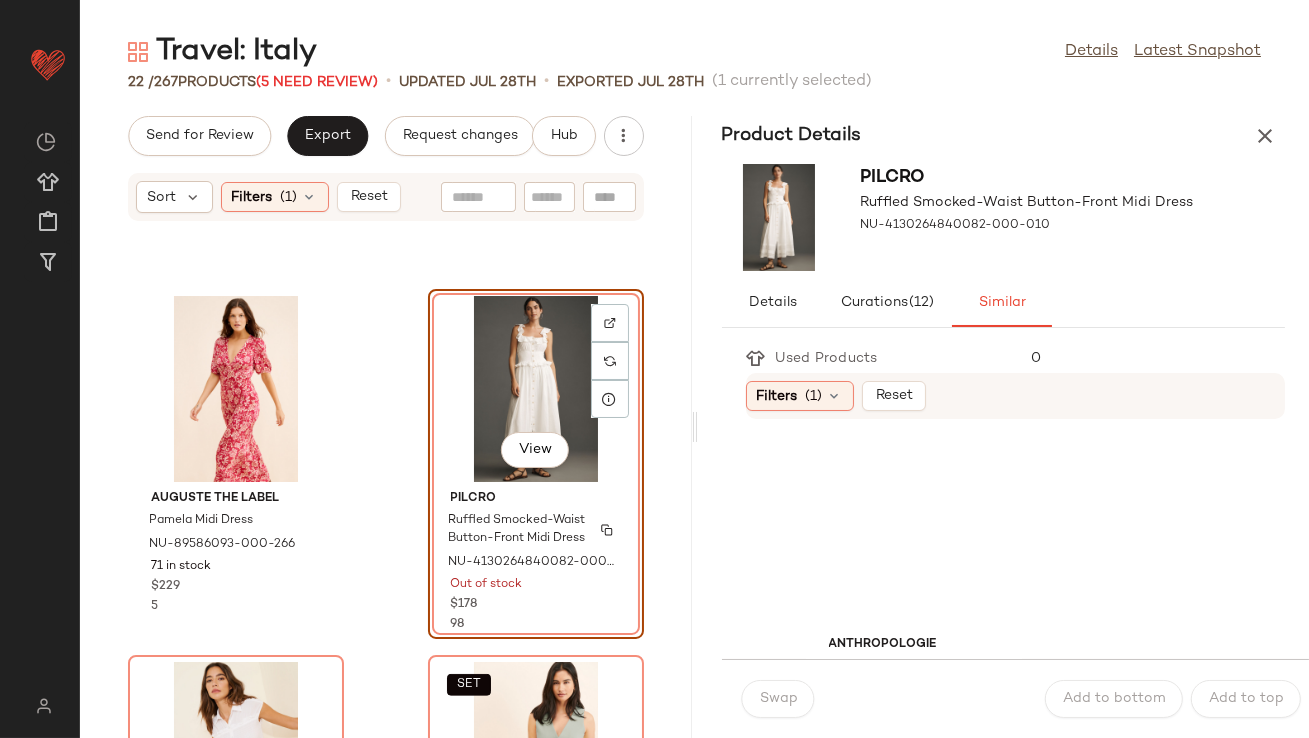 scroll, scrollTop: 2956, scrollLeft: 0, axis: vertical 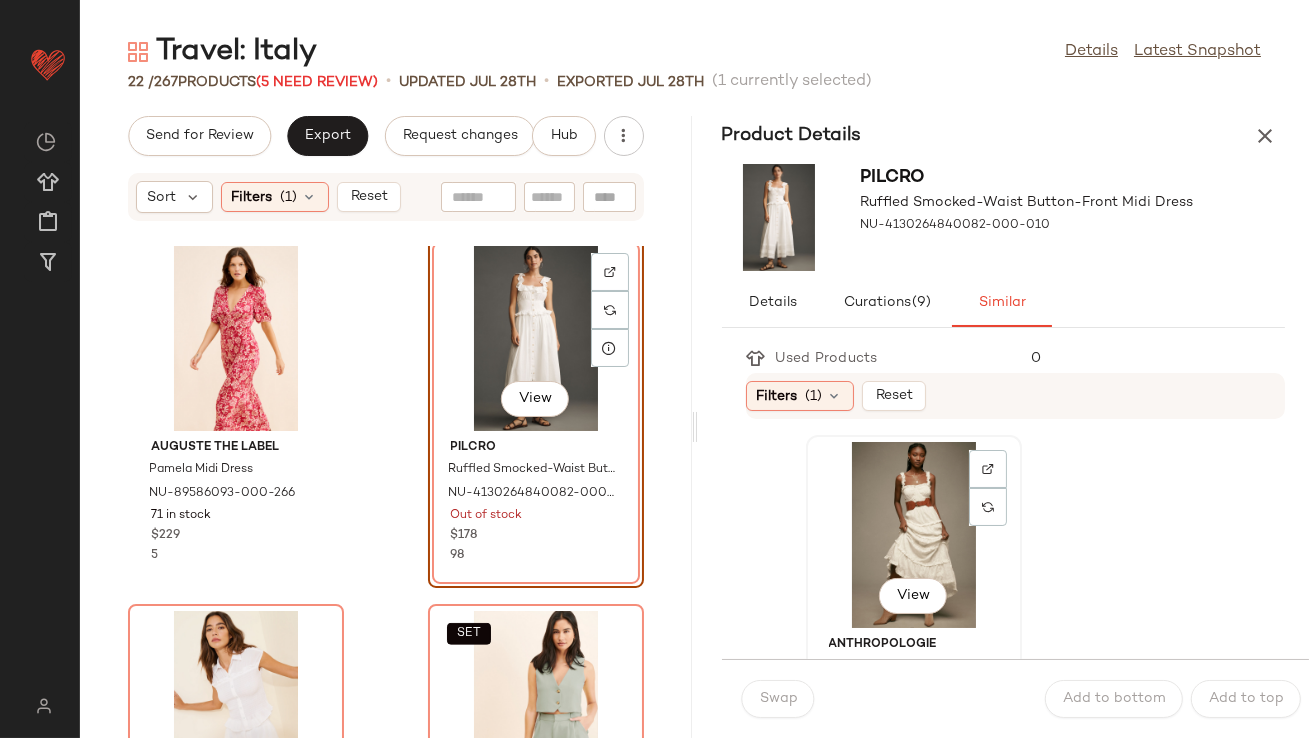 click on "View" 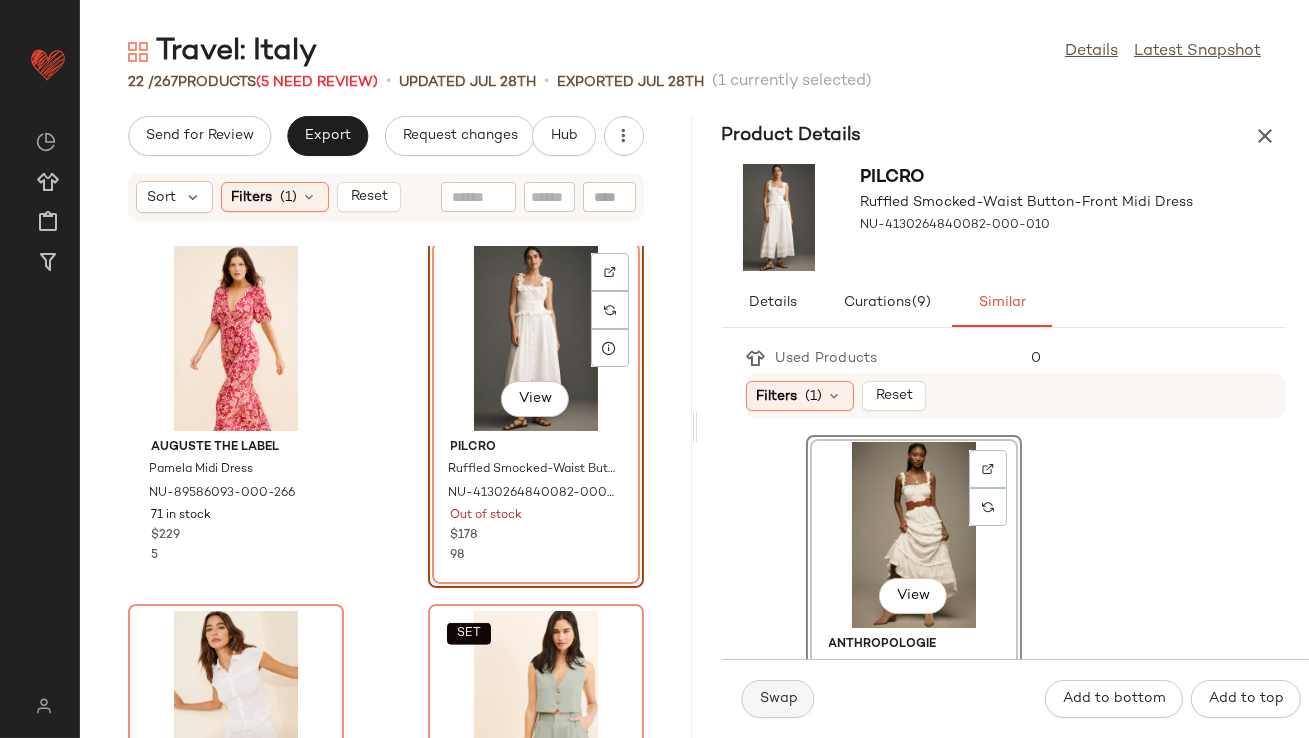 click on "Swap" at bounding box center (778, 699) 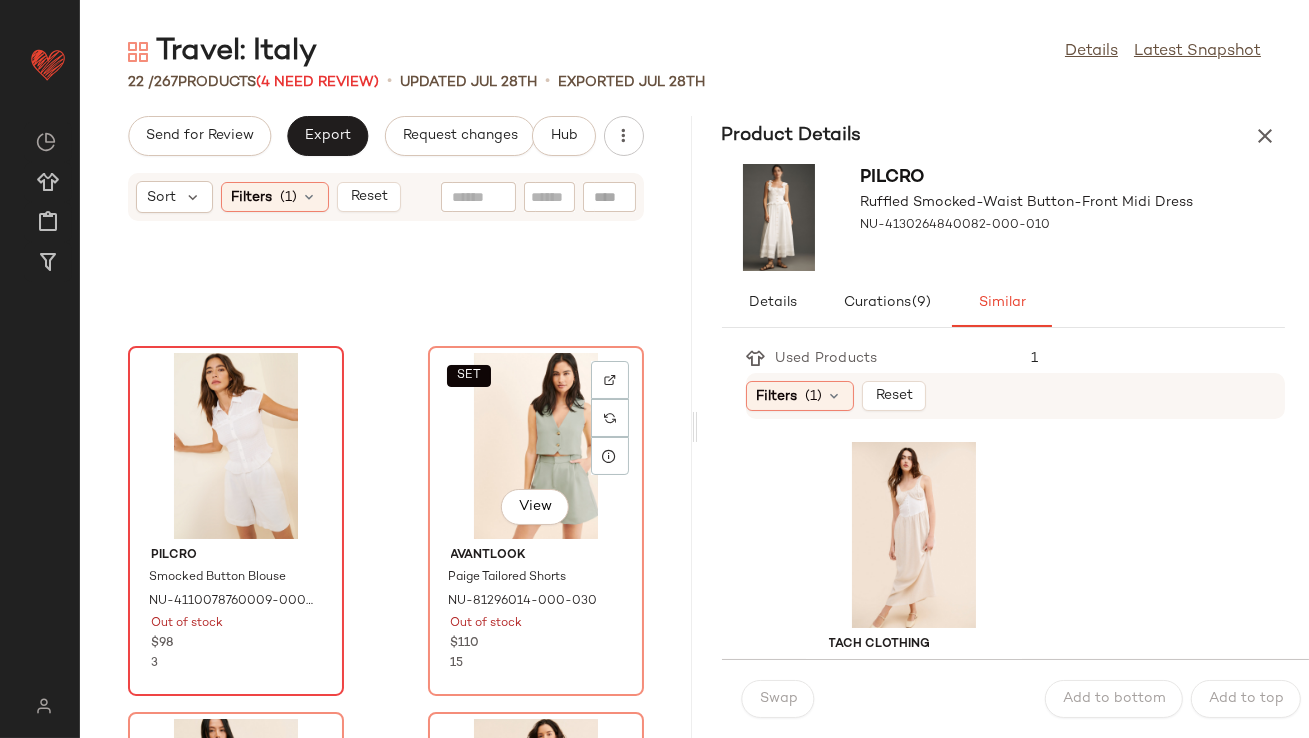 scroll, scrollTop: 3344, scrollLeft: 0, axis: vertical 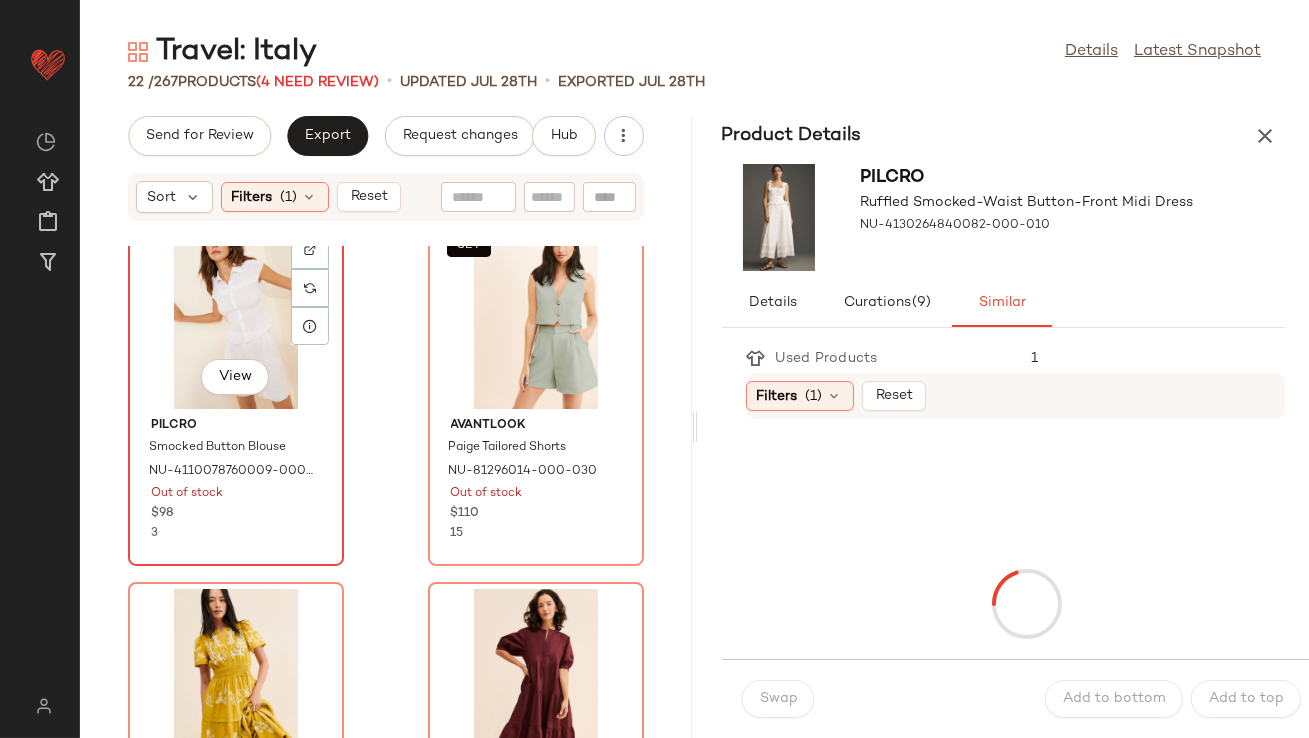 click on "View" 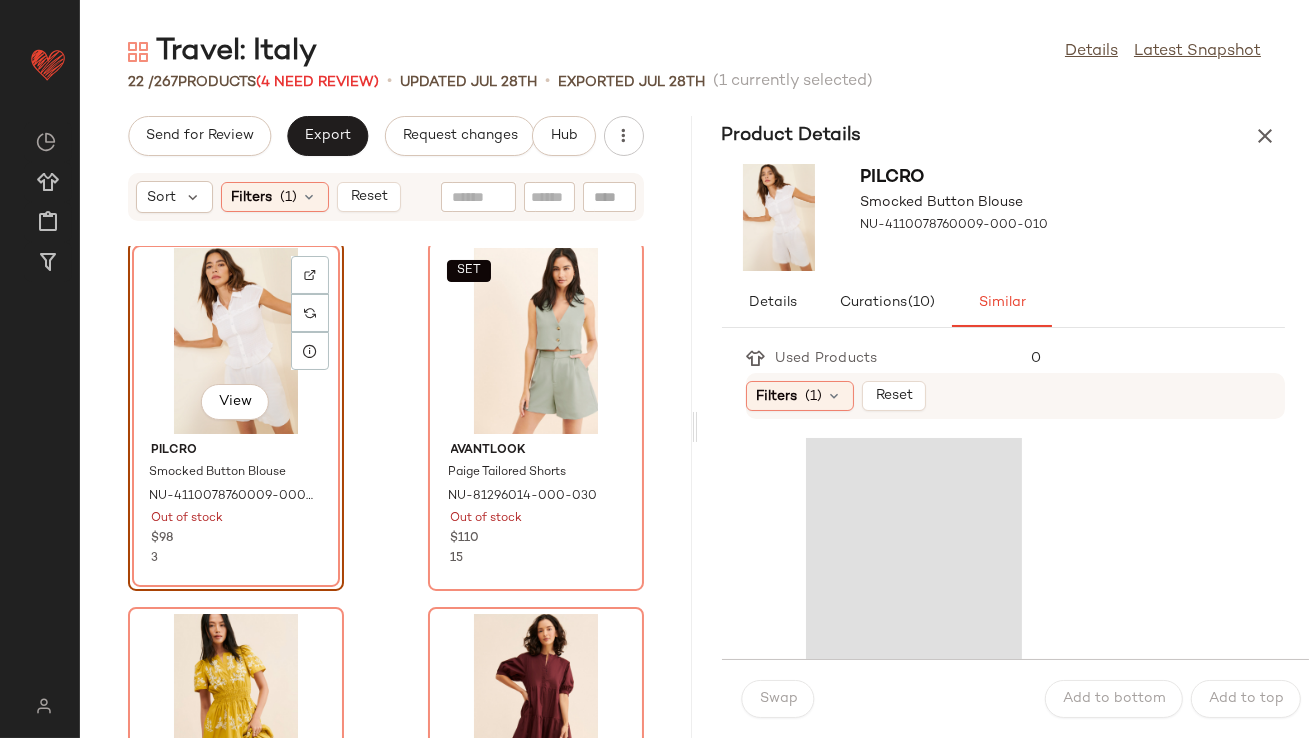 scroll, scrollTop: 3317, scrollLeft: 0, axis: vertical 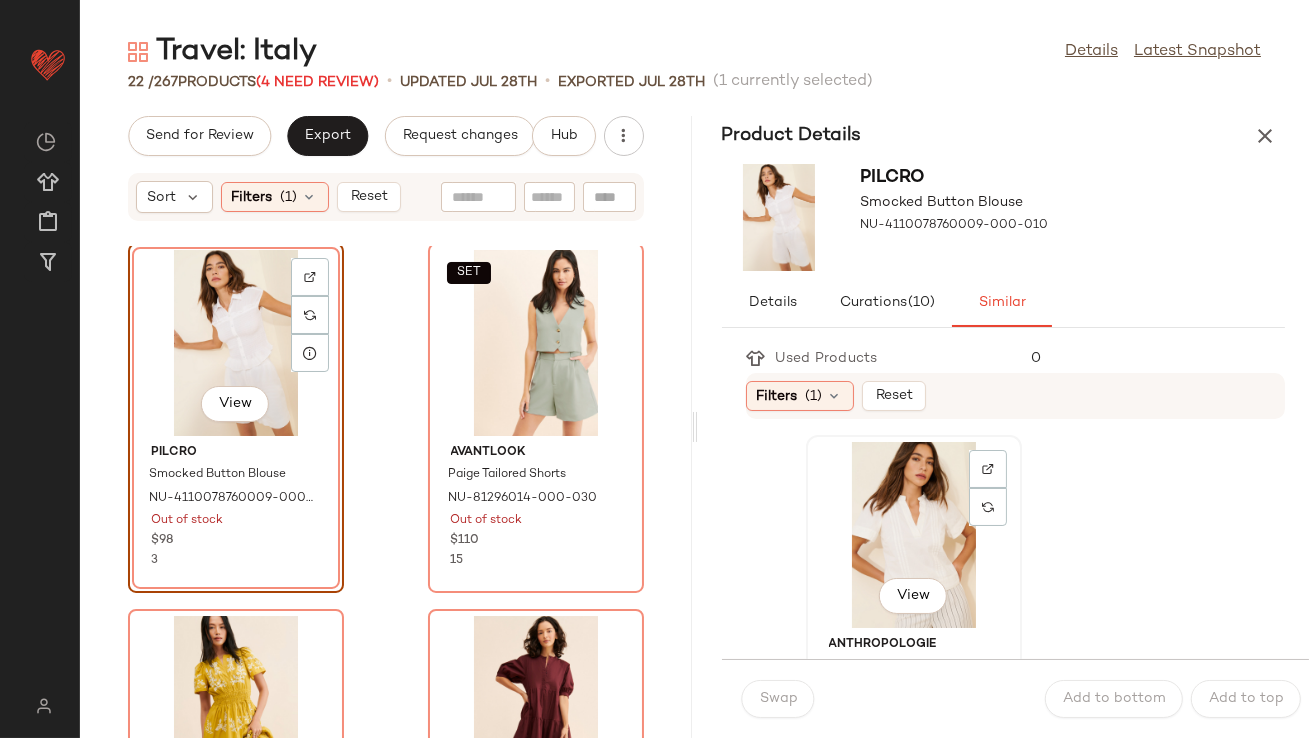 click on "View" 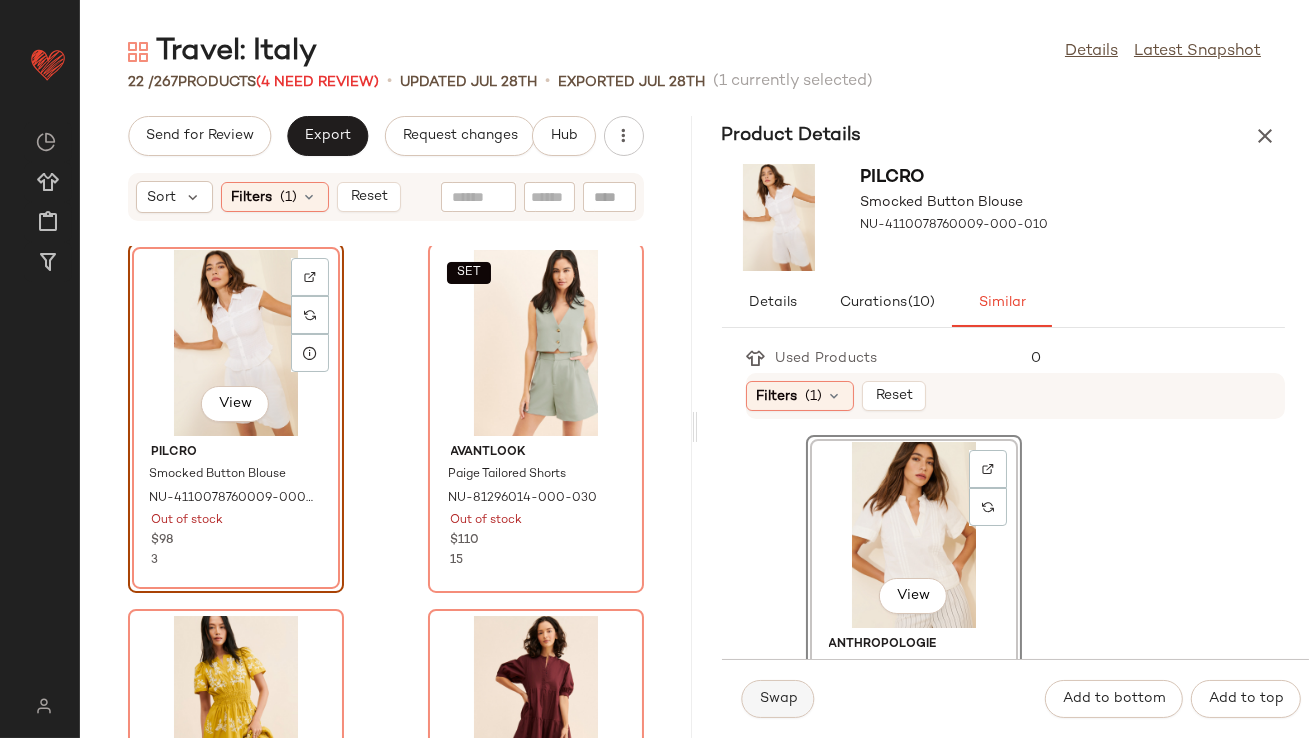 click on "Swap" at bounding box center (778, 699) 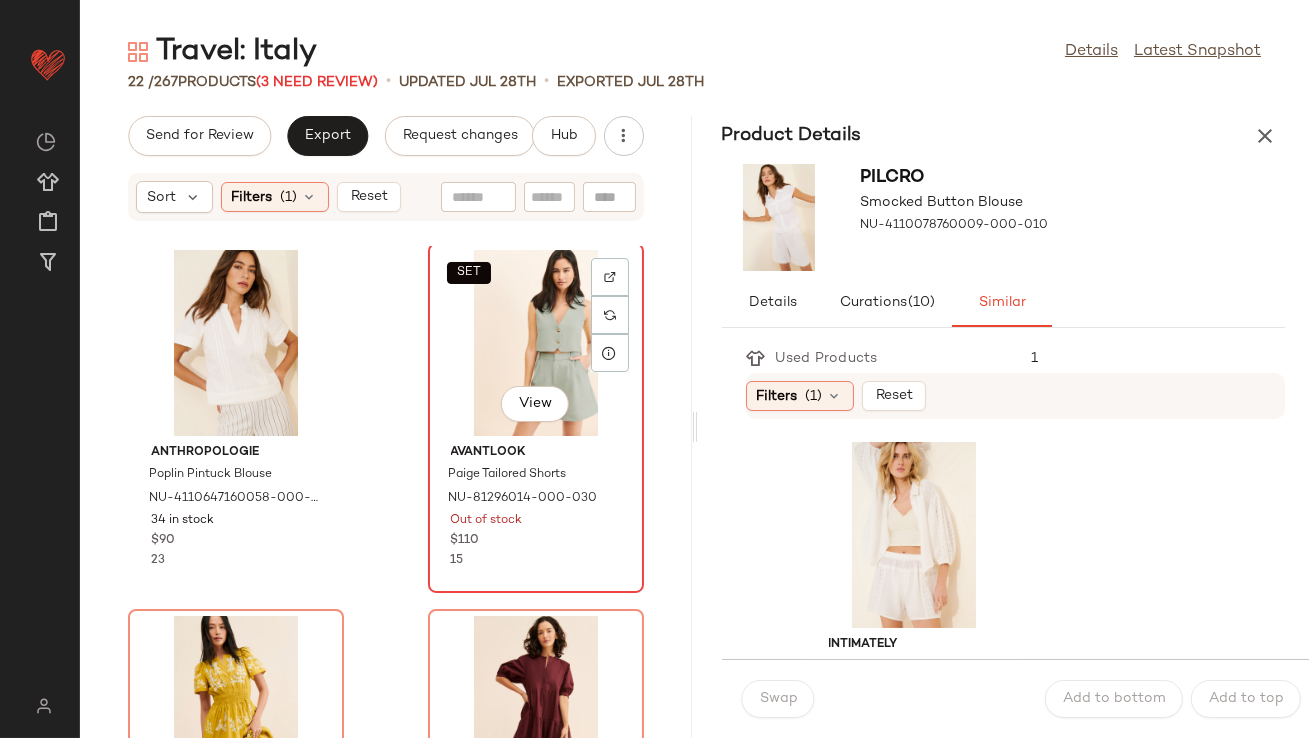click on "SET   View" 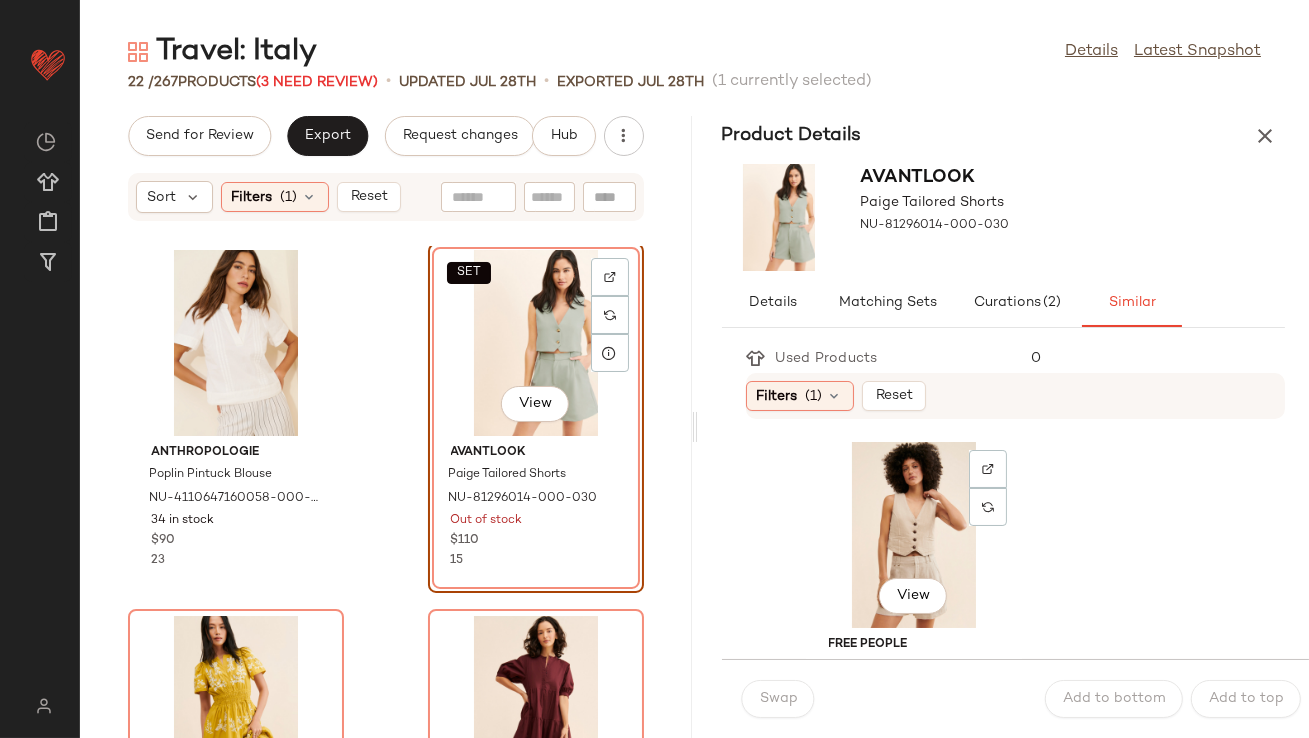 click on "View" 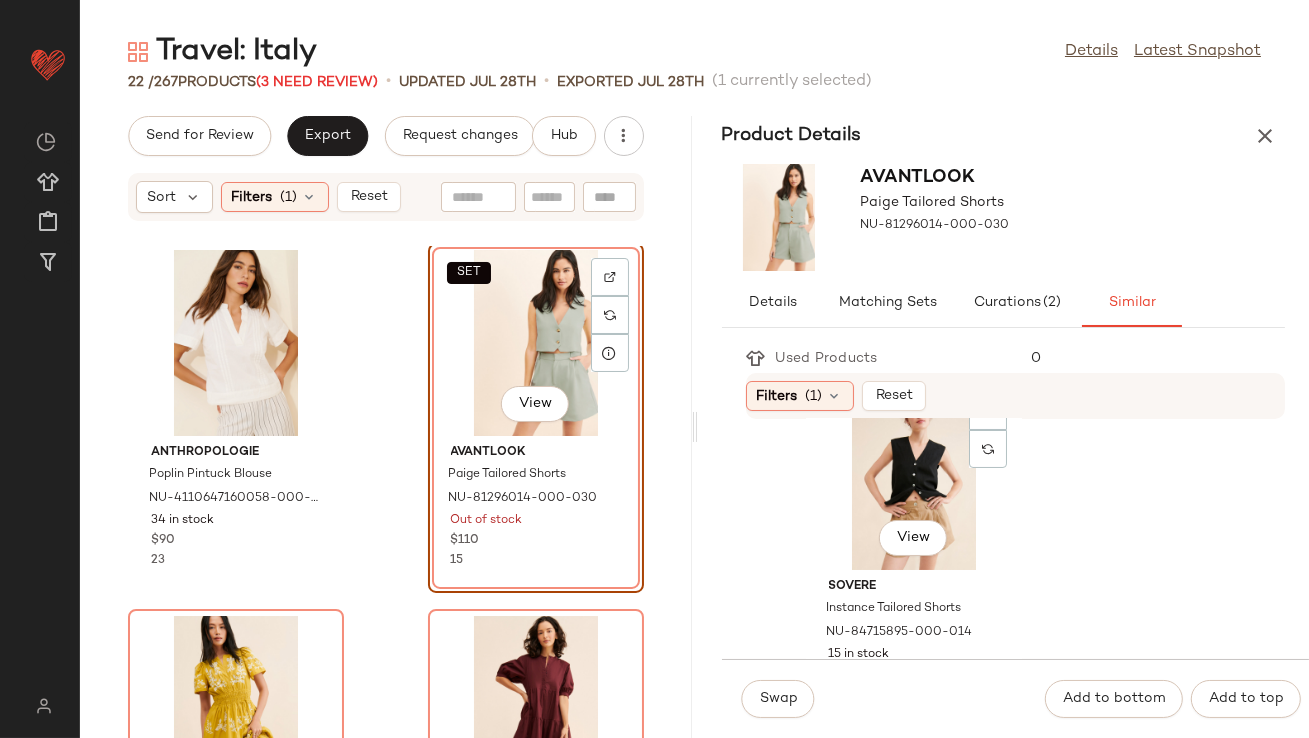 scroll, scrollTop: 426, scrollLeft: 0, axis: vertical 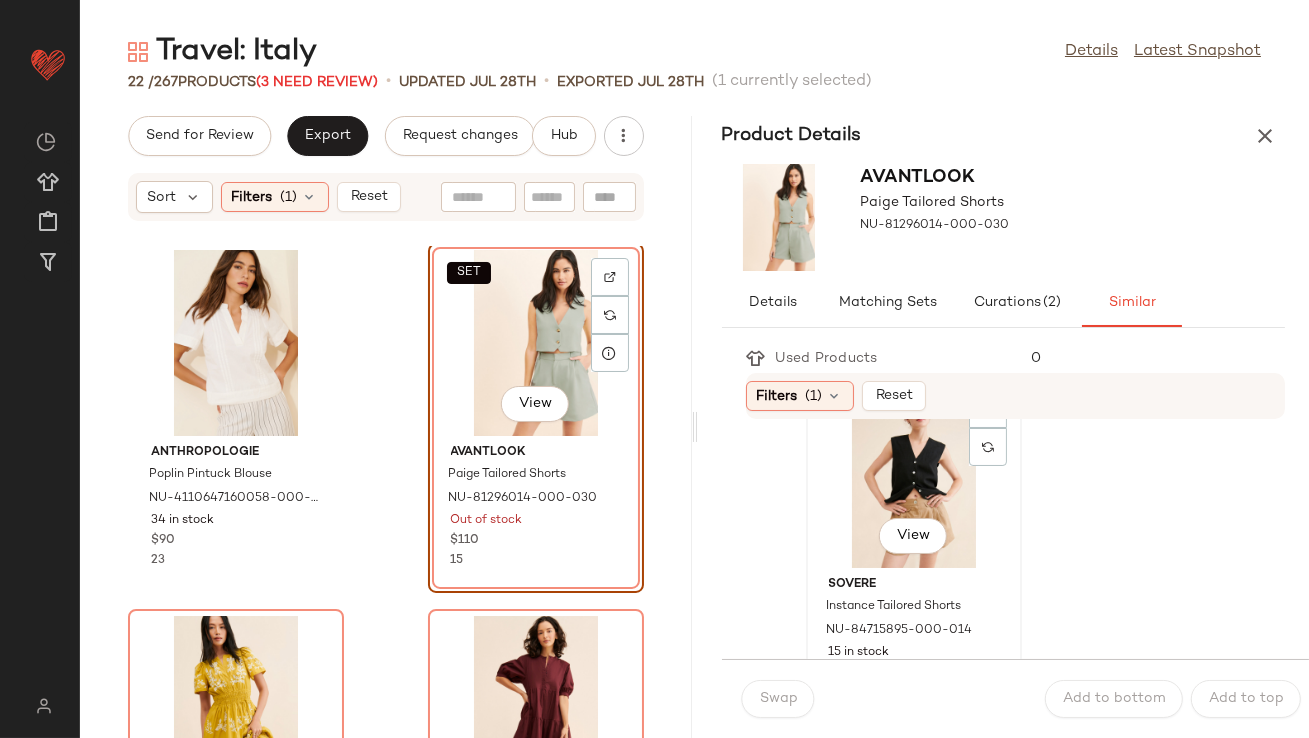 click on "View" 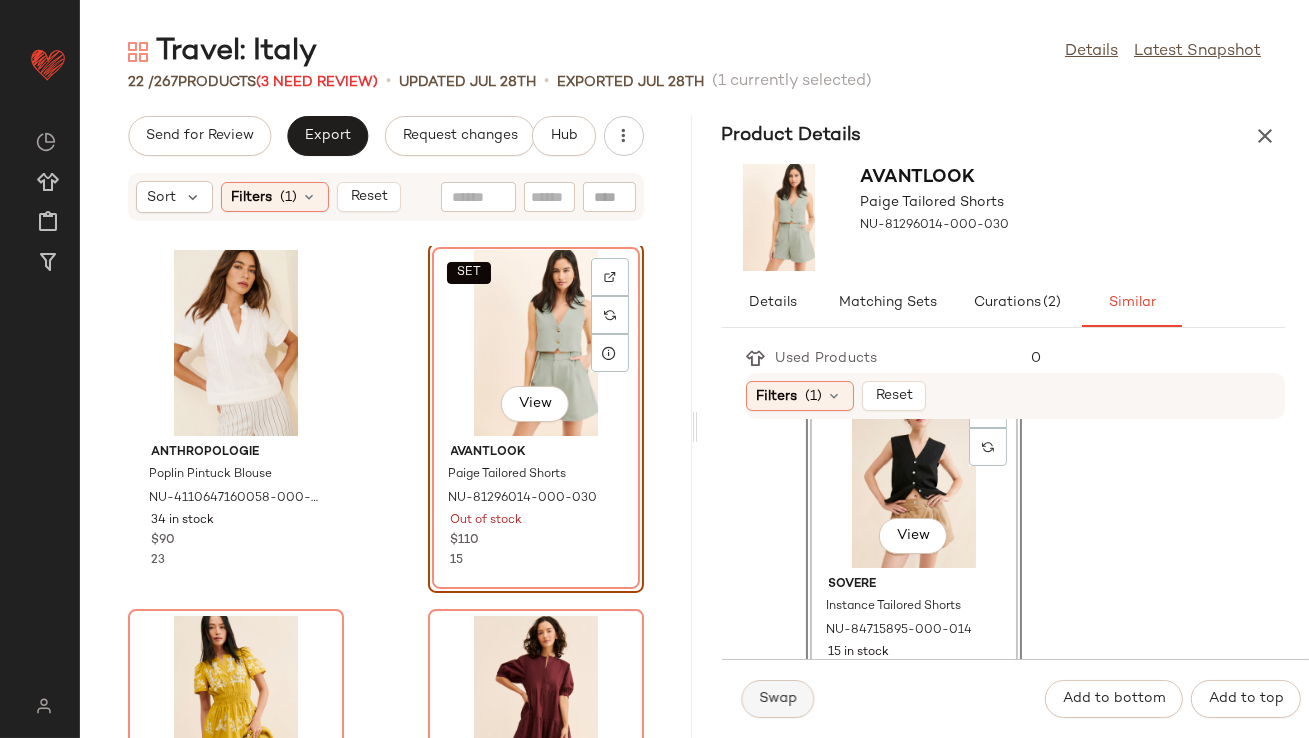 click on "Swap" 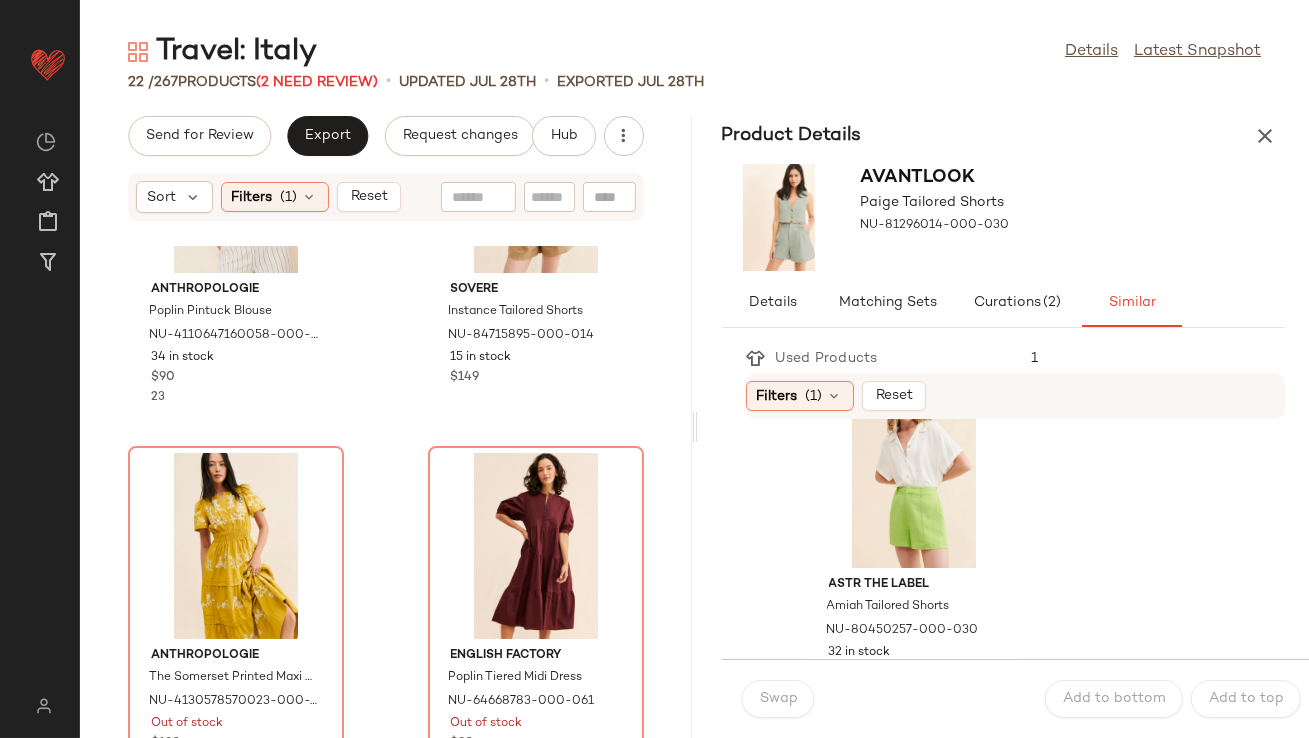 scroll, scrollTop: 3514, scrollLeft: 0, axis: vertical 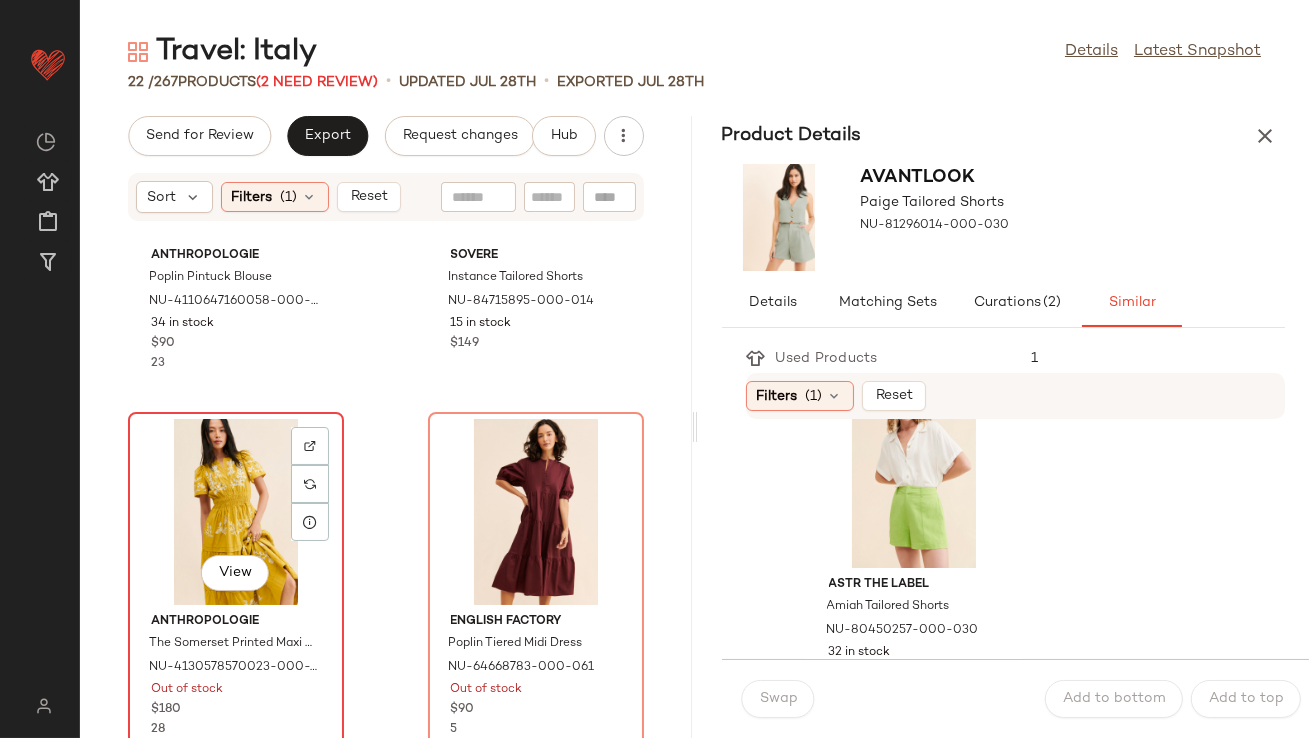 click on "View" 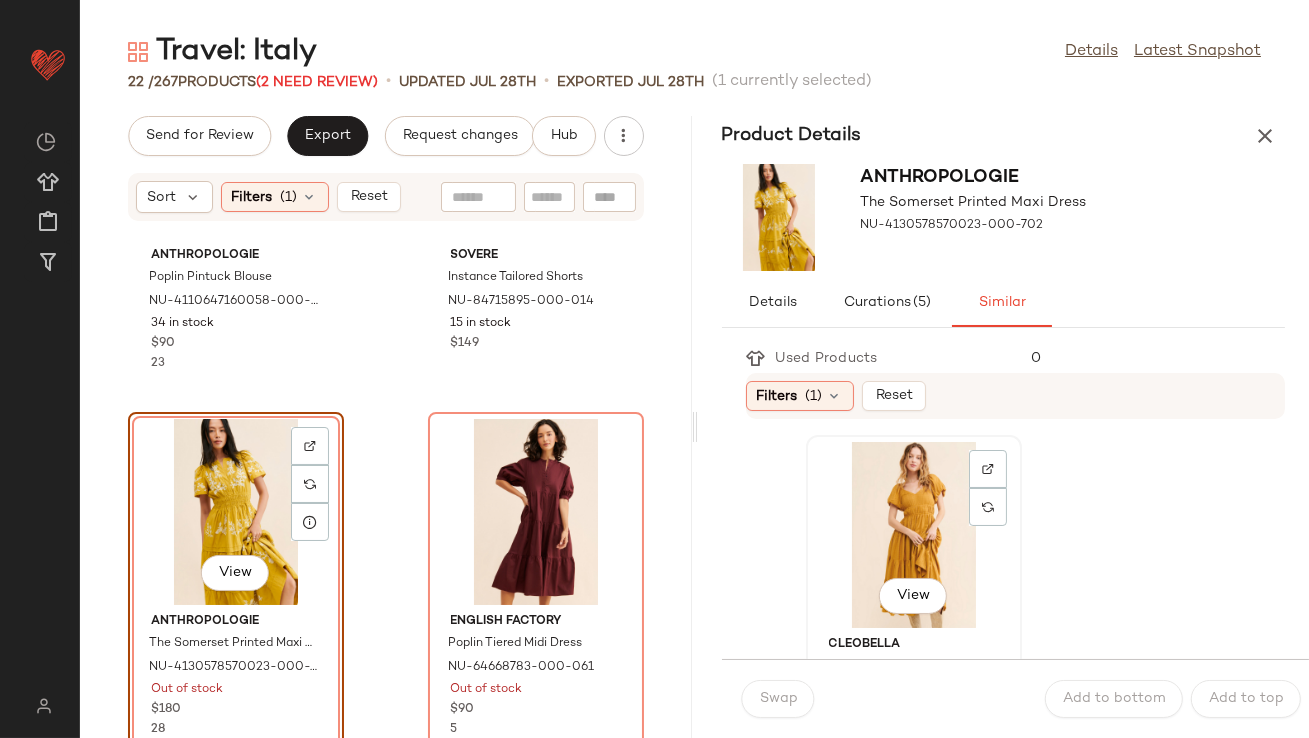 click on "View" 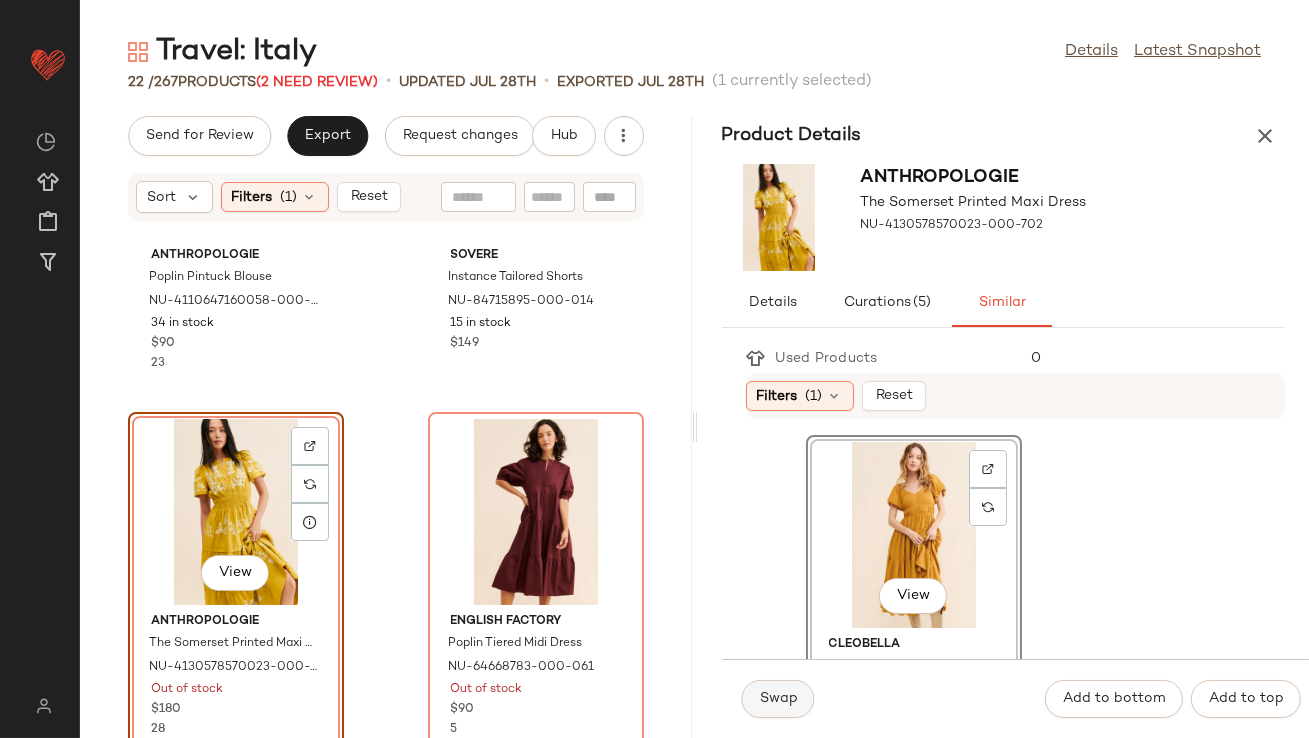 click on "Swap" at bounding box center (778, 699) 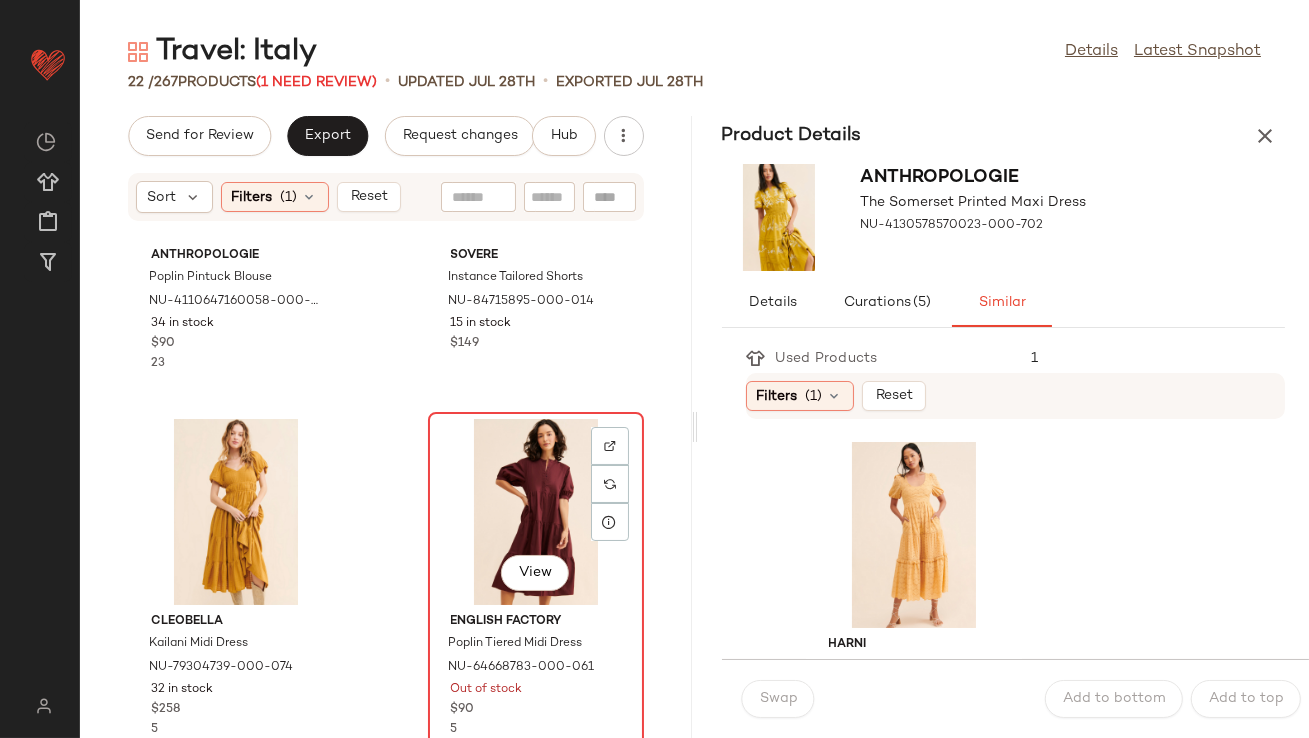 click on "View" 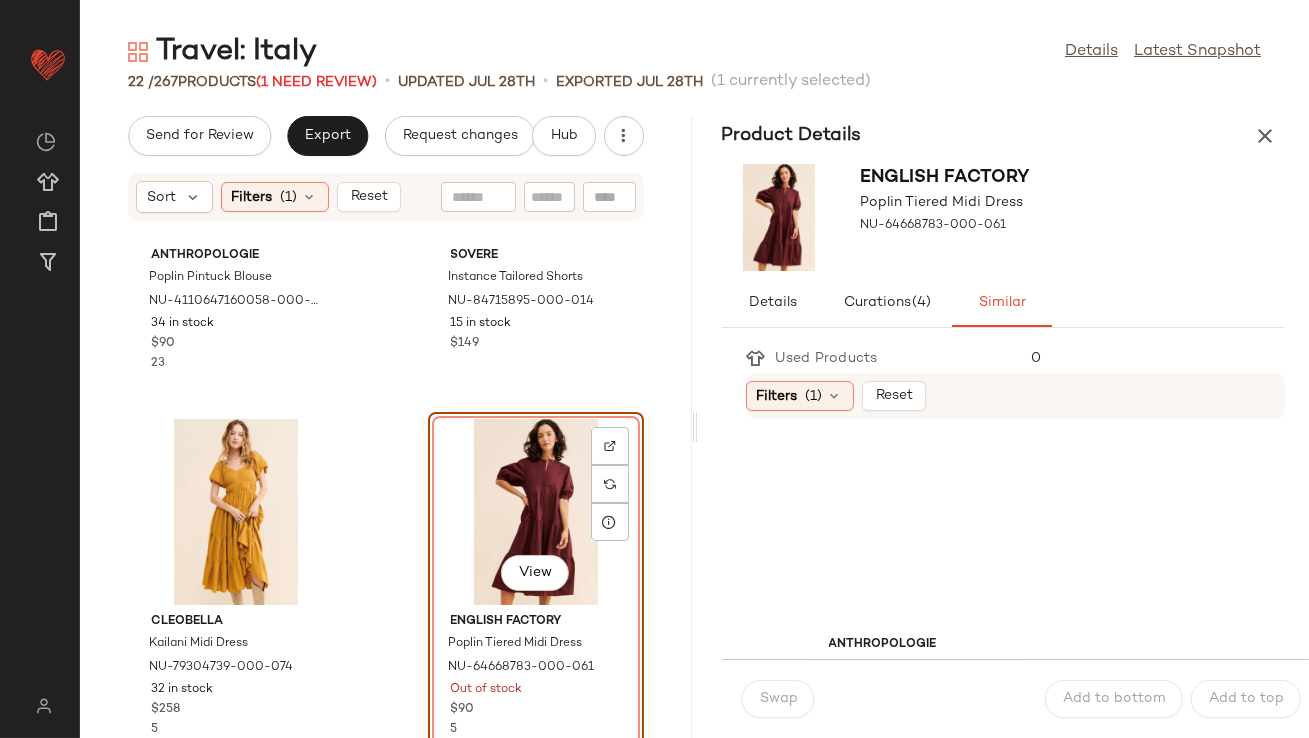 scroll, scrollTop: 3537, scrollLeft: 0, axis: vertical 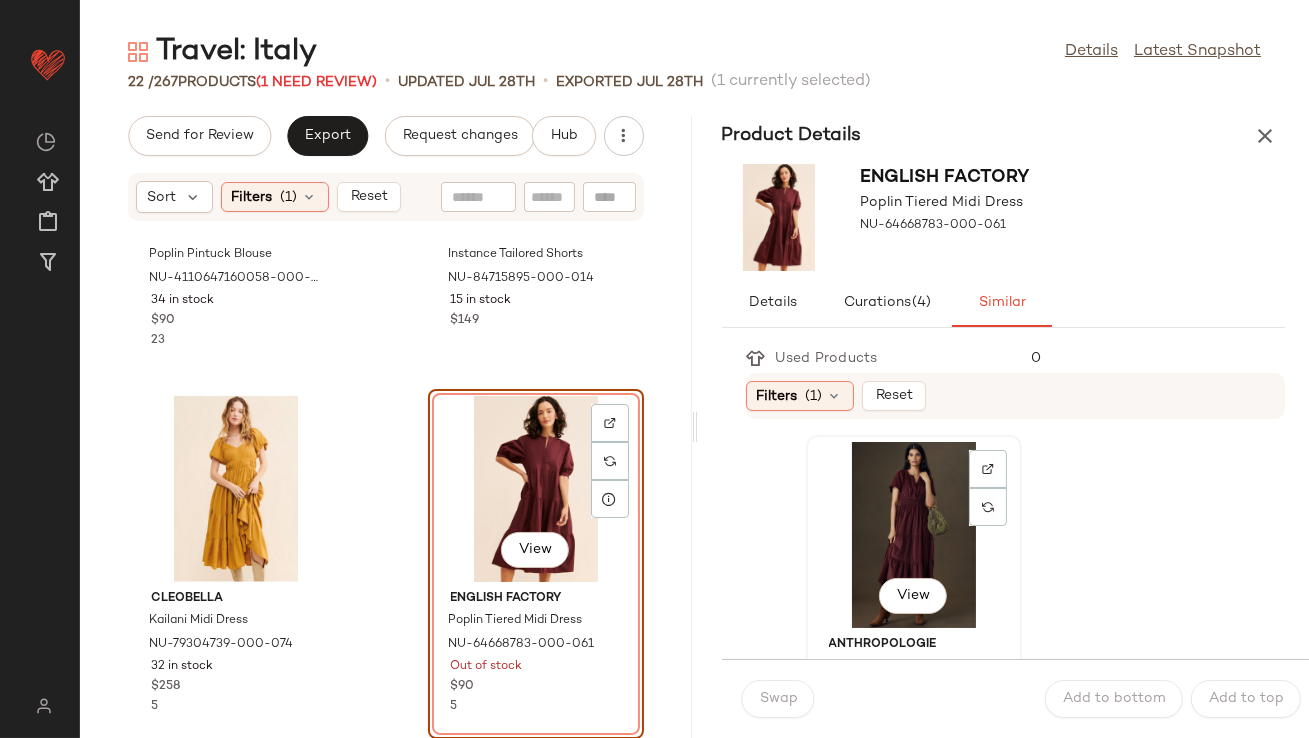 click on "View" 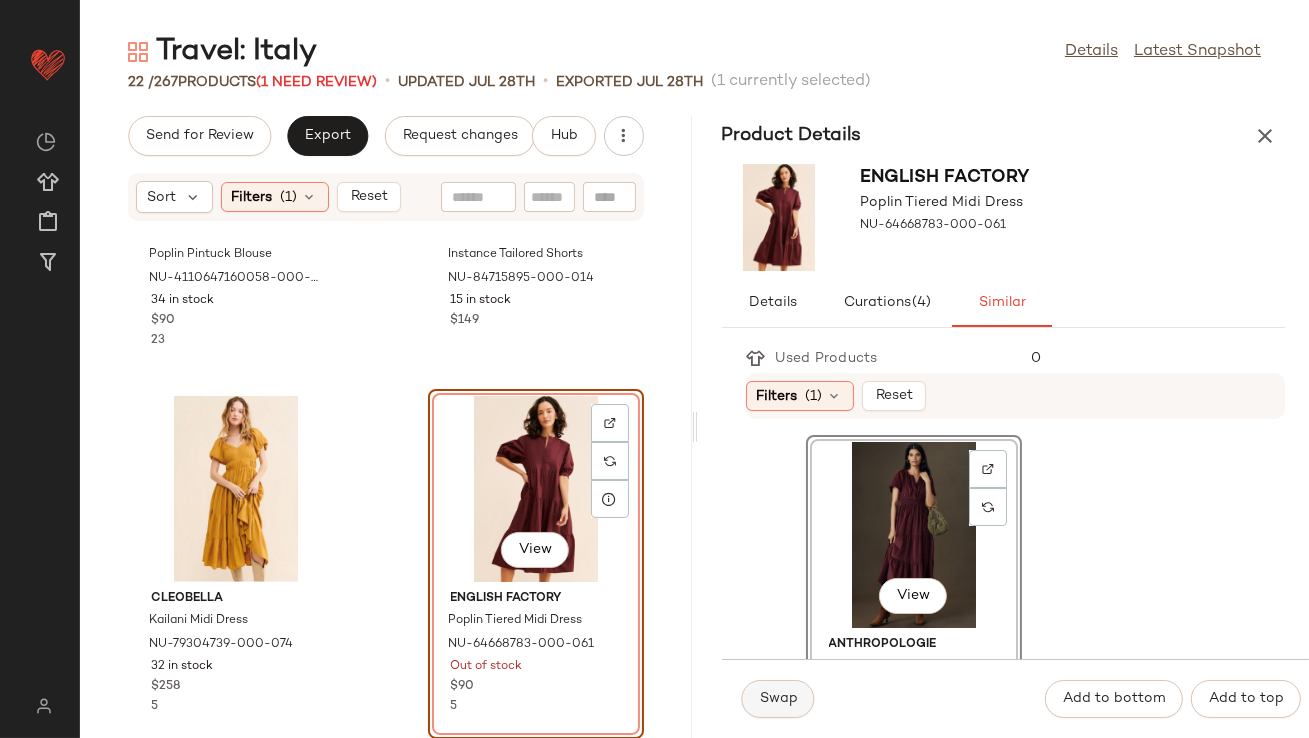 click on "Swap" at bounding box center (778, 699) 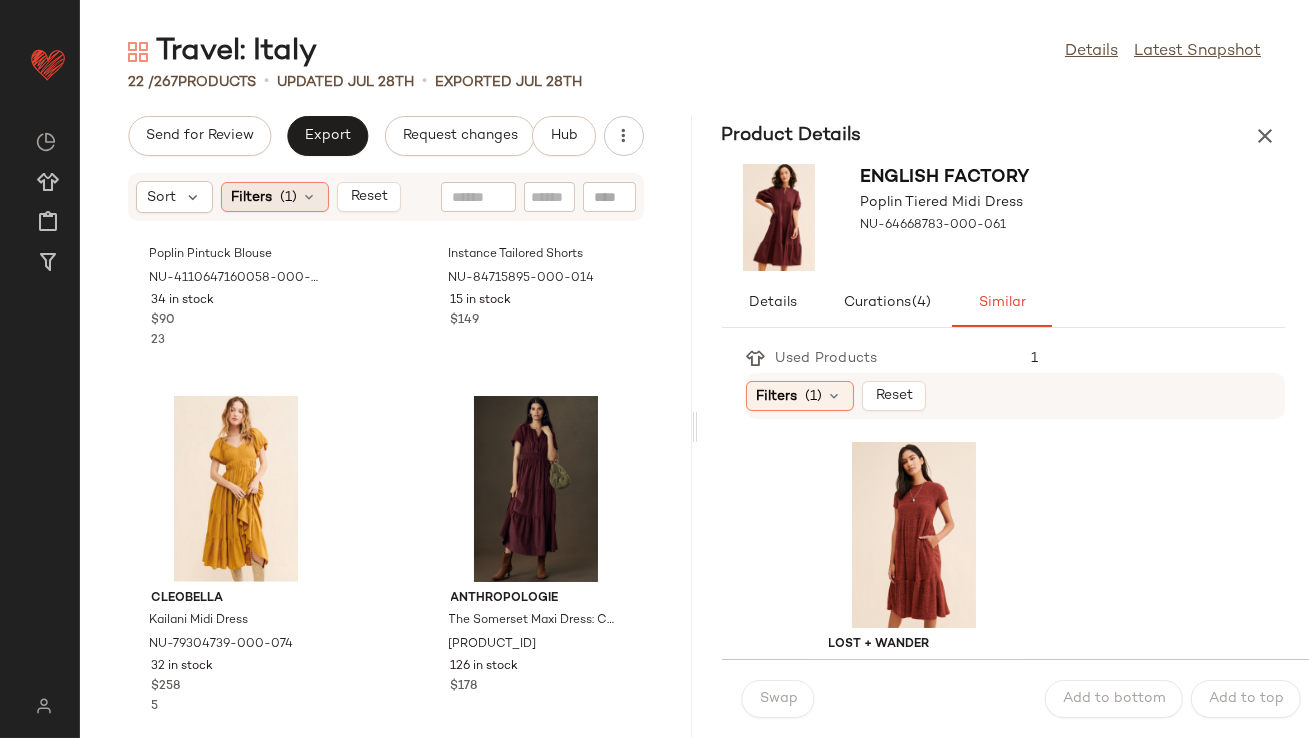 click on "Filters  (1)" 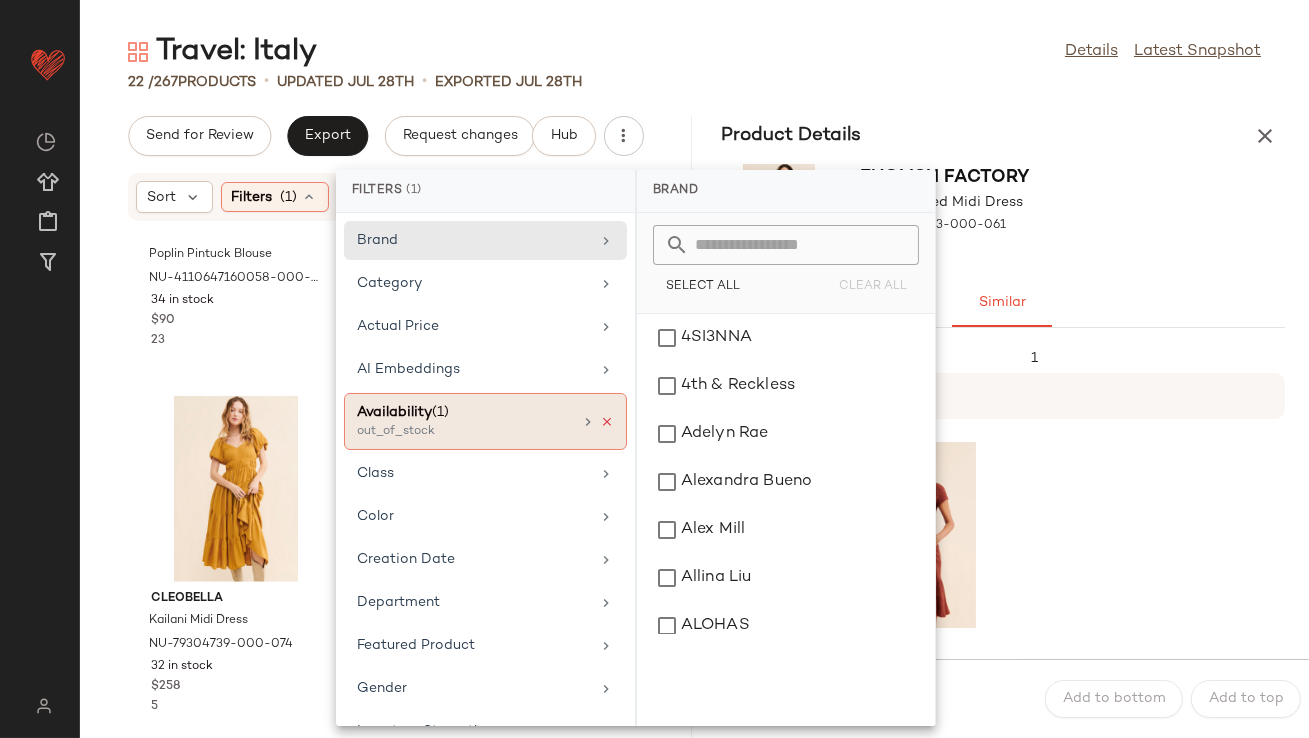 click at bounding box center (607, 422) 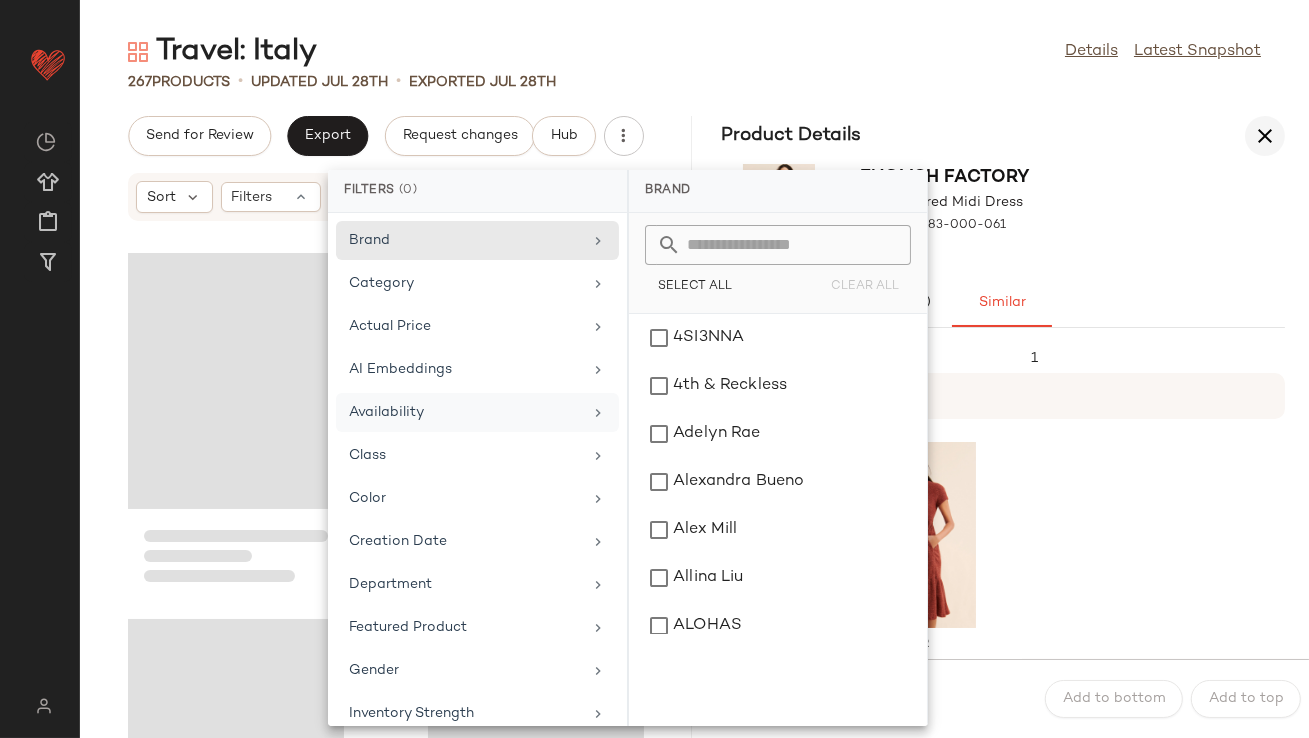 click at bounding box center (1265, 136) 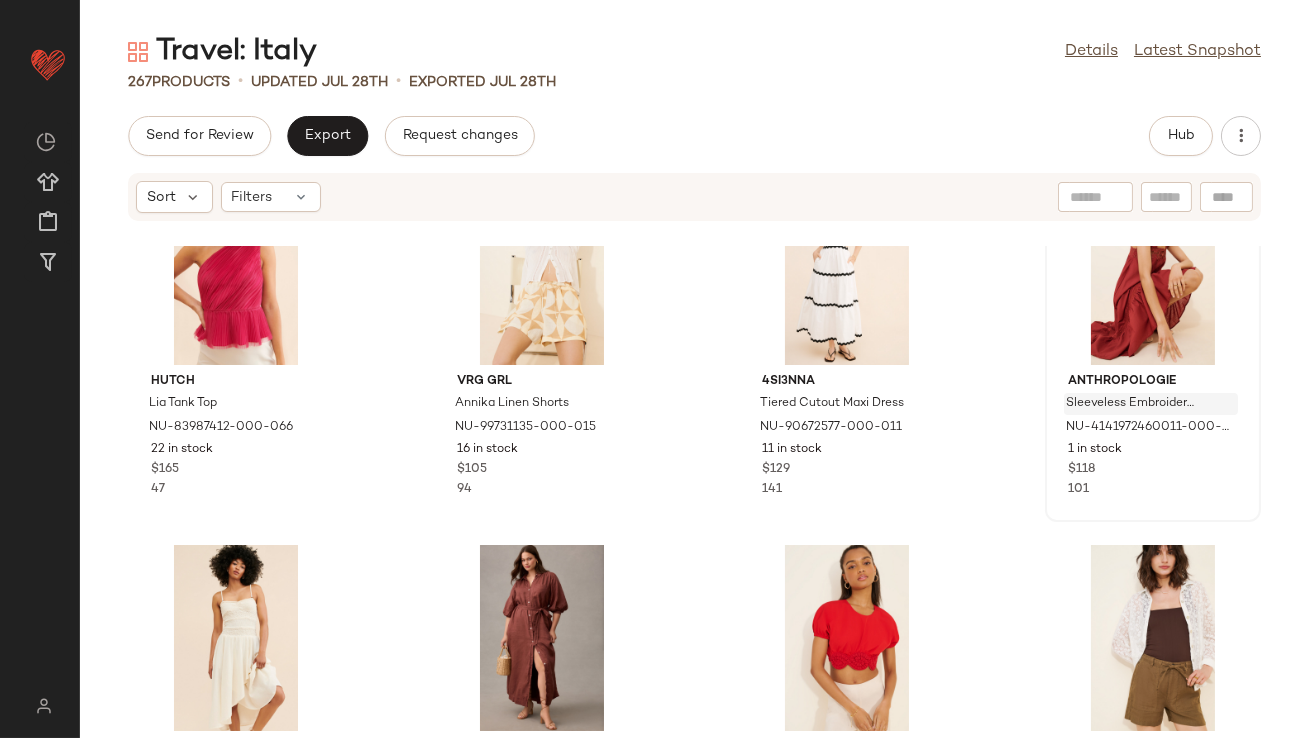 scroll, scrollTop: 58, scrollLeft: 0, axis: vertical 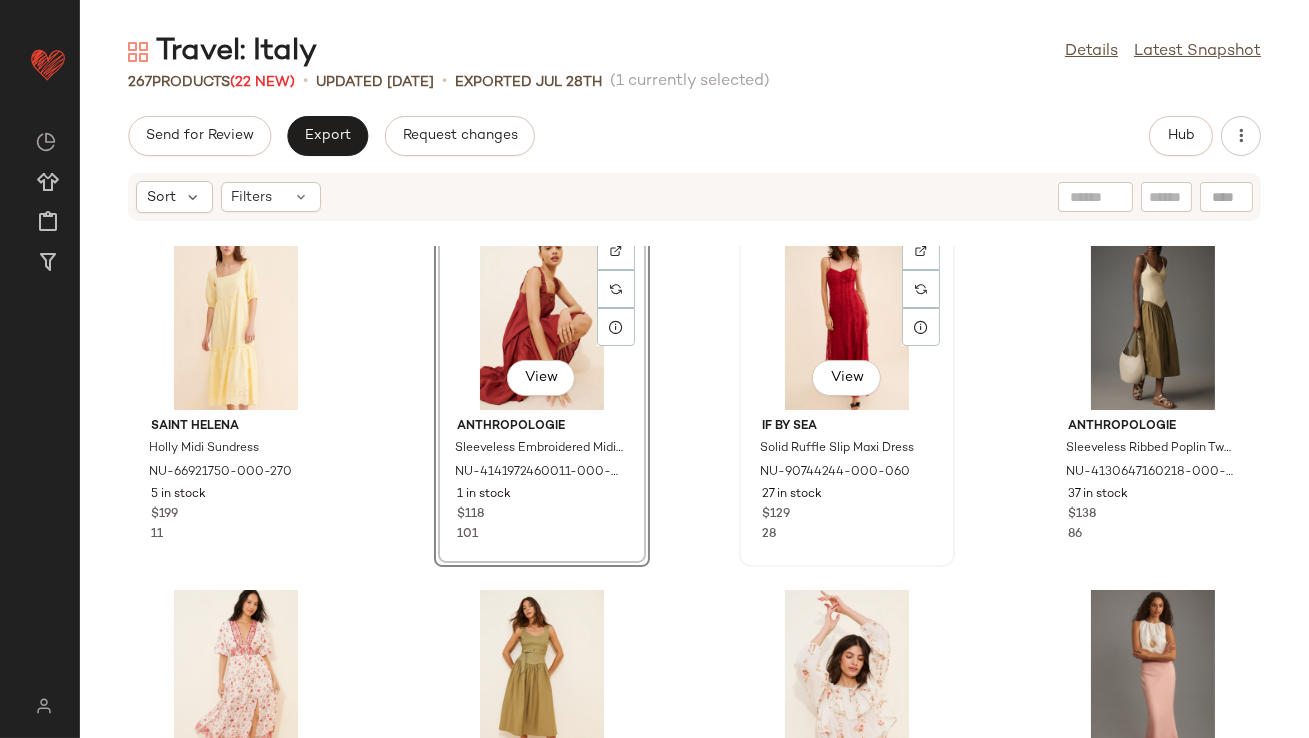 click on "View" 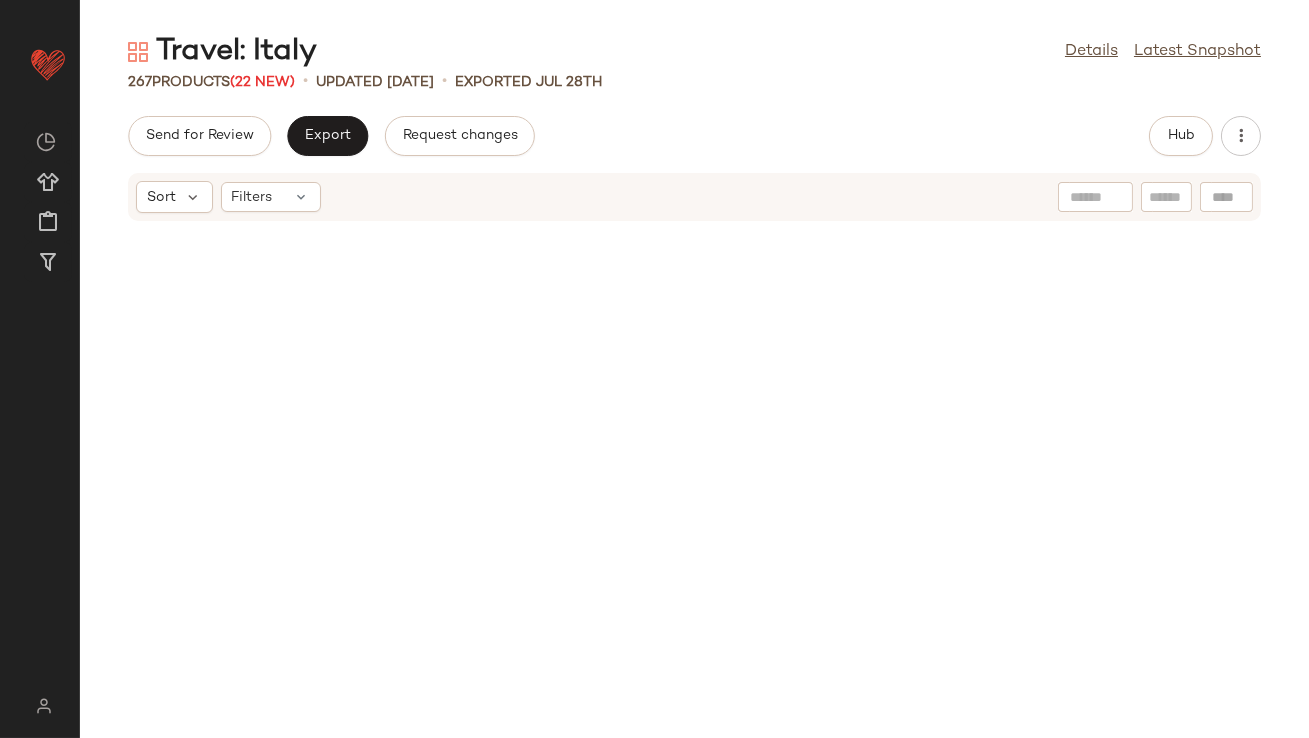 scroll, scrollTop: 0, scrollLeft: 0, axis: both 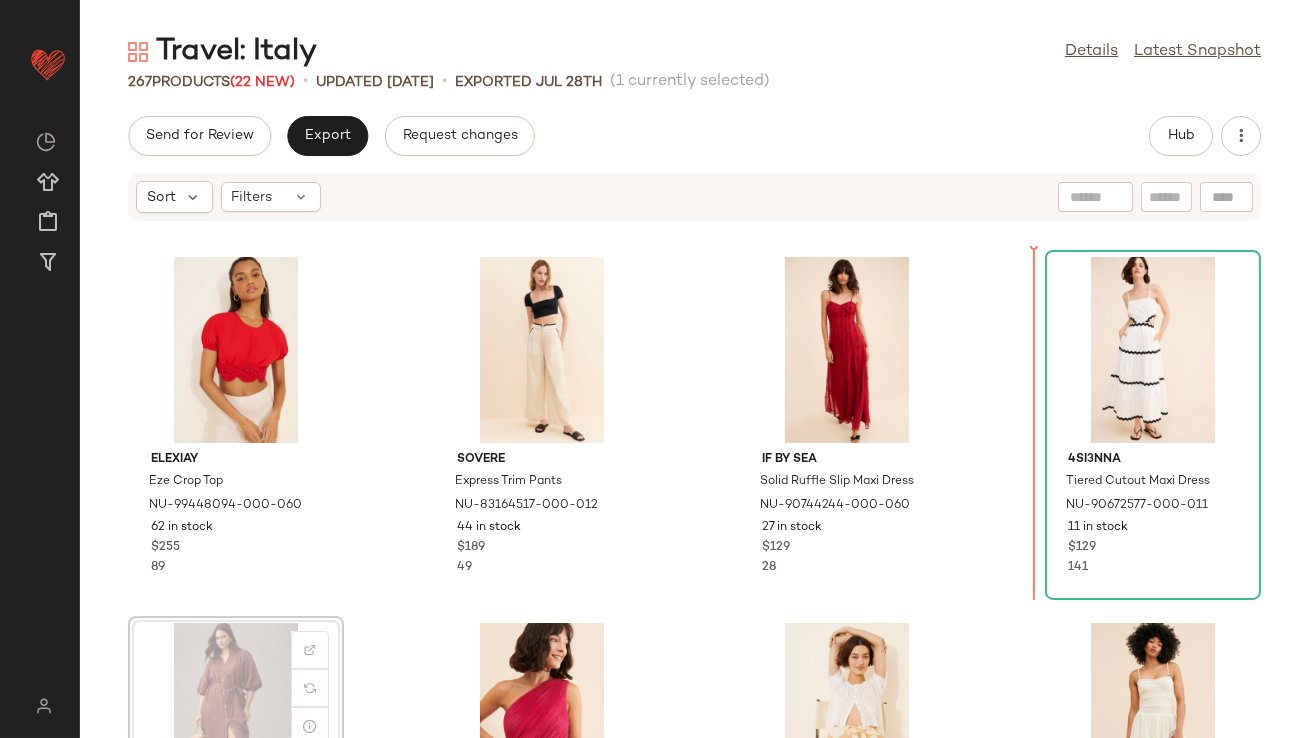 drag, startPoint x: 245, startPoint y: 664, endPoint x: 255, endPoint y: 660, distance: 10.770329 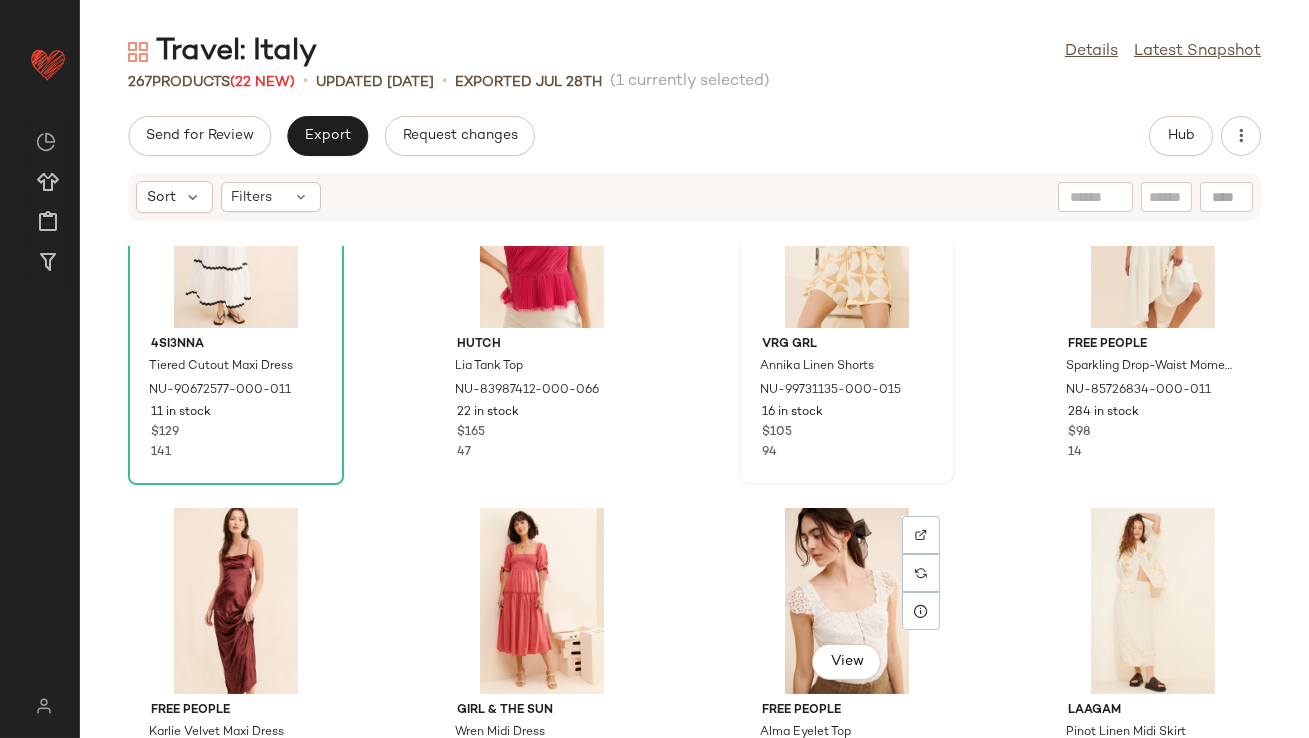 scroll, scrollTop: 494, scrollLeft: 0, axis: vertical 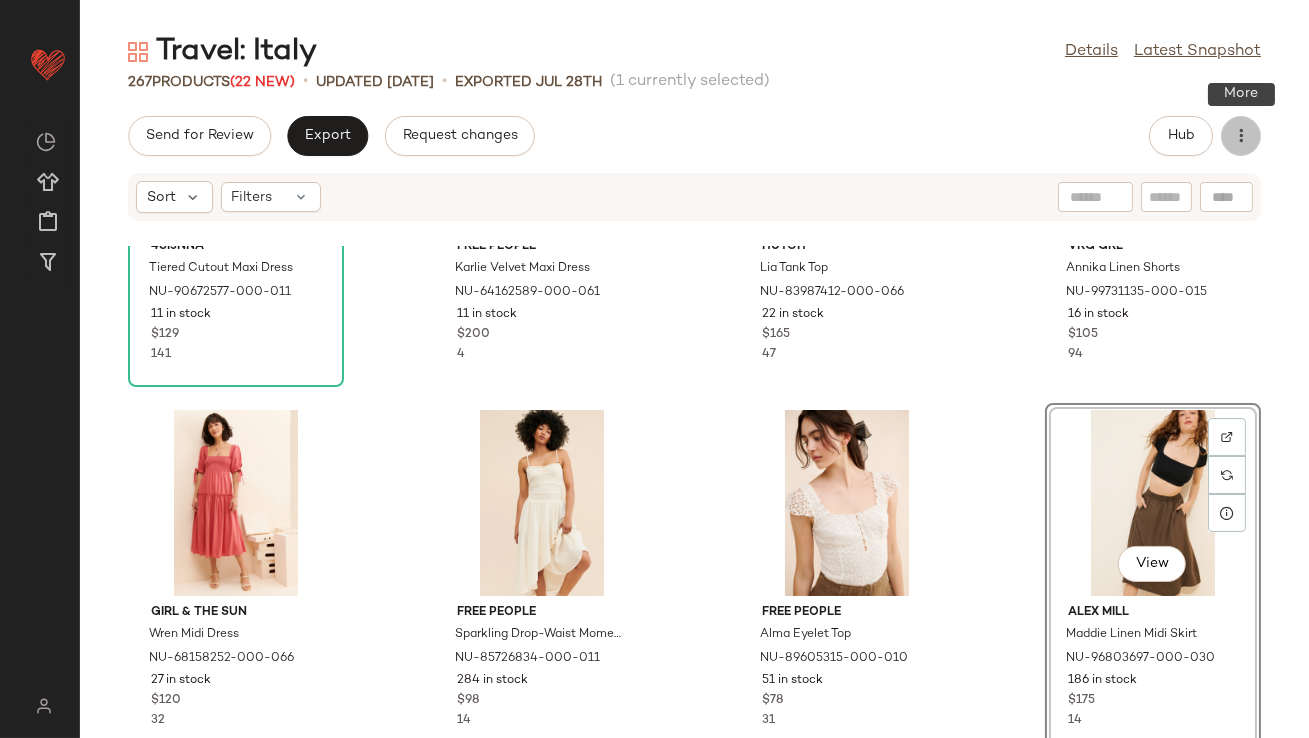 click 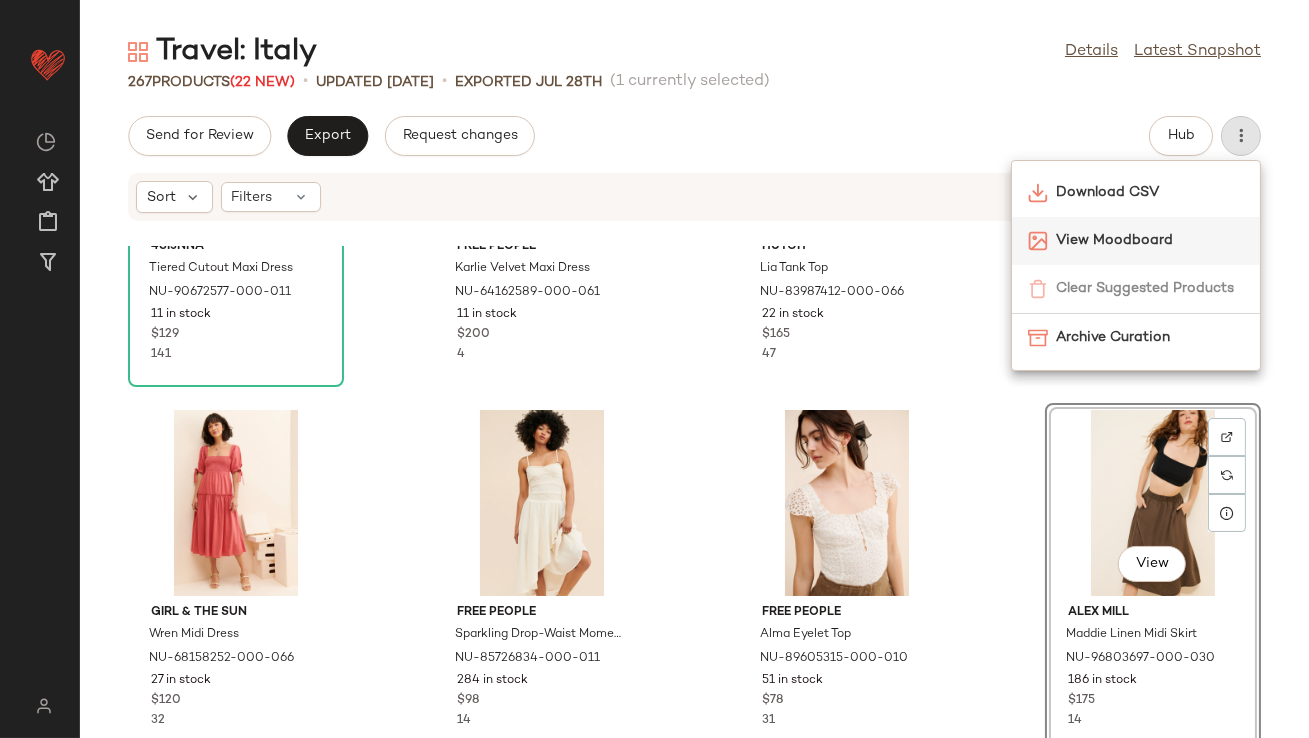 click on "View Moodboard" at bounding box center (1150, 240) 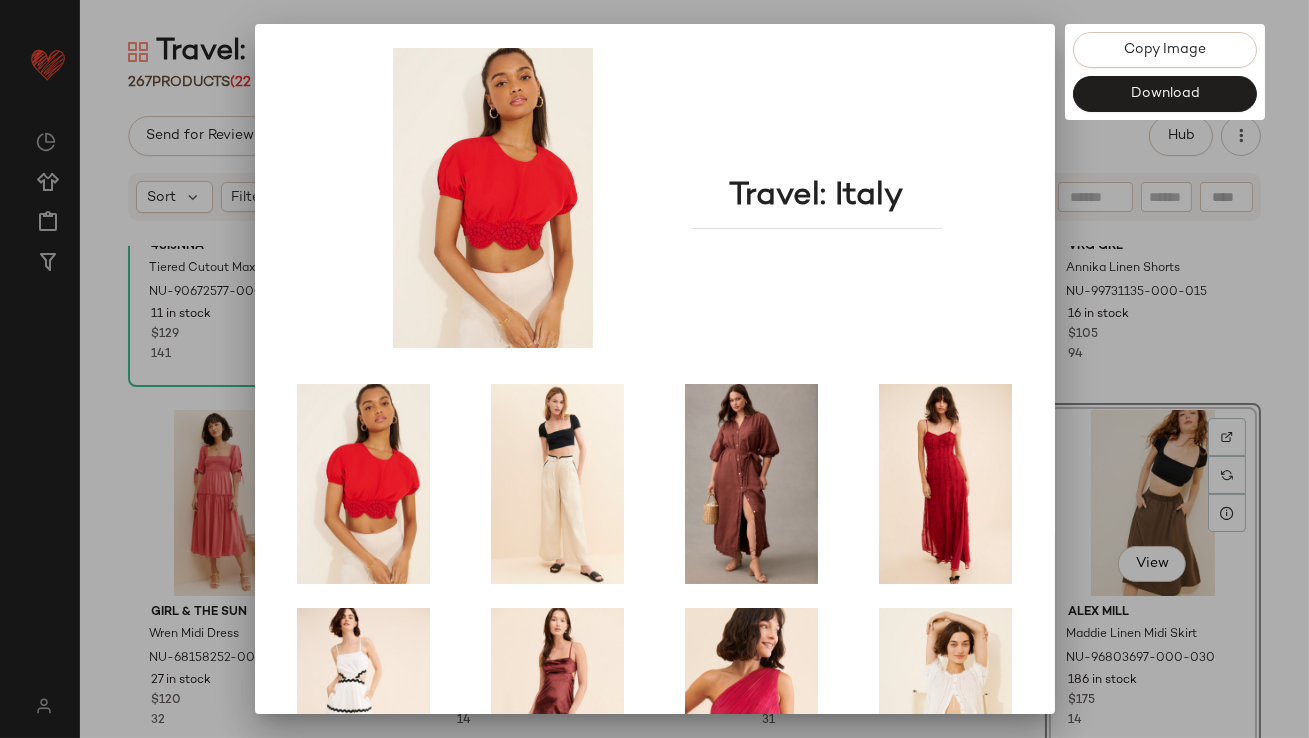 scroll, scrollTop: 341, scrollLeft: 0, axis: vertical 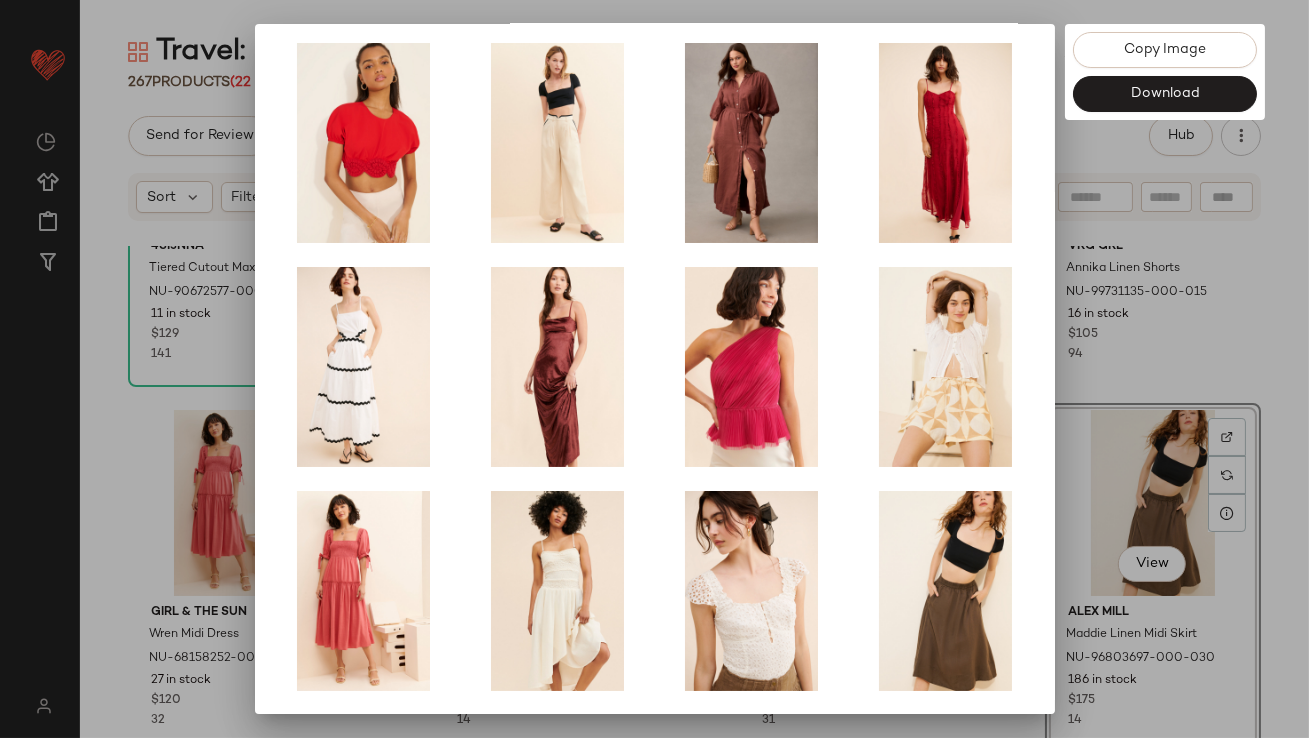 click at bounding box center (654, 369) 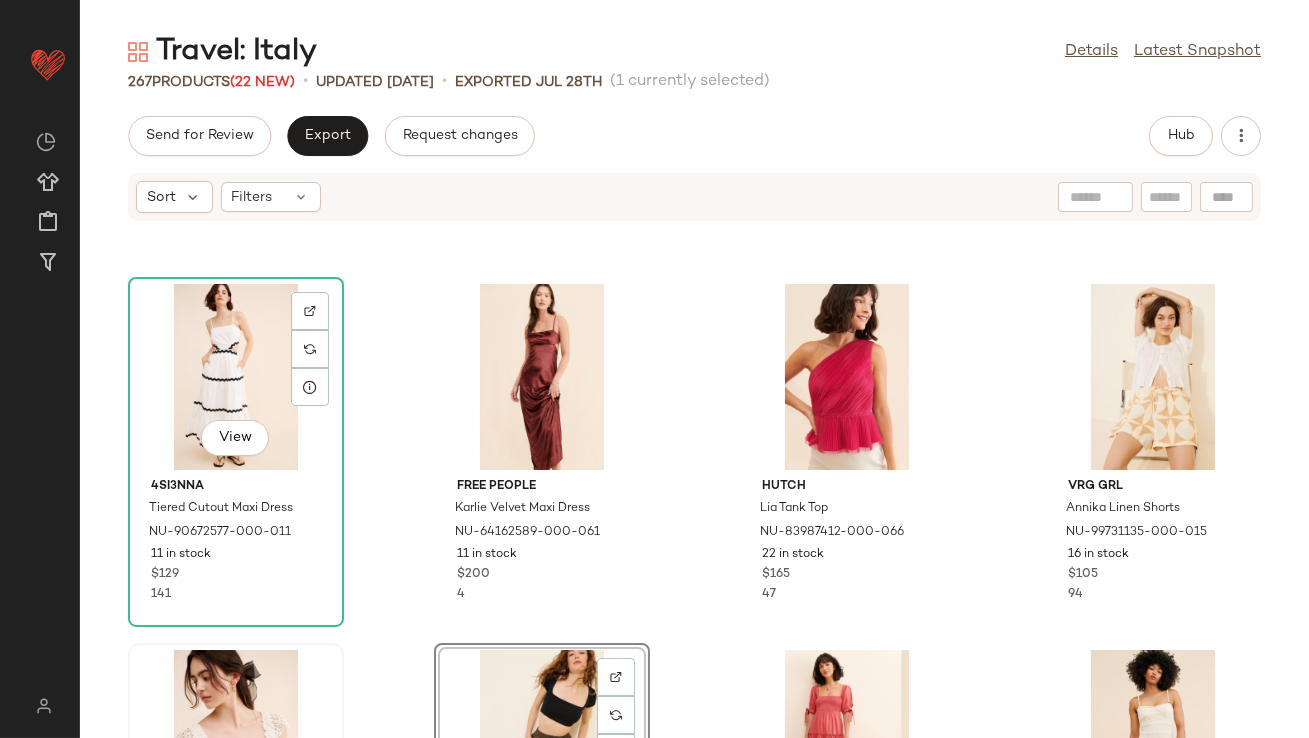 scroll, scrollTop: 333, scrollLeft: 0, axis: vertical 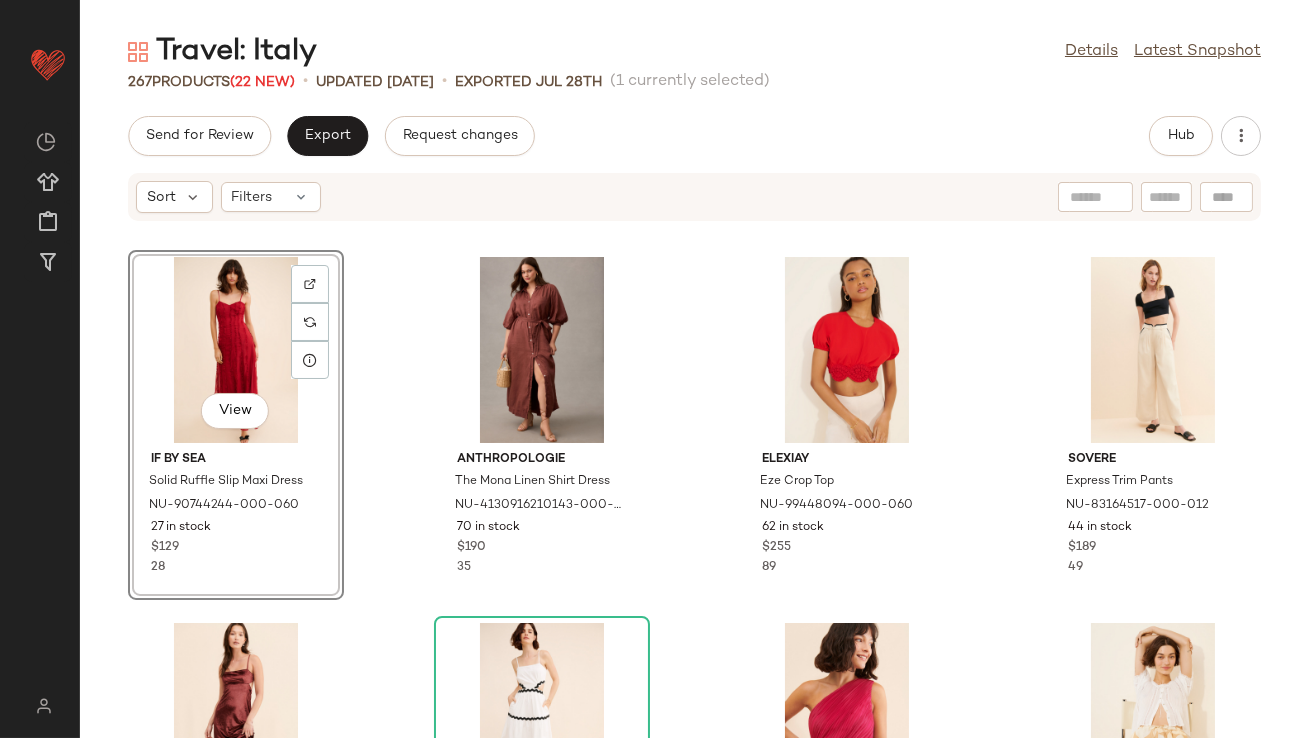 click on "View  If By Sea Solid Ruffle Slip Maxi Dress [PRODUCT_ID] 27 in stock $129 28 Anthropologie The Mona Linen Shirt Dress [PRODUCT_ID] 70 in stock $190 35 Elexiay Eze Crop Top [PRODUCT_ID] 62 in stock $255 89 Sovere Express Trim Pants [PRODUCT_ID] 44 in stock $189 49 Free People Karlie Velvet Maxi Dress [PRODUCT_ID] 11 in stock $200 4 4SI3NNA Tiered Cutout Maxi Dress [PRODUCT_ID] 11 in stock $129 141 Hutch Lia Tank Top [PRODUCT_ID] 22 in stock $165 47 VRG GRL Annika Linen Shorts [PRODUCT_ID] 16 in stock $105 94 Free People Alma Eyelet Top [PRODUCT_ID] 51 in stock $78 31 Alex Mill Maddie Linen Midi Skirt [PRODUCT_ID] 186 in stock $175 14 Girl & The Sun Wren Midi Dress [PRODUCT_ID] 27 in stock $120 32 Free People Sparkling Drop-Waist Moment Midi Dress [PRODUCT_ID] 284 in stock $98 14 Rare London Ruffle Trim Racer Dress [PRODUCT_ID] 18 in stock $115 115 Free People Juniper Mini Dress [PRODUCT_ID] 64 in stock $88" 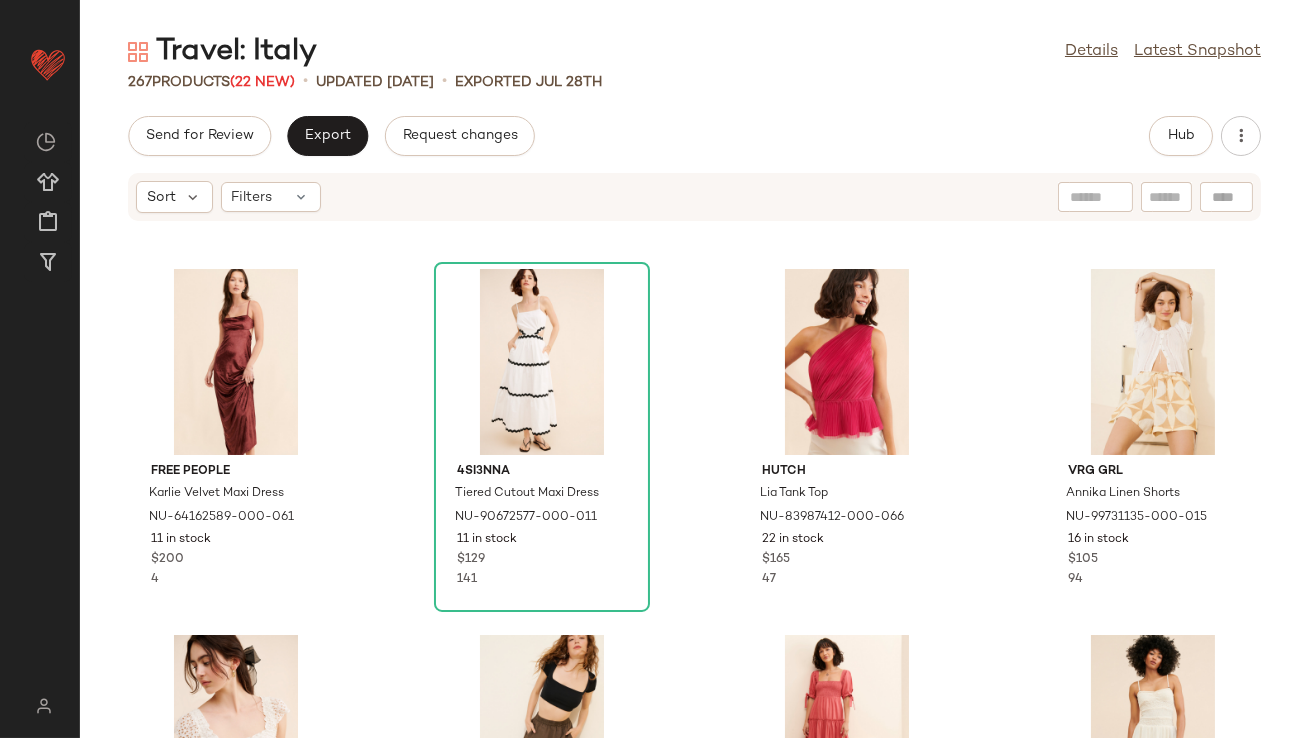scroll, scrollTop: 0, scrollLeft: 0, axis: both 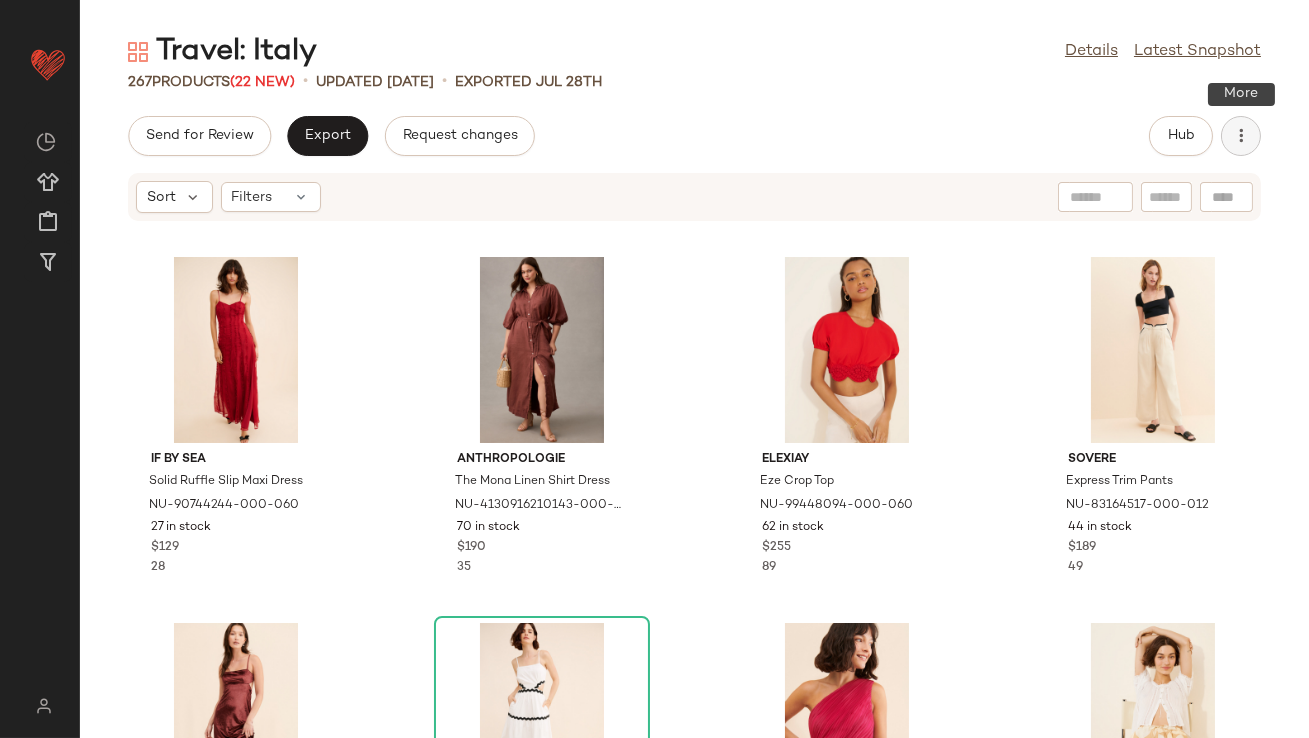 click 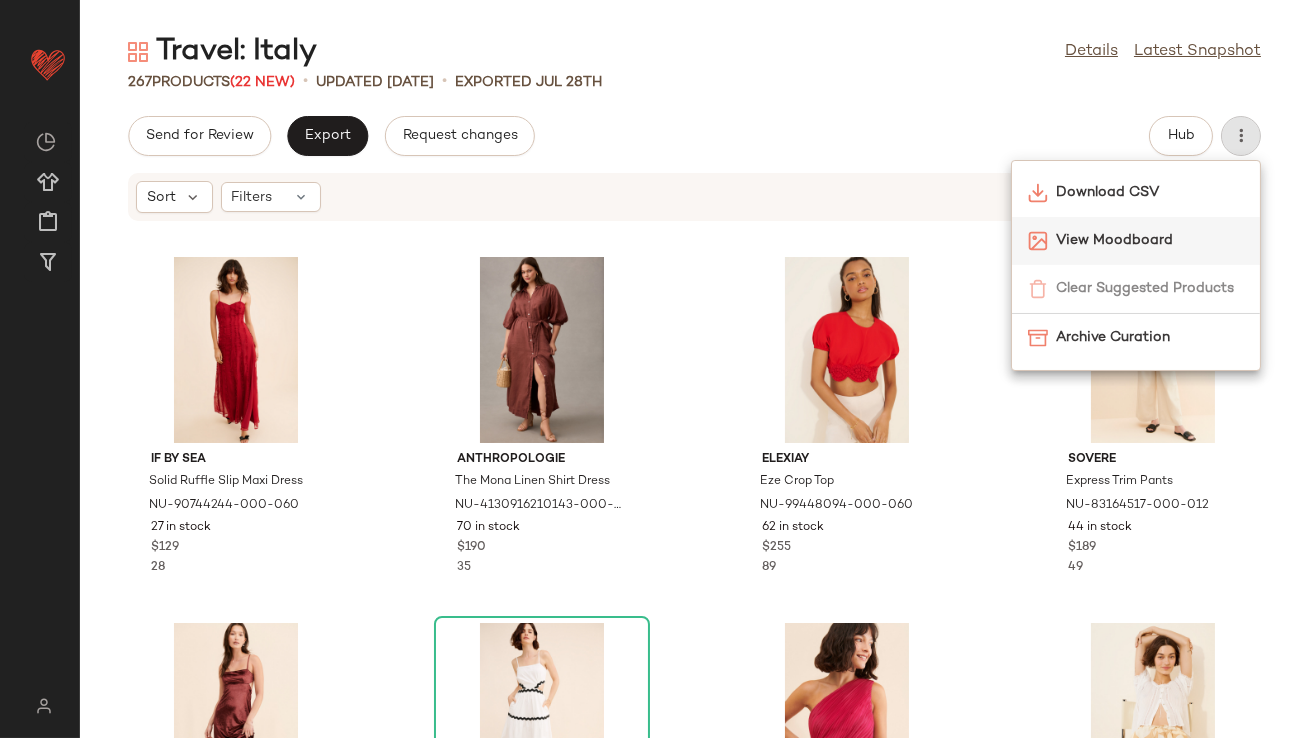 click on "View Moodboard" 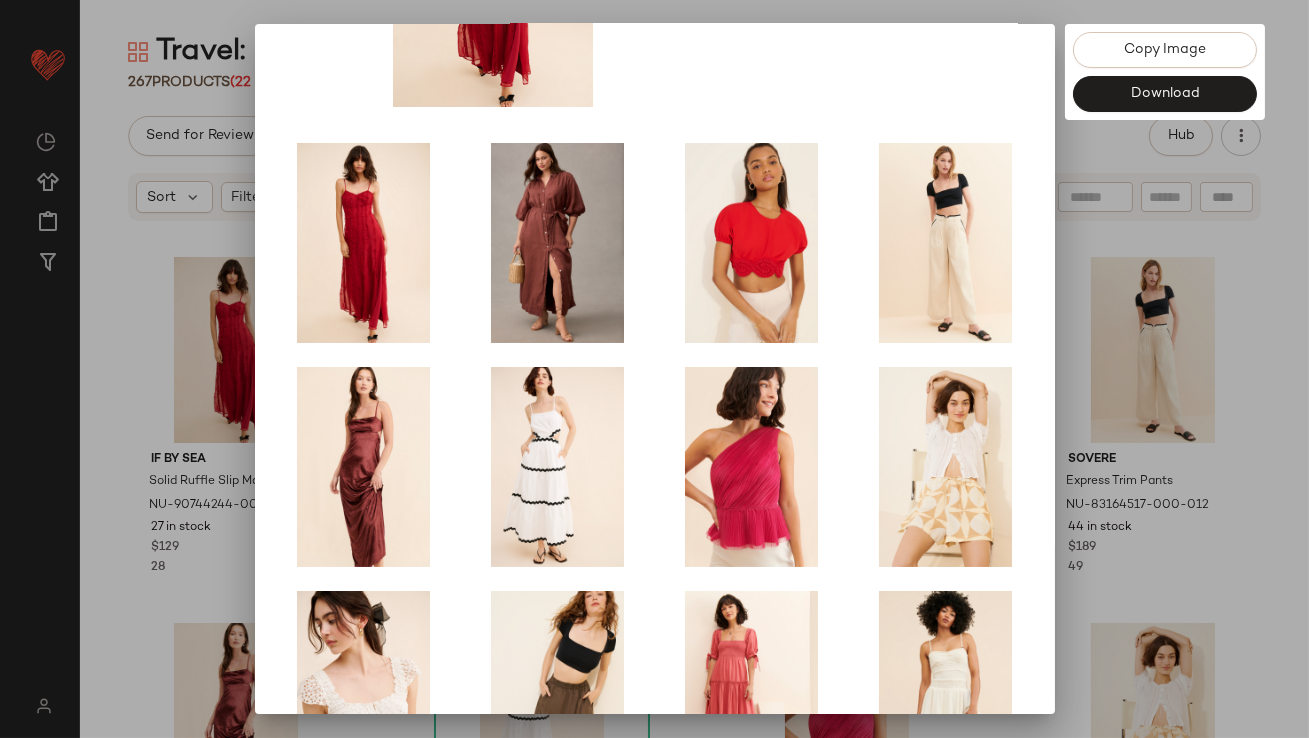 scroll, scrollTop: 341, scrollLeft: 0, axis: vertical 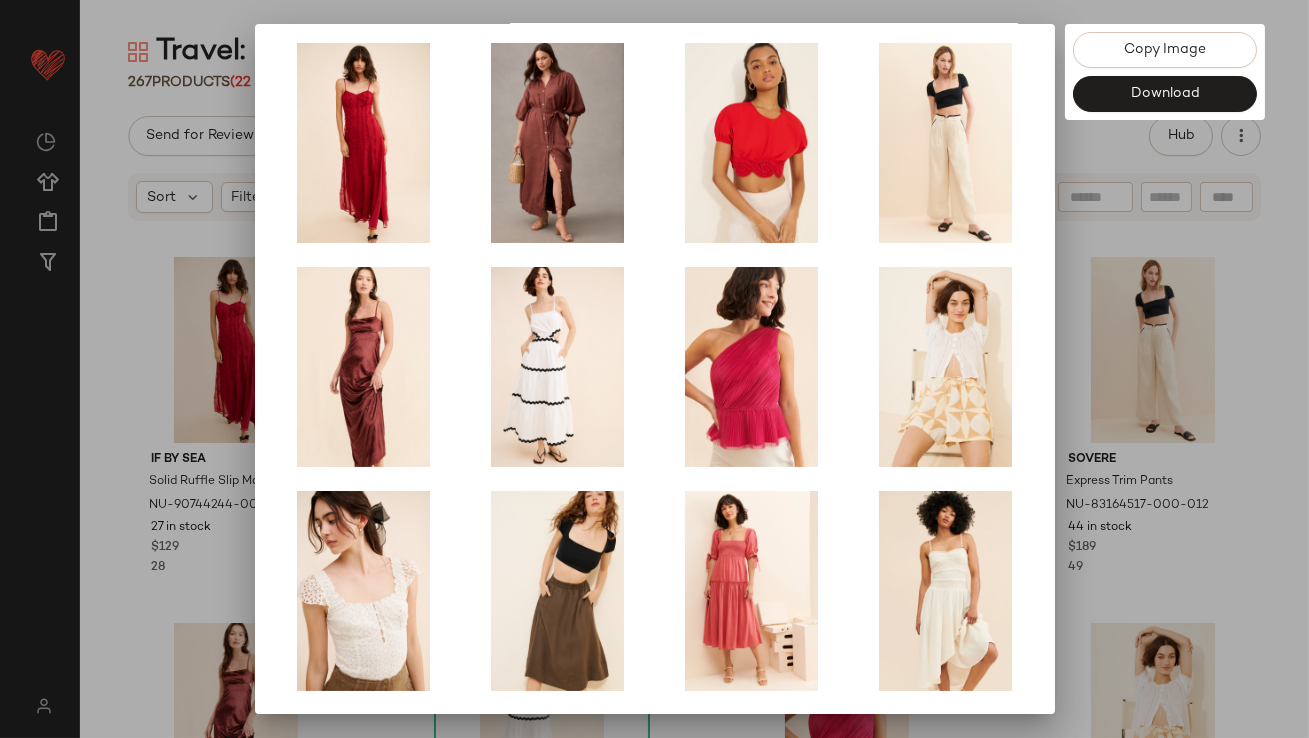 click at bounding box center [654, 369] 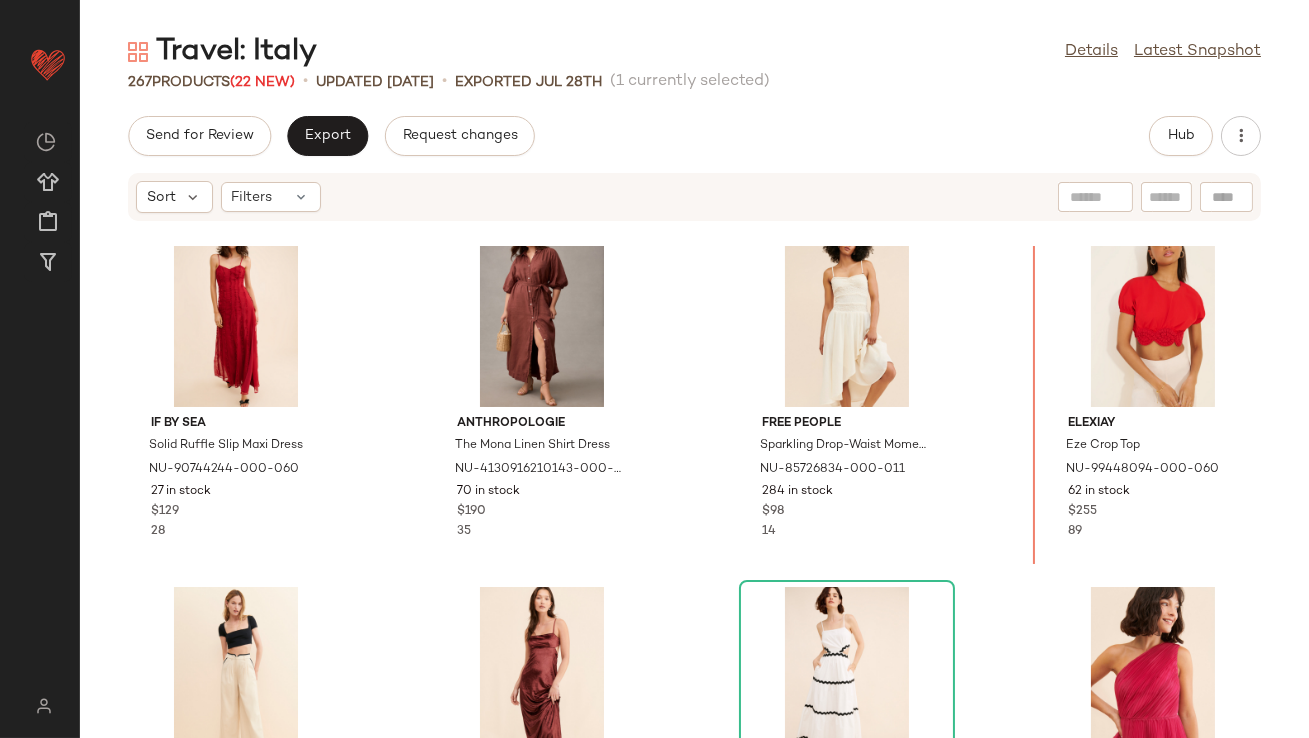 scroll, scrollTop: 0, scrollLeft: 0, axis: both 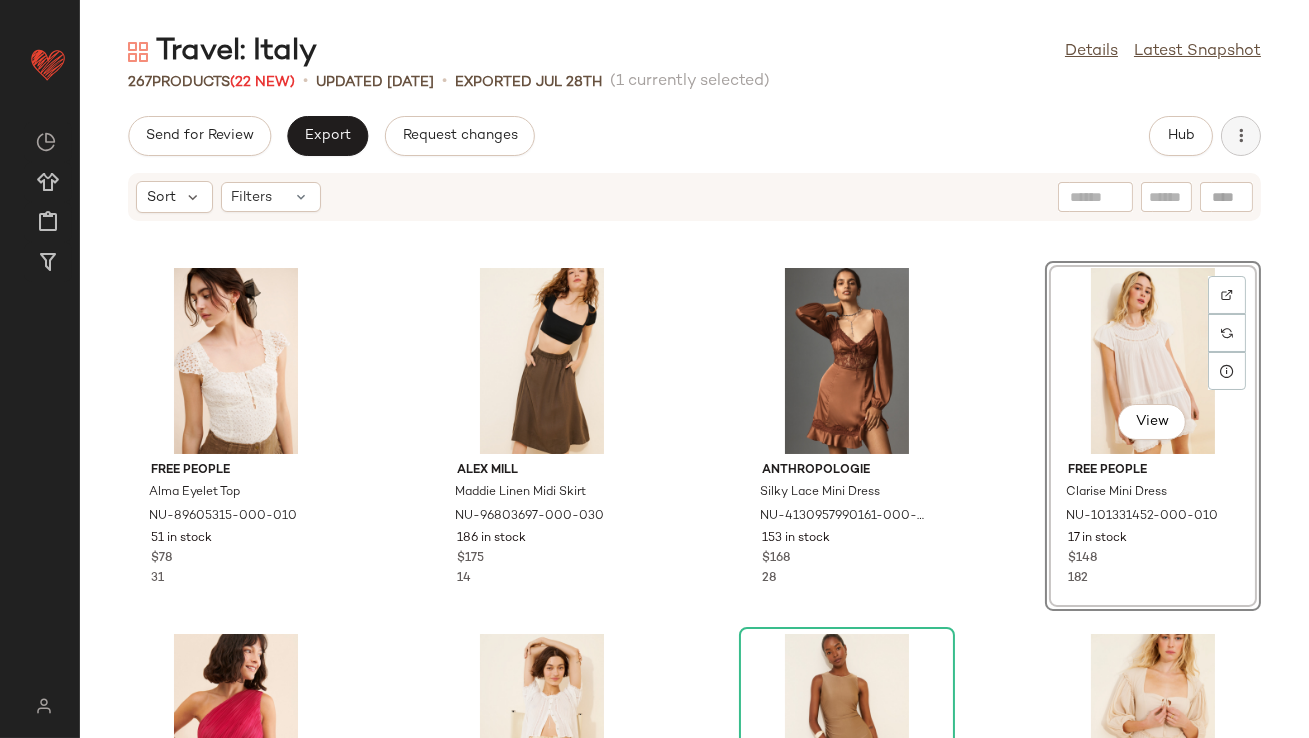 click 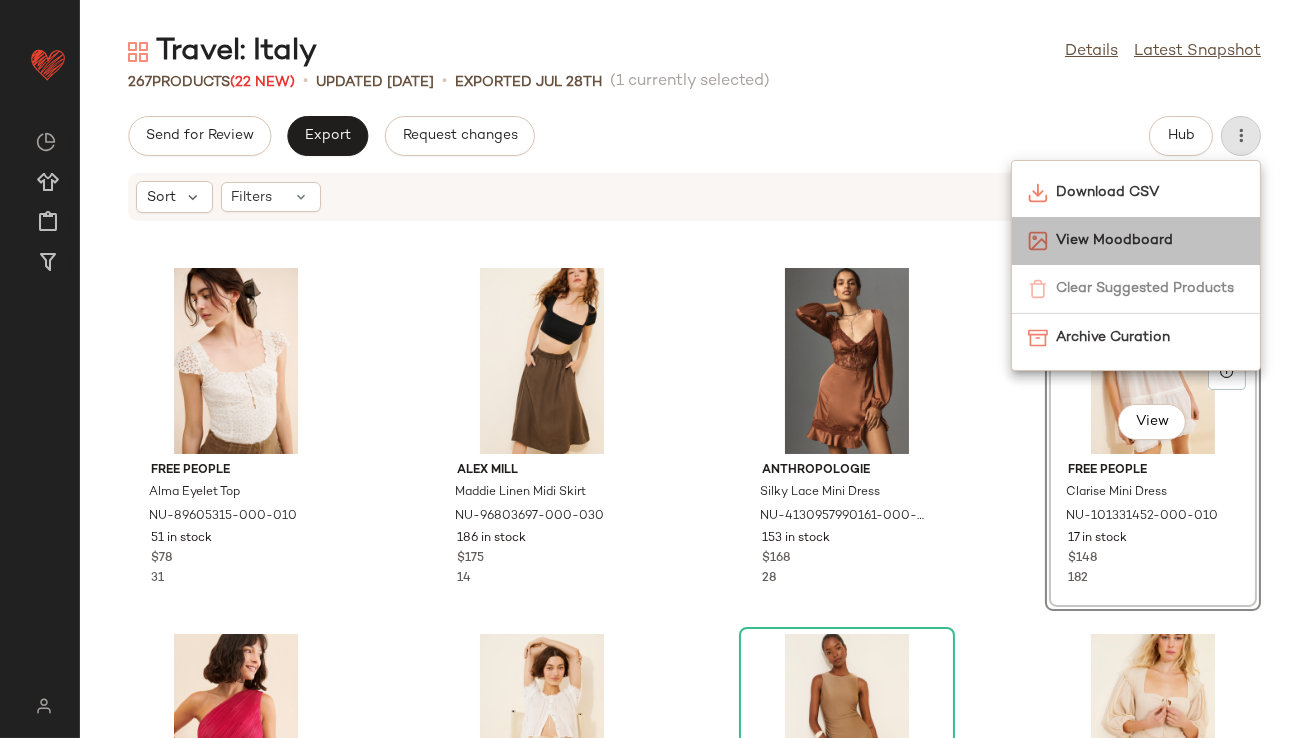 click on "View Moodboard" at bounding box center (1150, 240) 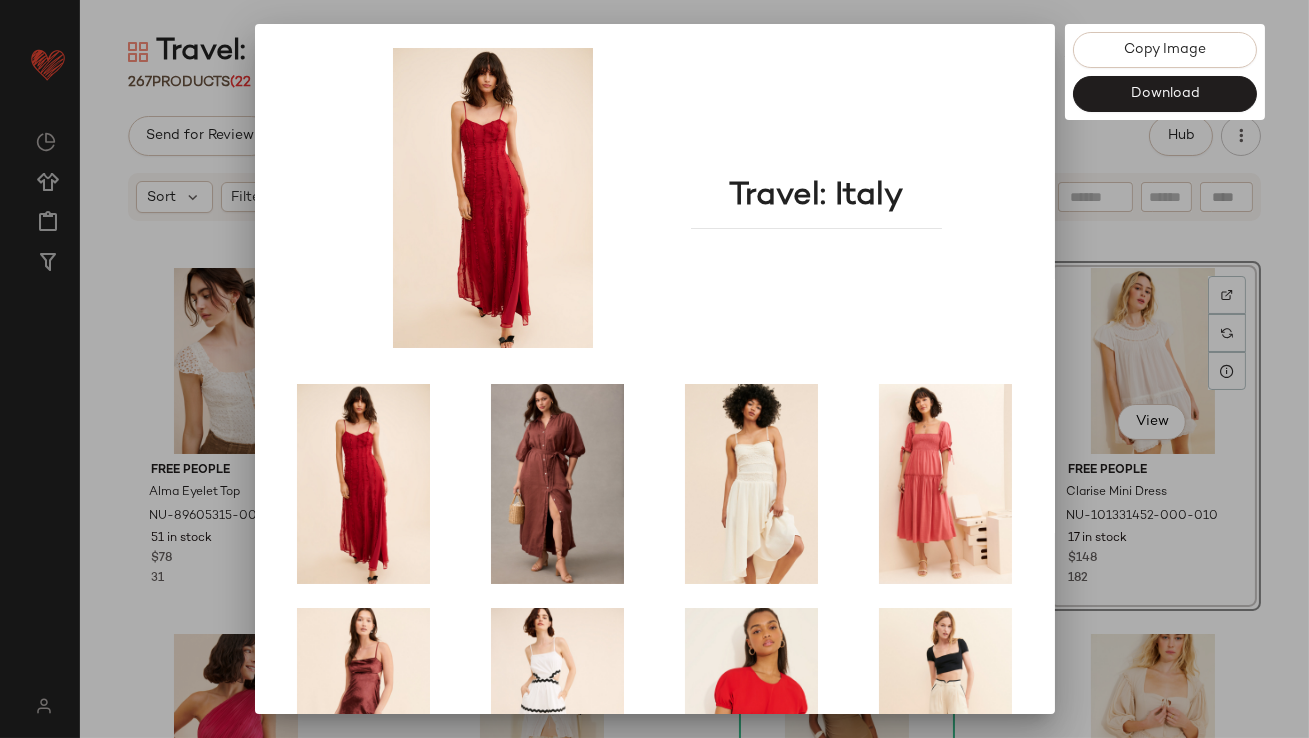 scroll, scrollTop: 341, scrollLeft: 0, axis: vertical 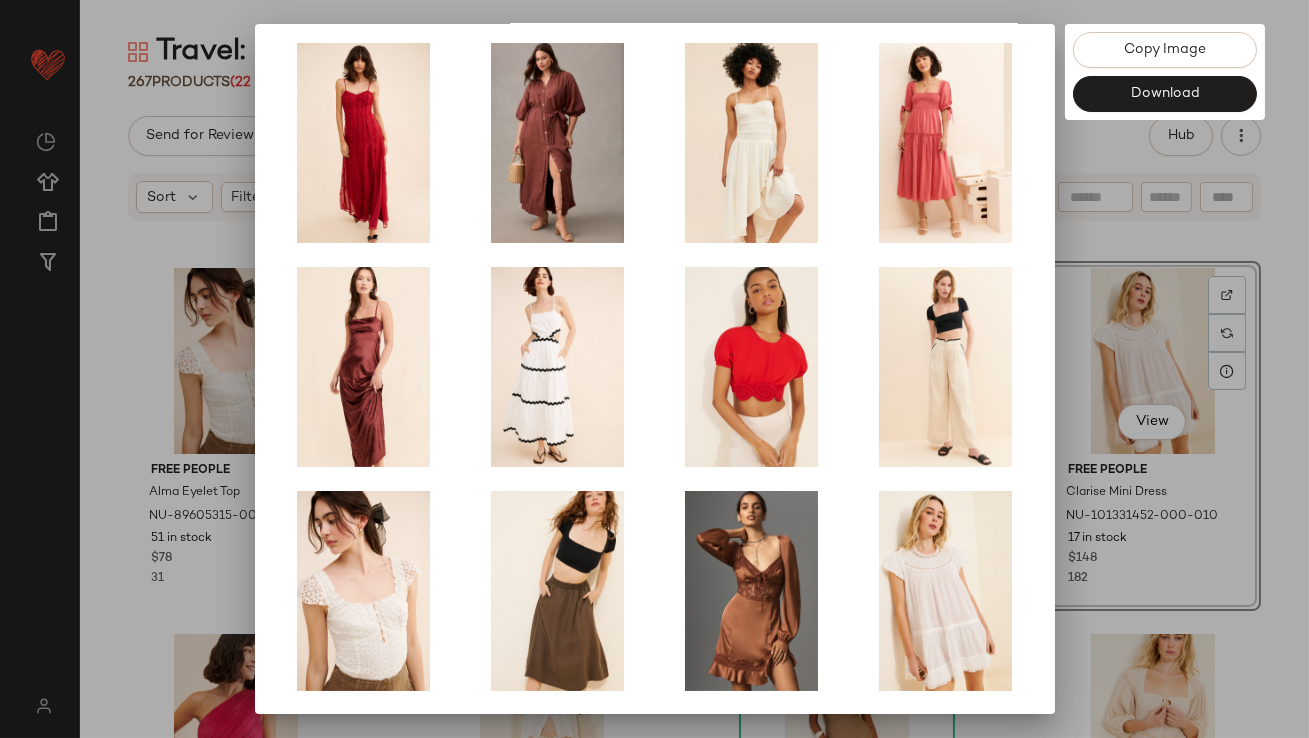 click at bounding box center (654, 369) 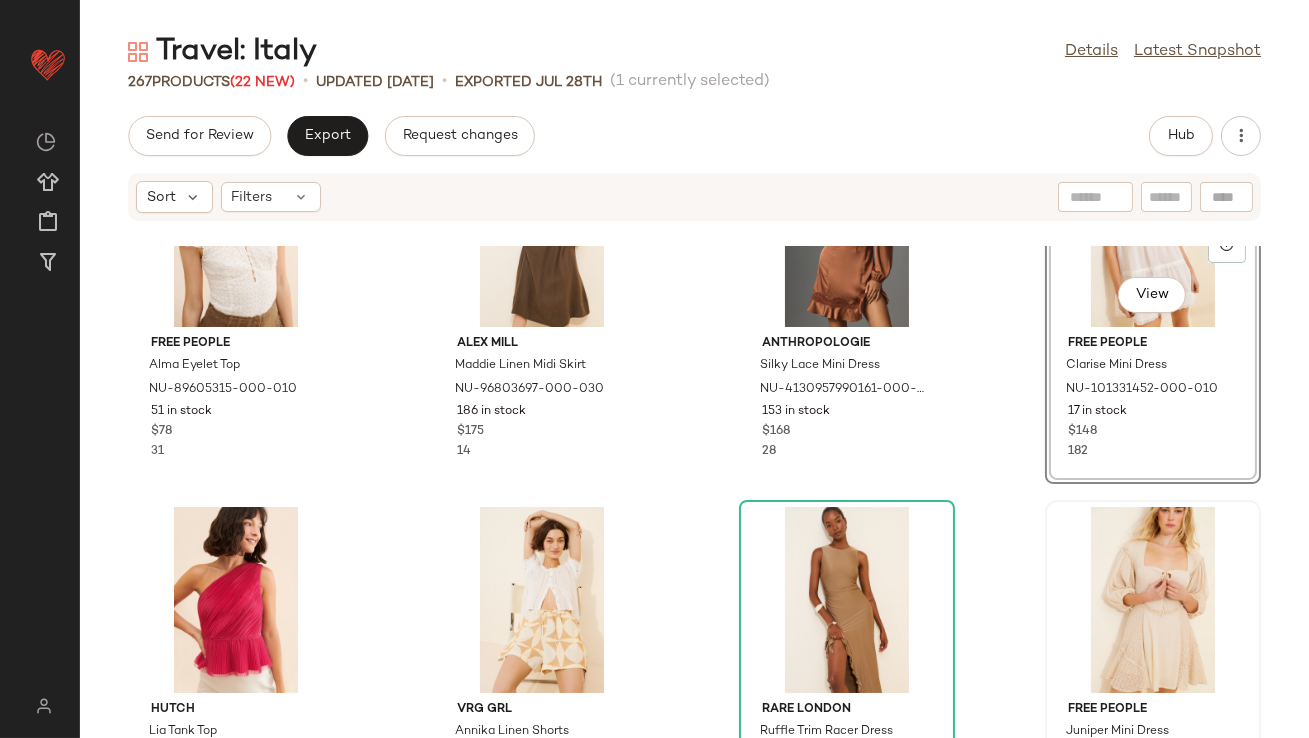 scroll, scrollTop: 712, scrollLeft: 0, axis: vertical 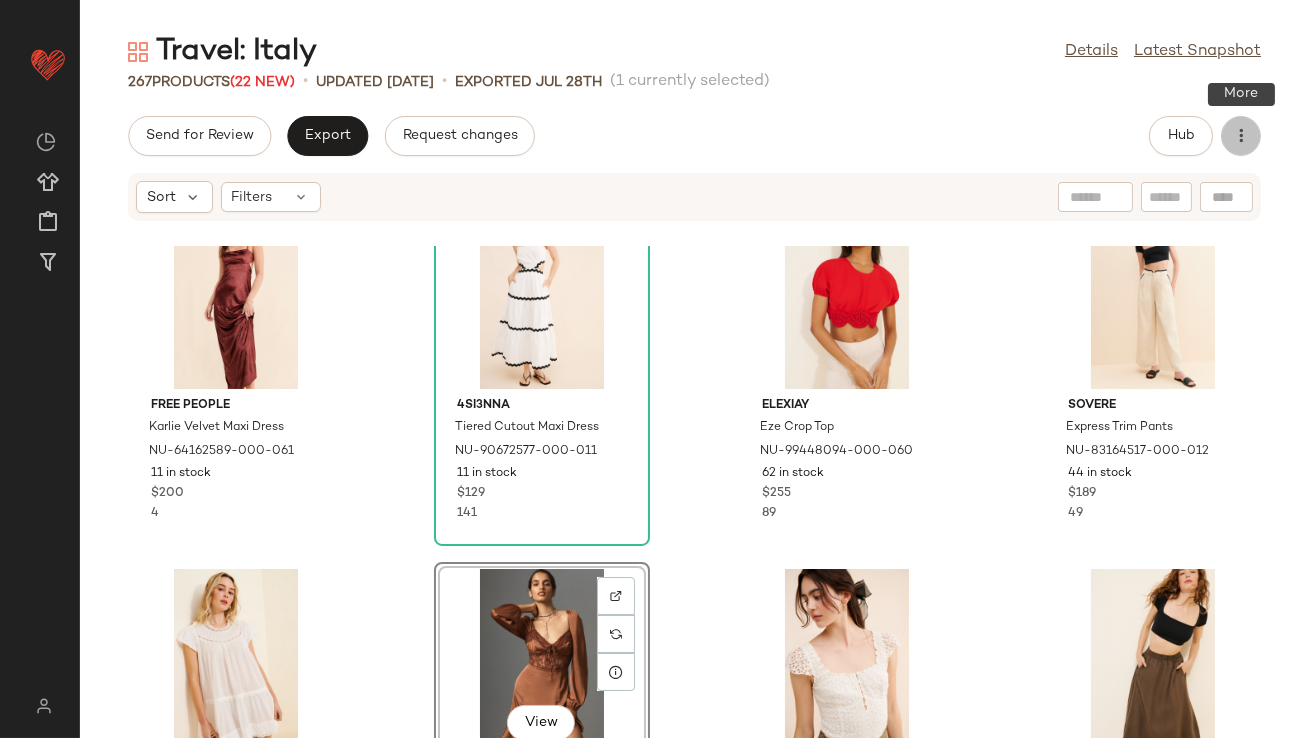 click 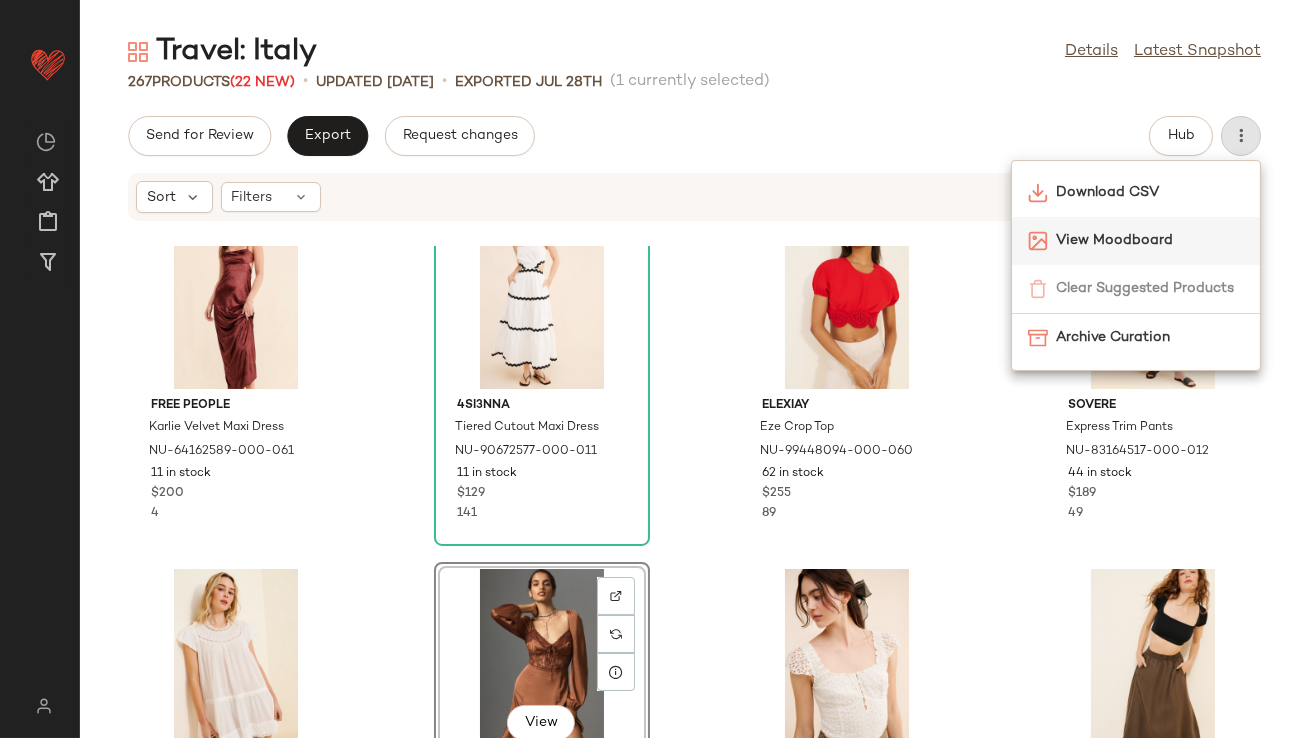 click on "View Moodboard" at bounding box center [1150, 240] 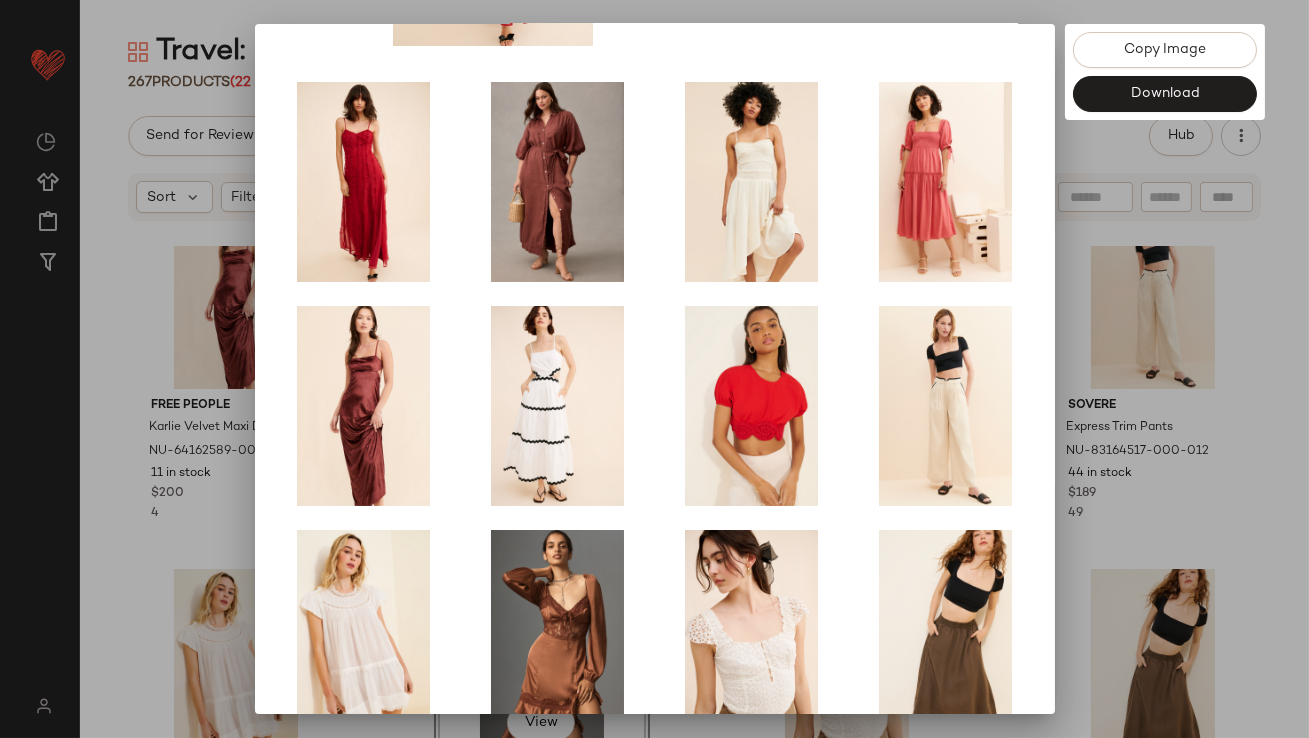 scroll, scrollTop: 341, scrollLeft: 0, axis: vertical 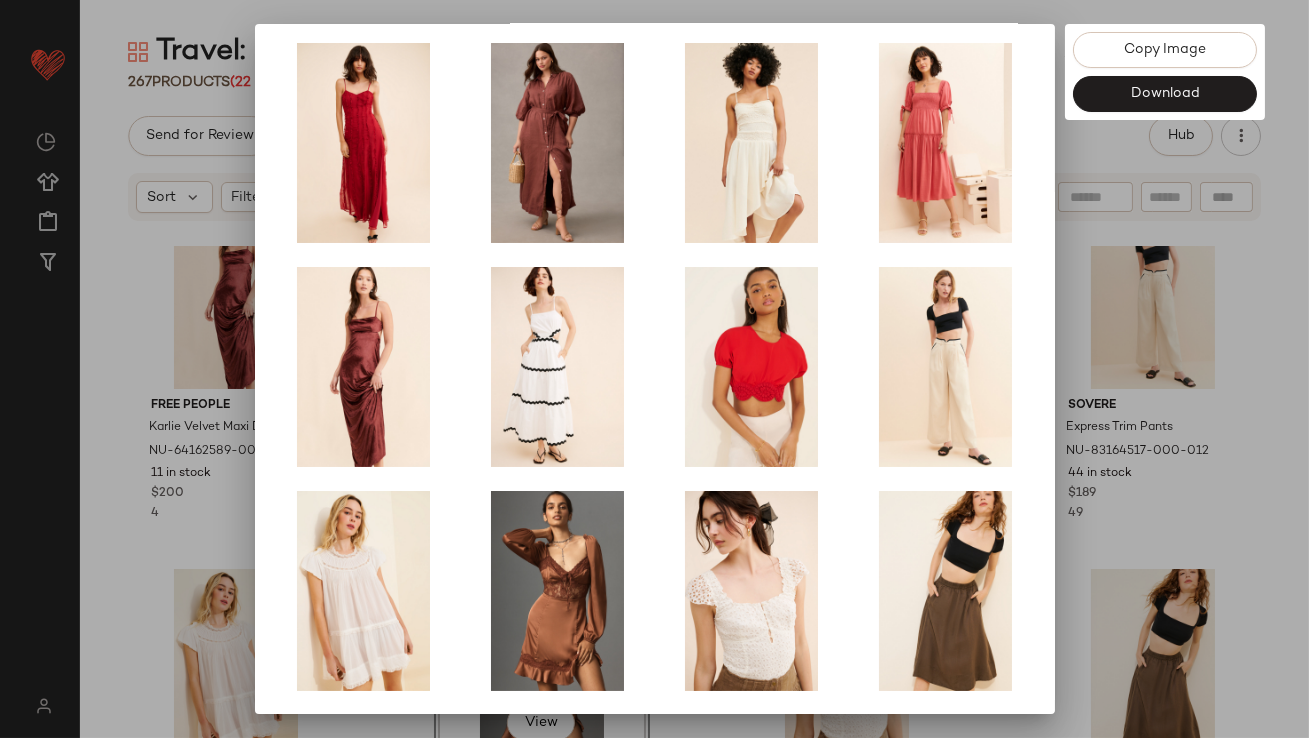 click at bounding box center (654, 369) 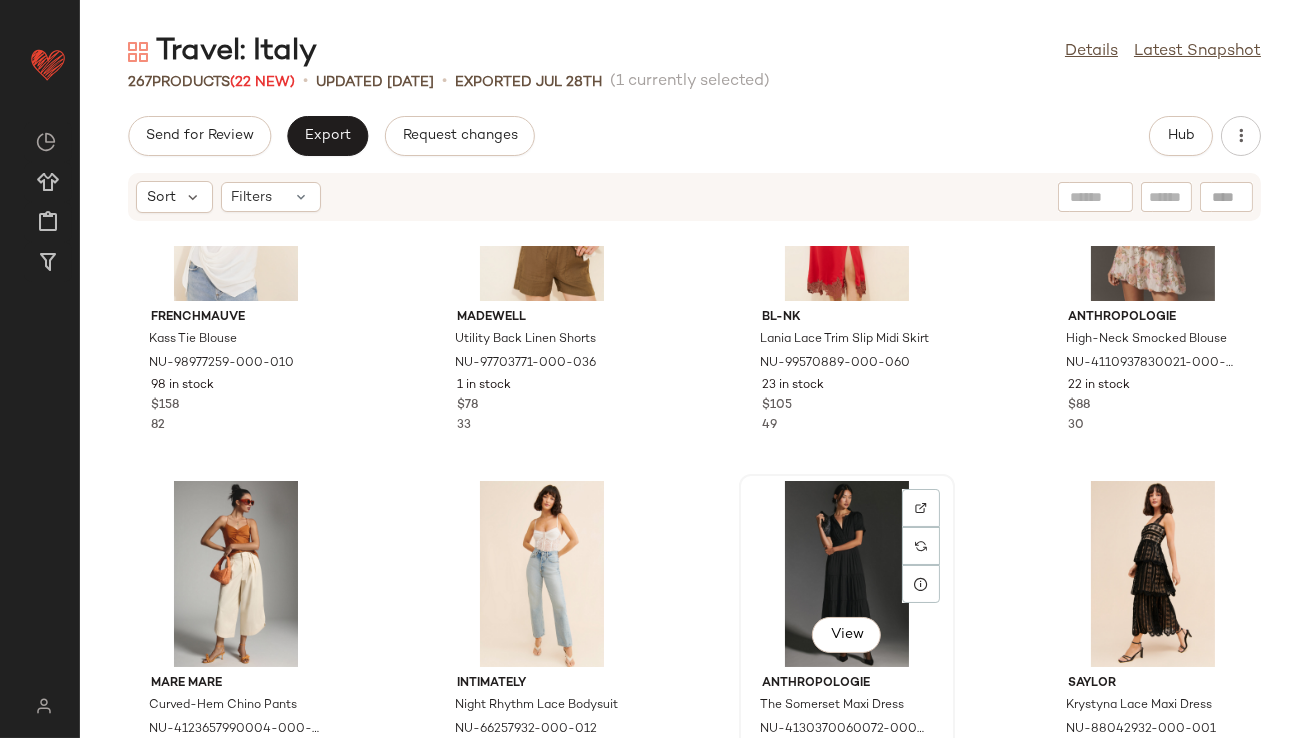 scroll, scrollTop: 2585, scrollLeft: 0, axis: vertical 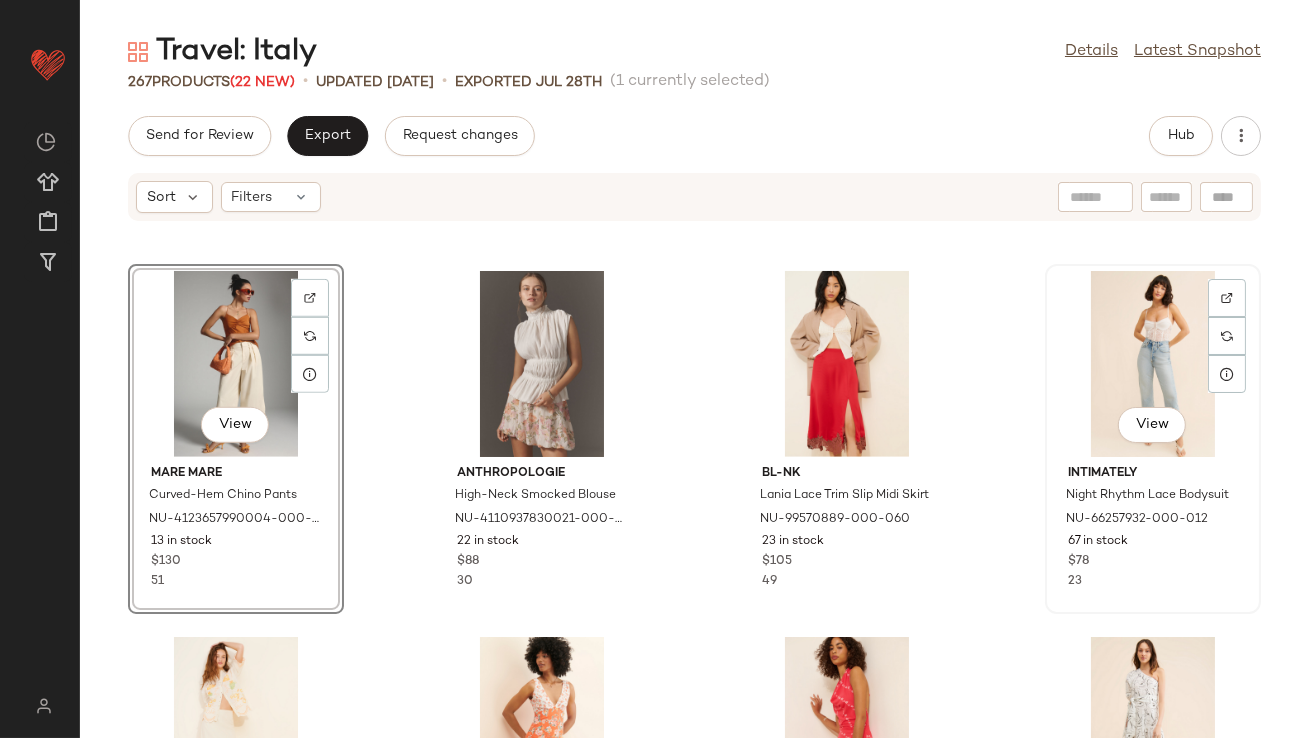 click on "View" 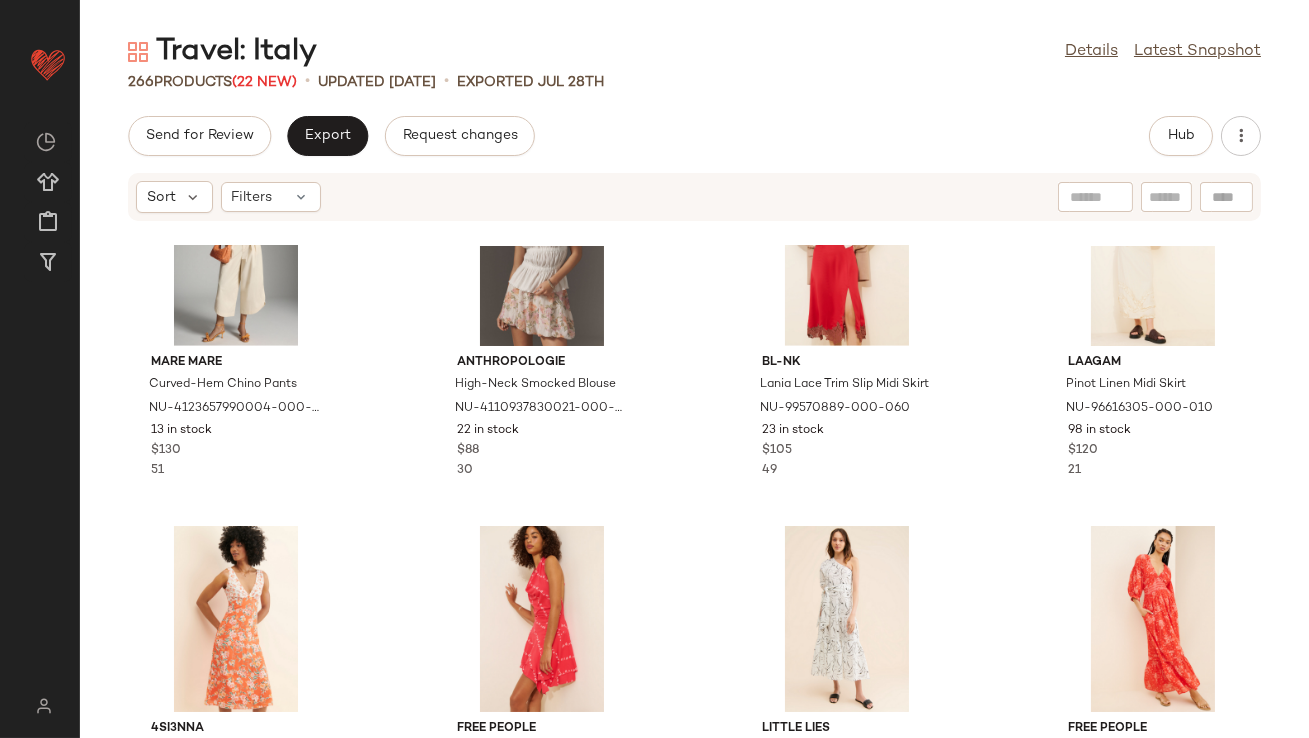 scroll, scrollTop: 3043, scrollLeft: 0, axis: vertical 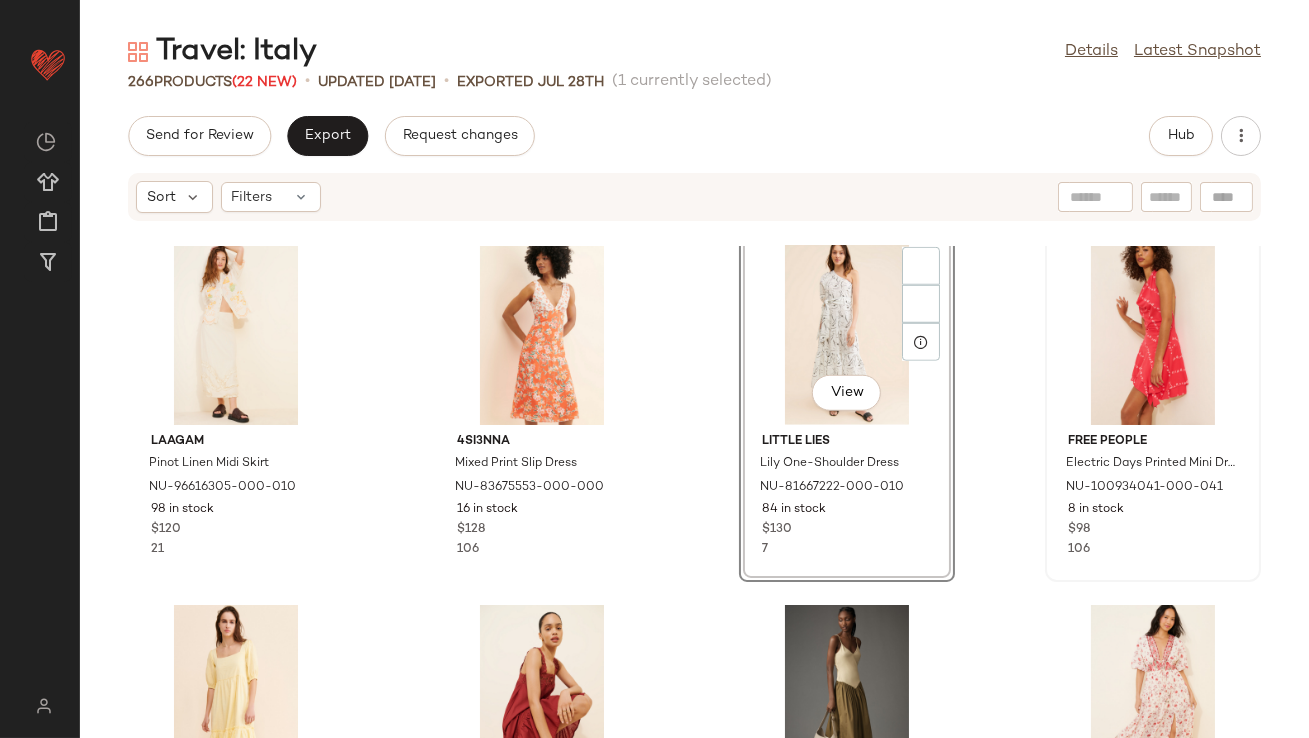 click on "View" 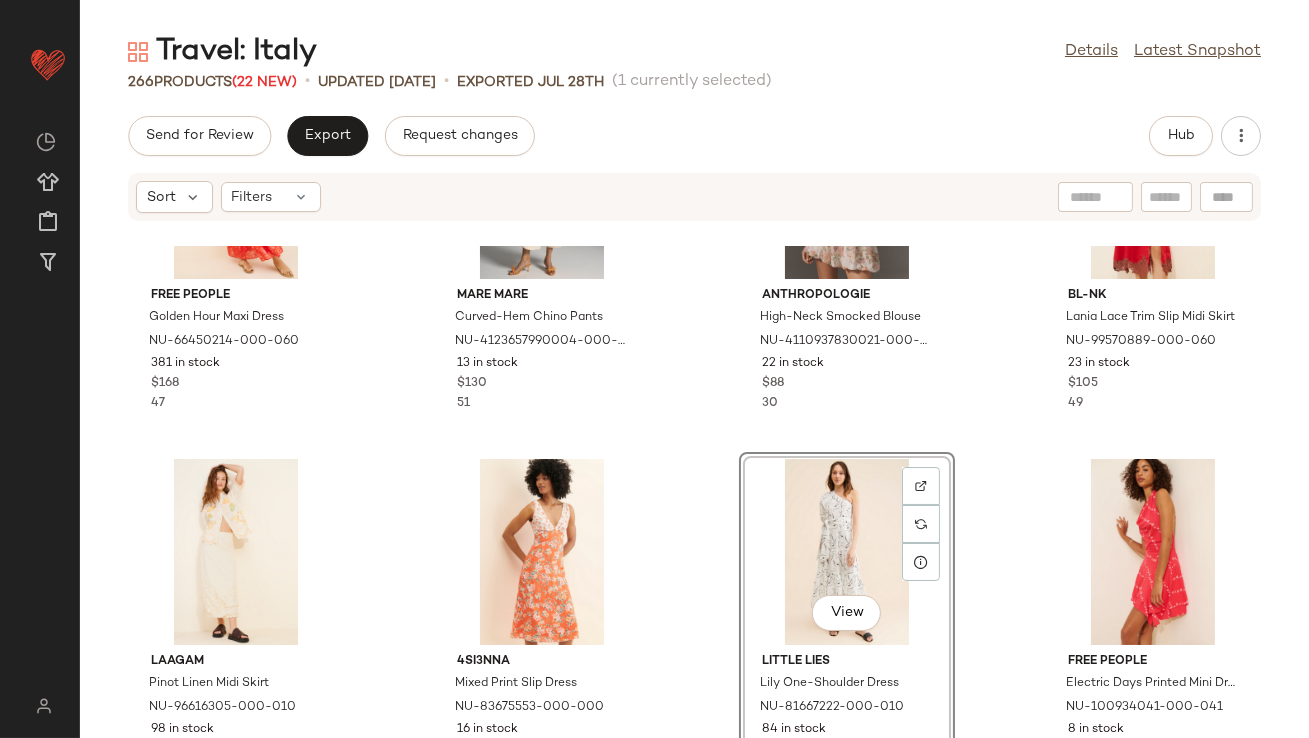 scroll, scrollTop: 3059, scrollLeft: 0, axis: vertical 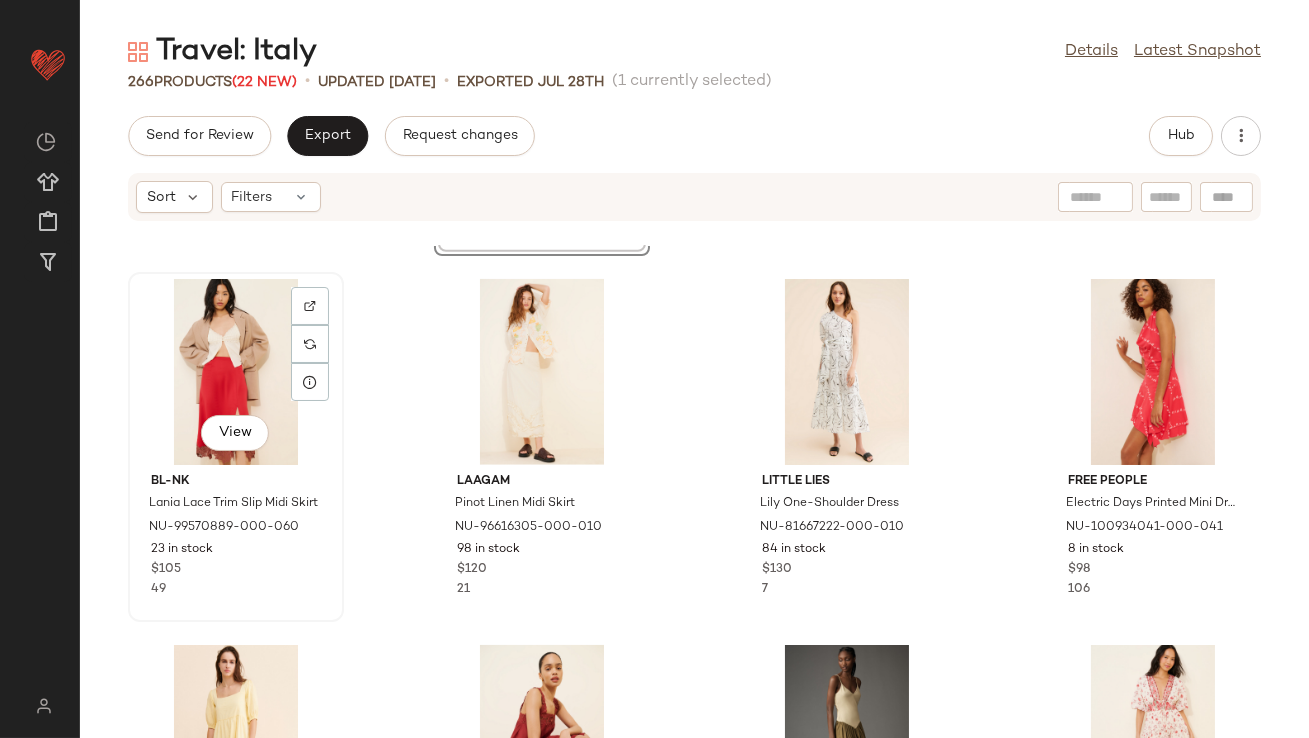 click on "View" 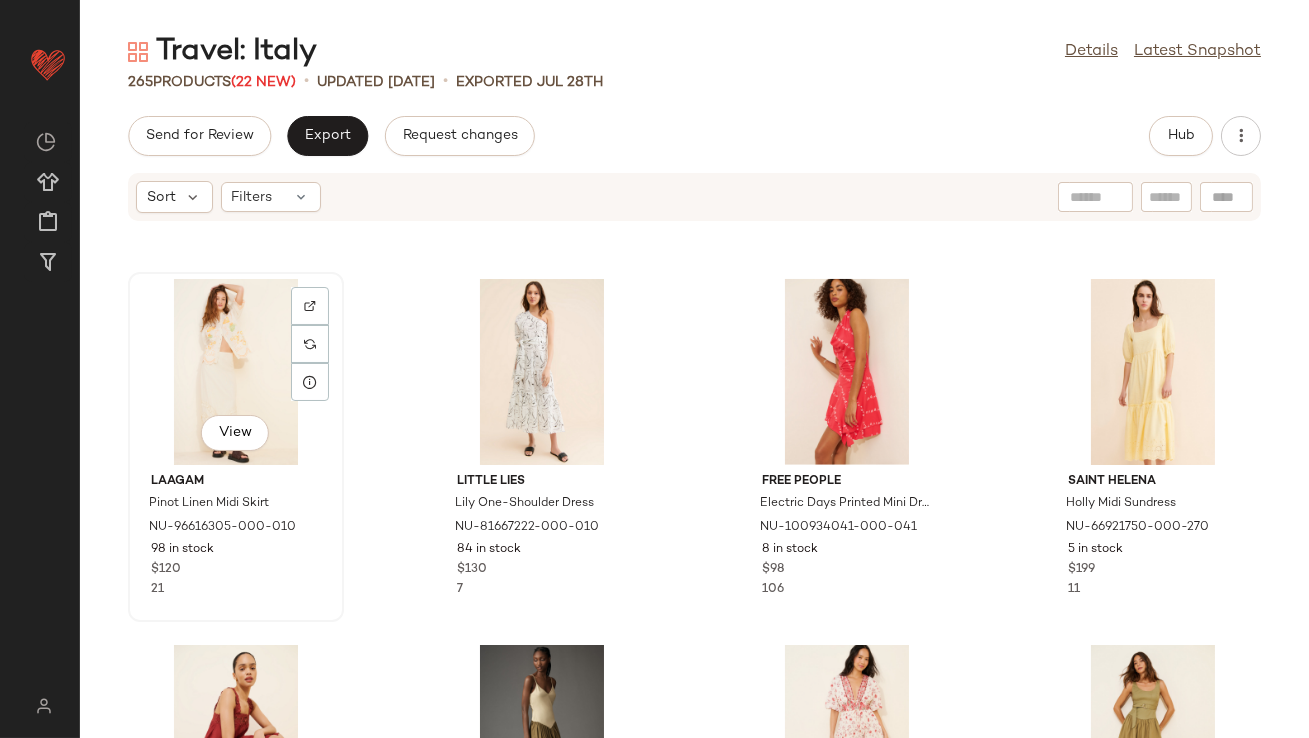 click on "View" 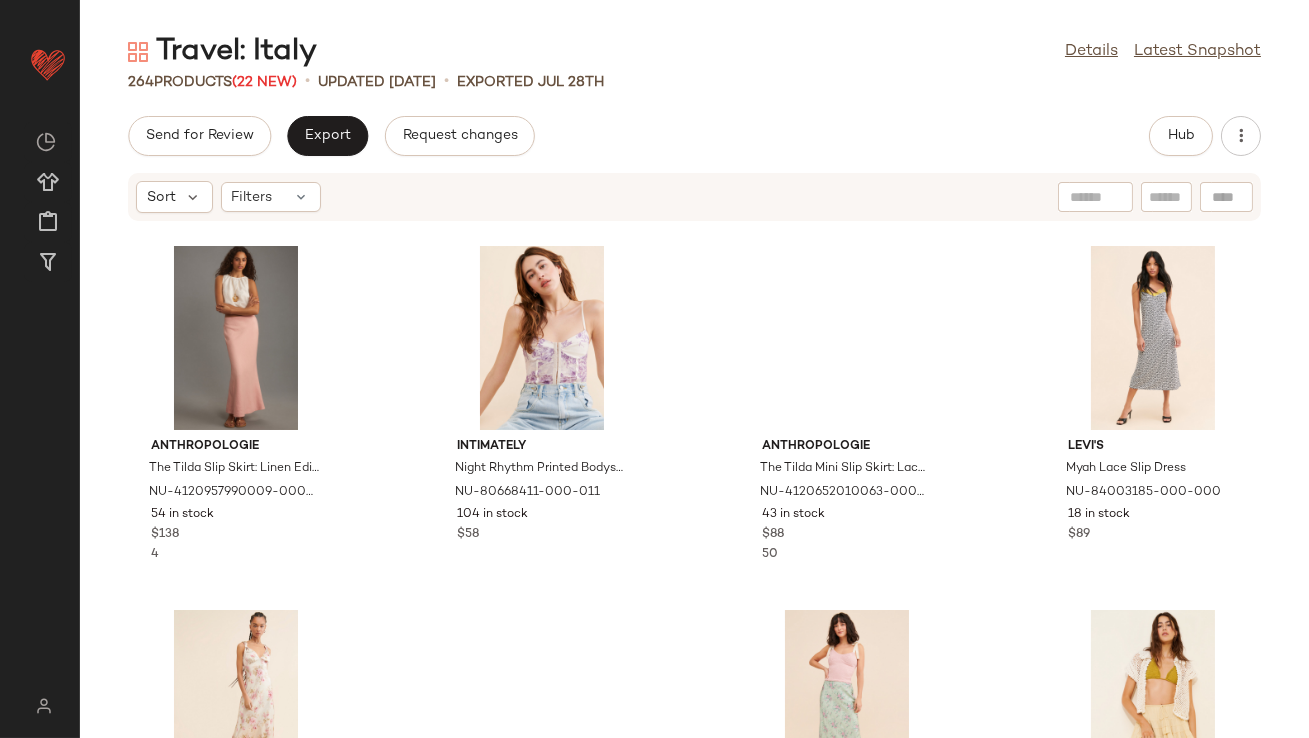 scroll, scrollTop: 4056, scrollLeft: 0, axis: vertical 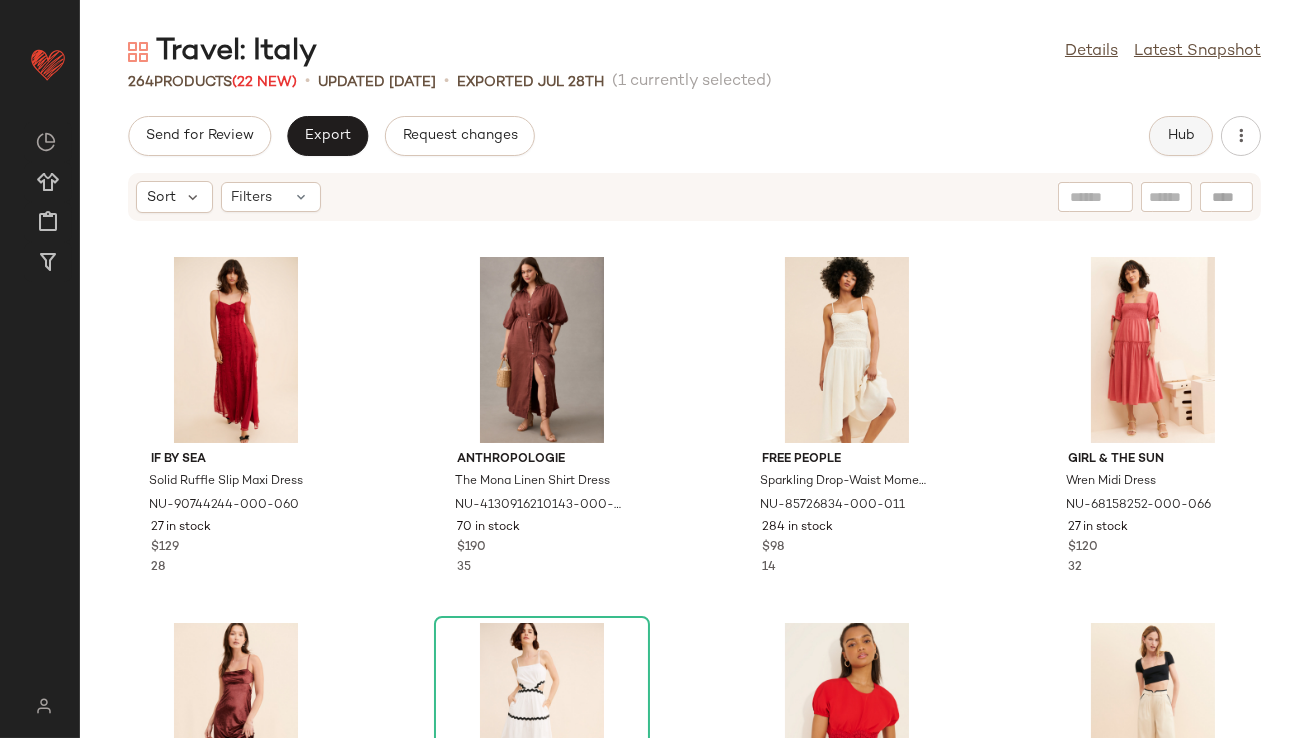 click on "Hub" 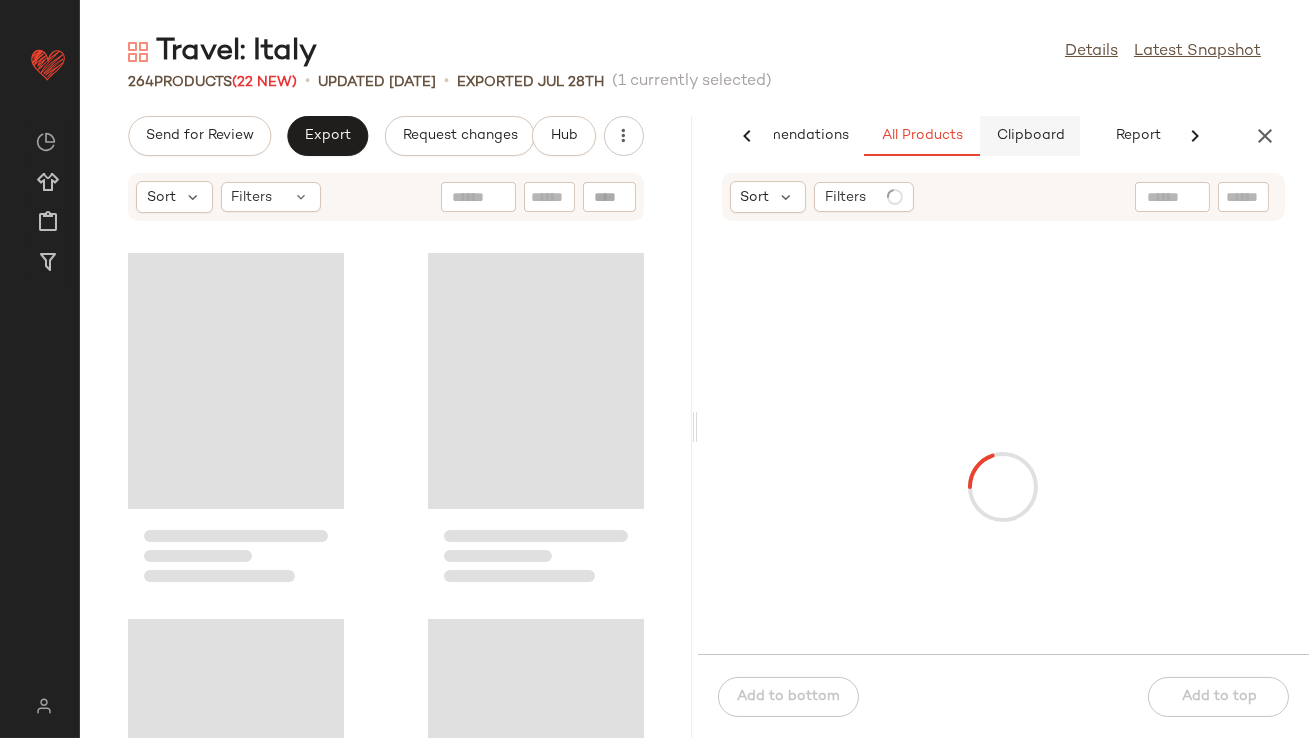 scroll, scrollTop: 0, scrollLeft: 112, axis: horizontal 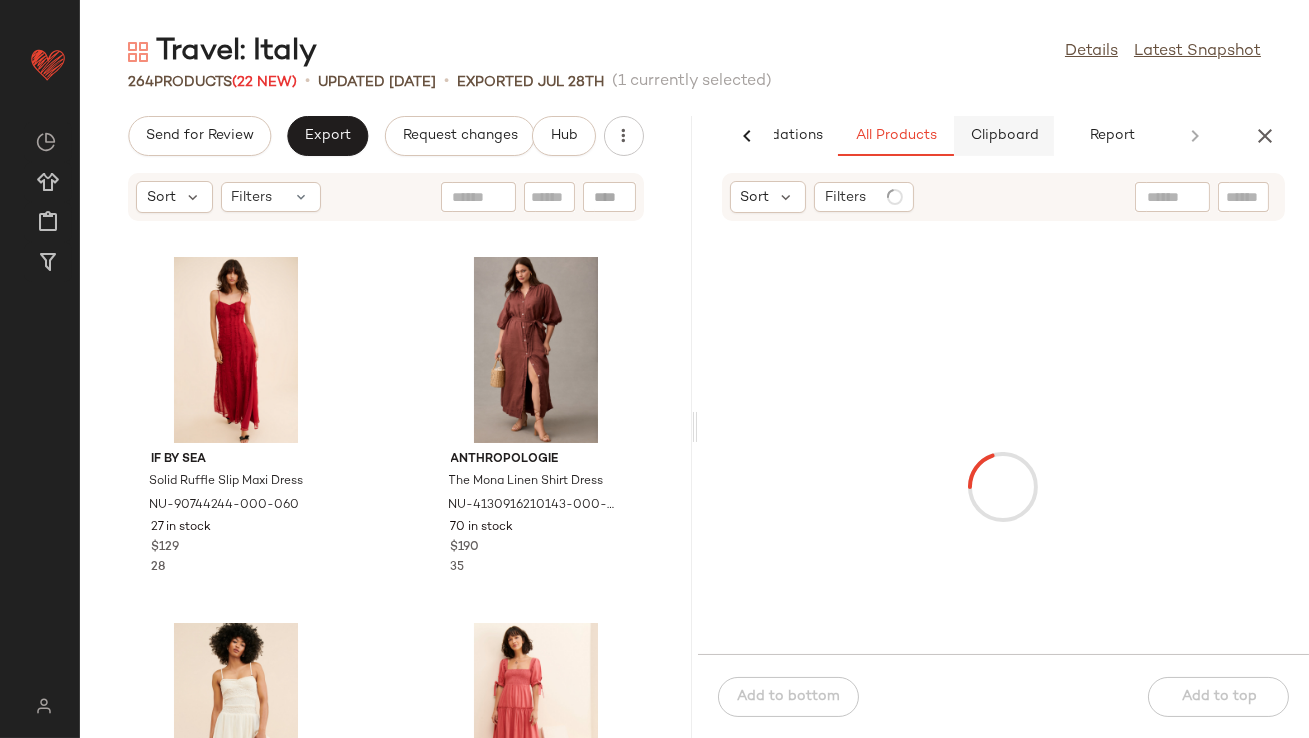 click on "Clipboard" 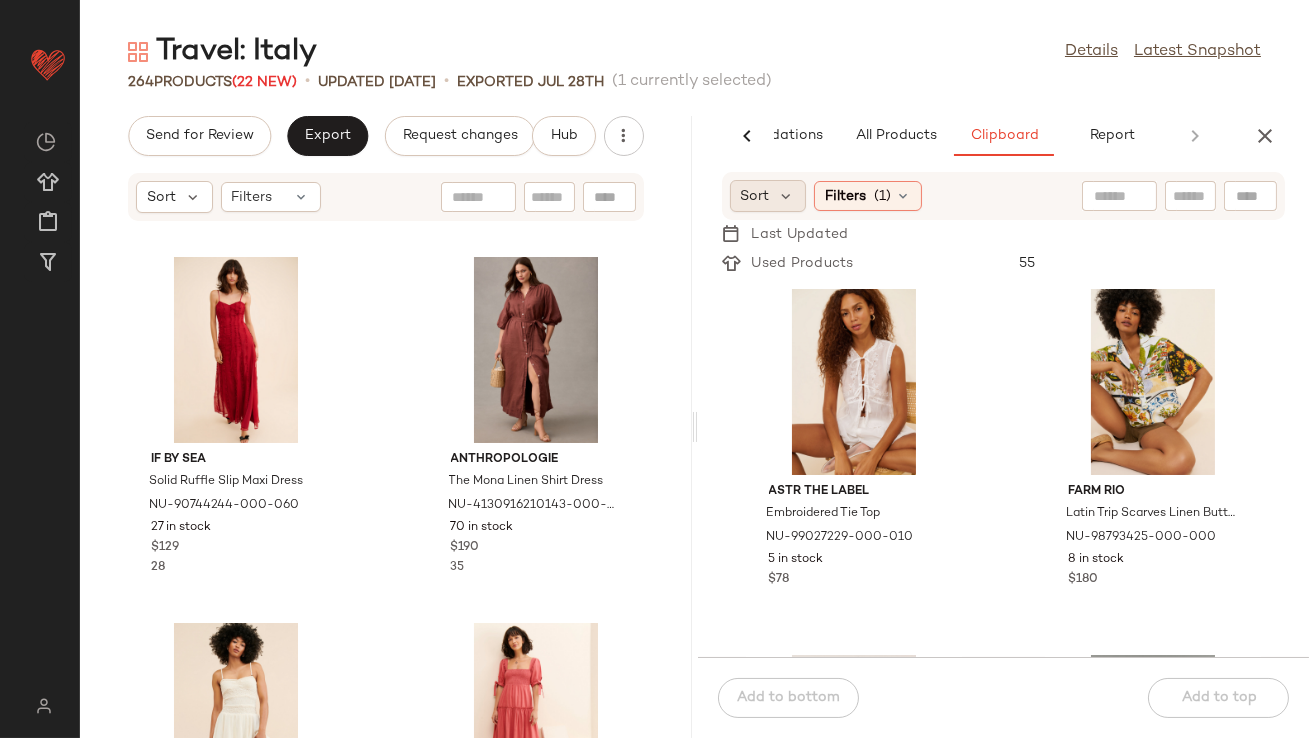 click on "Sort" 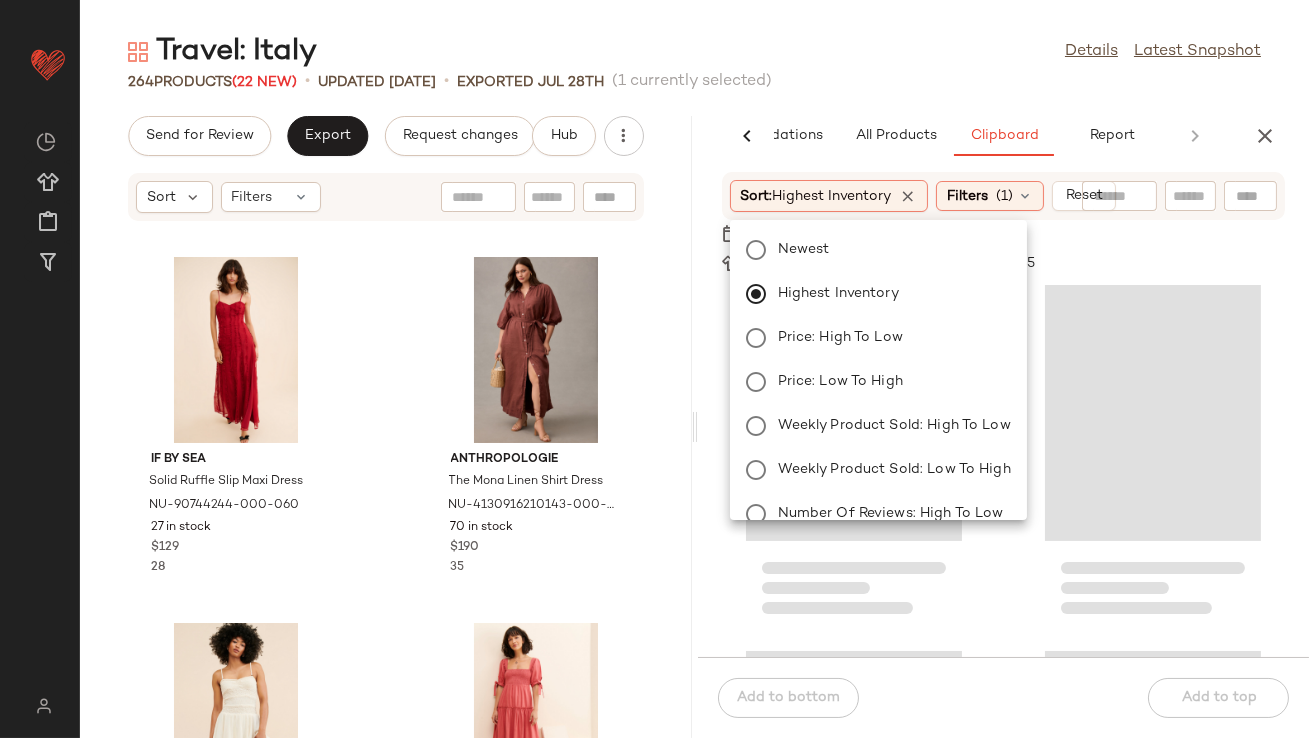 click on "[NUMBER]   Products  ([NUMBER] New)  •   updated [DATE]  •  Exported [DATE]   ([NUMBER] currently selected)" 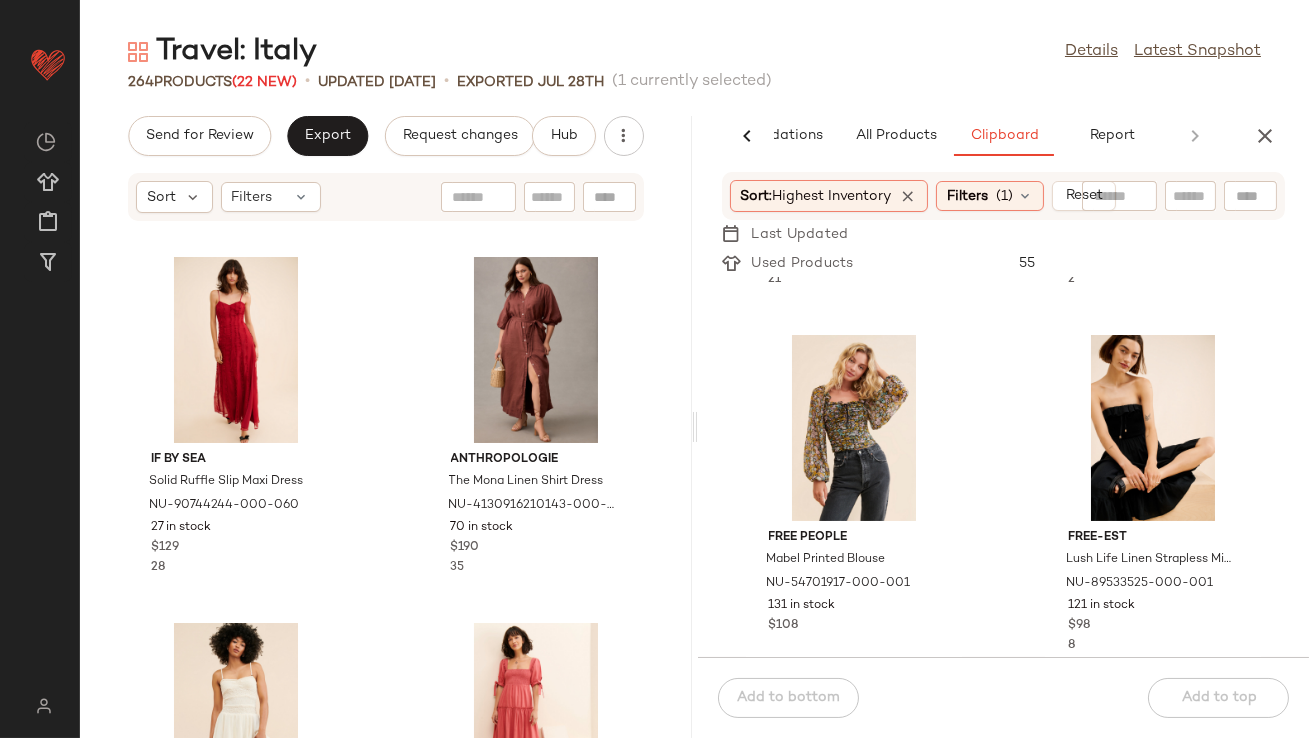 scroll, scrollTop: 701, scrollLeft: 0, axis: vertical 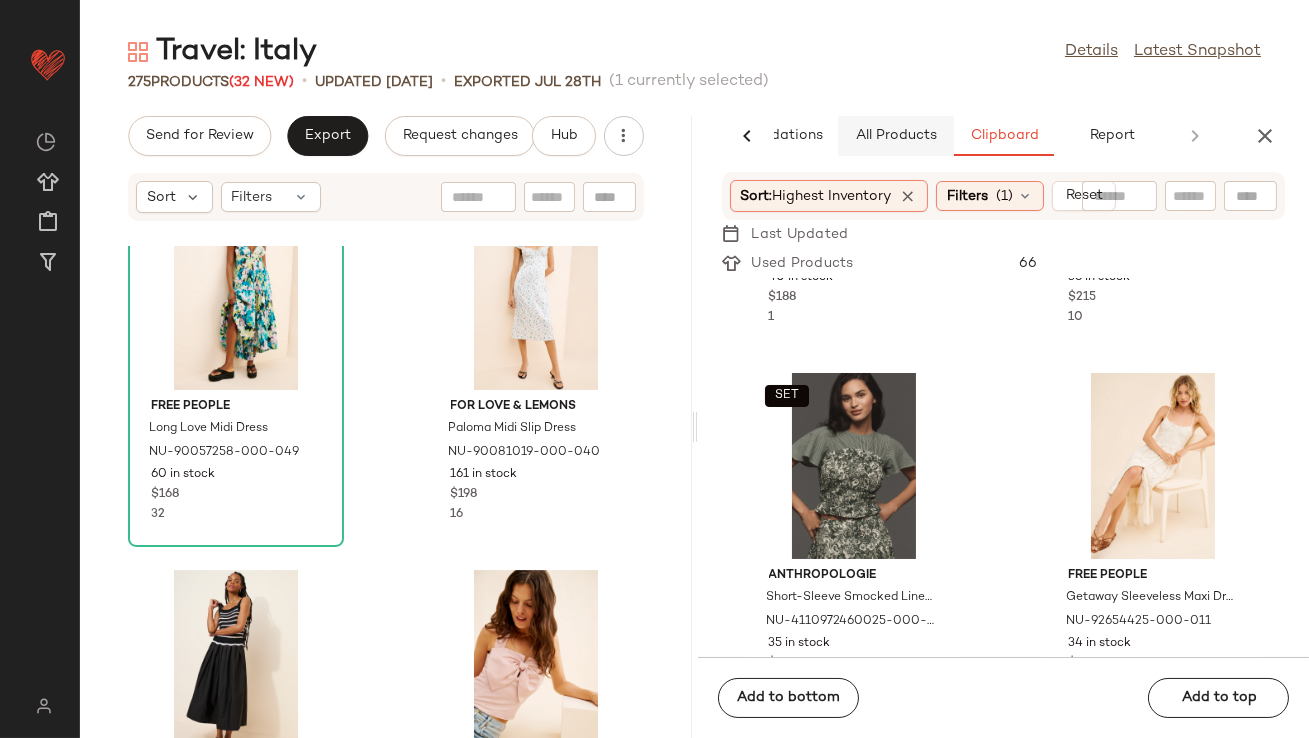 click on "All Products" 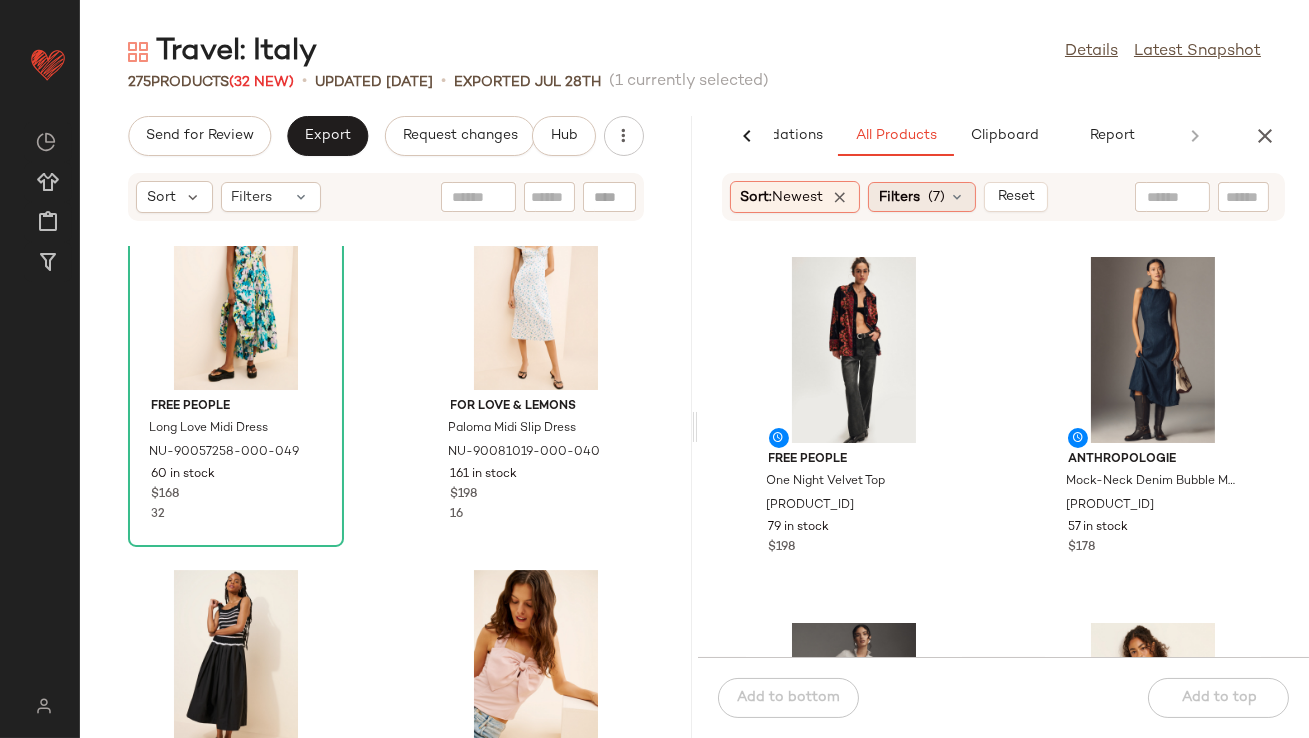 click on "Filters" at bounding box center [899, 197] 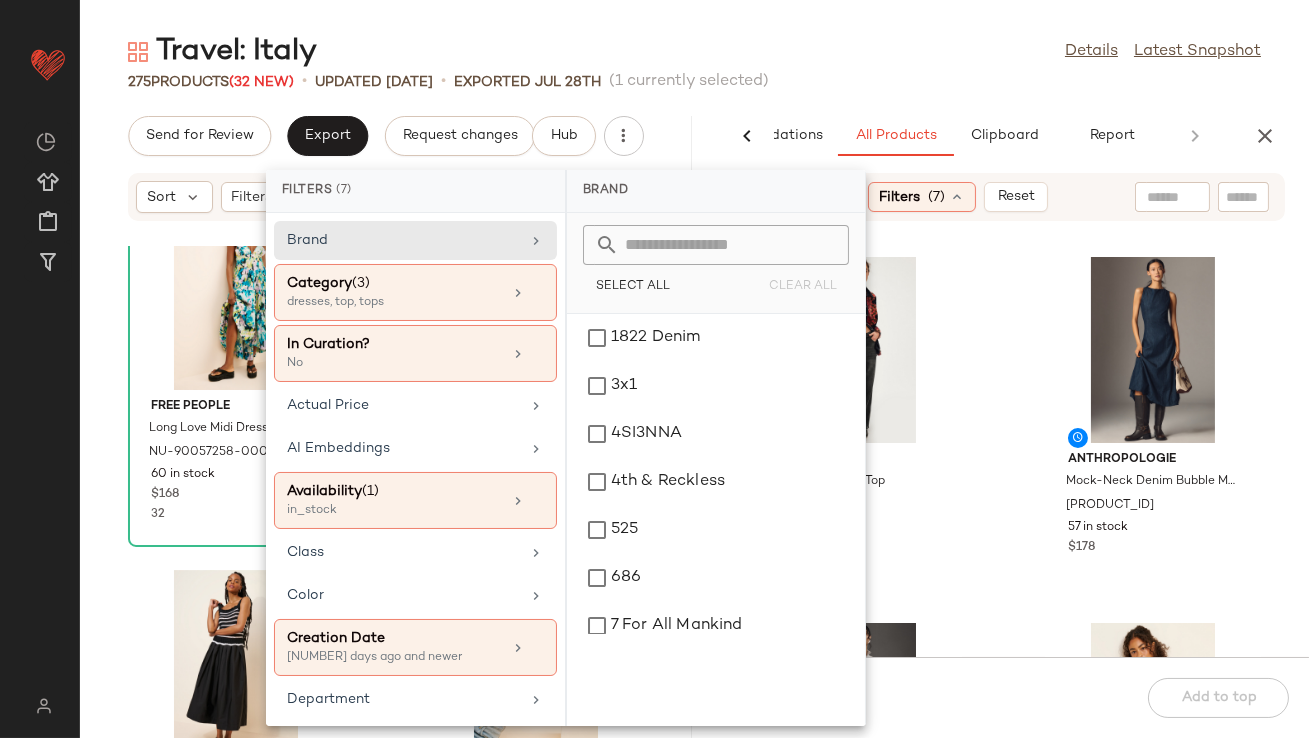 click on "Travel: Italy  Details   Latest Snapshot" 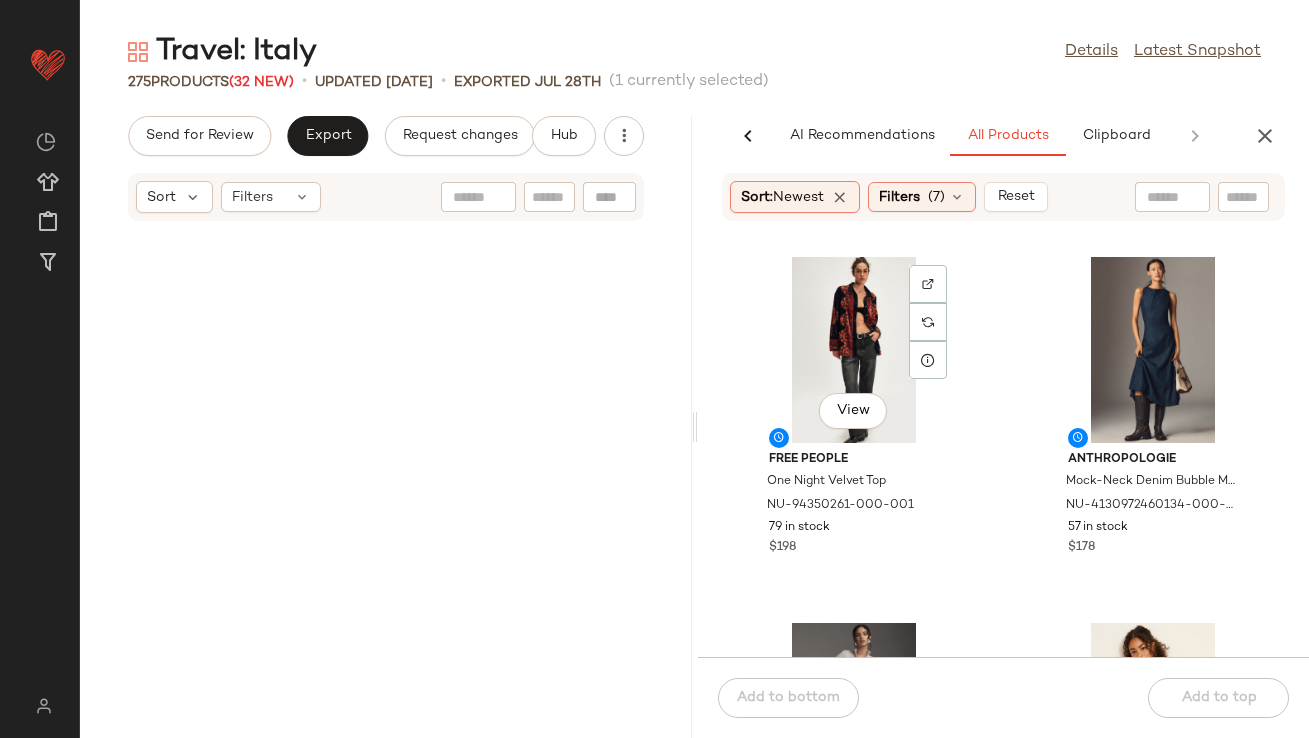 scroll, scrollTop: 0, scrollLeft: 0, axis: both 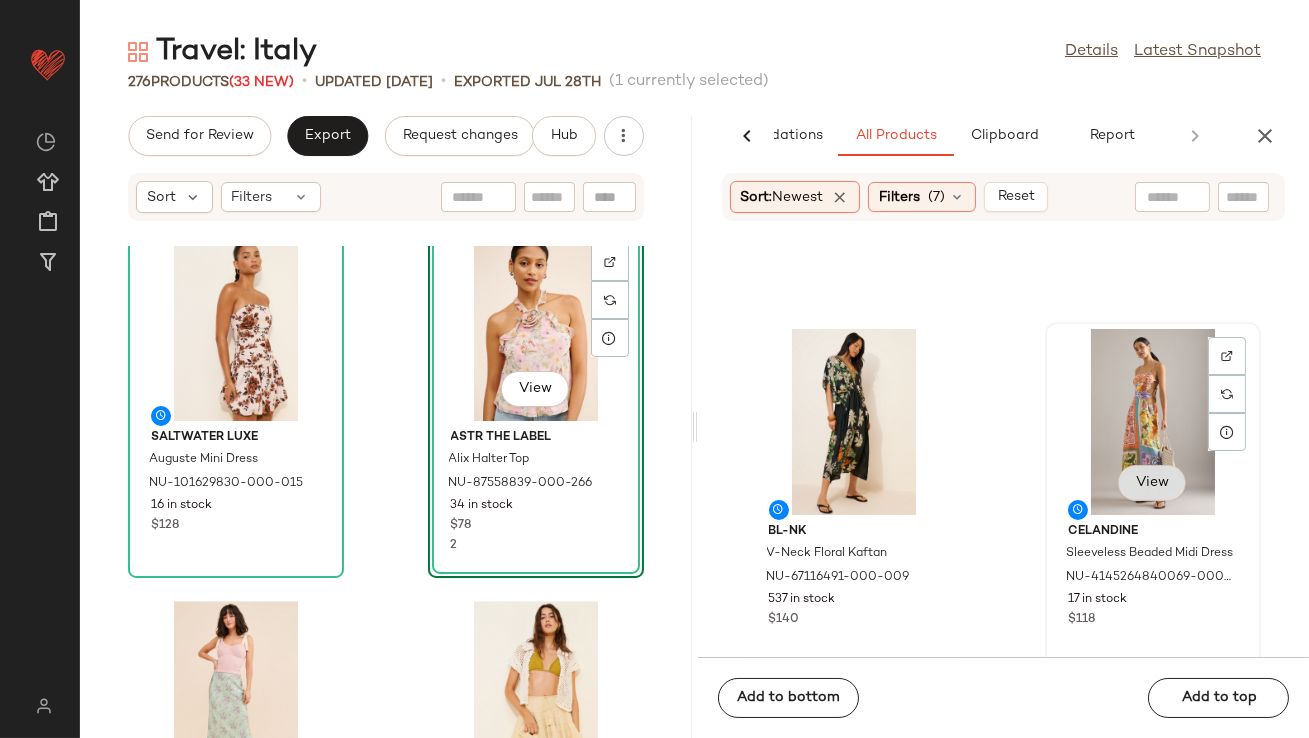 click on "View" 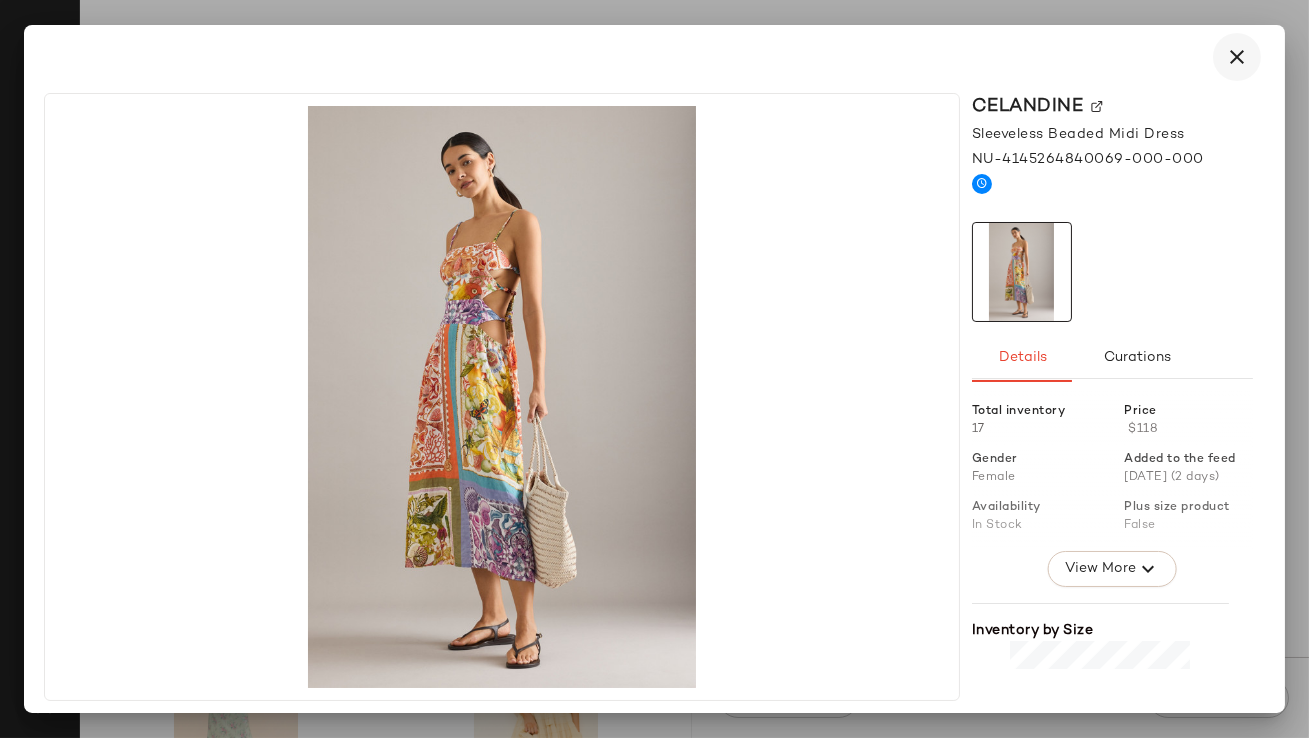 click at bounding box center [1237, 57] 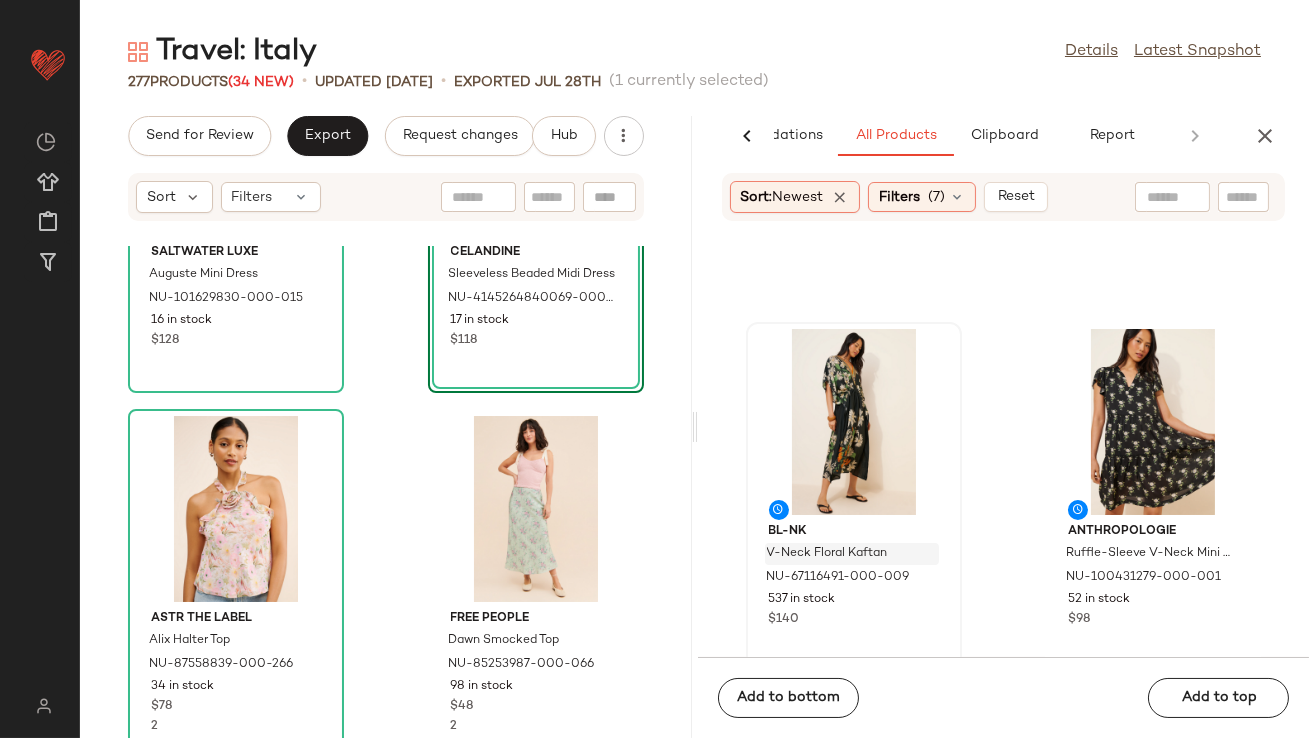 scroll, scrollTop: 11247, scrollLeft: 0, axis: vertical 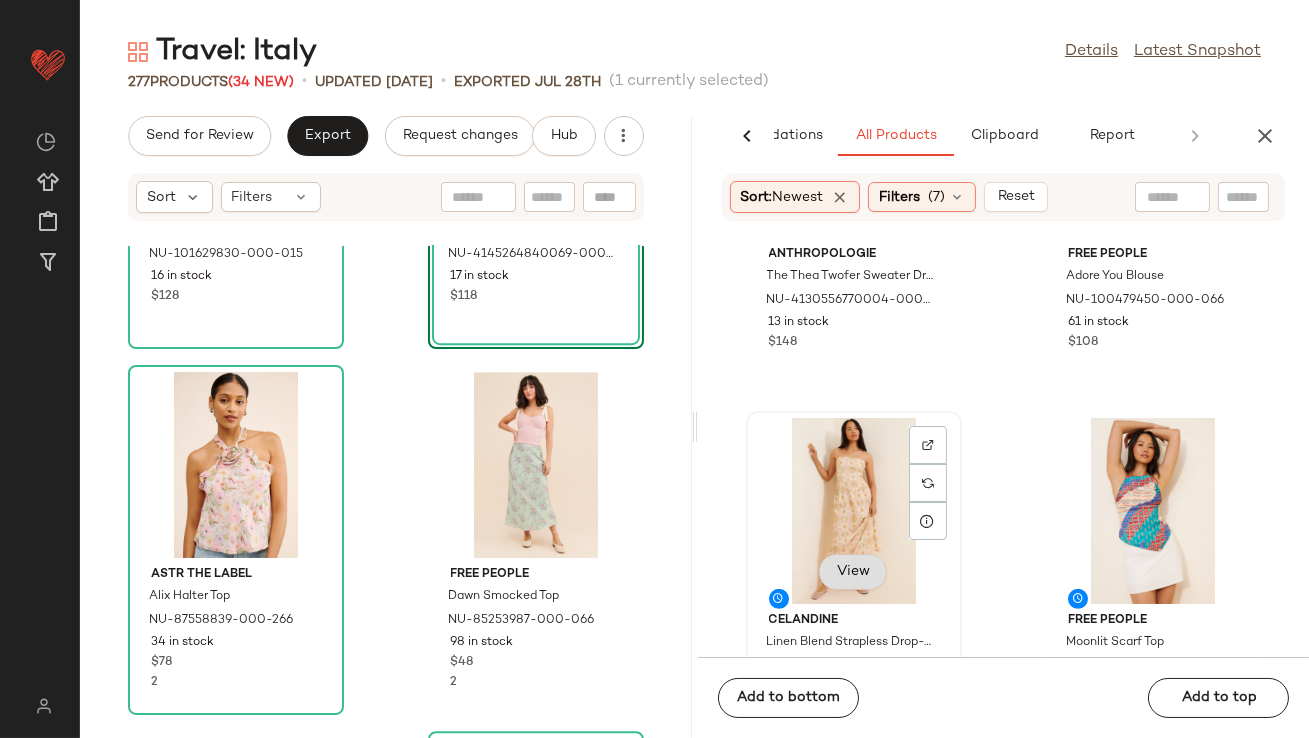 click on "View" 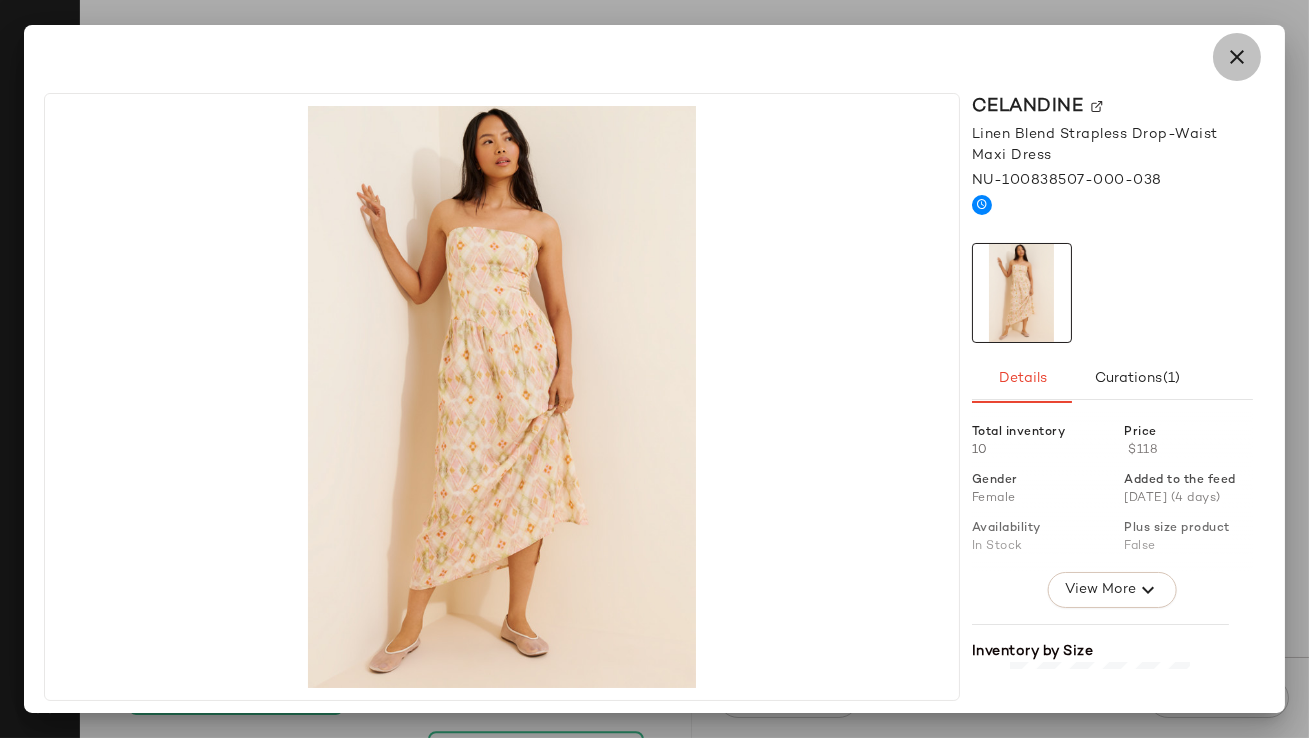 click at bounding box center [1237, 57] 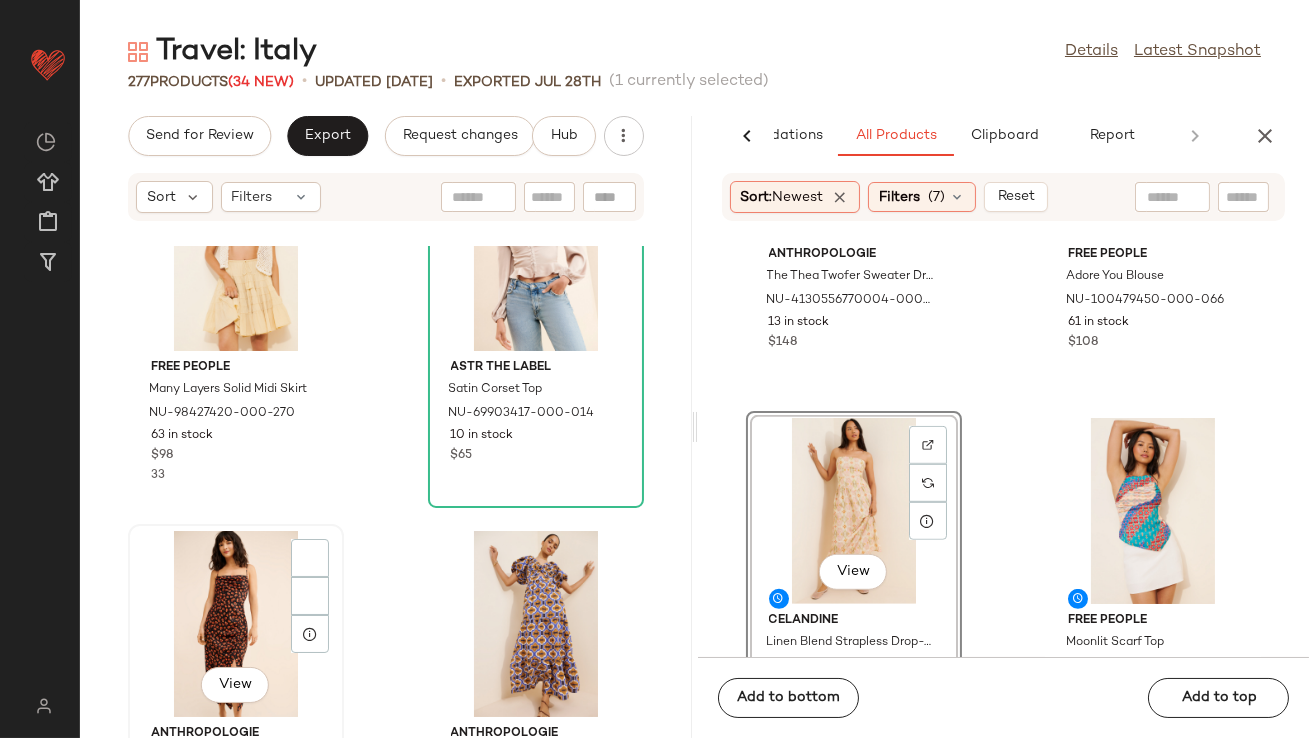 scroll, scrollTop: 11840, scrollLeft: 0, axis: vertical 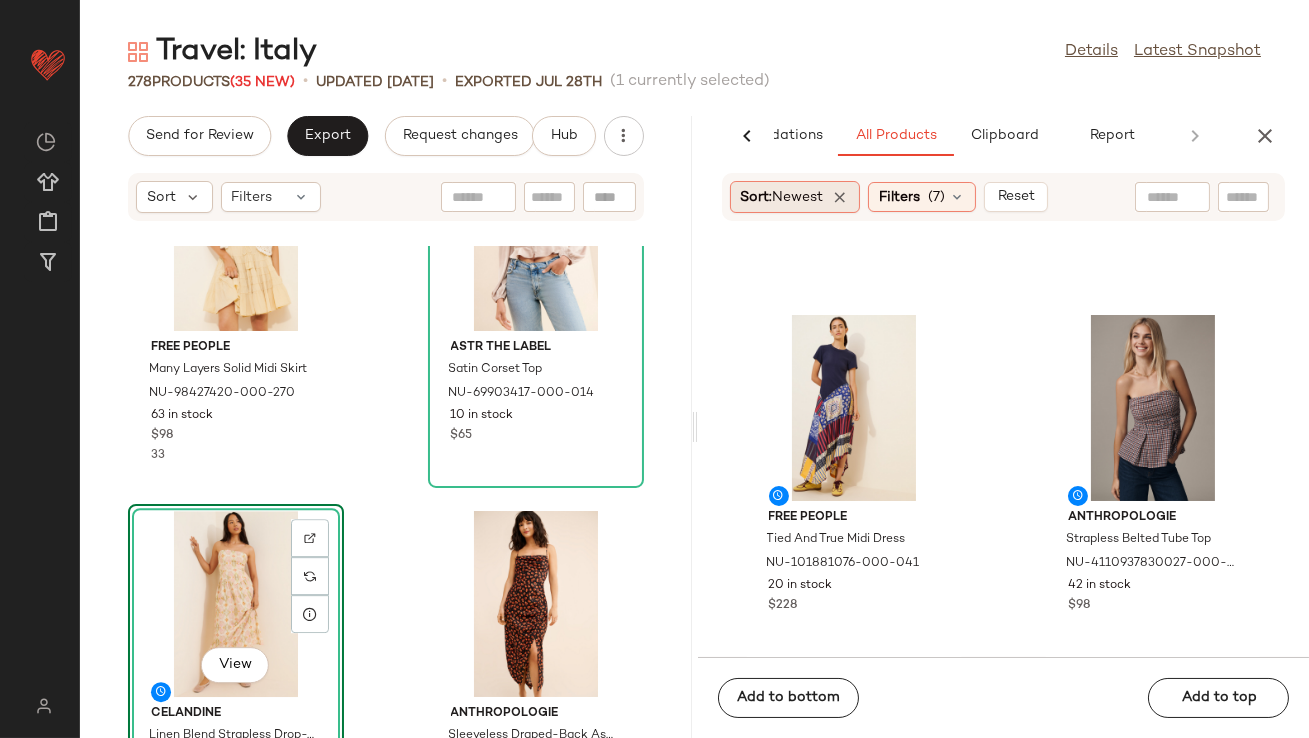 click on "Newest" at bounding box center [798, 197] 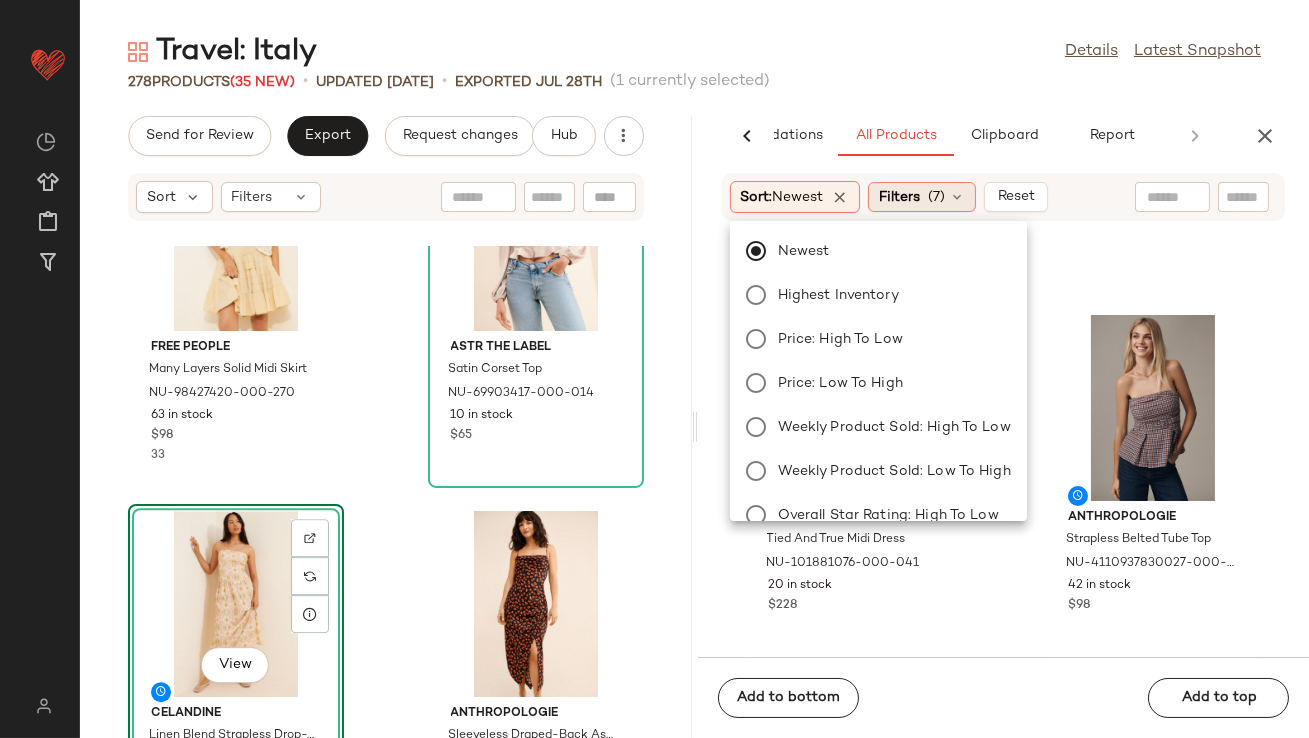 click on "Filters" at bounding box center (899, 197) 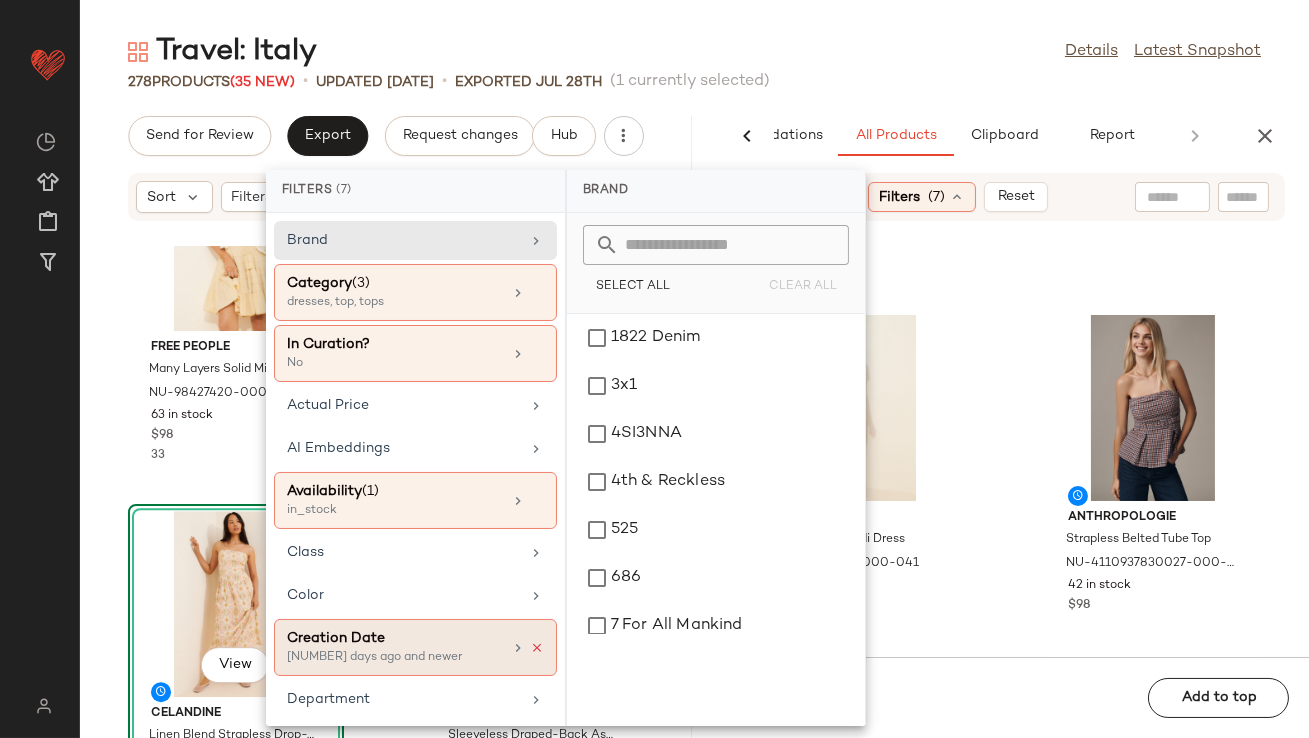 click at bounding box center [537, 648] 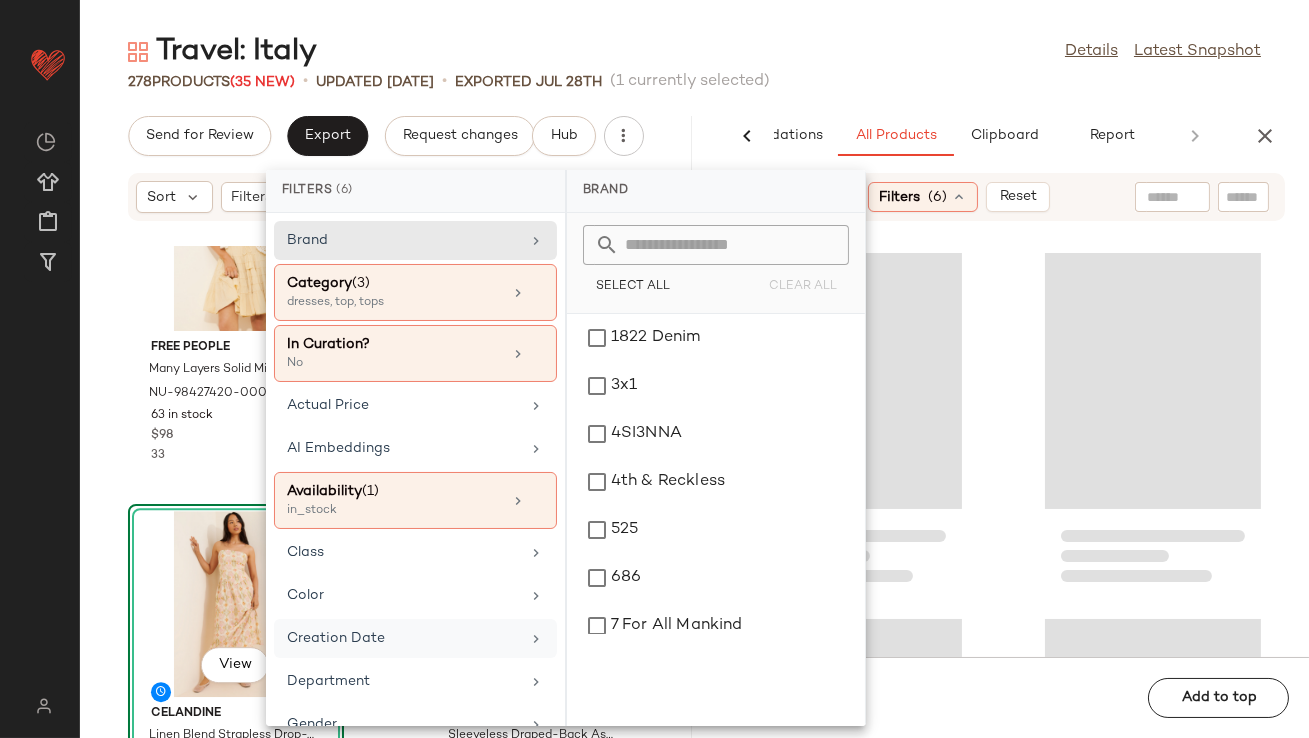 click on "278   Products  (35 New)  •   updated Aug 4th  •  Exported Jul 28th   (1 currently selected)" 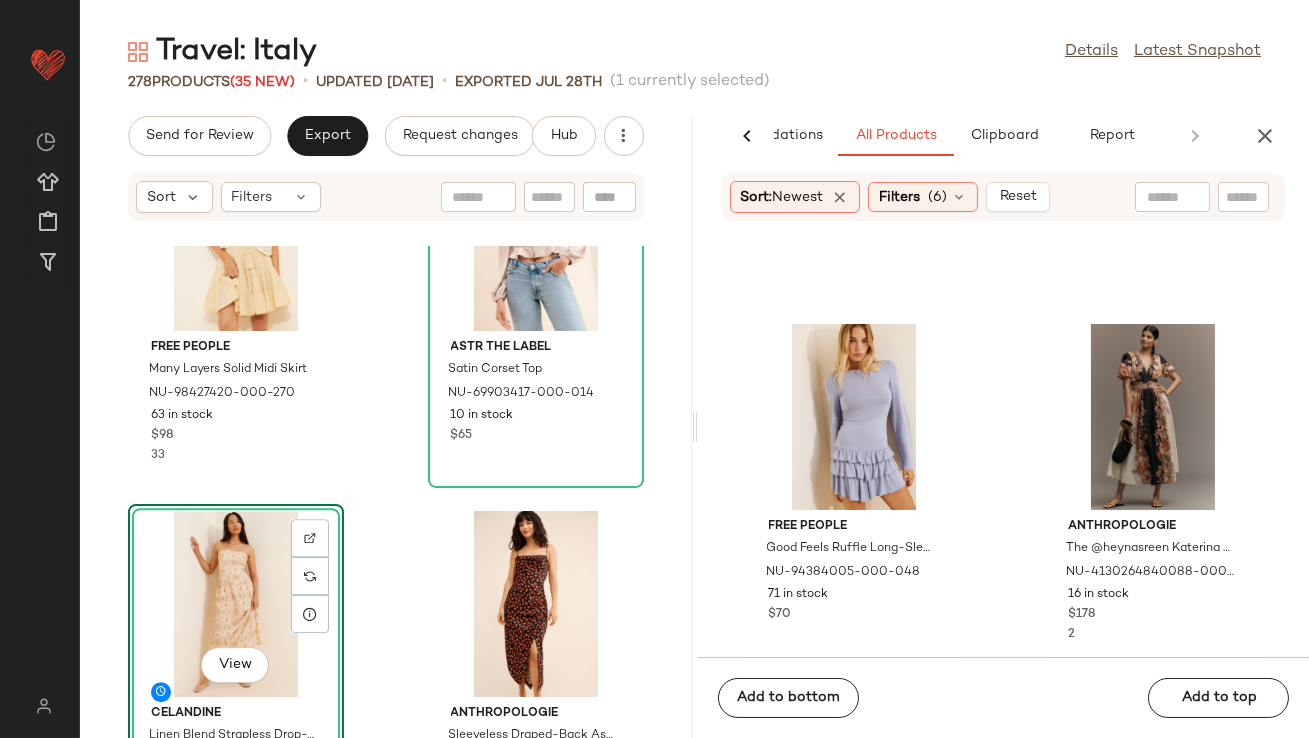 scroll, scrollTop: 4929, scrollLeft: 0, axis: vertical 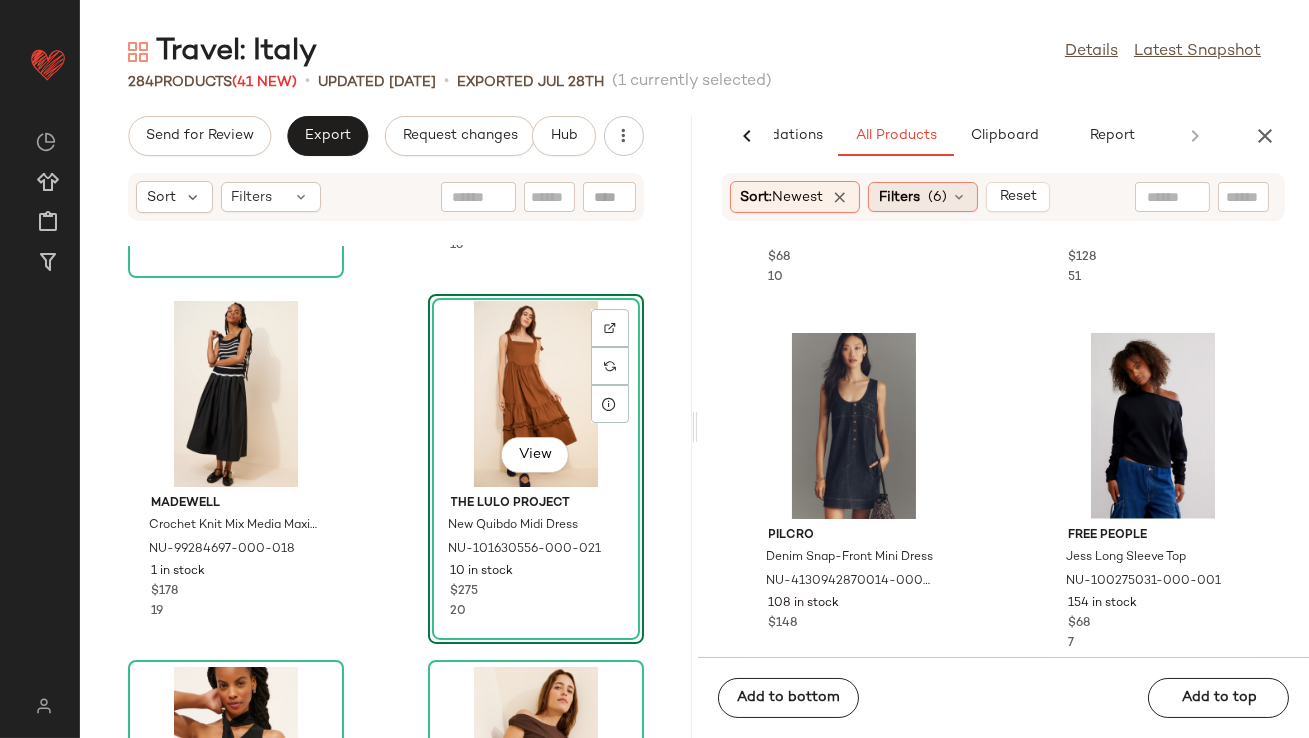 click on "Filters" at bounding box center (899, 197) 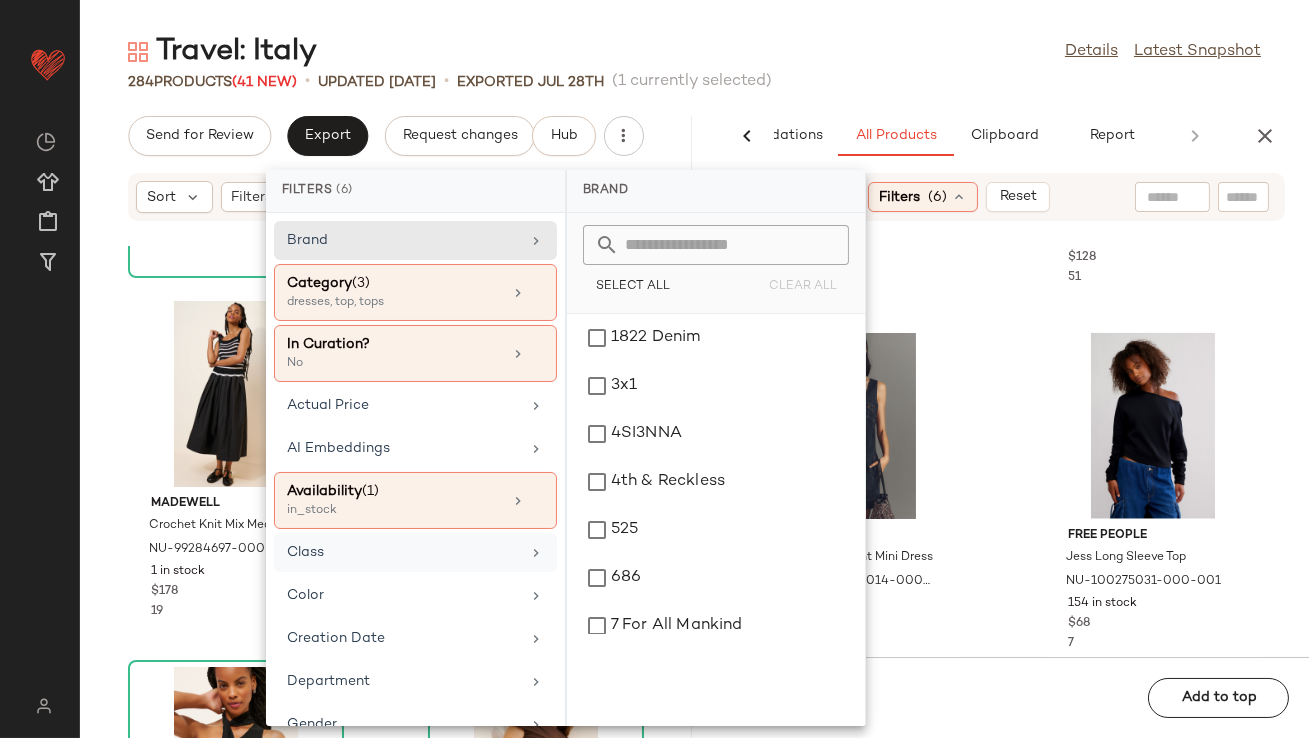 click on "Class" at bounding box center [403, 552] 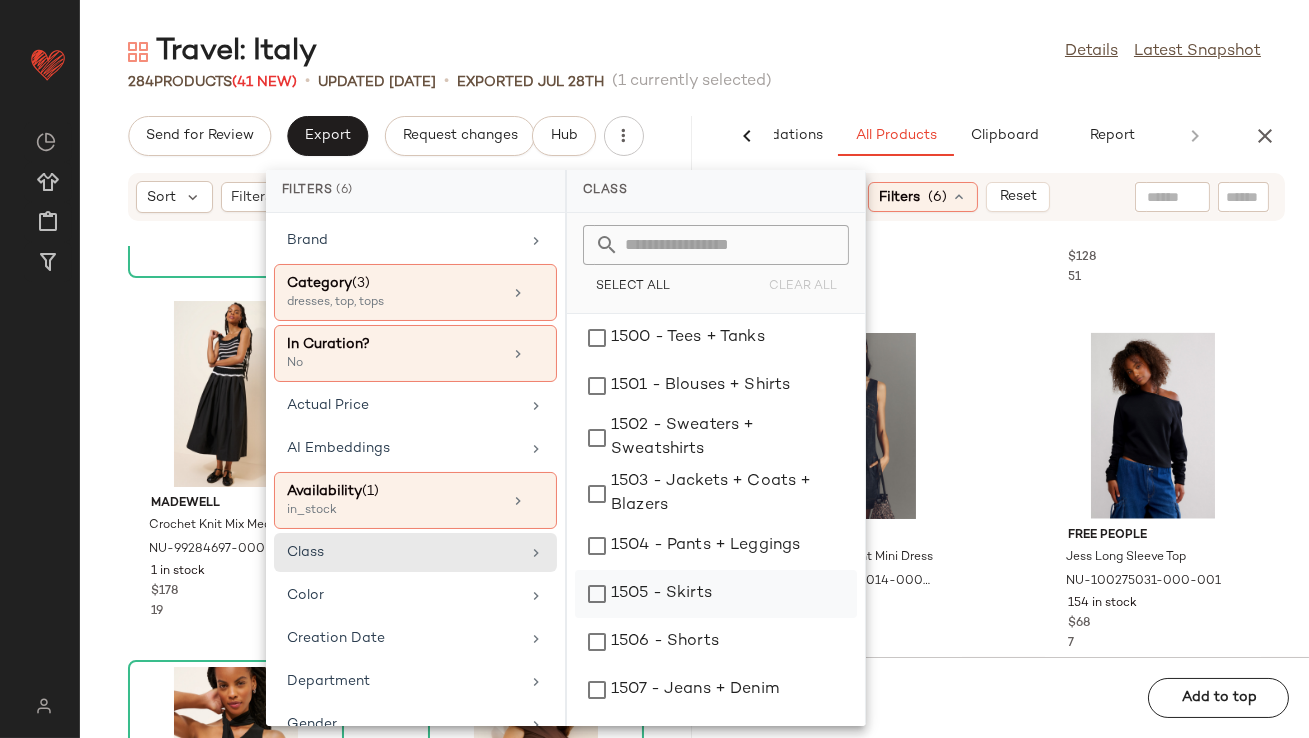 click on "1505 - Skirts" 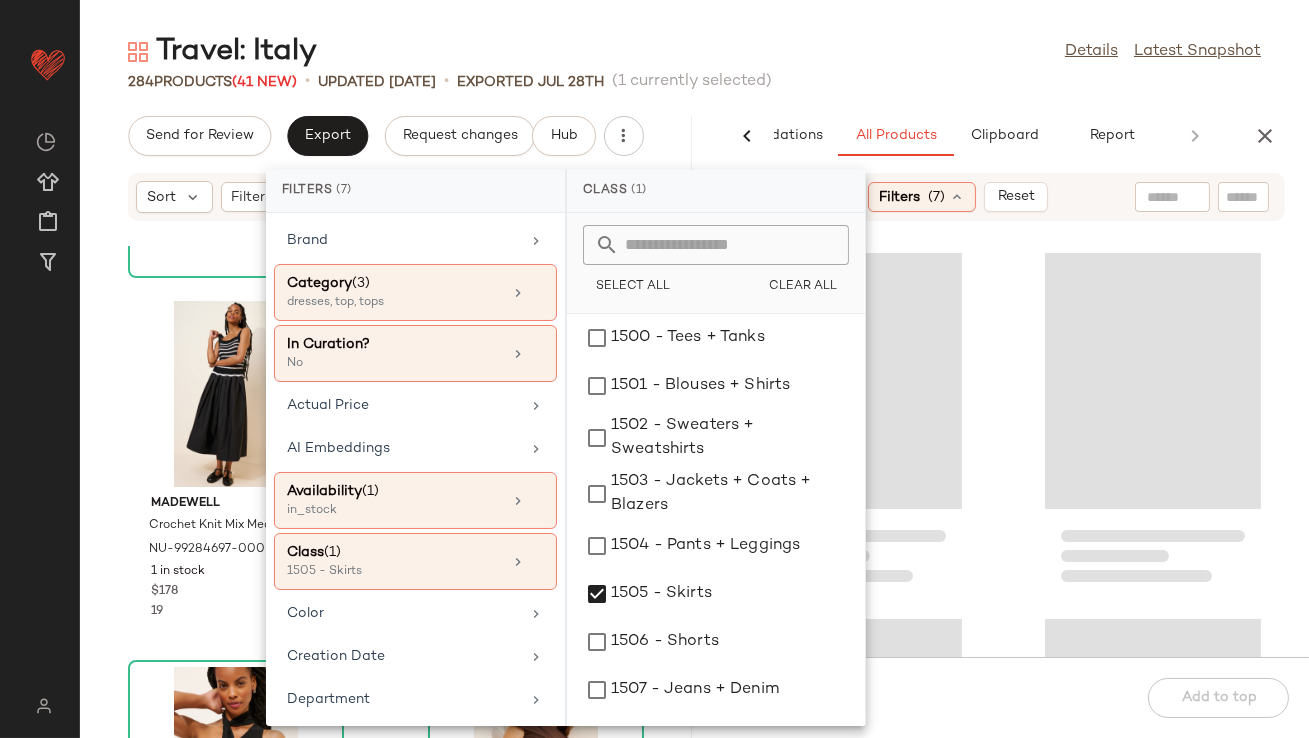 click on "284   Products  (41 New)  •   updated Aug 4th  •  Exported Jul 28th   (1 currently selected)" 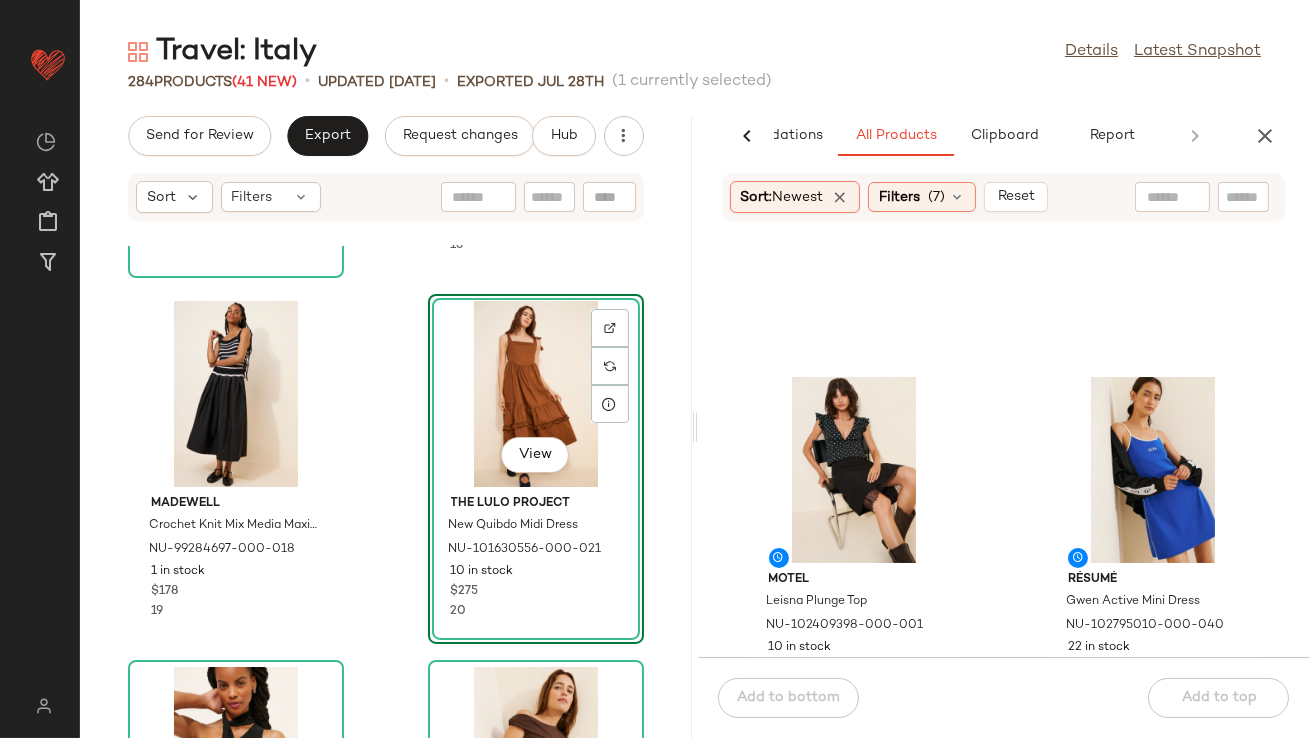 scroll, scrollTop: 3144, scrollLeft: 0, axis: vertical 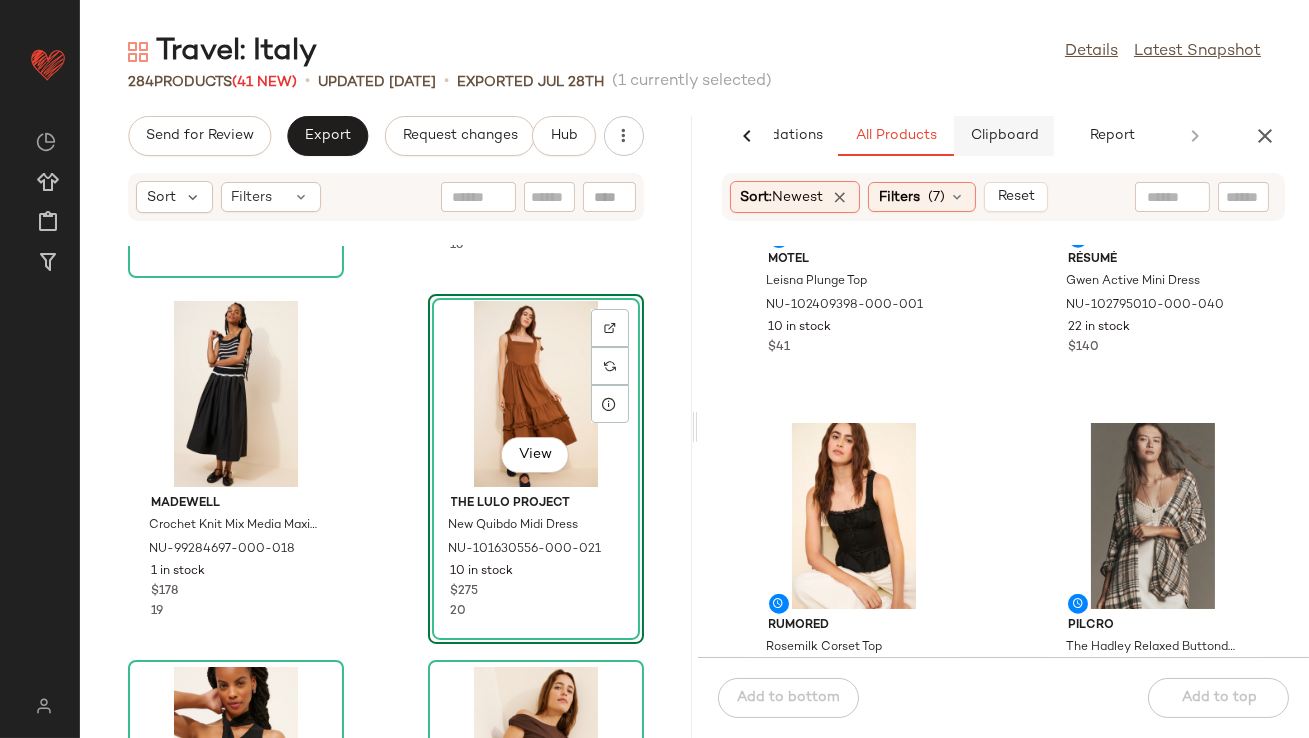 click on "Clipboard" 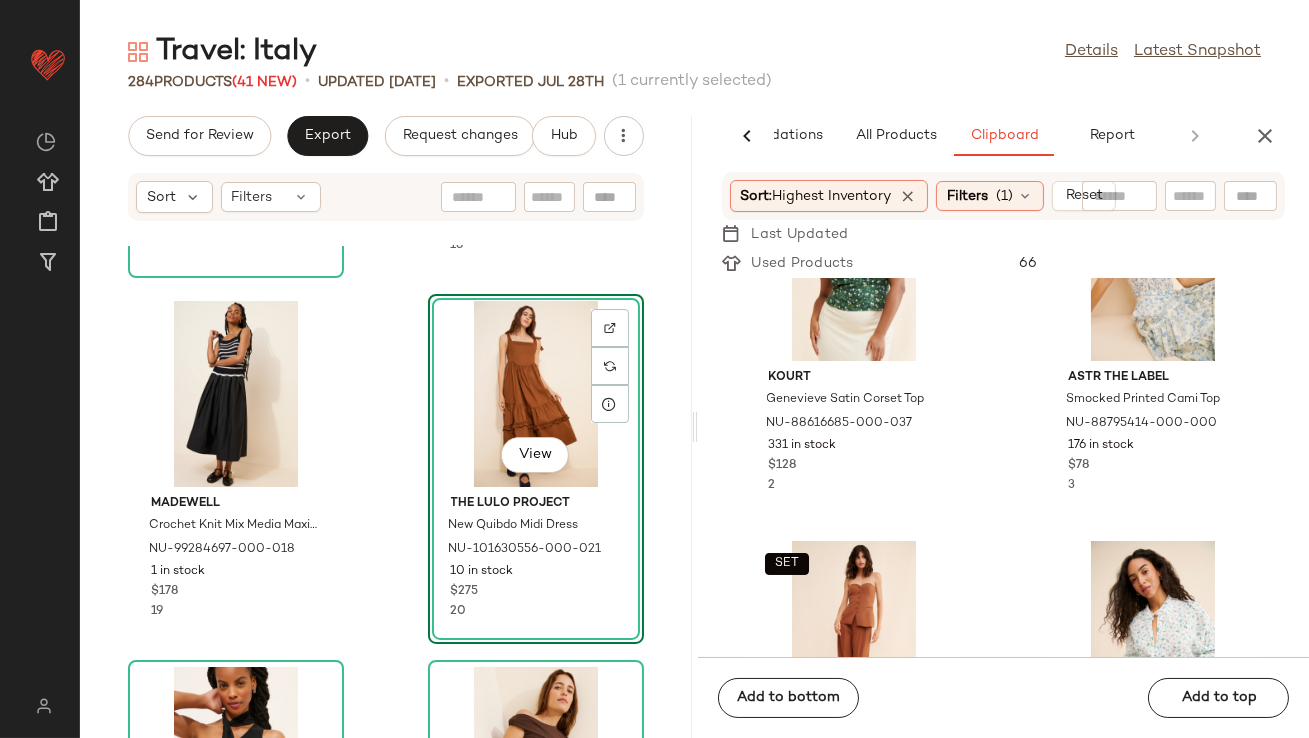 scroll, scrollTop: 490, scrollLeft: 0, axis: vertical 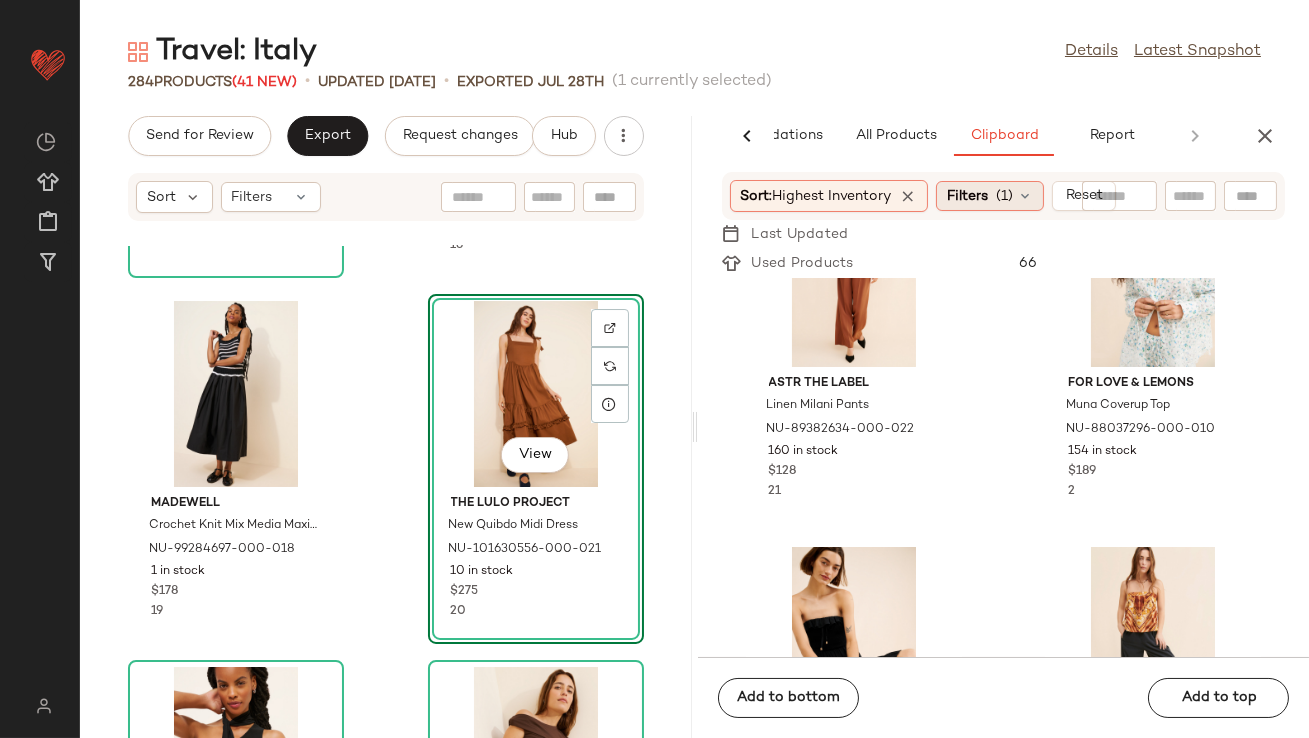 click on "Filters" at bounding box center (967, 196) 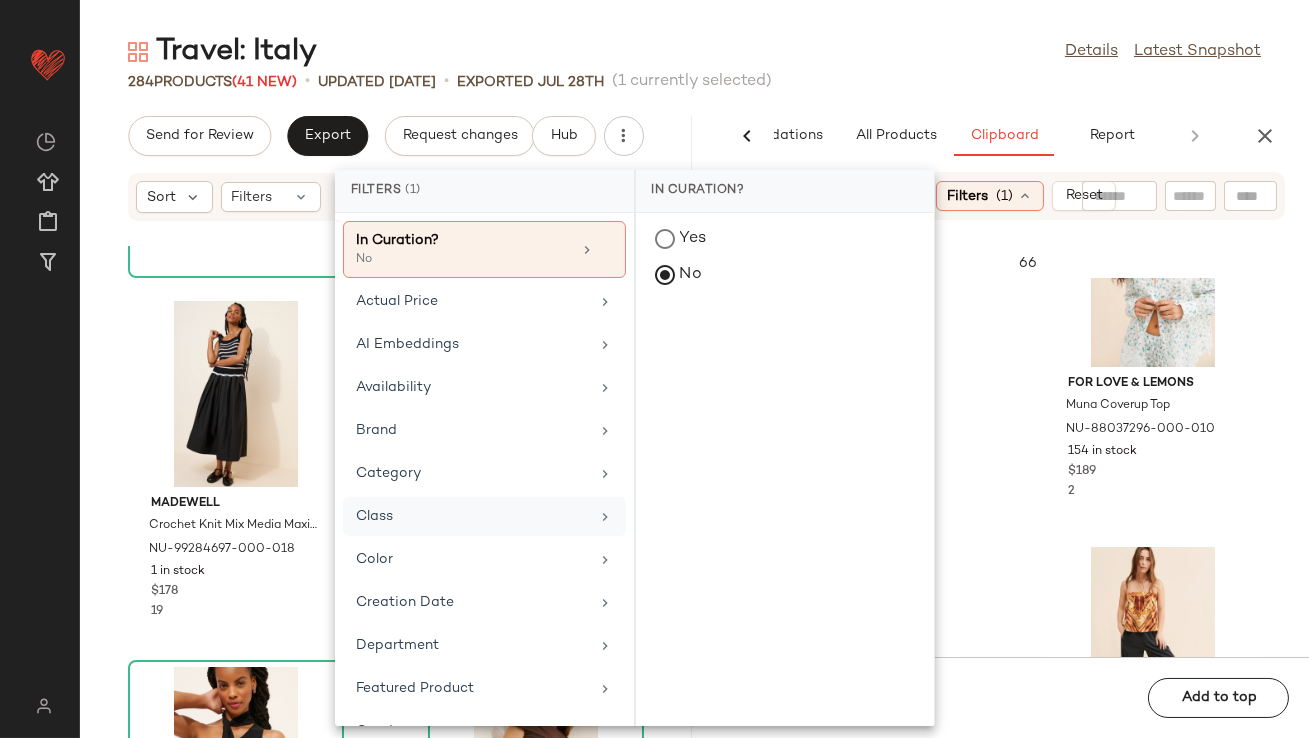 click on "Class" 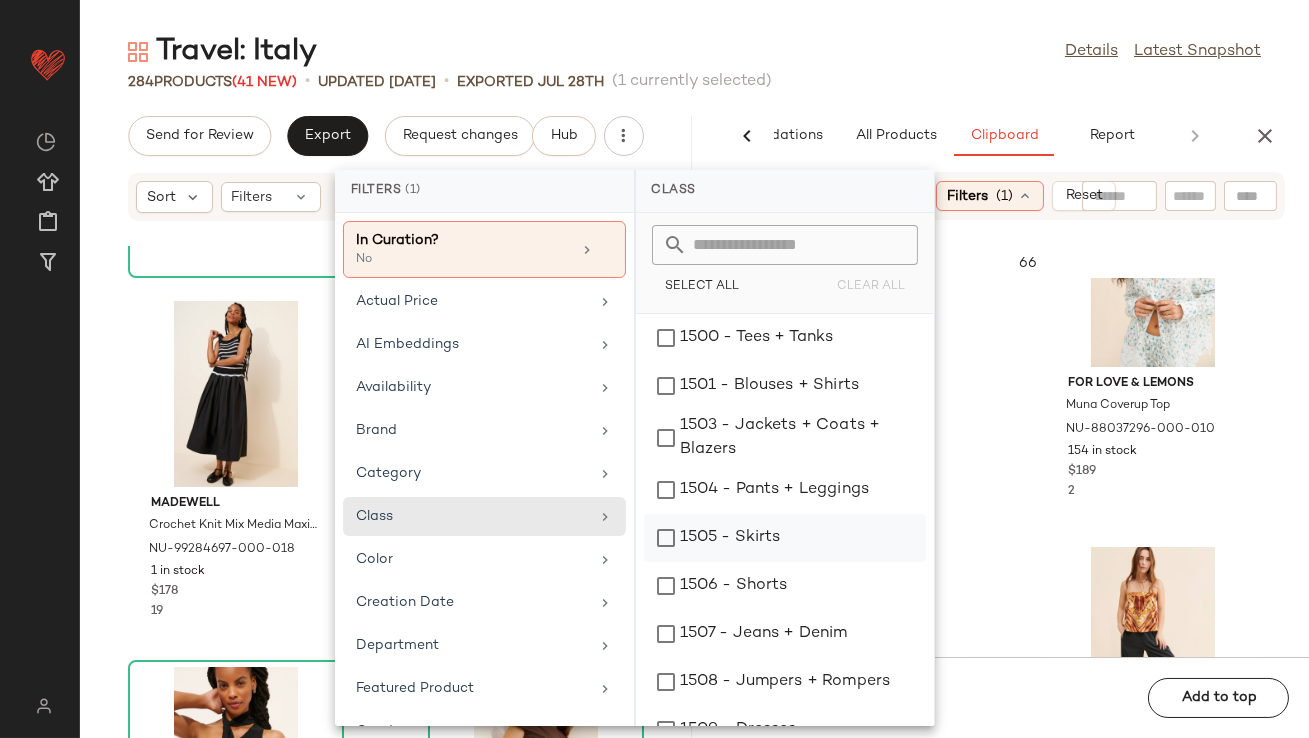 click on "1505 - Skirts" 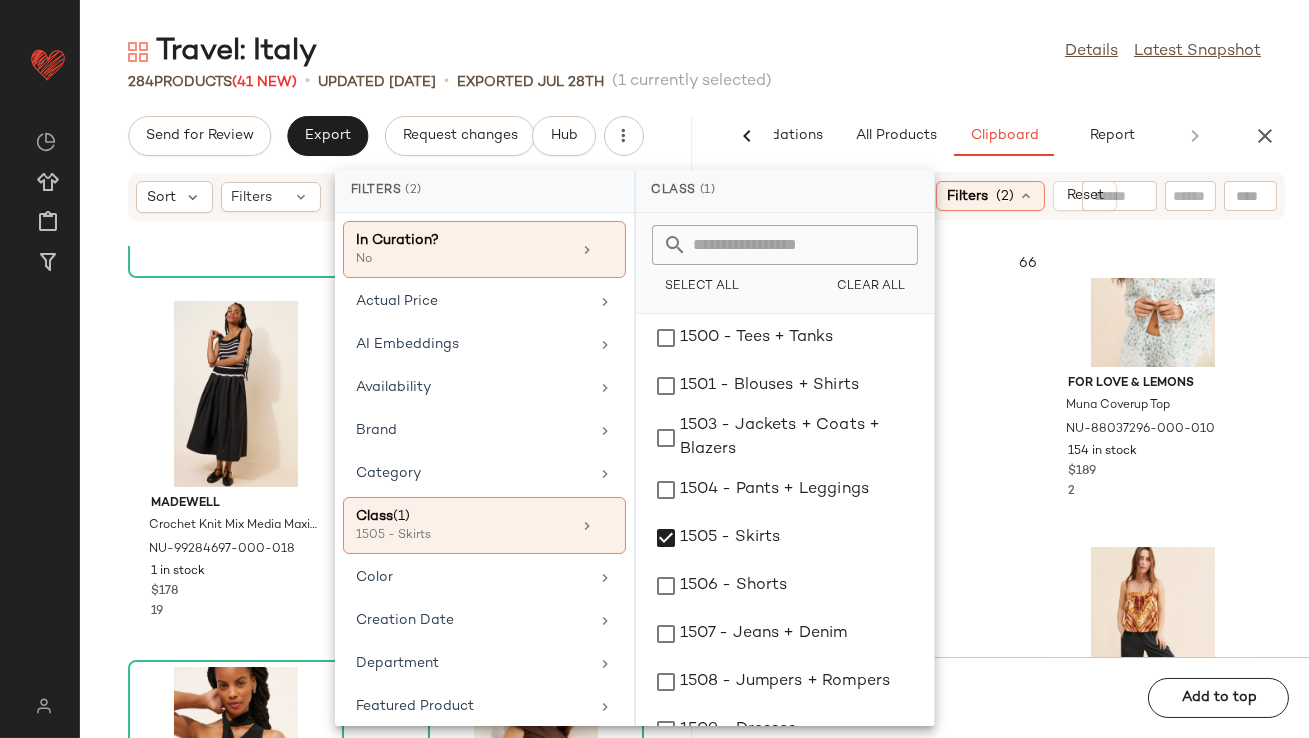 click on "Travel: Italy  Details   Latest Snapshot  284   Products  (41 New)  •   updated Aug 4th  •  Exported Jul 28th   (1 currently selected)   Send for Review   Export   Request changes   Hub  Sort  Filters Free People Tilly Ribbed Vest NU-92461581-000-021 43 in stock $38 For Love & Lemons Paloma Midi Slip Dress NU-90081019-000-040 161 in stock $198 16 Madewell Crochet Knit Mix Media Maxi Dress NU-99284697-000-018 1 in stock $178 19  View  The Lulo Project New Quibdo Midi Dress NU-101630556-000-021 10 in stock $275 20 AFRM Maple One Shoulder Top NU-99639239-000-001 10 in stock $58 52 Nia Fraise Off-The-Shoulder Top NU-101455202-000-020 101 in stock $58 17 ASTR The Label Sunna Linen Blend Top NU-89193536-000-066 44 in stock $88 7 ASTR The Label Tonina Ruched Blouse NU-65212409-000-012 13 in stock $98 5  AI Recommendations   All Products   Clipboard   Report  Sort:   Newest Filters  (7)   Reset  Motel Leisna Plunge Top NU-102409398-000-001 10 in stock $41 Résumé Gwen Active Mini Dress NU-102795010-000-040 2" at bounding box center [694, 385] 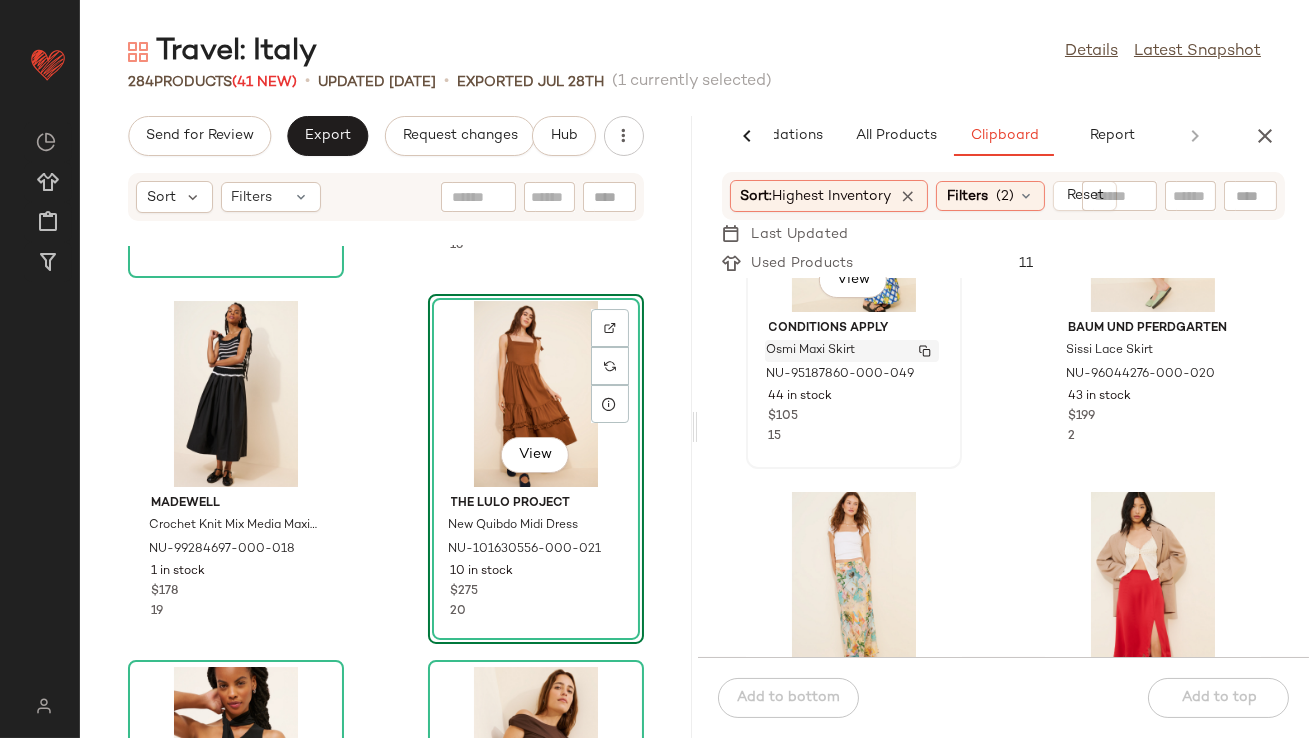 scroll, scrollTop: 299, scrollLeft: 0, axis: vertical 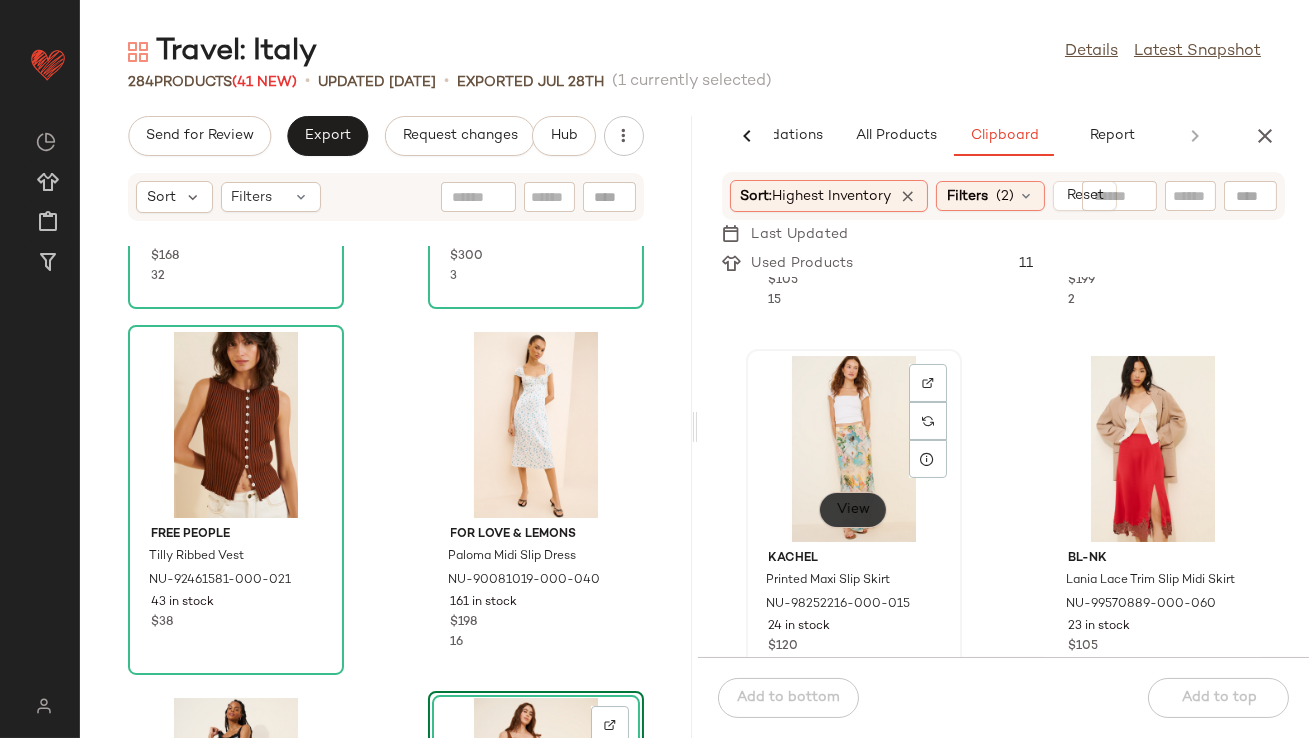 click on "View" at bounding box center (853, 510) 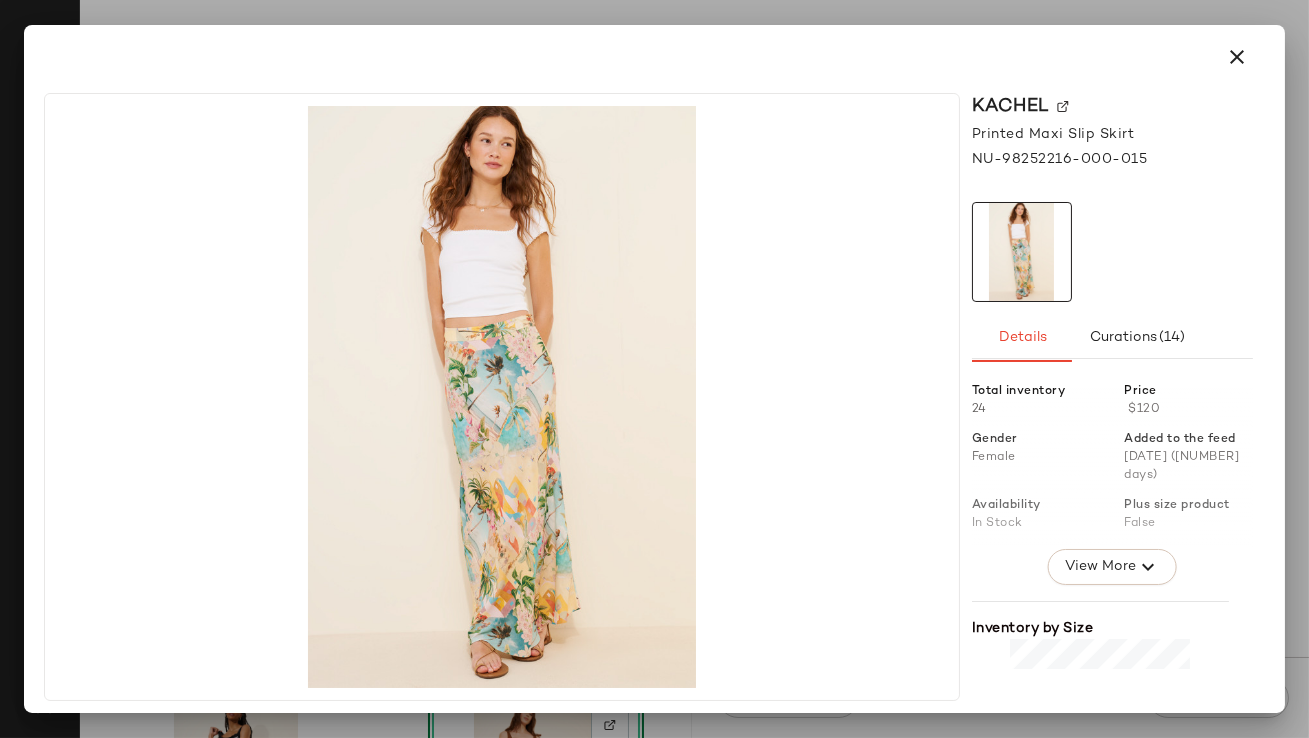 click 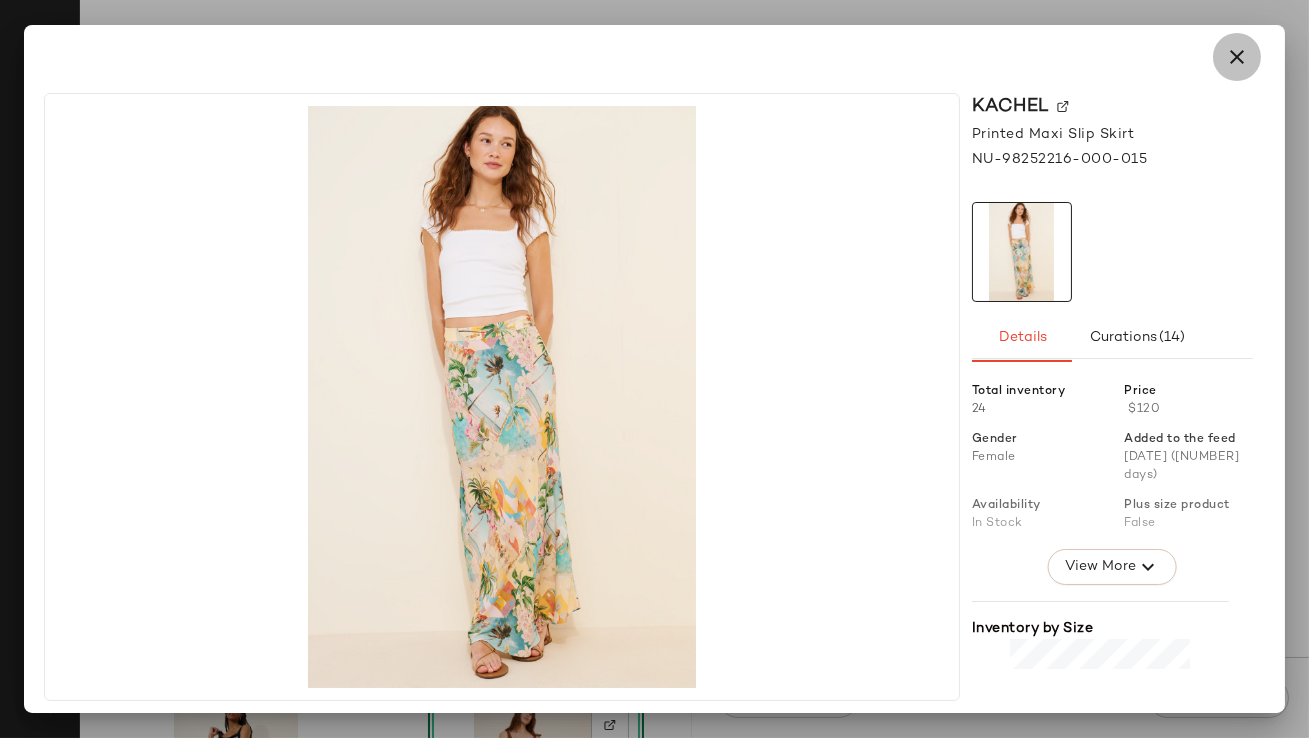 click at bounding box center [1237, 57] 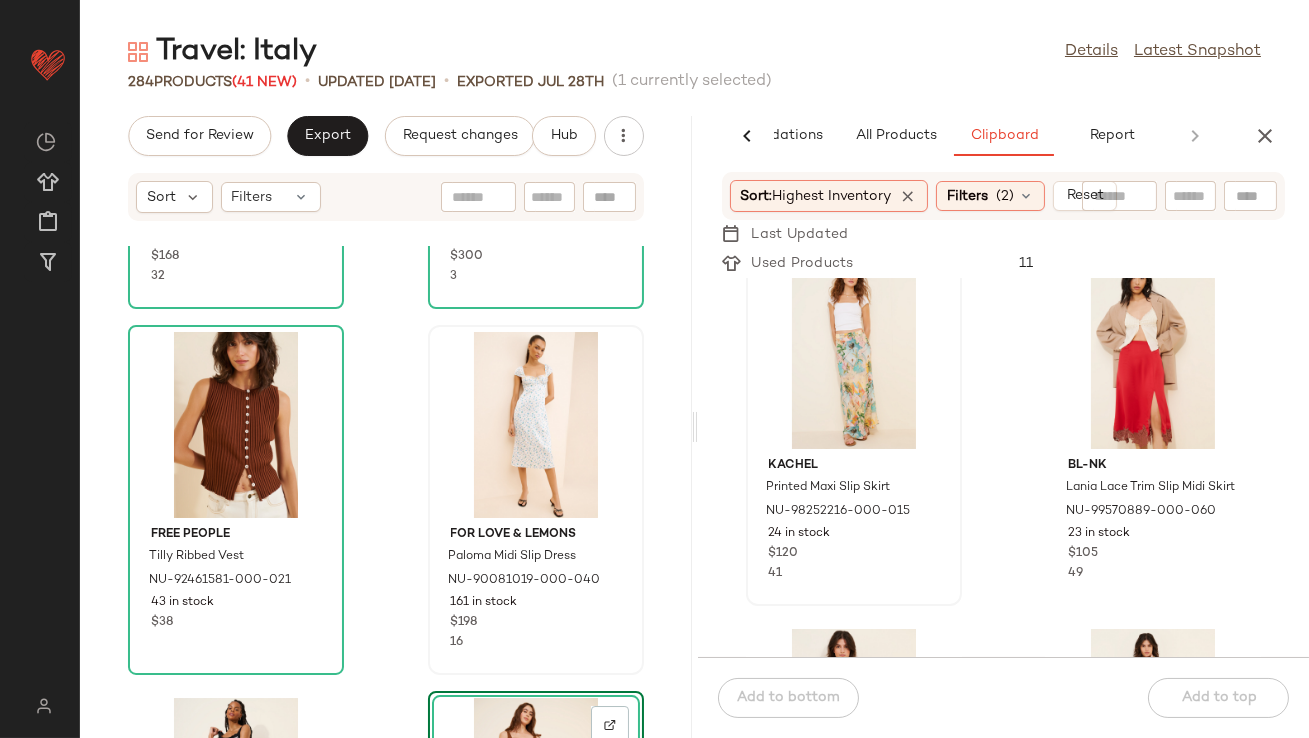 scroll, scrollTop: 404, scrollLeft: 0, axis: vertical 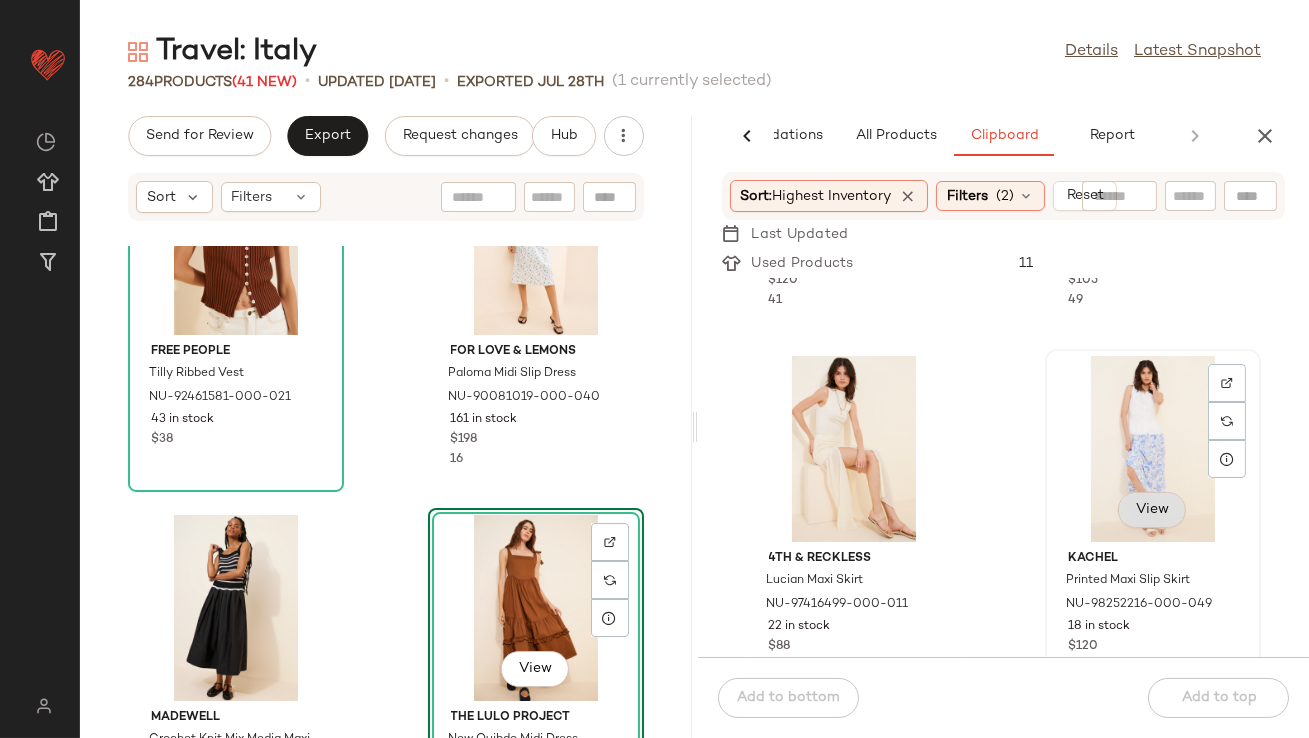 click on "View" 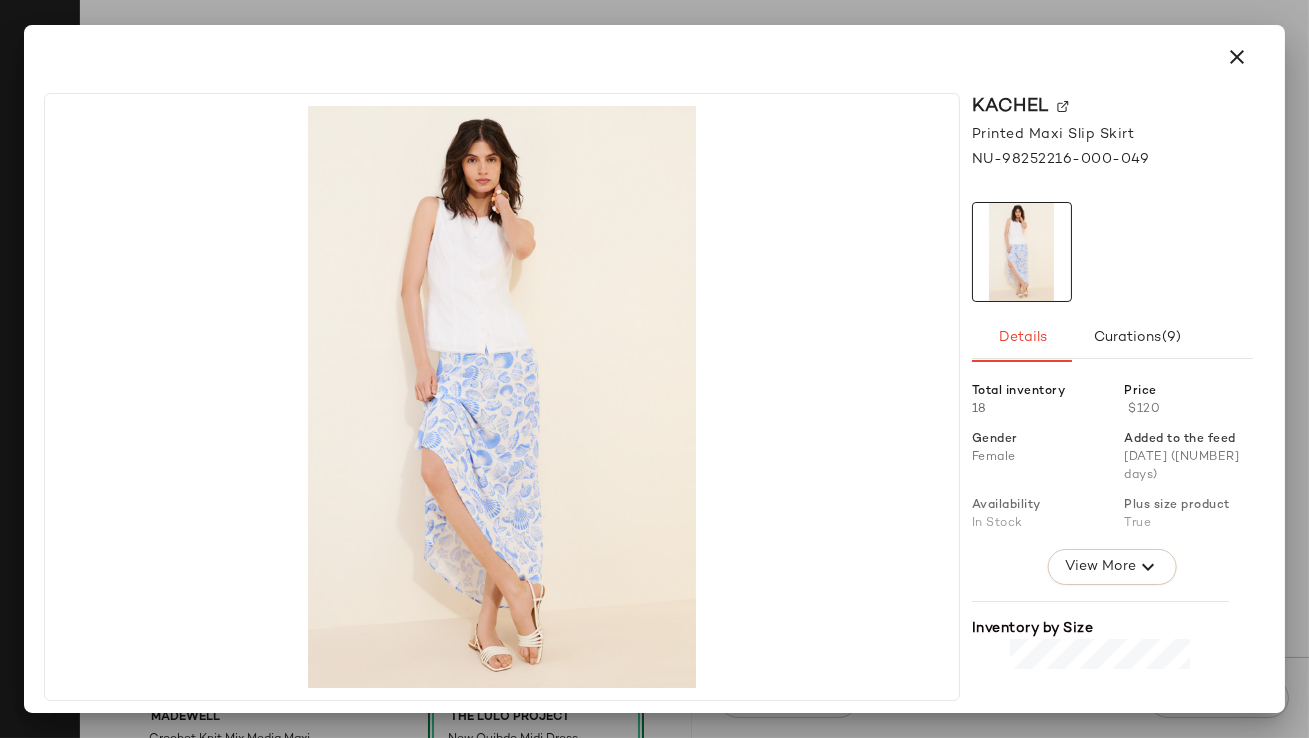 click at bounding box center [654, 369] 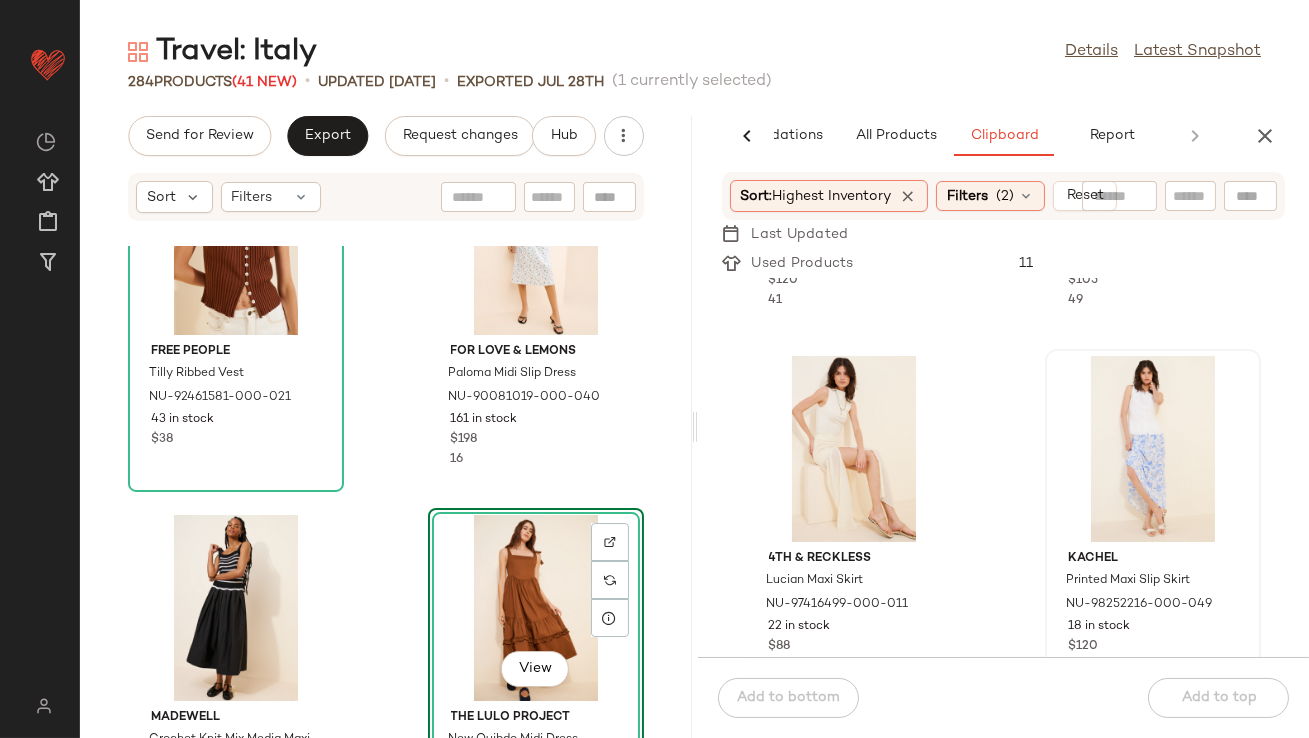 click on "Travel: Italy  Details   Latest Snapshot" 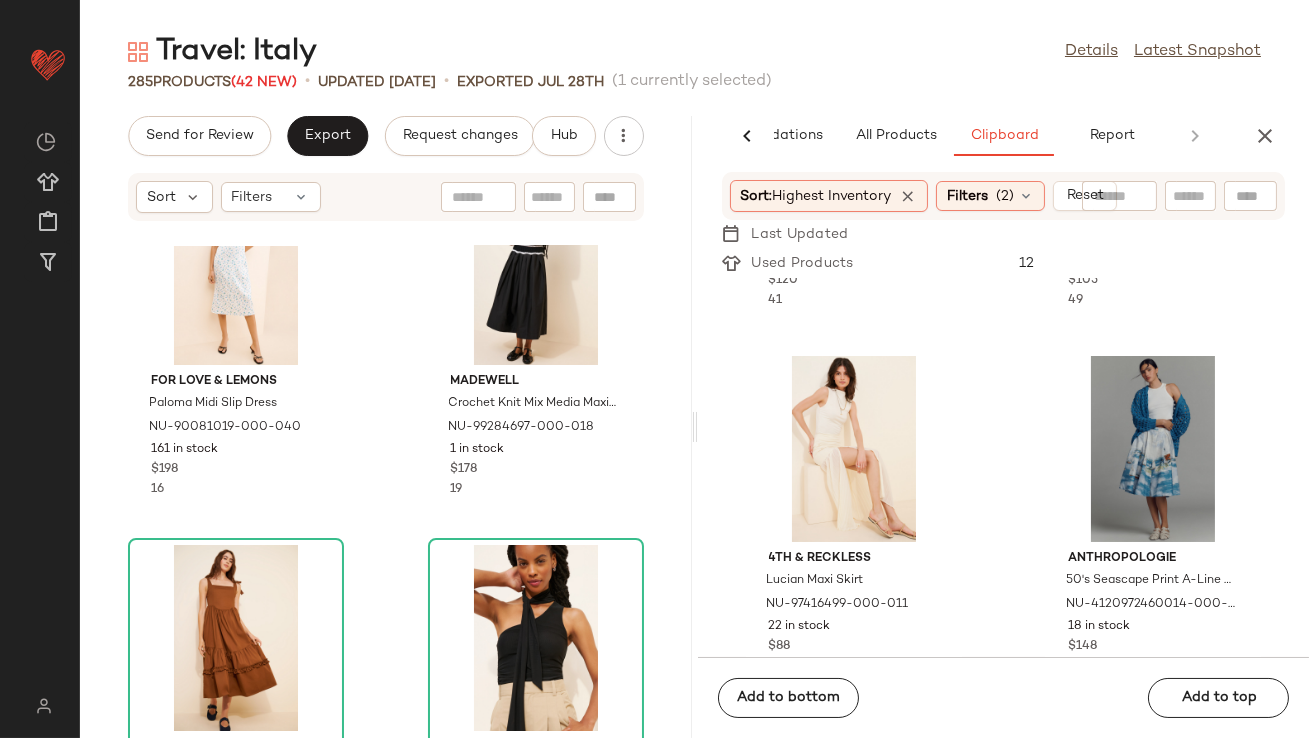 scroll, scrollTop: 13898, scrollLeft: 0, axis: vertical 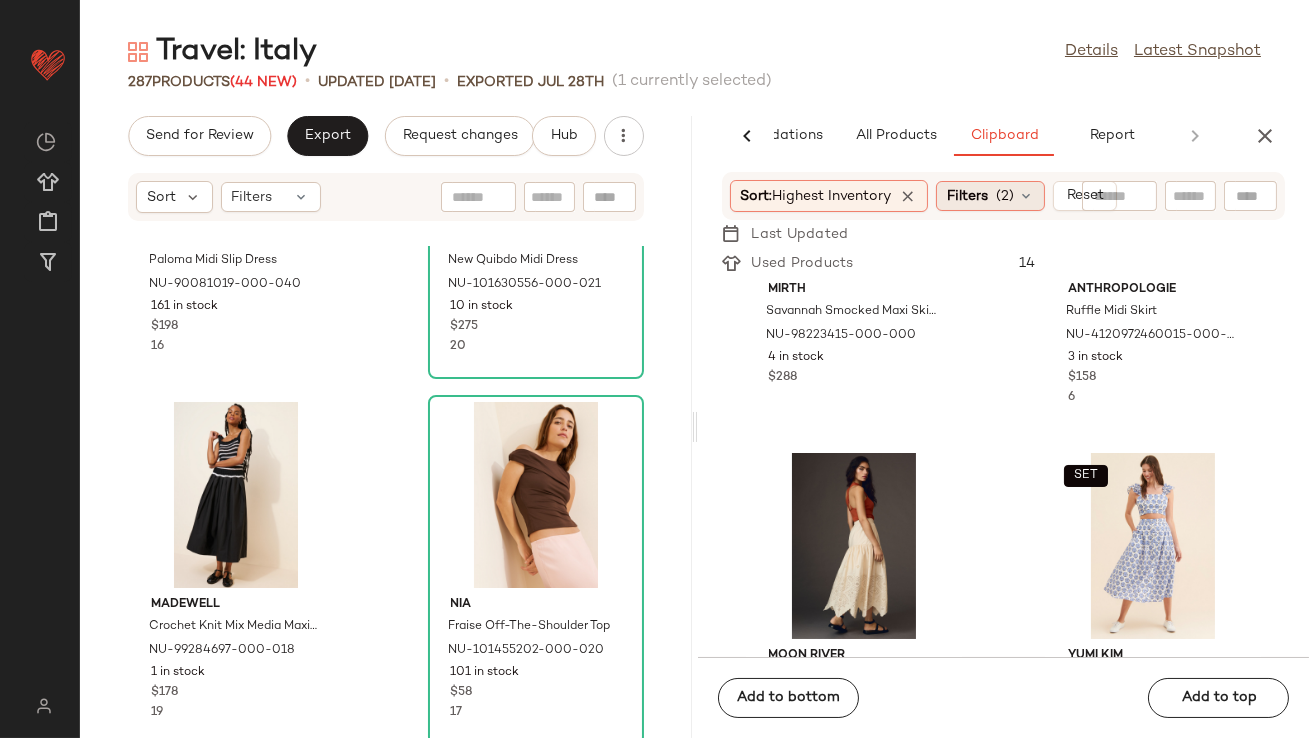 click on "(2)" at bounding box center (1005, 196) 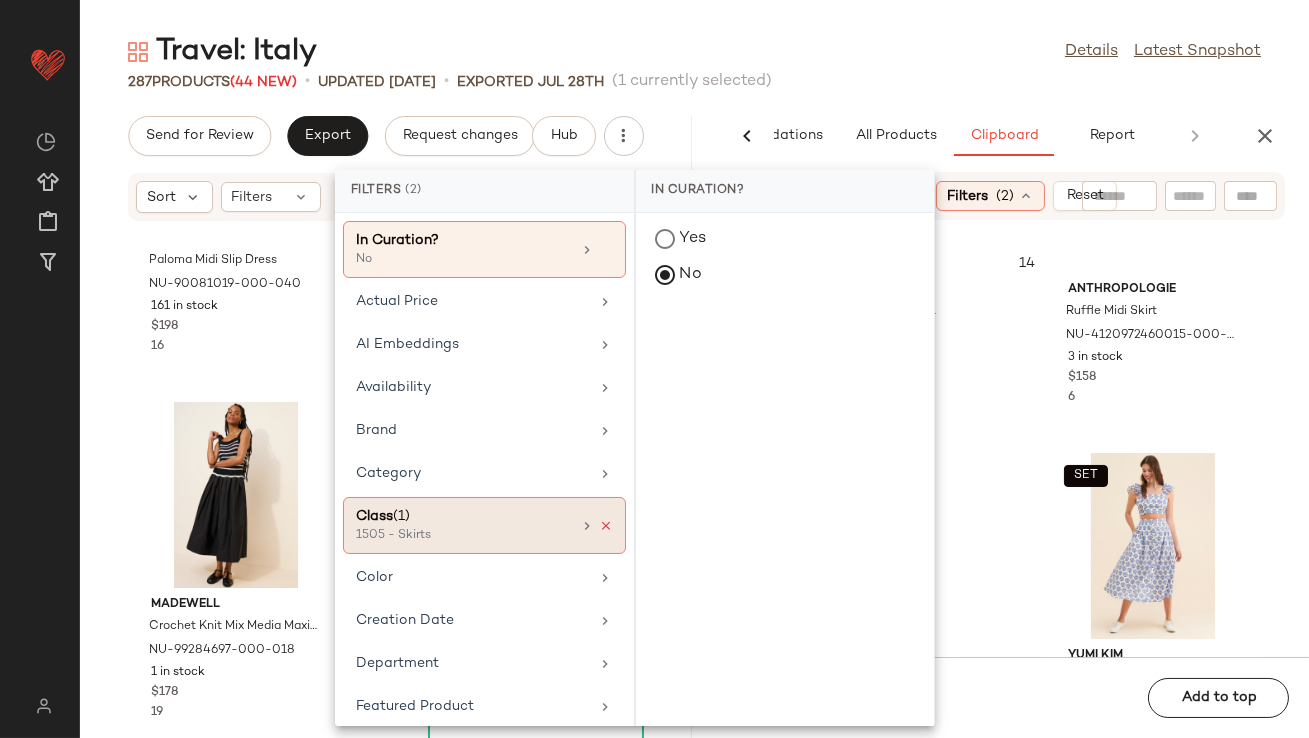 click at bounding box center [606, 526] 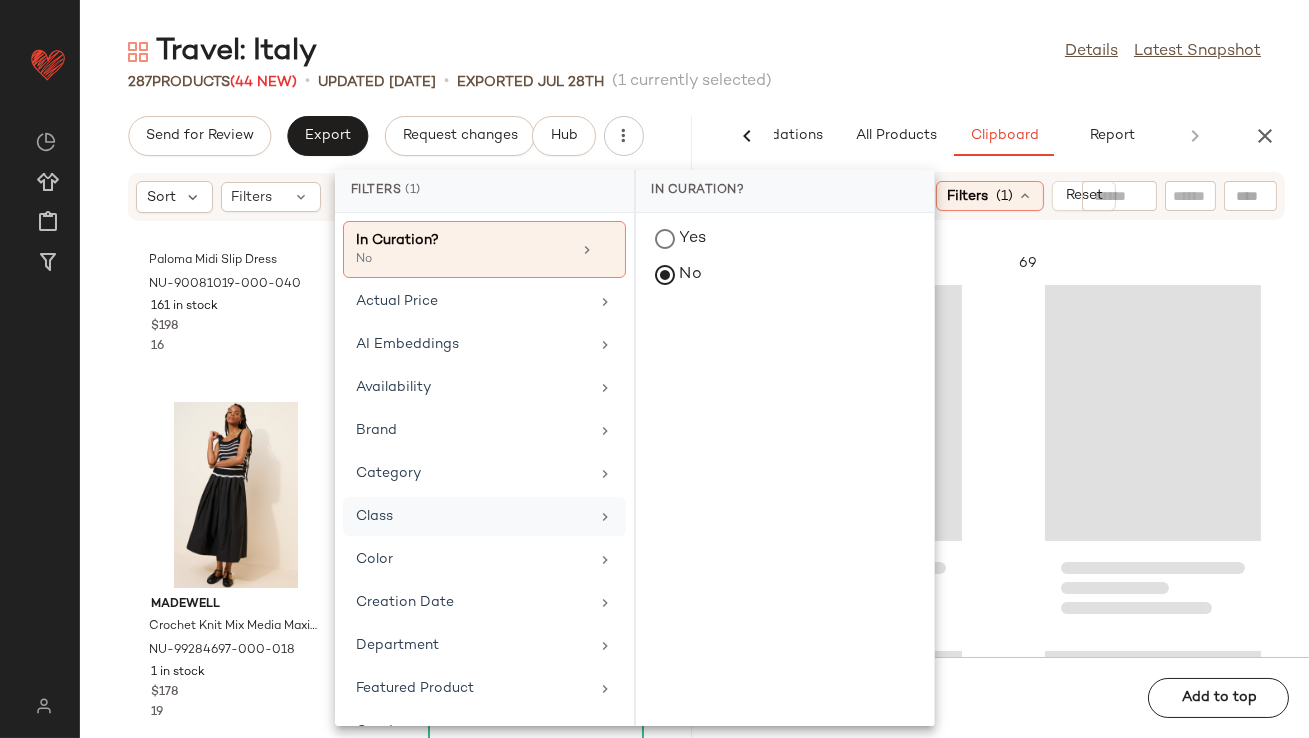 click on "Travel: Italy  Details   Latest Snapshot" 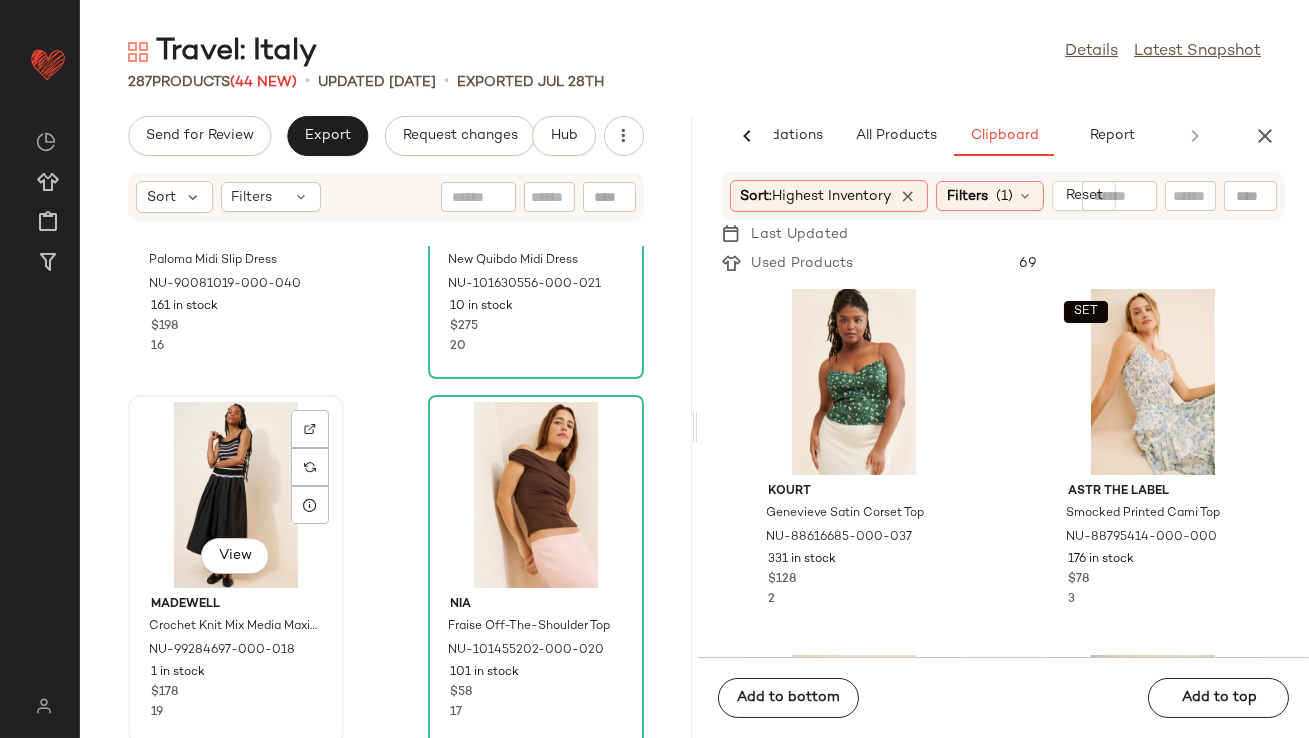 click on "View" 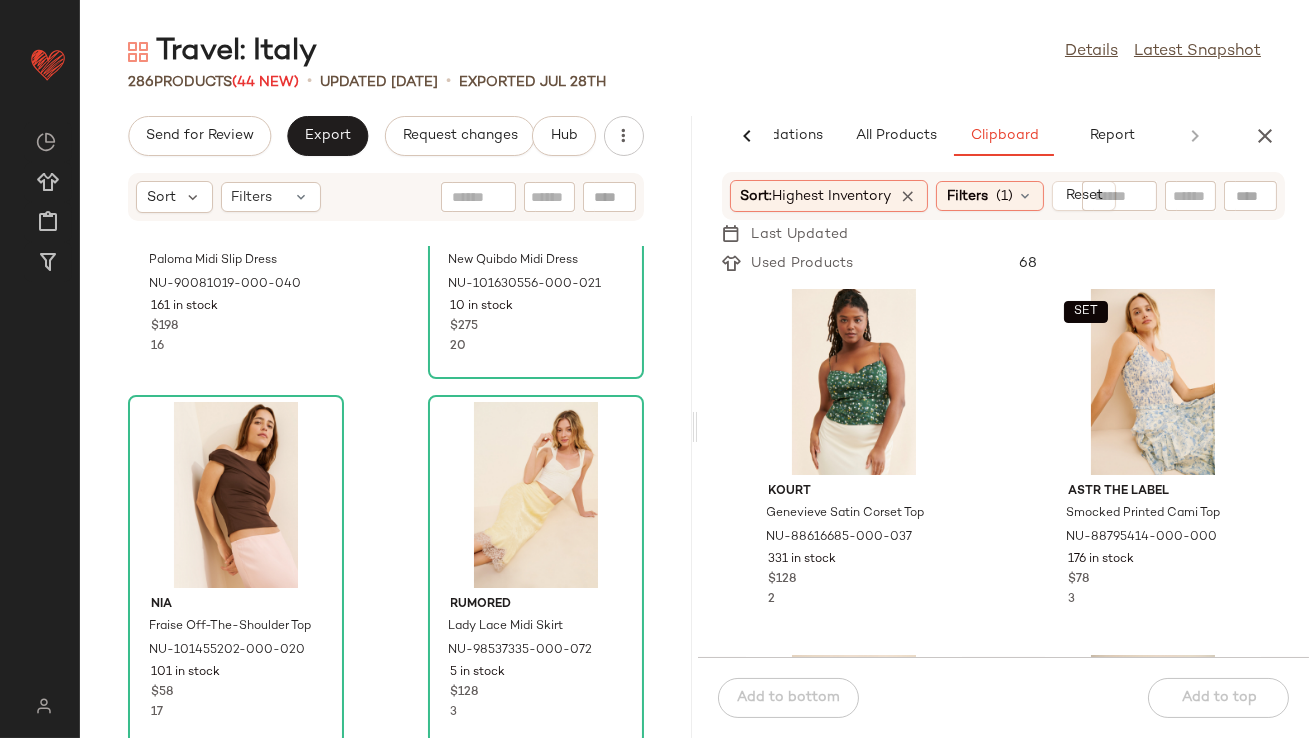 click on "AI Recommendations   All Products   Clipboard   Report" 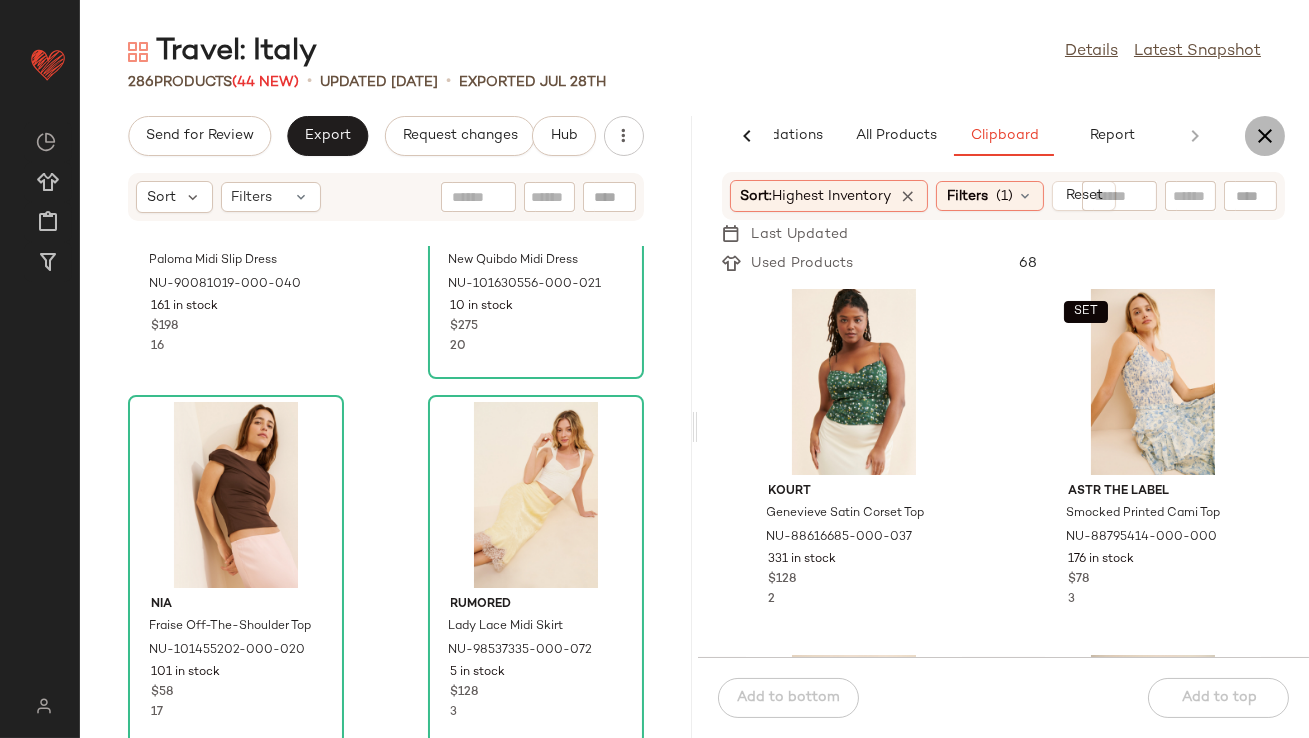 click at bounding box center [1265, 136] 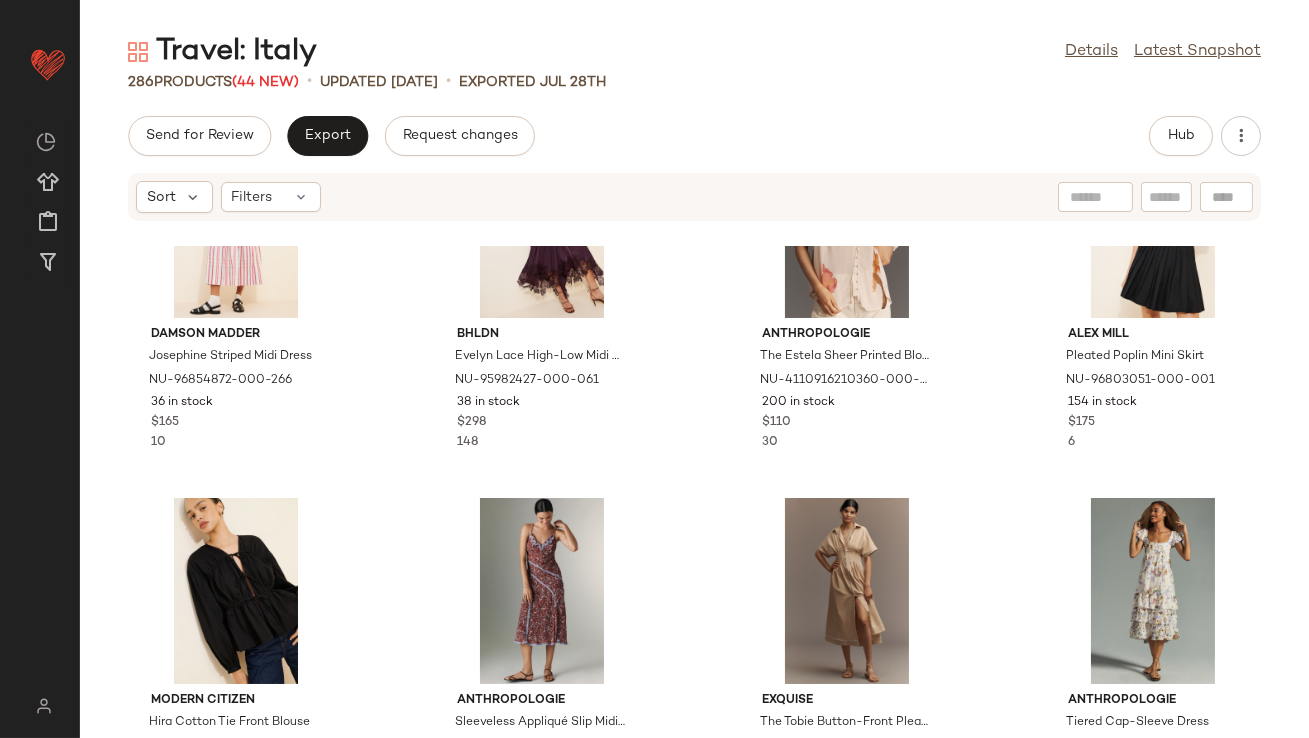 scroll, scrollTop: 1719, scrollLeft: 0, axis: vertical 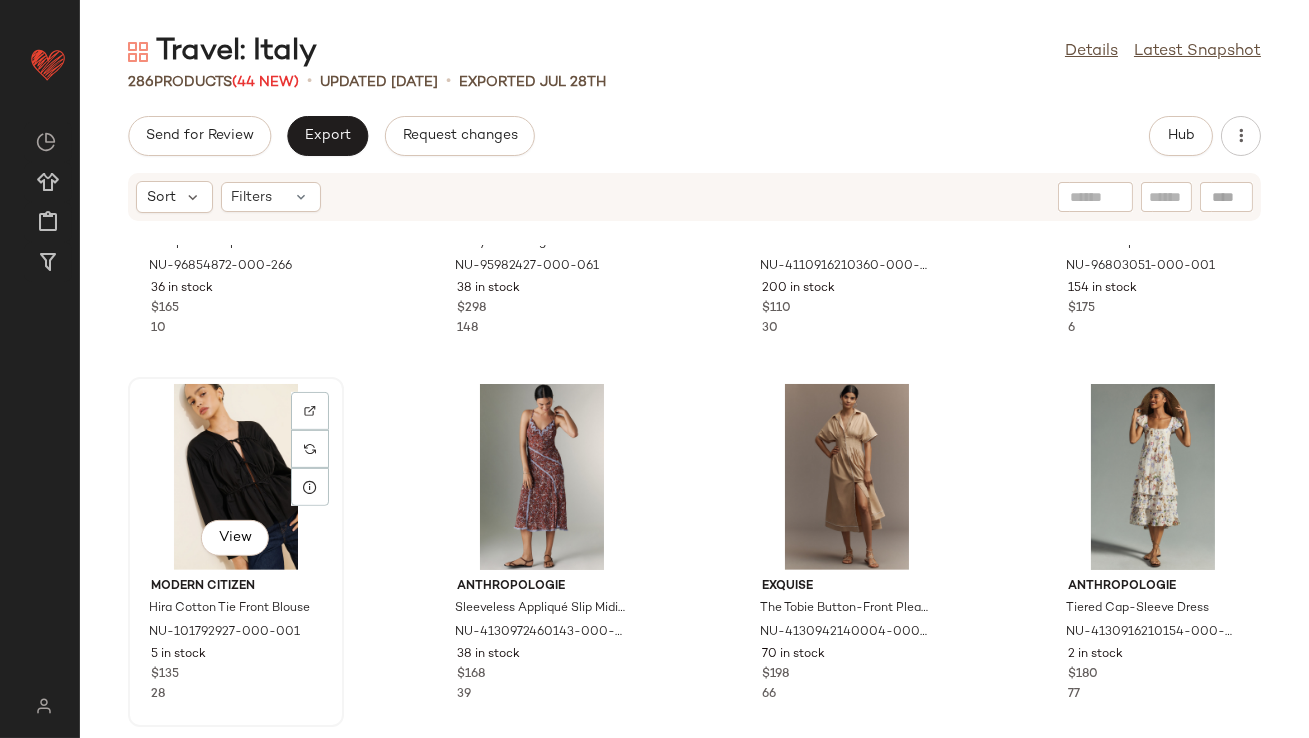 click on "View" 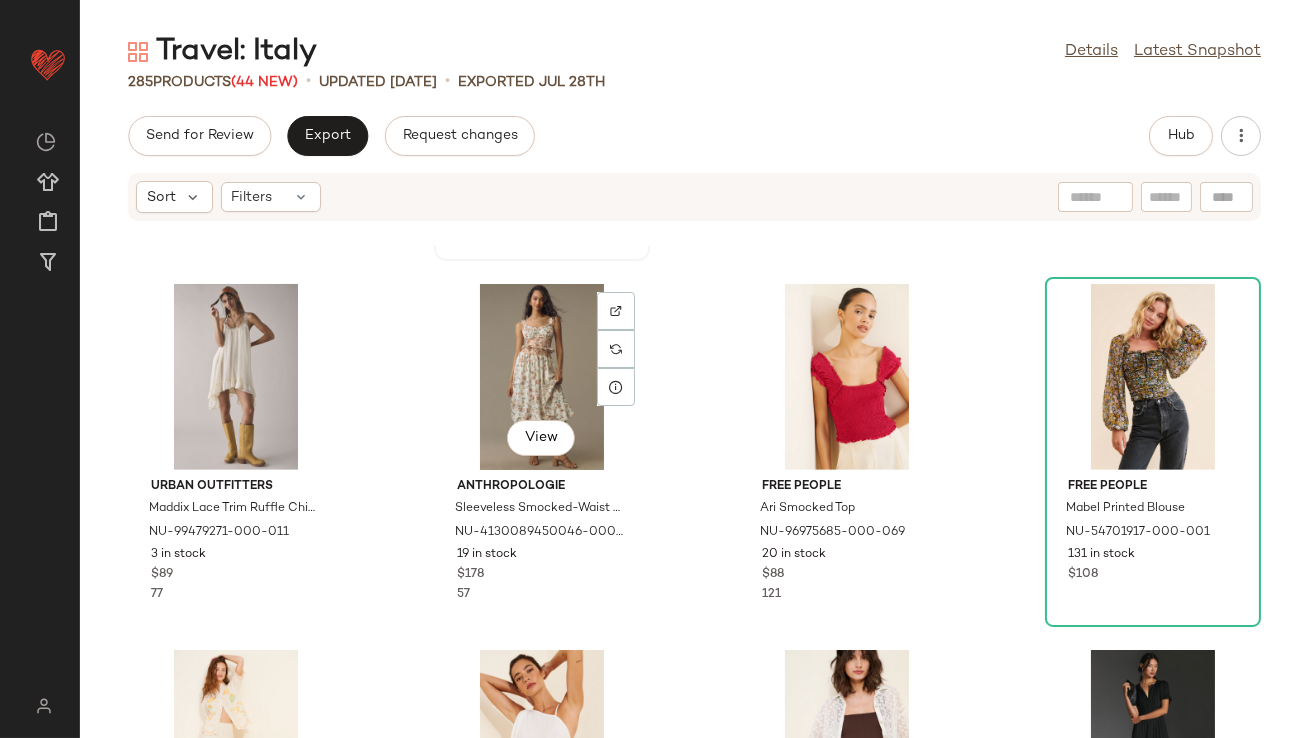 scroll, scrollTop: 2186, scrollLeft: 0, axis: vertical 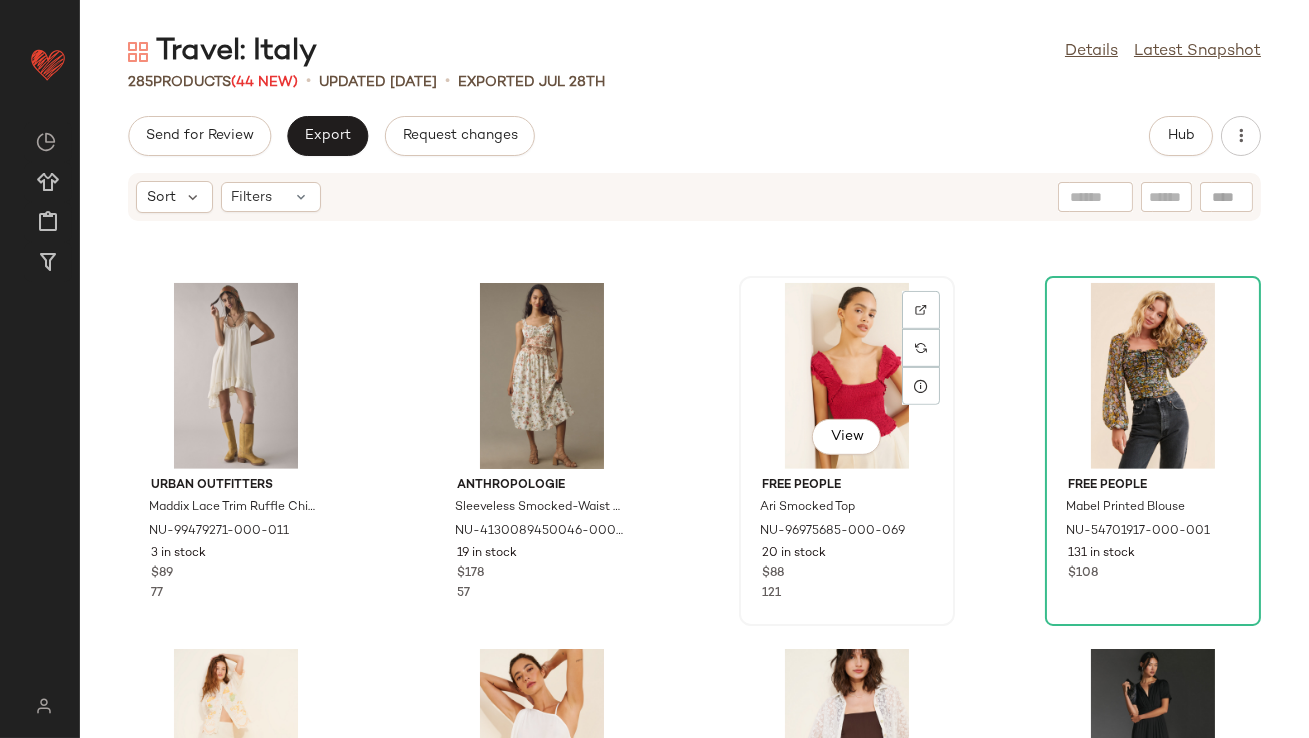 click on "View" 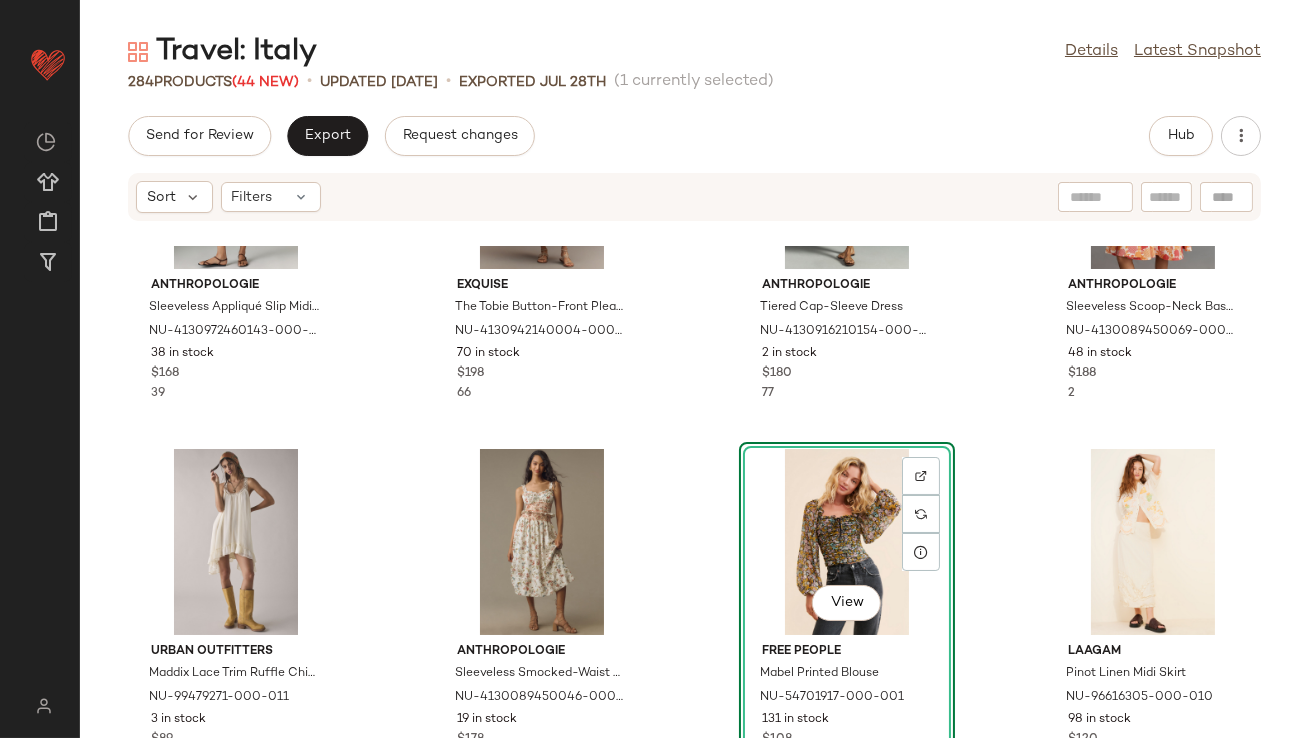 scroll, scrollTop: 2020, scrollLeft: 0, axis: vertical 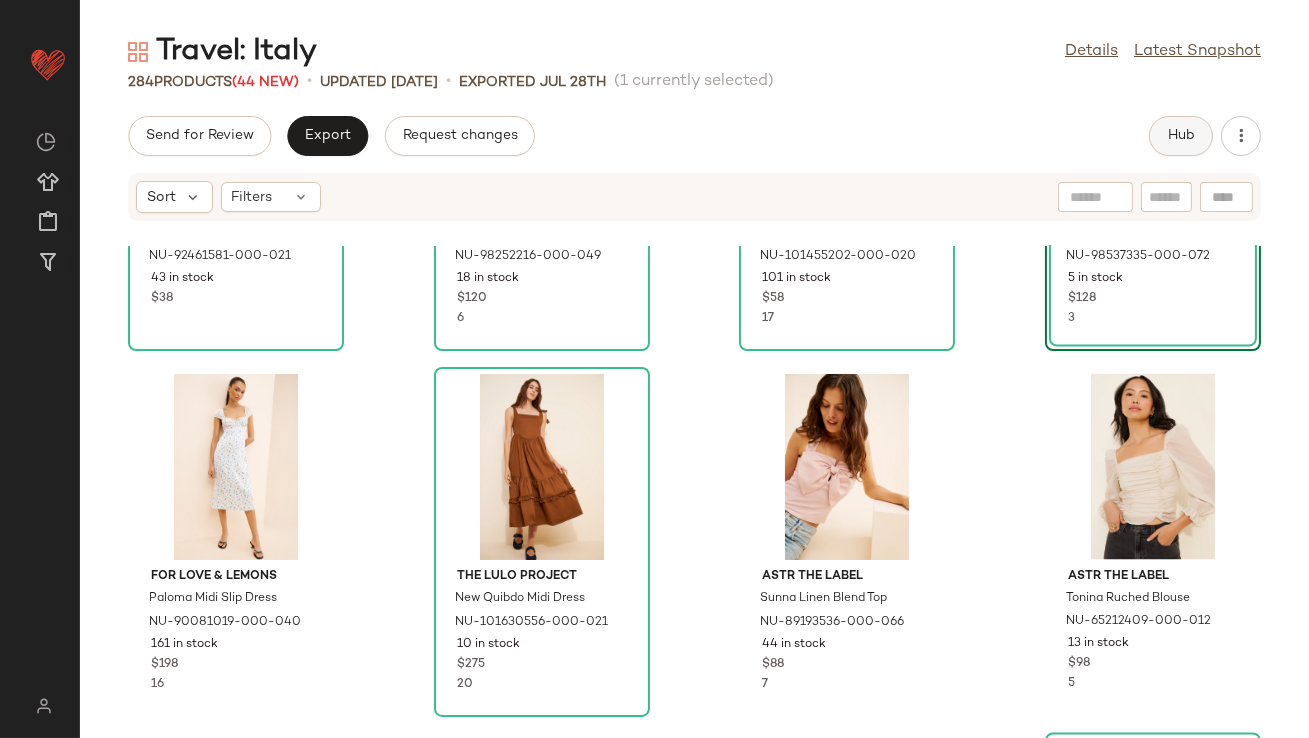 click on "Hub" at bounding box center (1181, 136) 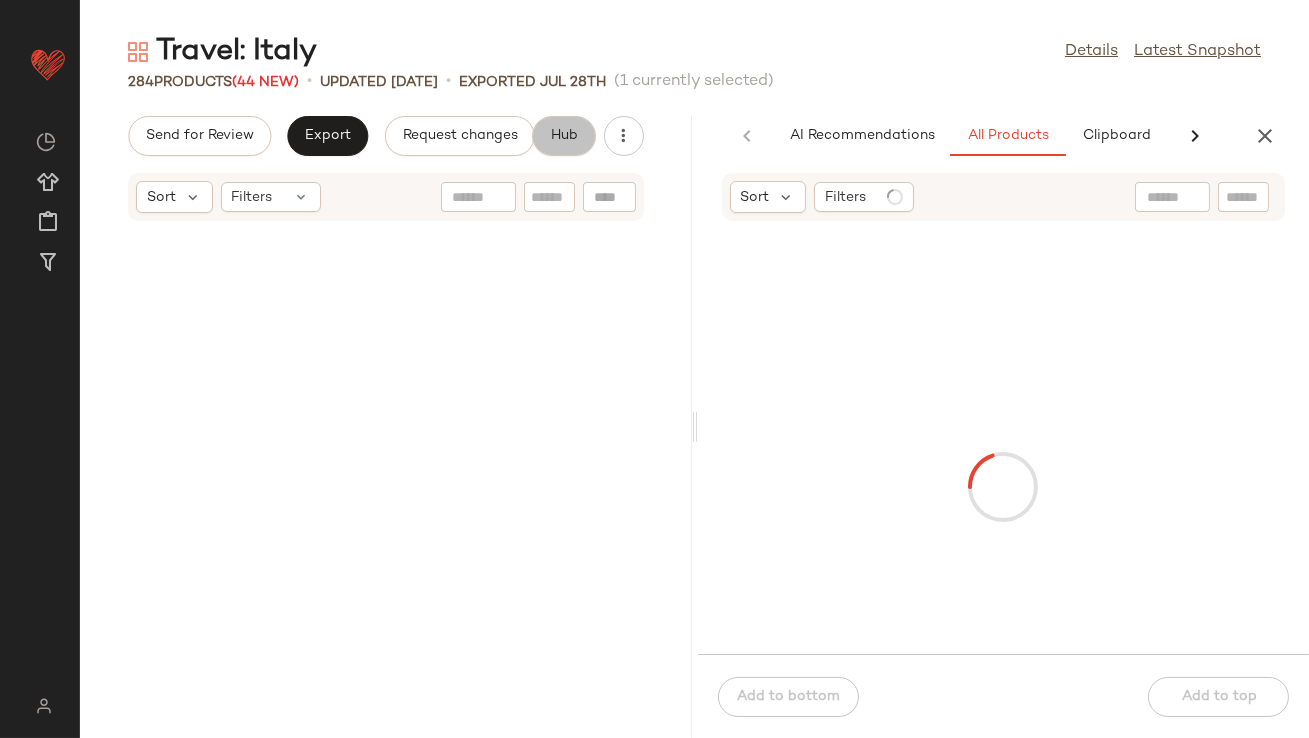 scroll, scrollTop: 0, scrollLeft: 78, axis: horizontal 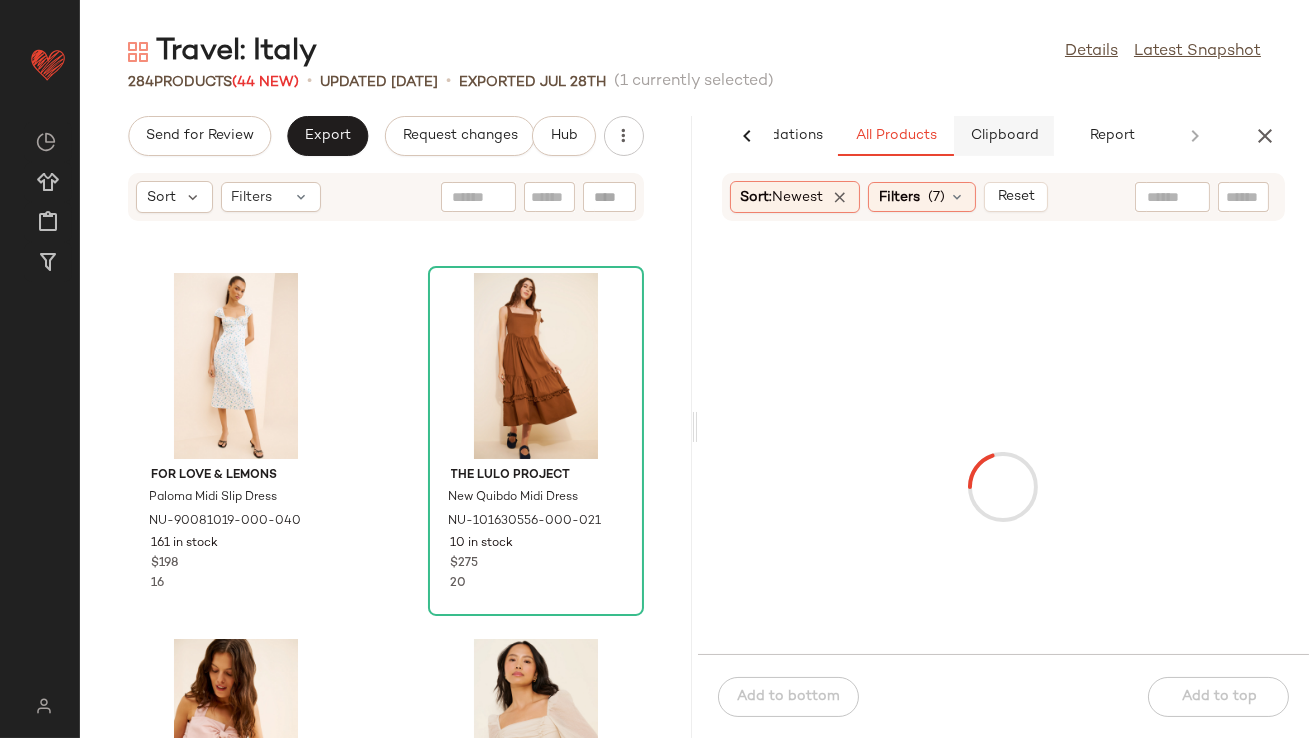 click on "Clipboard" at bounding box center [1004, 136] 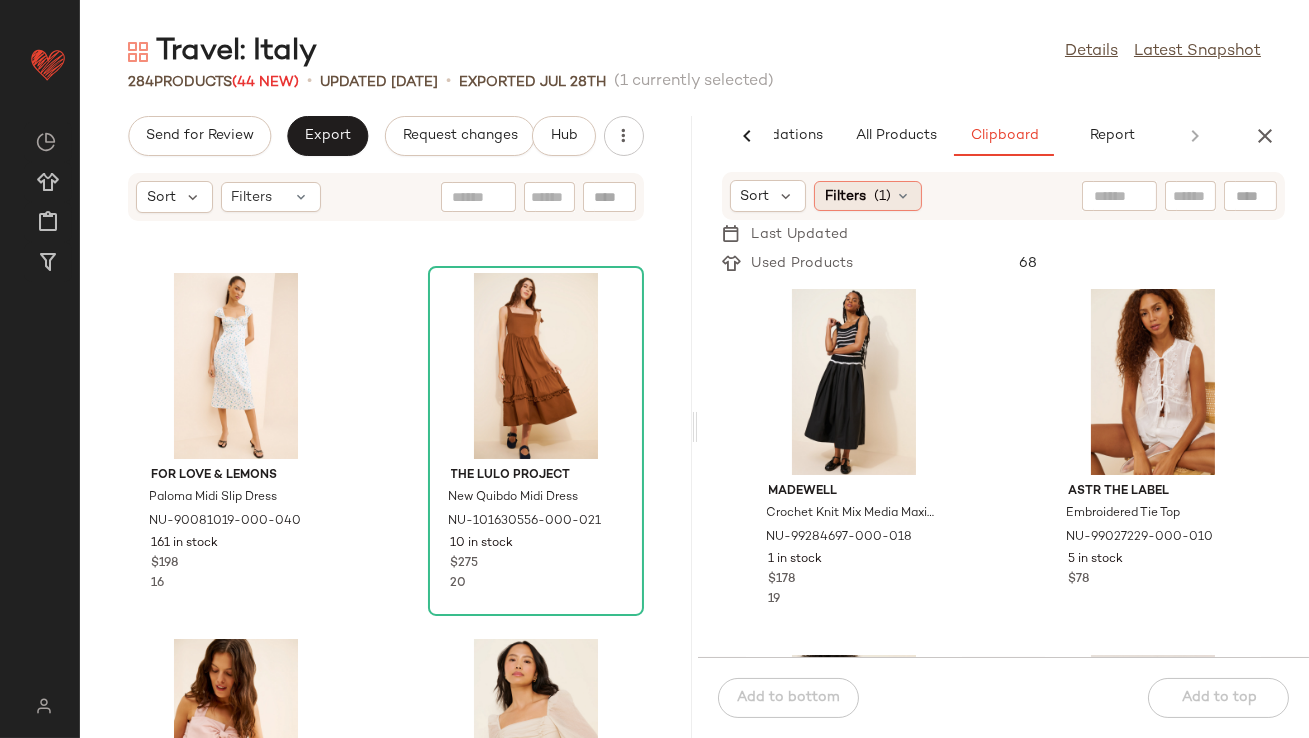 click on "Filters" at bounding box center [845, 196] 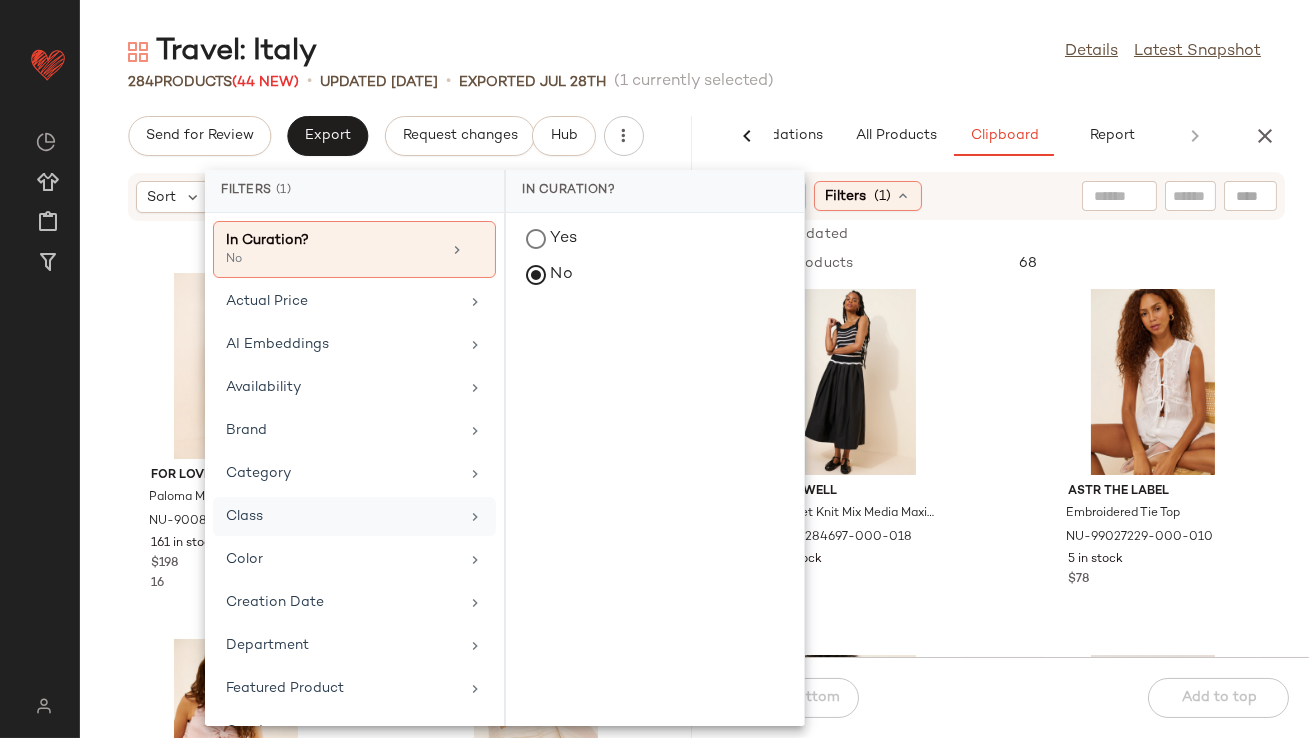 click on "Class" at bounding box center (342, 516) 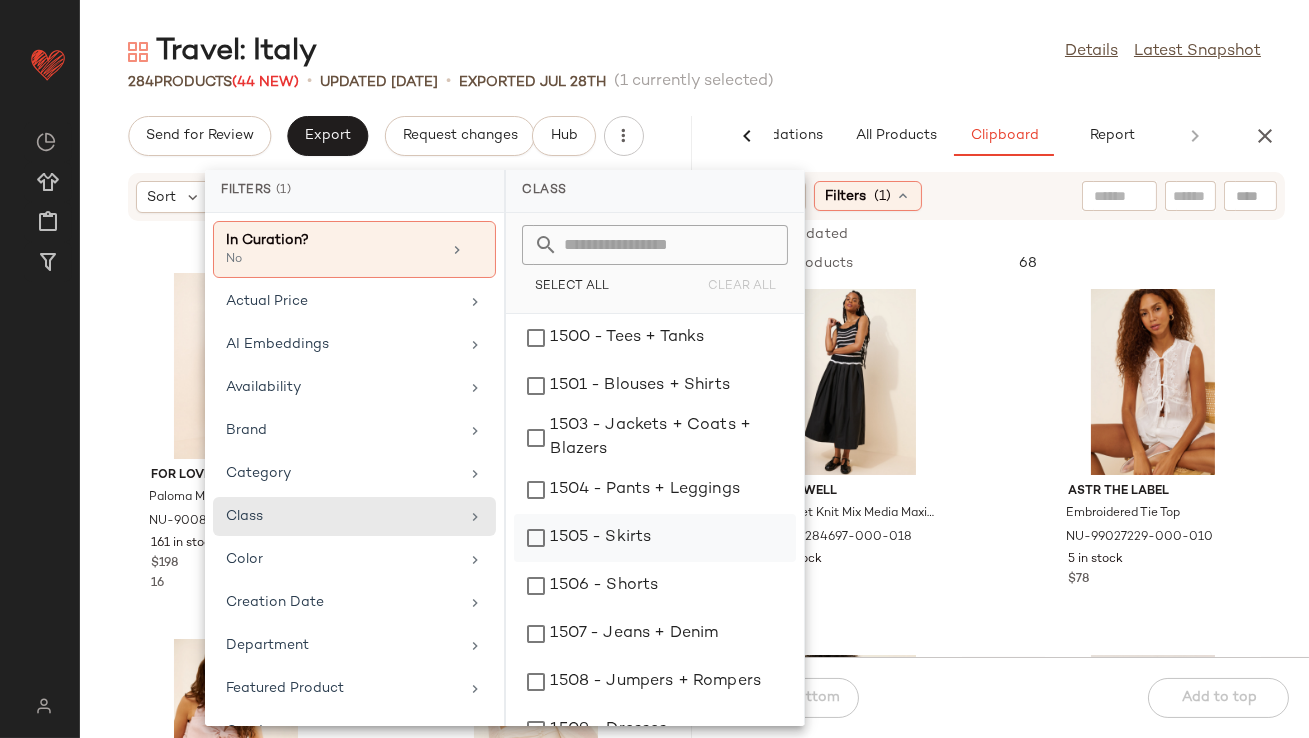 click on "1505 - Skirts" 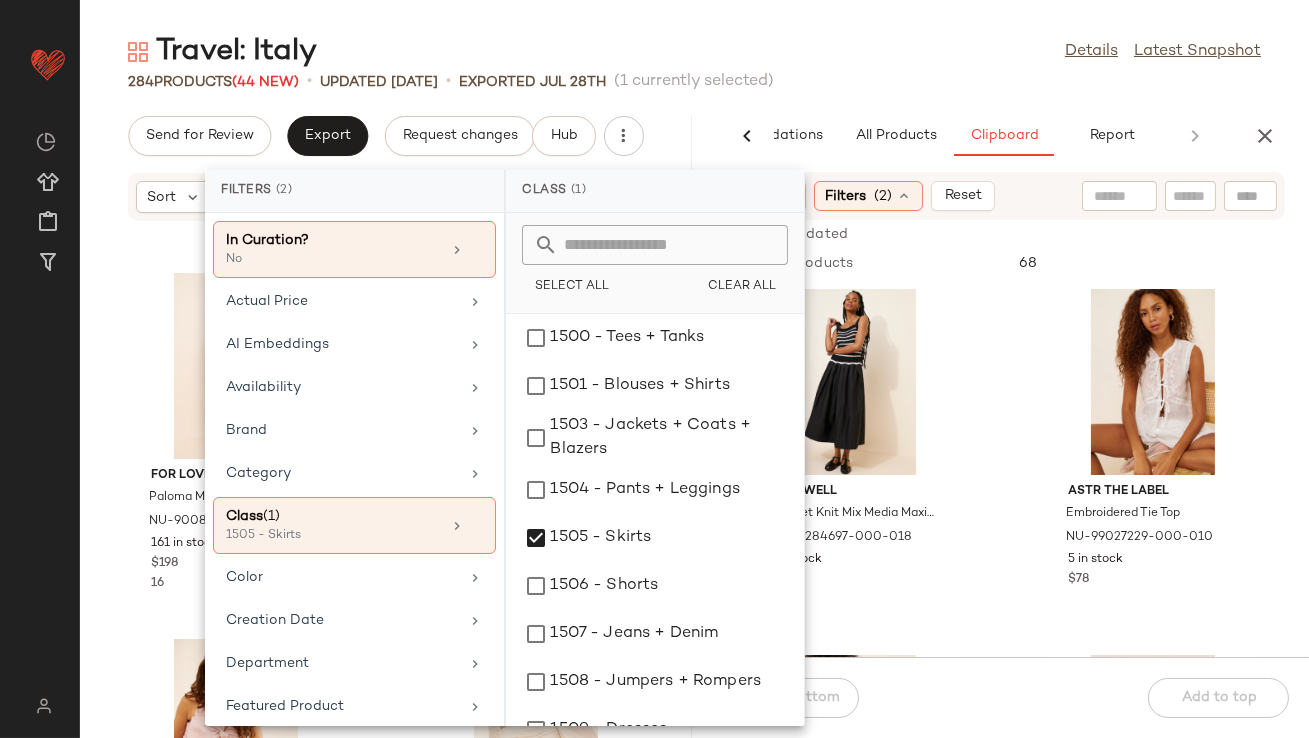 click on "Travel: Italy  Details   Latest Snapshot  284   Products  (44 New)  •   updated Aug 4th  •  Exported Jul 28th   (1 currently selected)   Send for Review   Export   Request changes   Hub  Sort  Filters For Love & Lemons Paloma Midi Slip Dress NU-90081019-000-040 161 in stock $198 16 The Lulo Project New Quibdo Midi Dress NU-101630556-000-021 10 in stock $275 20 ASTR The Label Sunna Linen Blend Top NU-89193536-000-066 44 in stock $88 7 ASTR The Label Tonina Ruched Blouse NU-65212409-000-012 13 in stock $98 5 Anthropologie Tilda Linen Maxi Slip Skirt NU-98111461-000-059 35 in stock $148 31 Kourt Snow Calico Cami Top NU-64010184-000-010 54 in stock $95 9 Anthropologie 50's Full Scallop Hem Skirt NU-4120089540056-000-072 59 in stock $148 17 Hutch Twist Front Floral Dress NU-89151237-000-030 14 in stock $238 3  AI Recommendations   All Products   Clipboard   Report  Sort:   Newest Filters  (7)   Reset  Free People One Night Velvet Top NU-94350261-000-001 79 in stock $198 Anthropologie 57 in stock $178 $198" 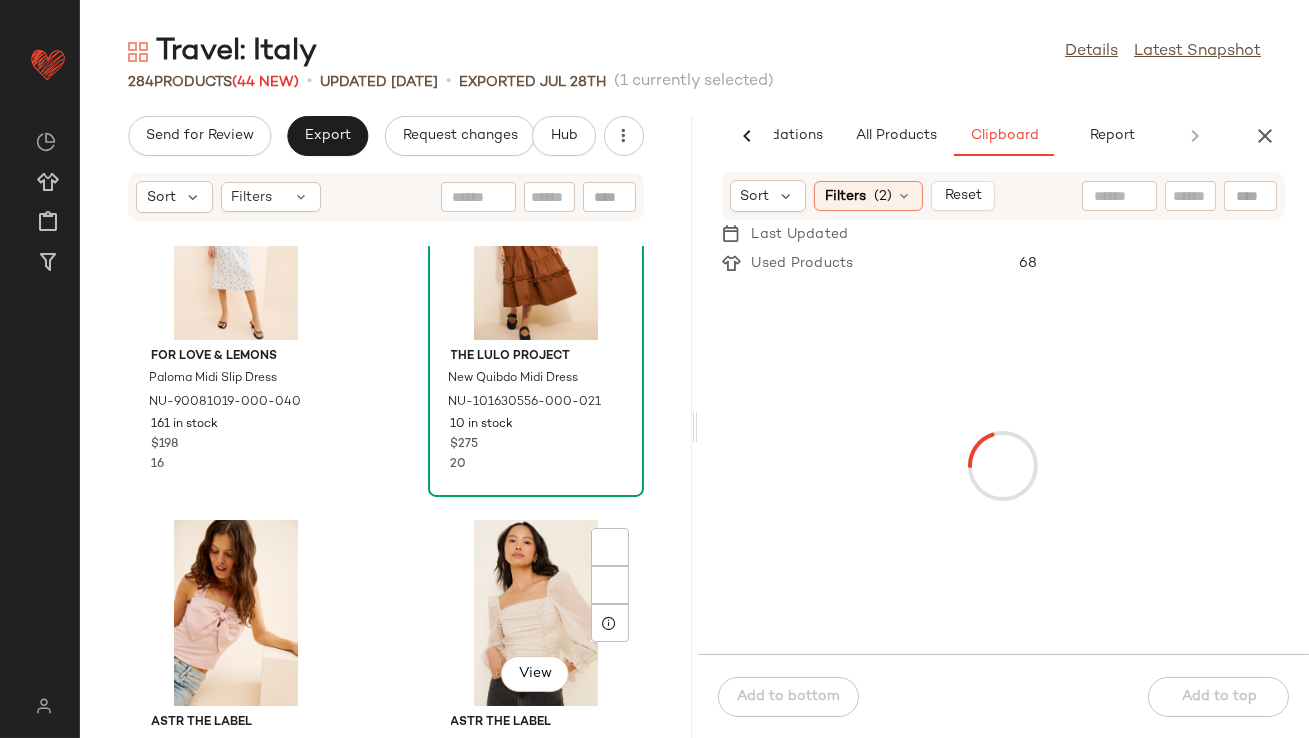 scroll, scrollTop: 14271, scrollLeft: 0, axis: vertical 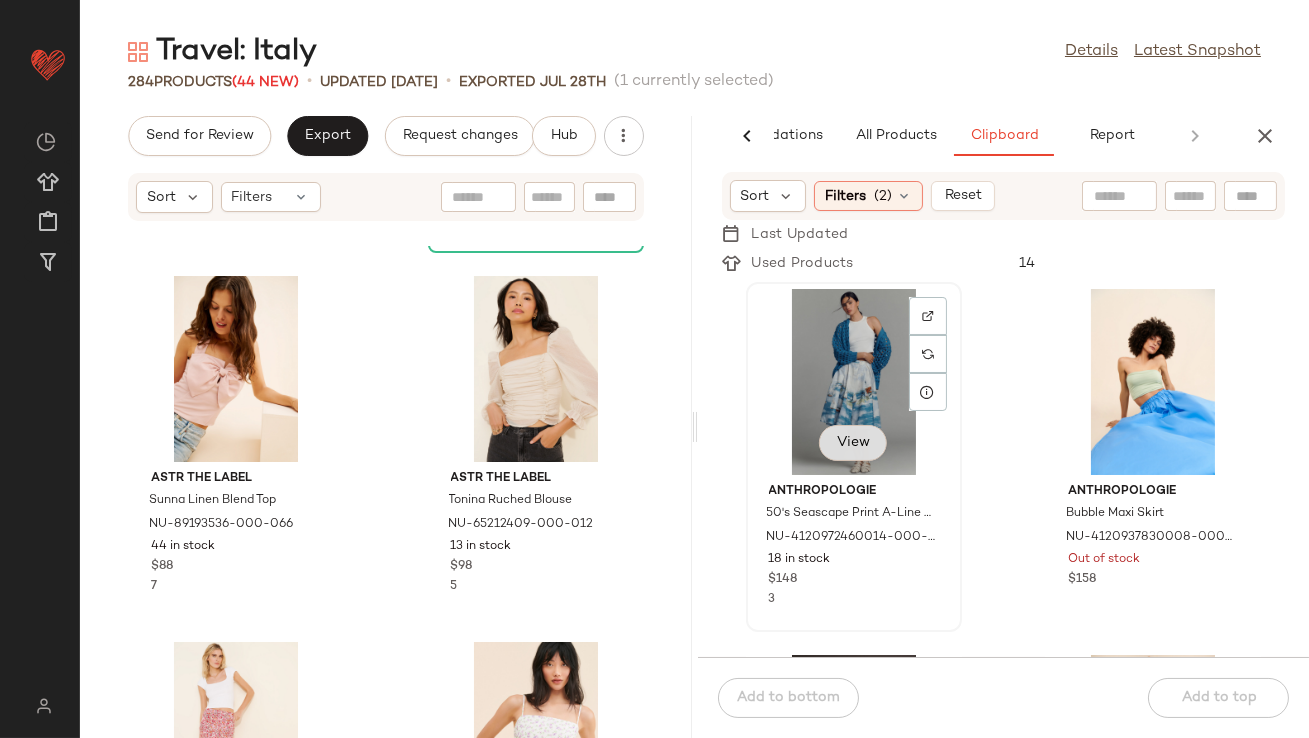 click on "View" at bounding box center (853, 443) 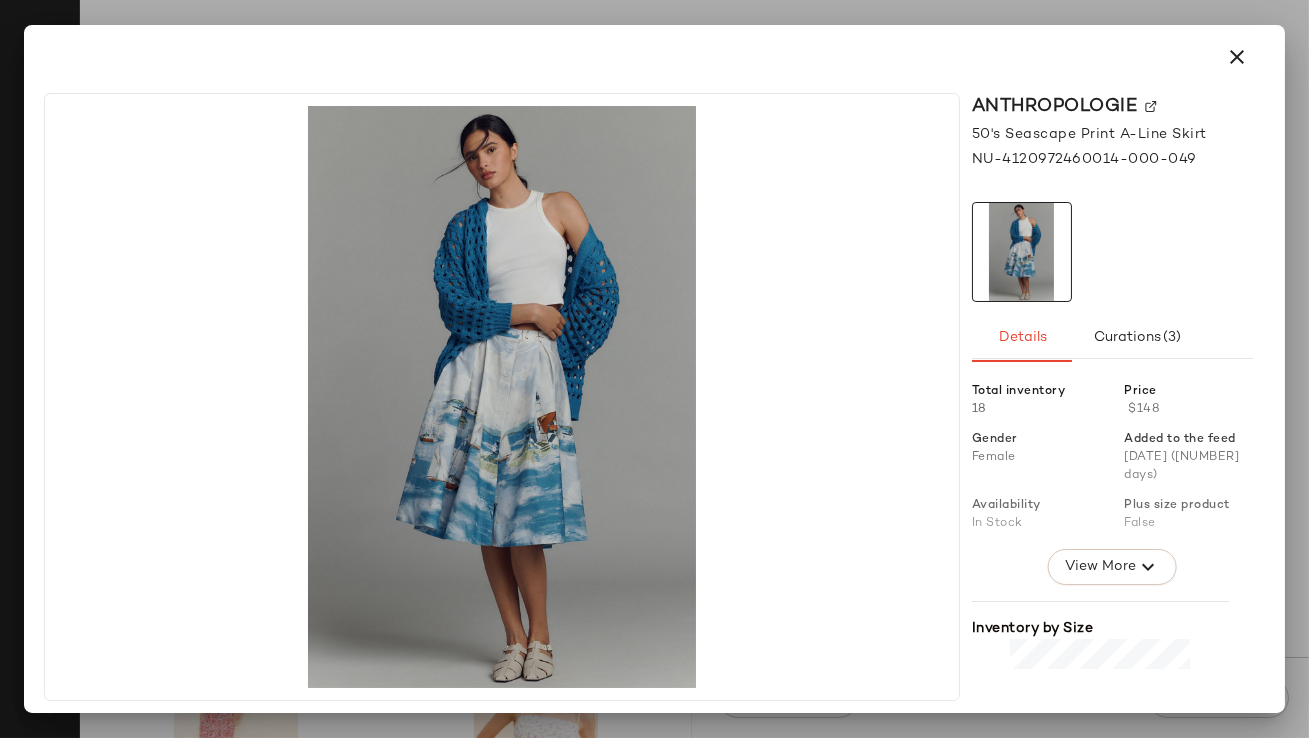click at bounding box center [1237, 57] 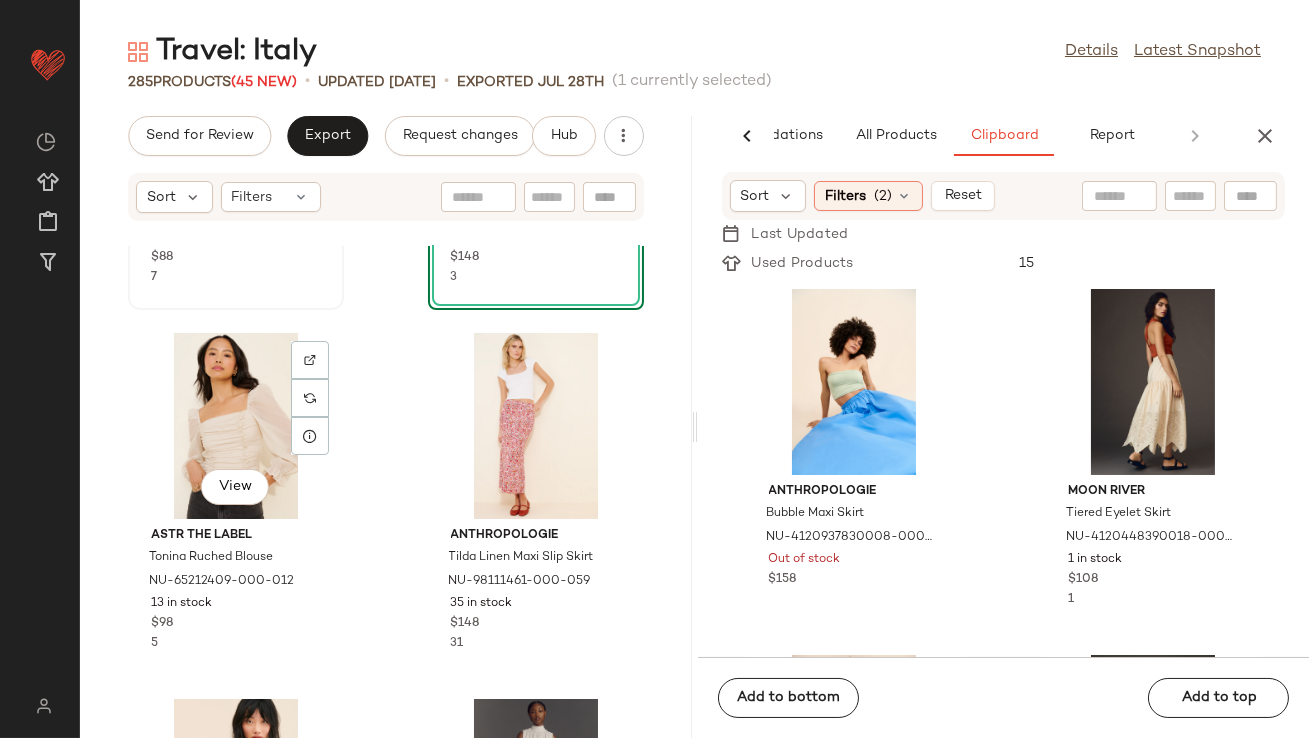 scroll, scrollTop: 14582, scrollLeft: 0, axis: vertical 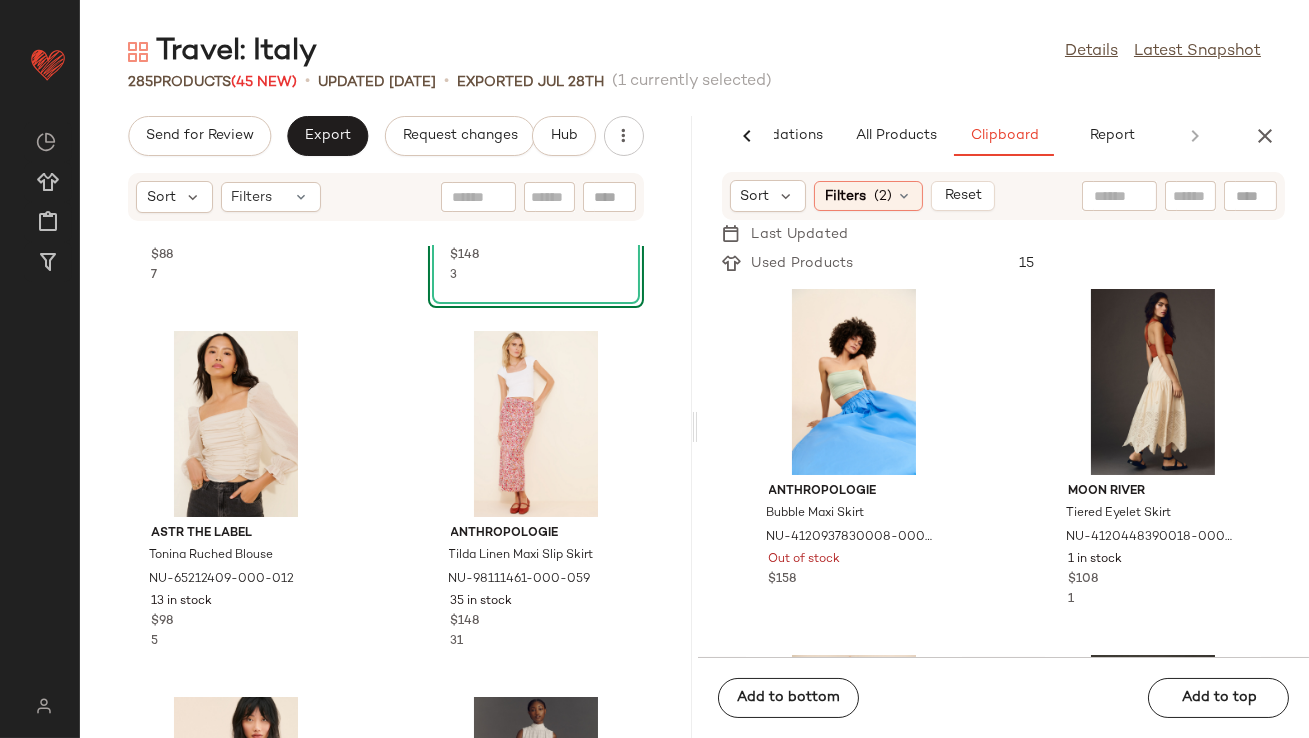 click on "Sort  Filters  (2)   Reset" at bounding box center (1004, 196) 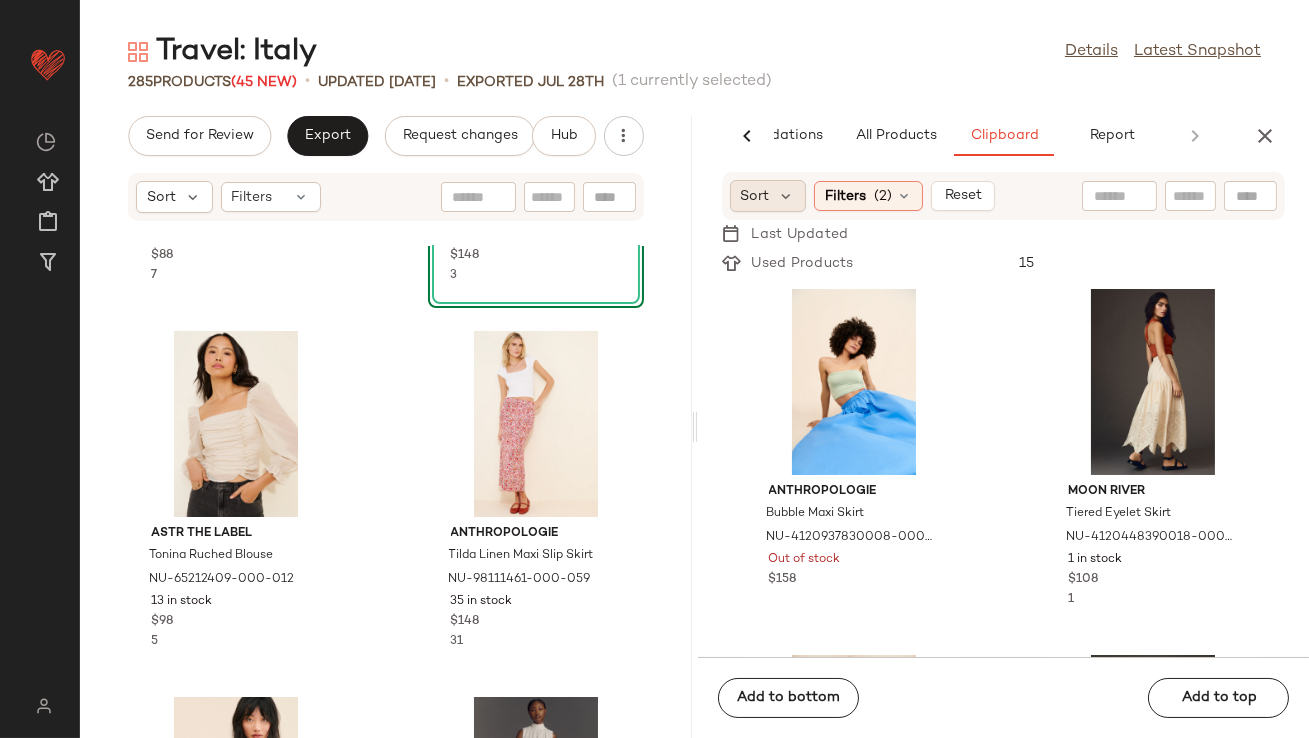click on "Sort" at bounding box center [755, 196] 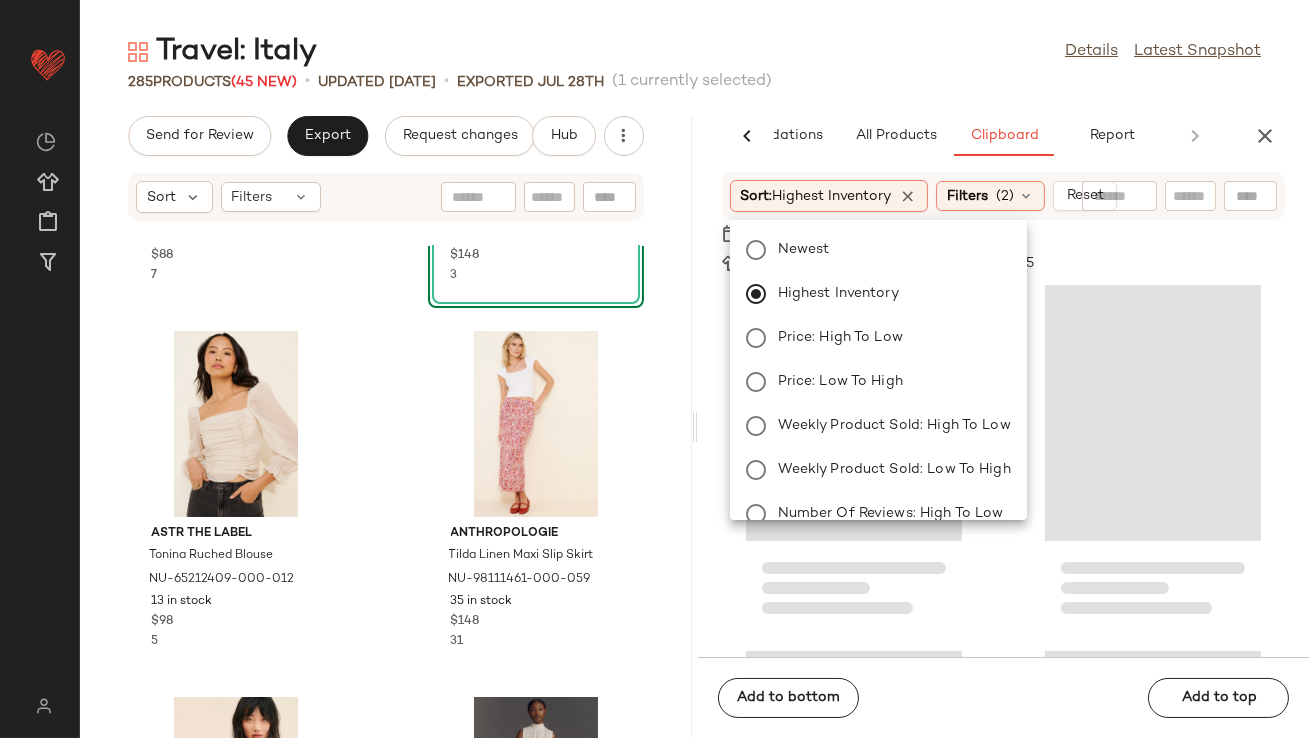 click on "Travel: Italy  Details   Latest Snapshot  285   Products  (45 New)  •   updated Aug 4th  •  Exported Jul 28th   (1 currently selected)   Send for Review   Export   Request changes   Hub  Sort  Filters ASTR The Label Sunna Linen Blend Top NU-89193536-000-066 44 in stock $88 7  View  Anthropologie 50's Seascape Print A-Line Skirt NU-4120972460014-000-049 18 in stock $148 3 ASTR The Label Tonina Ruched Blouse NU-65212409-000-012 13 in stock $98 5 Anthropologie Tilda Linen Maxi Slip Skirt NU-98111461-000-059 35 in stock $148 31 Kourt Snow Calico Cami Top NU-64010184-000-010 54 in stock $95 9 Anthropologie 50's Full Scallop Hem Skirt NU-4120089540056-000-072 59 in stock $148 17 Hutch Twist Front Floral Dress NU-89151237-000-030 14 in stock $238 3 AFRM Maple One Shoulder Top NU-99639239-000-001 10 in stock $58 52  AI Recommendations   All Products   Clipboard   Report  Sort:   Newest Filters  (7)   Reset  Free People One Night Velvet Top NU-94350261-000-001 79 in stock $198 Anthropologie 57 in stock $178 15" at bounding box center [694, 385] 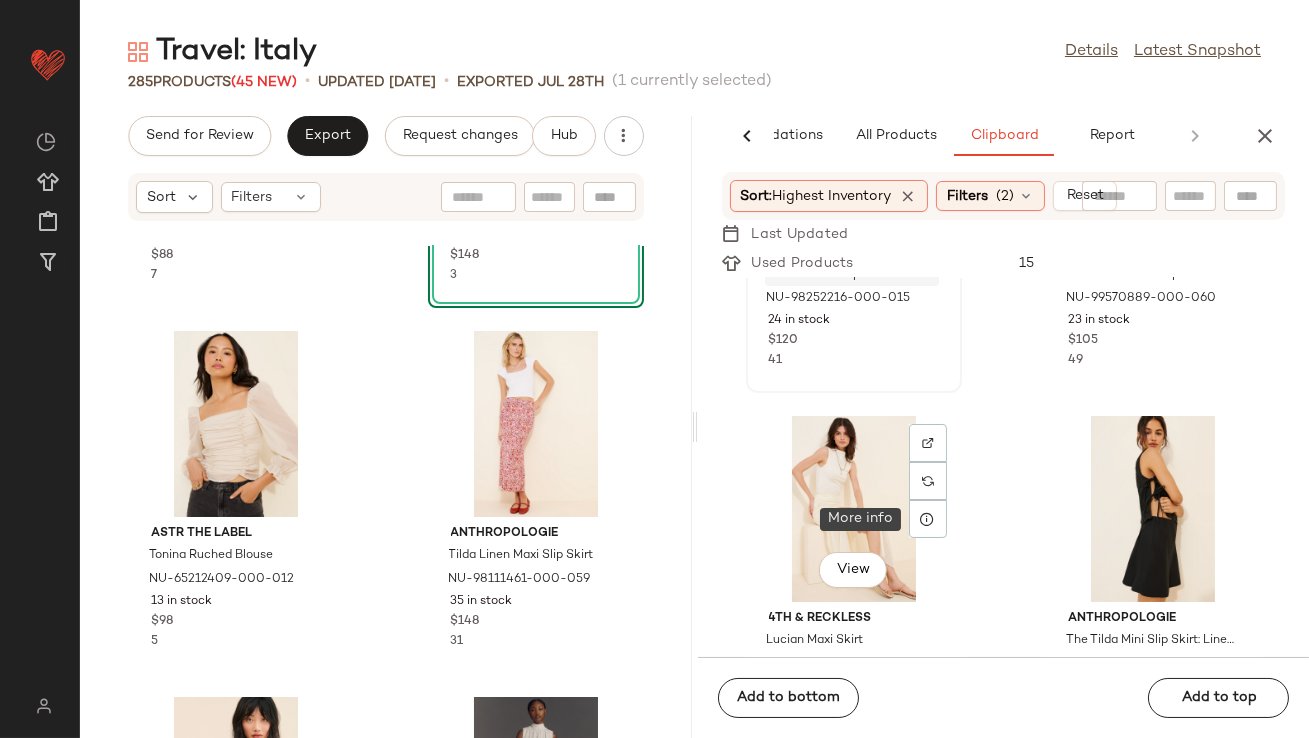 scroll, scrollTop: 622, scrollLeft: 0, axis: vertical 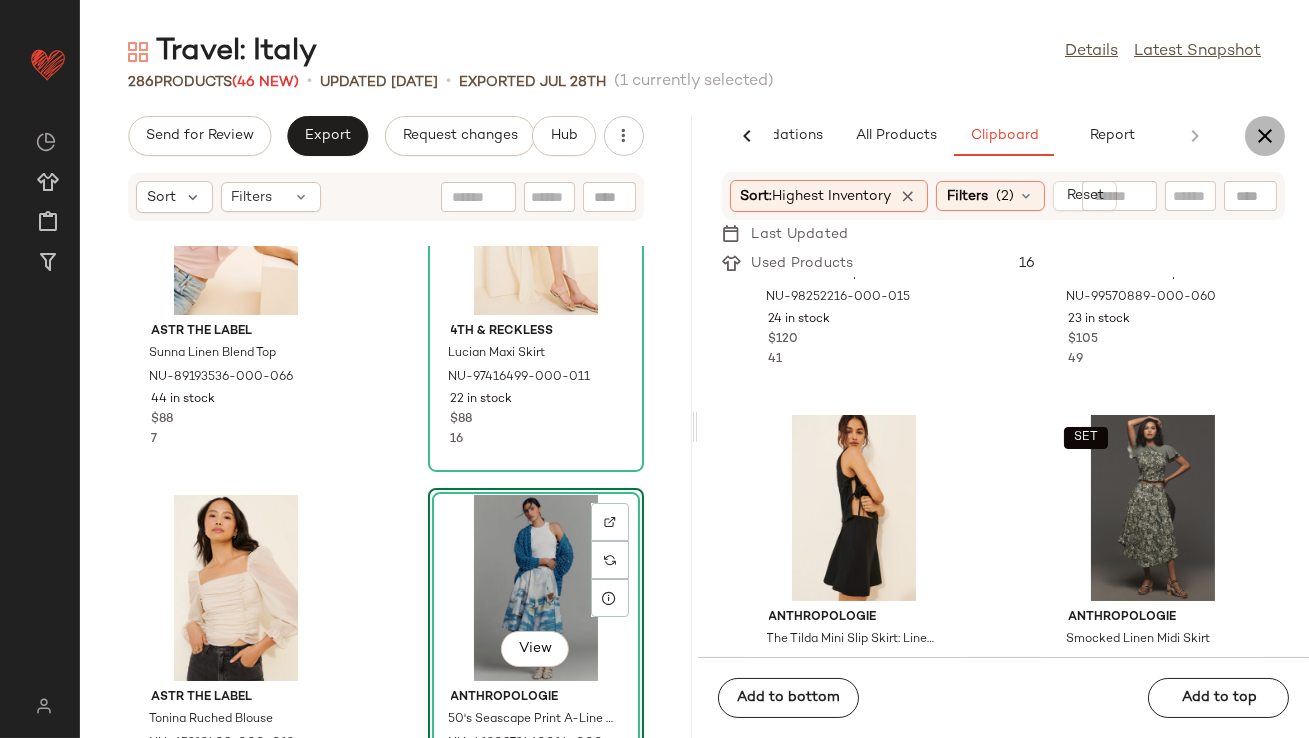 click at bounding box center (1265, 136) 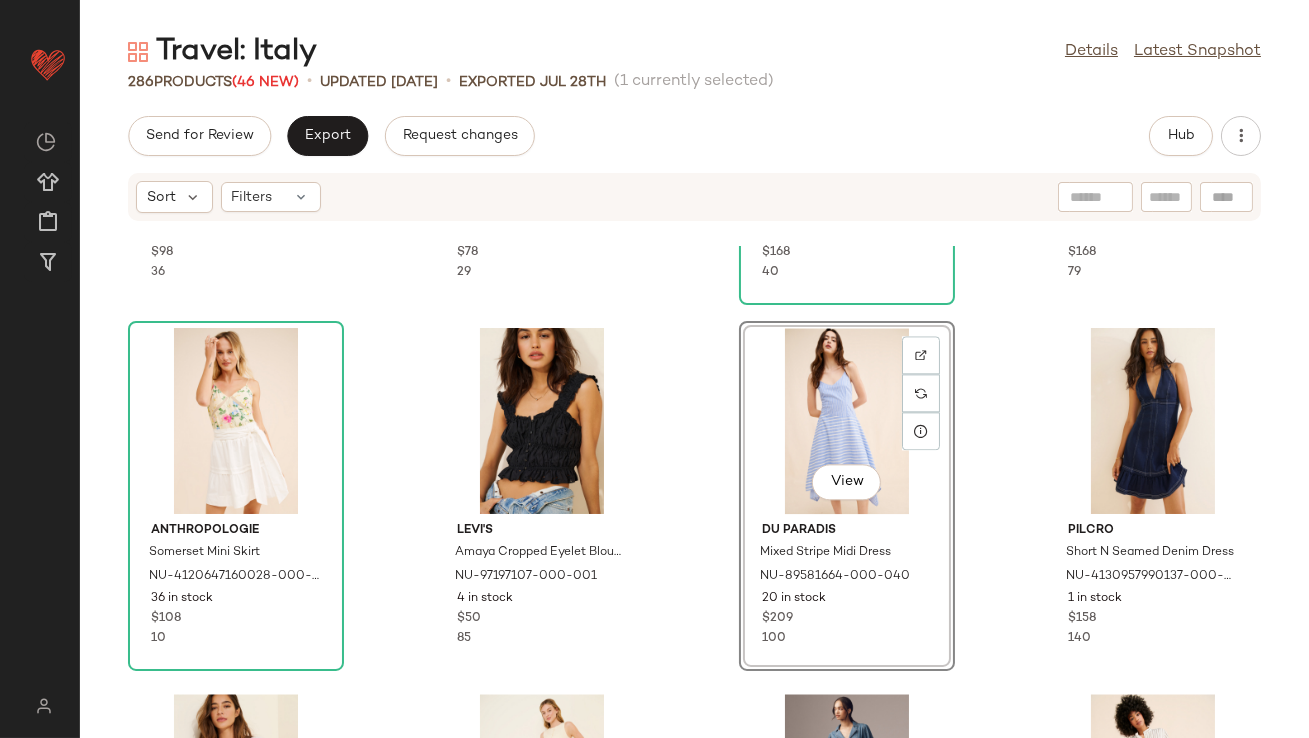 scroll, scrollTop: 9085, scrollLeft: 0, axis: vertical 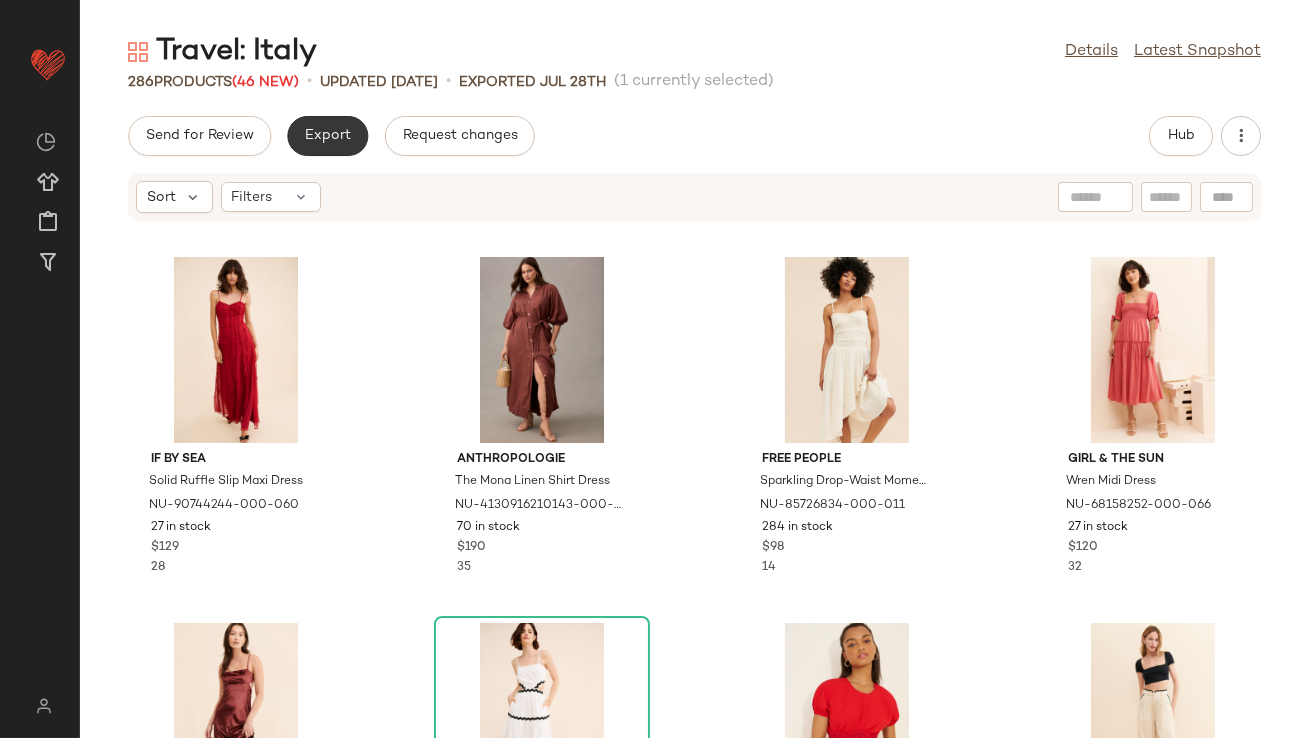 click on "Export" 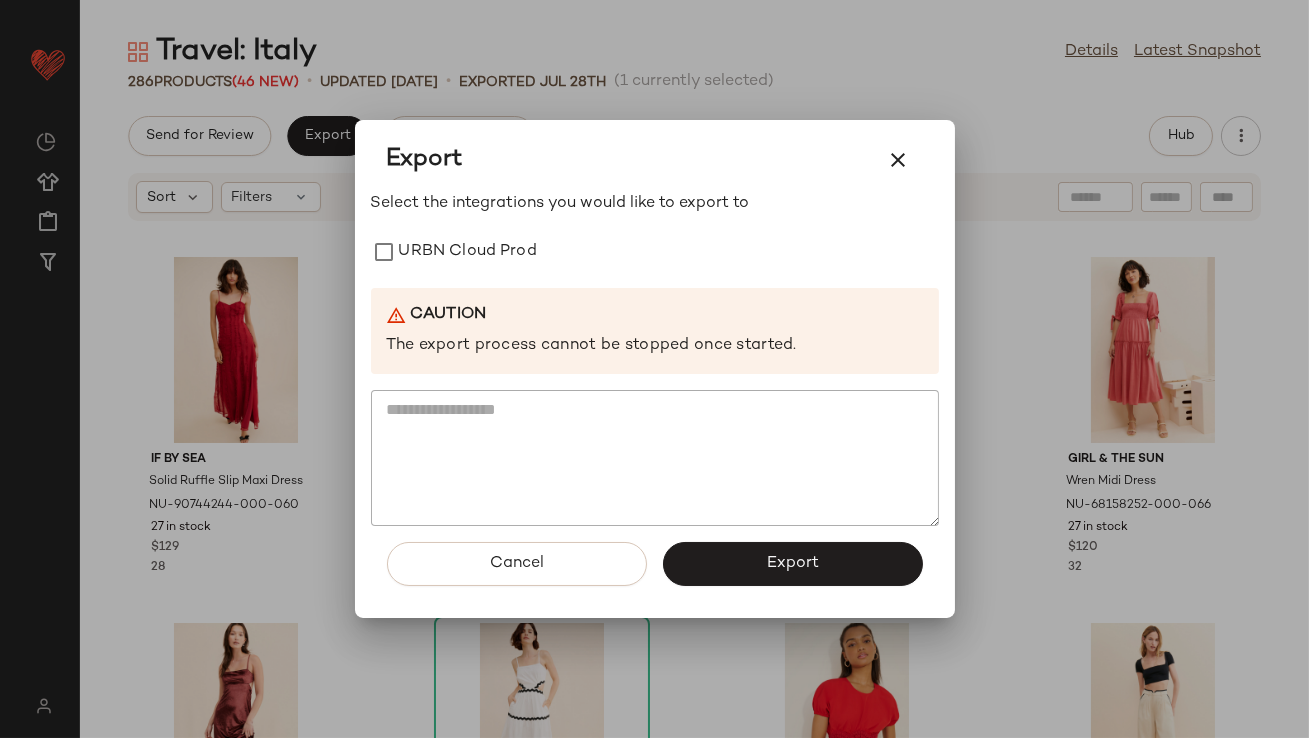 click on "Select the integrations you would like to export to URBN Cloud Prod Caution The export process cannot be stopped once started." at bounding box center [655, 359] 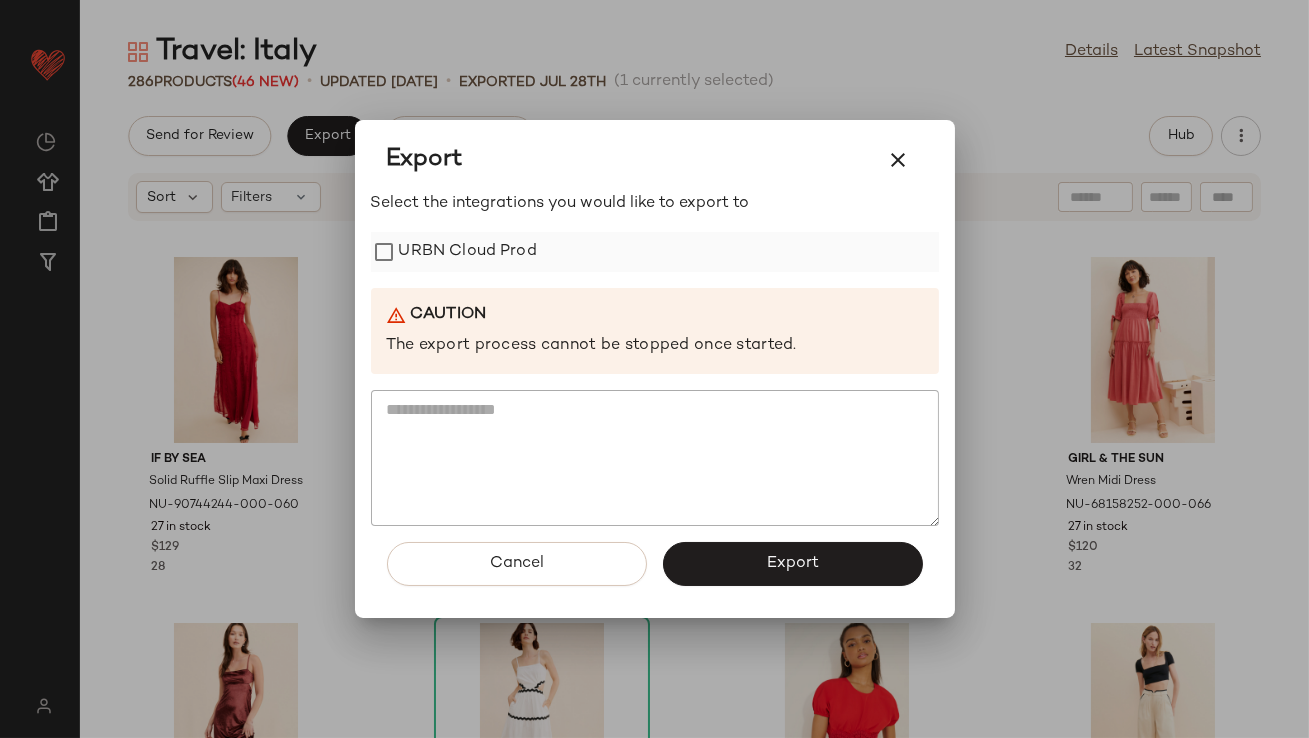 click on "URBN Cloud Prod" at bounding box center (468, 252) 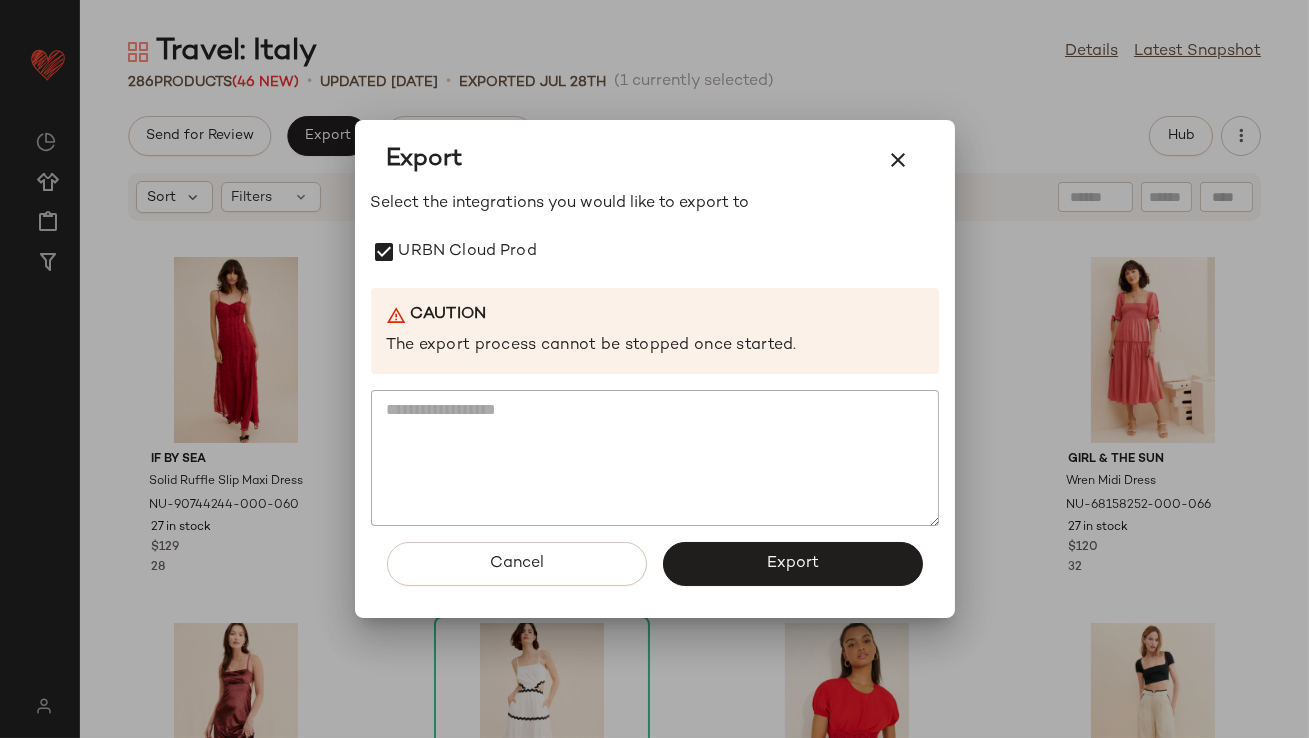 click on "Export" at bounding box center [793, 564] 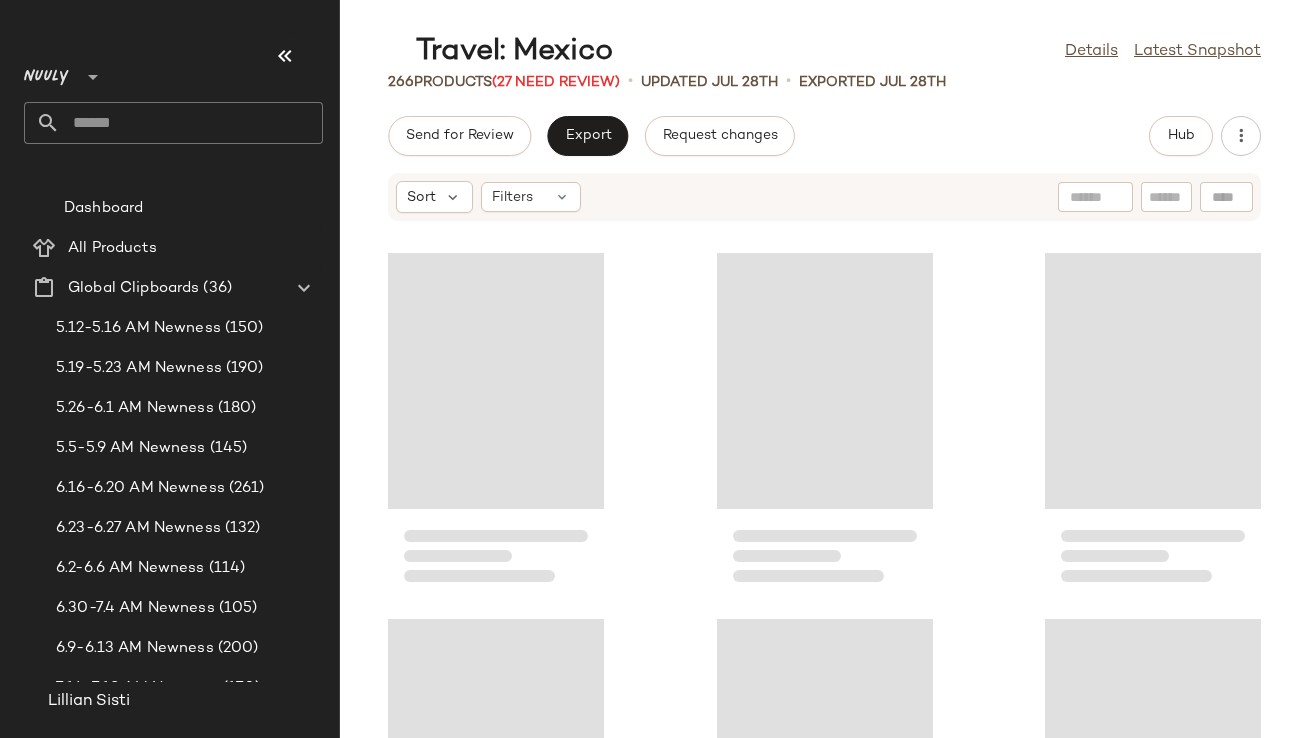 scroll, scrollTop: 0, scrollLeft: 0, axis: both 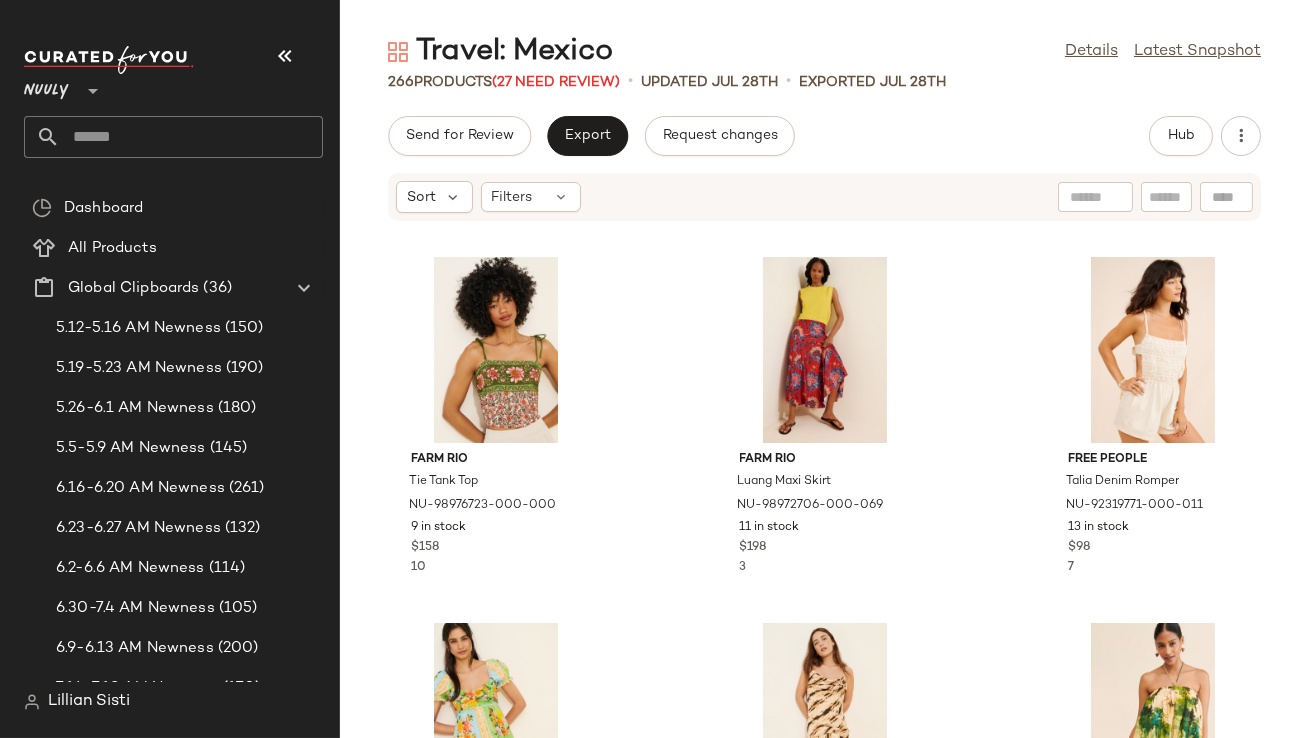 click at bounding box center (285, 56) 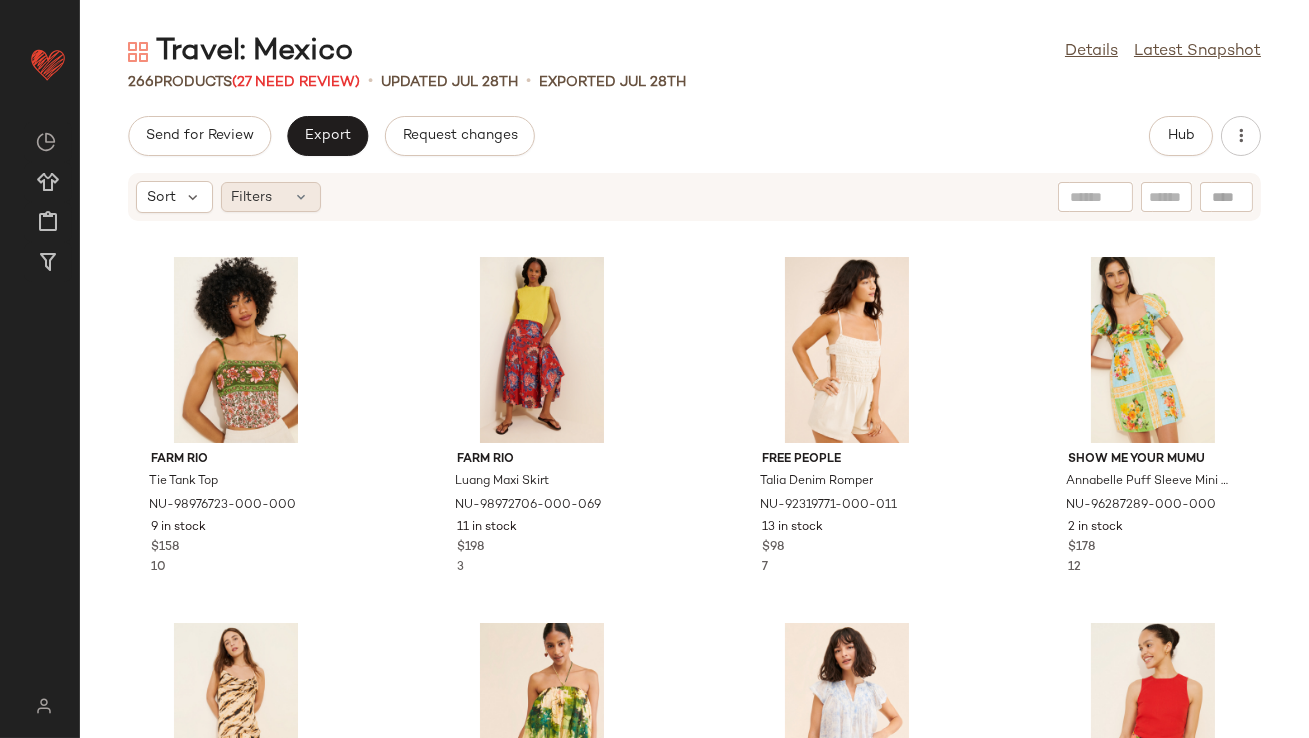 click on "Filters" at bounding box center [252, 197] 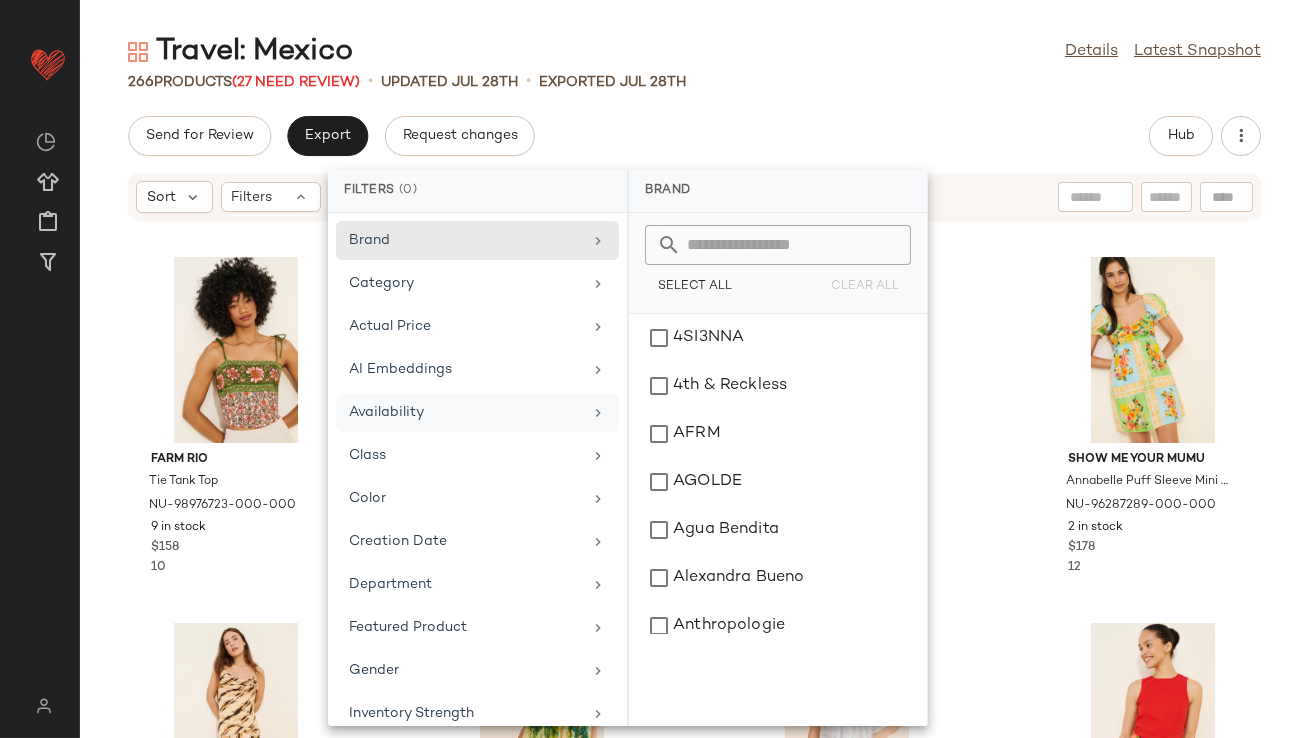 click on "Availability" at bounding box center [465, 412] 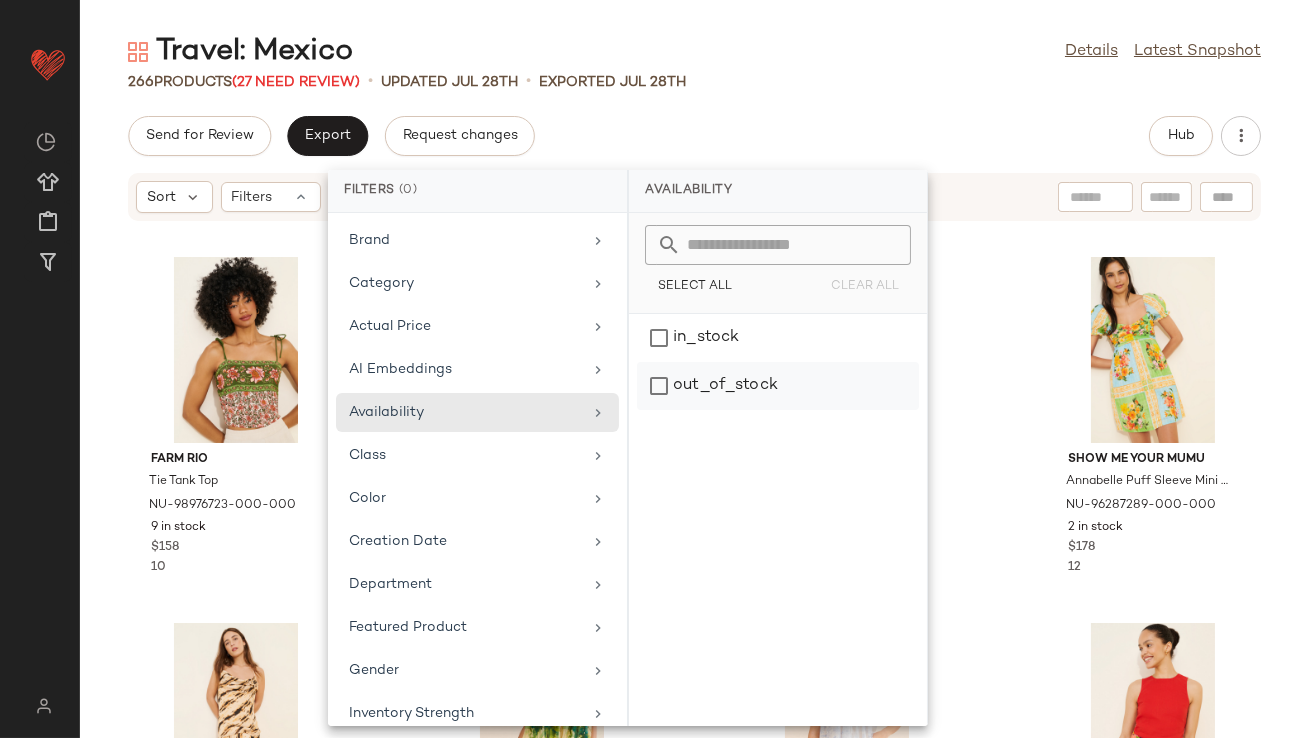 click on "out_of_stock" 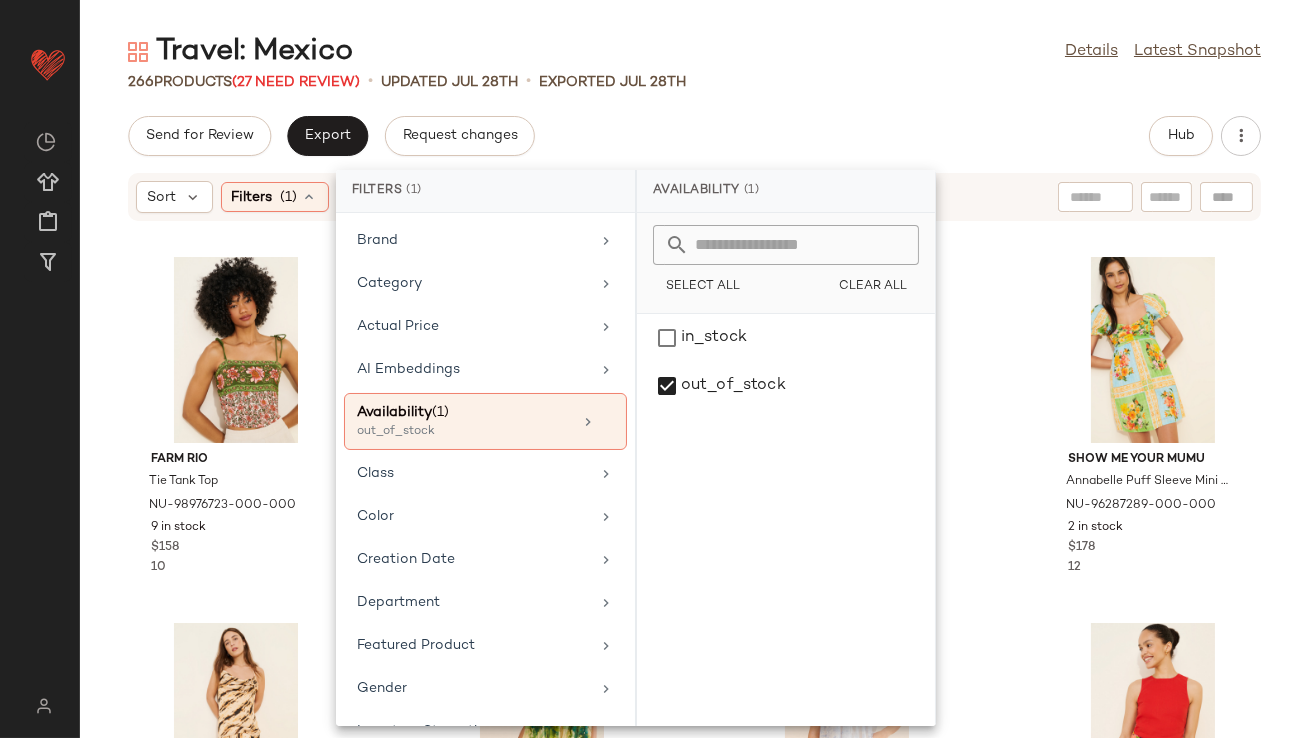 click on "Travel: Mexico  Details   Latest Snapshot  266   Products   (27 Need Review)   •   updated Jul 28th  •  Exported Jul 28th  Send for Review   Export   Request changes   Hub  Sort  Filters  (1)   Reset  Farm Rio Tie Tank Top NU-98976723-000-000 9 in stock $158 10 Farm Rio Luang Maxi Skirt NU-98972706-000-069 11 in stock $198 3 Free People Talia Denim Romper NU-92319771-000-011 13 in stock $98 7 Show Me Your Mumu Annabelle Puff Sleeve Mini Dress NU-96287289-000-000 2 in stock $178 12 Exquise Mira Maxi Dress NU-97670079-000-000 88 in stock $280 27 Let Me Be Bubble Hem Printed Mini Dress NU-85264398-000-000 27 in stock $170 7 Free People Printed Padma Top NU-86508827-000-211 3 in stock $88 31 Farm Rio Fruits Paradise Shorts NU-97849178-000-000 225 in stock $130 22 Farm Rio Painted Flowers Off The Shoulder Maxi Dress NU-87875662-000-000 633 in stock $295 26 Tojha Sutton Maxi Dress NU-95762662-000-270 9 in stock $370 26 Never Fully Dressed Miley Button Down Shirt NU-89999585-000-011 69 in stock $130 34 $109 14" at bounding box center [694, 385] 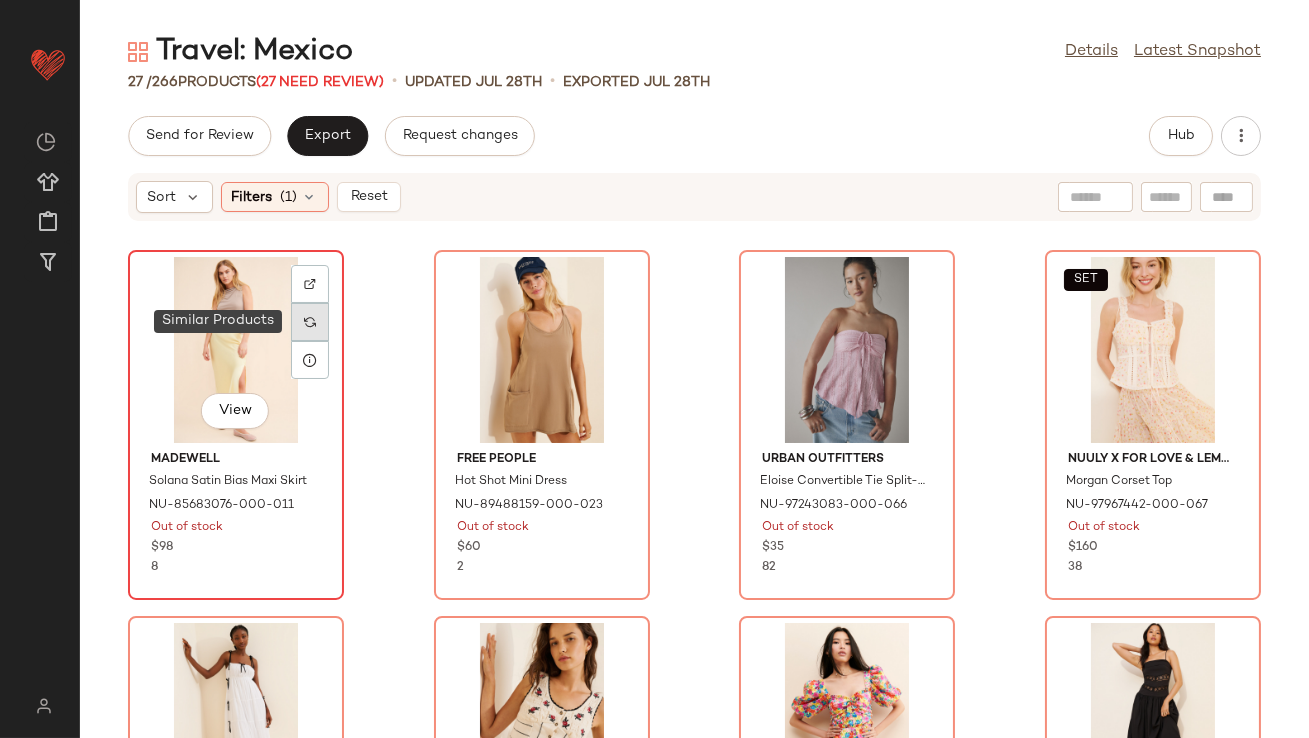 click 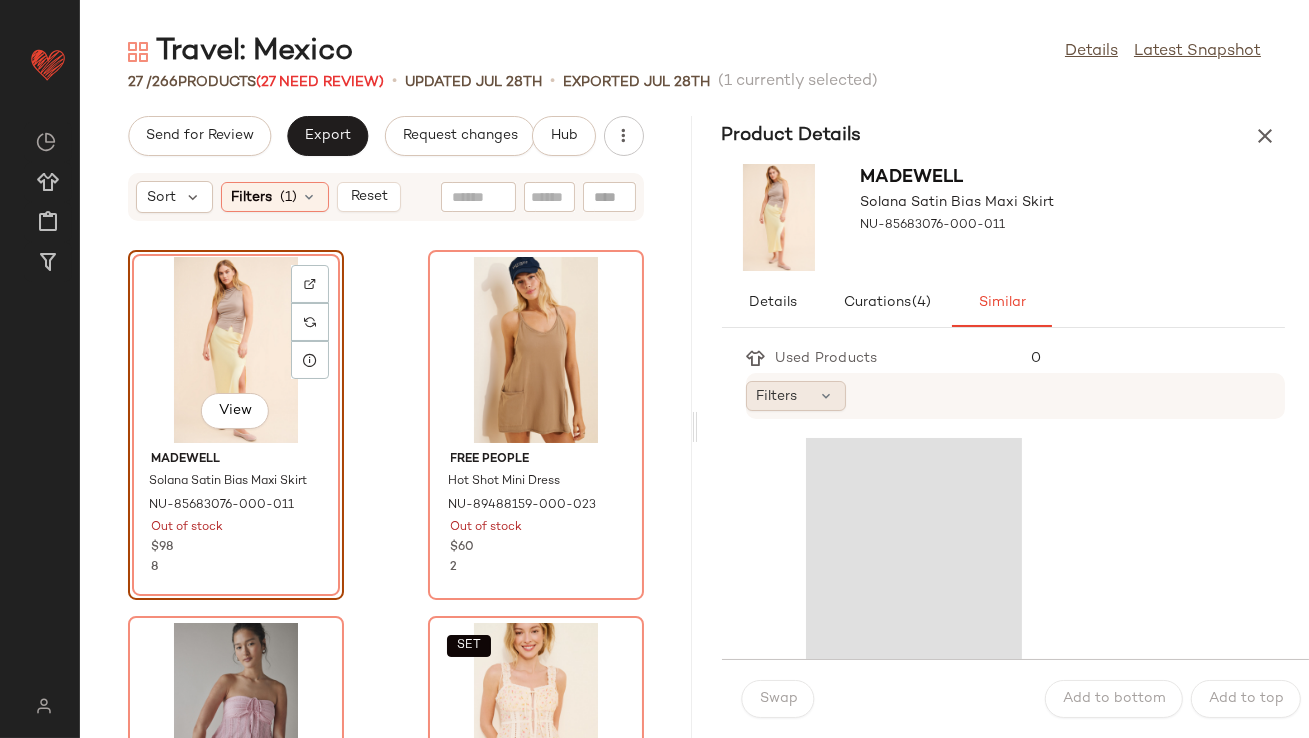 click on "Filters" at bounding box center (777, 396) 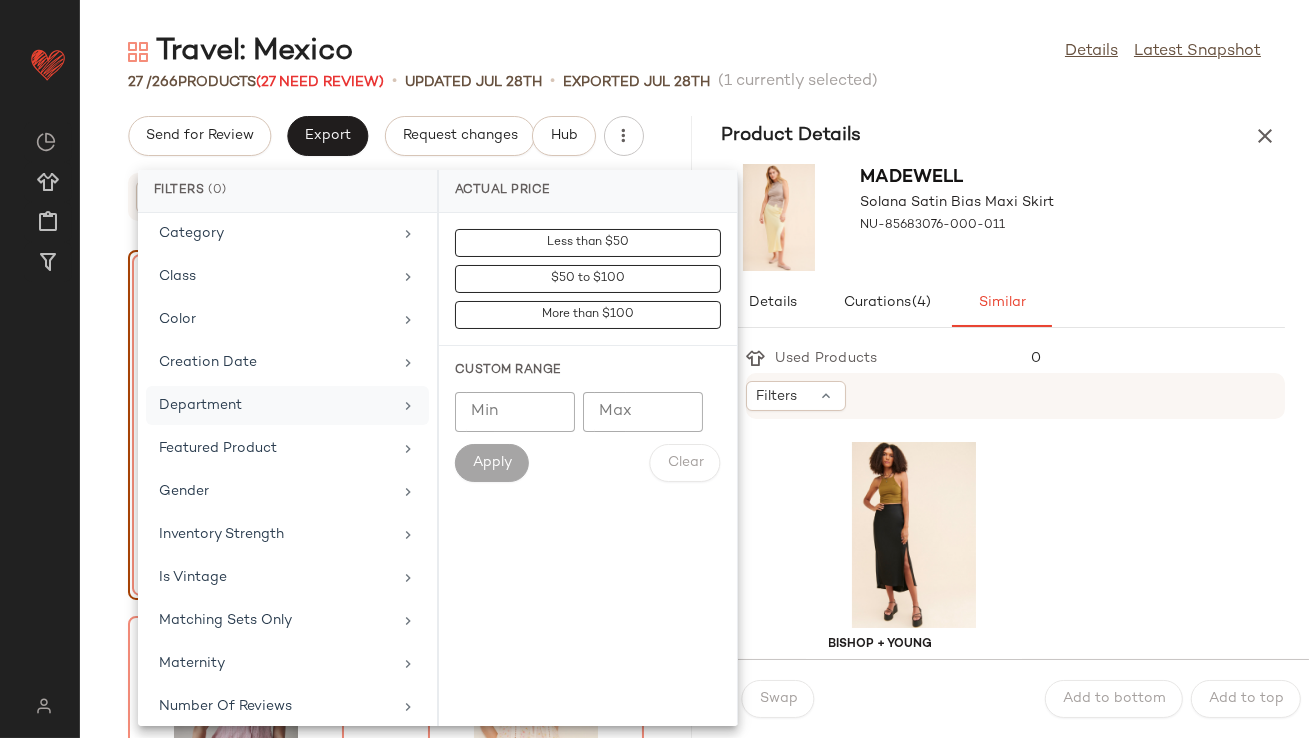 scroll, scrollTop: 444, scrollLeft: 0, axis: vertical 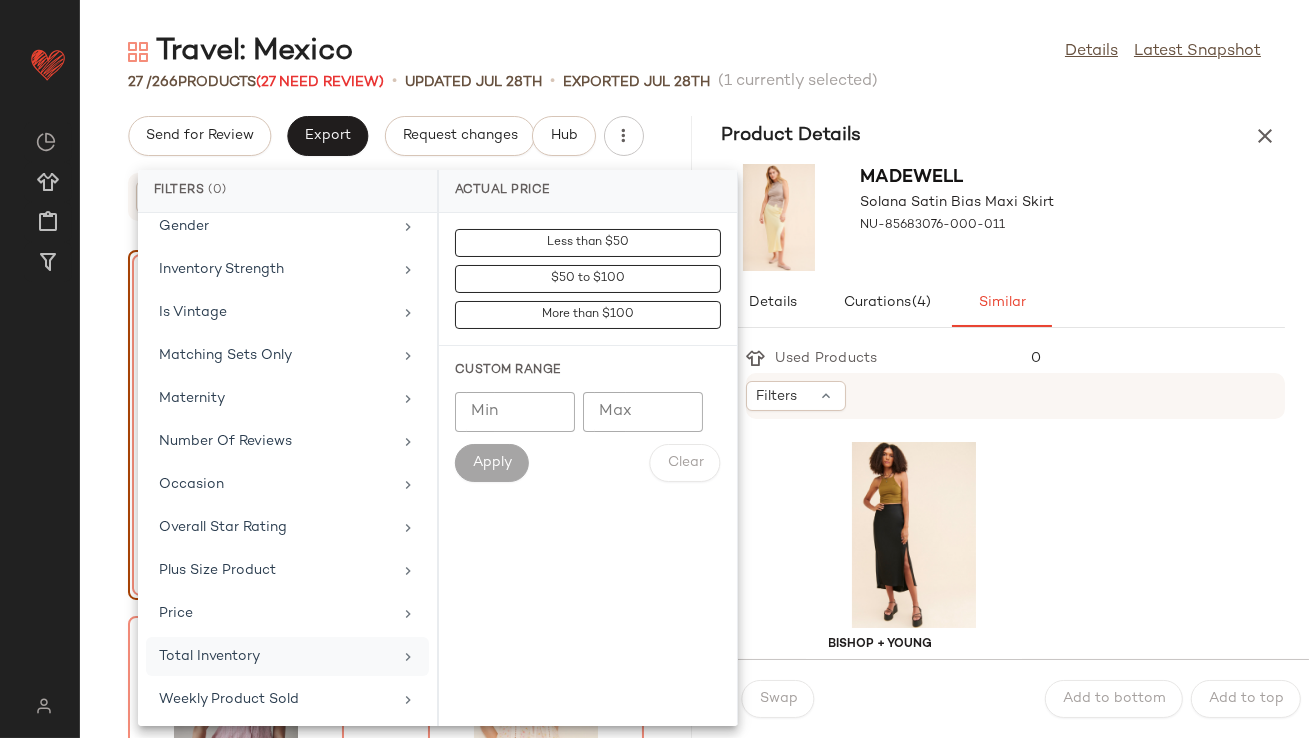 click on "Total Inventory" at bounding box center (275, 656) 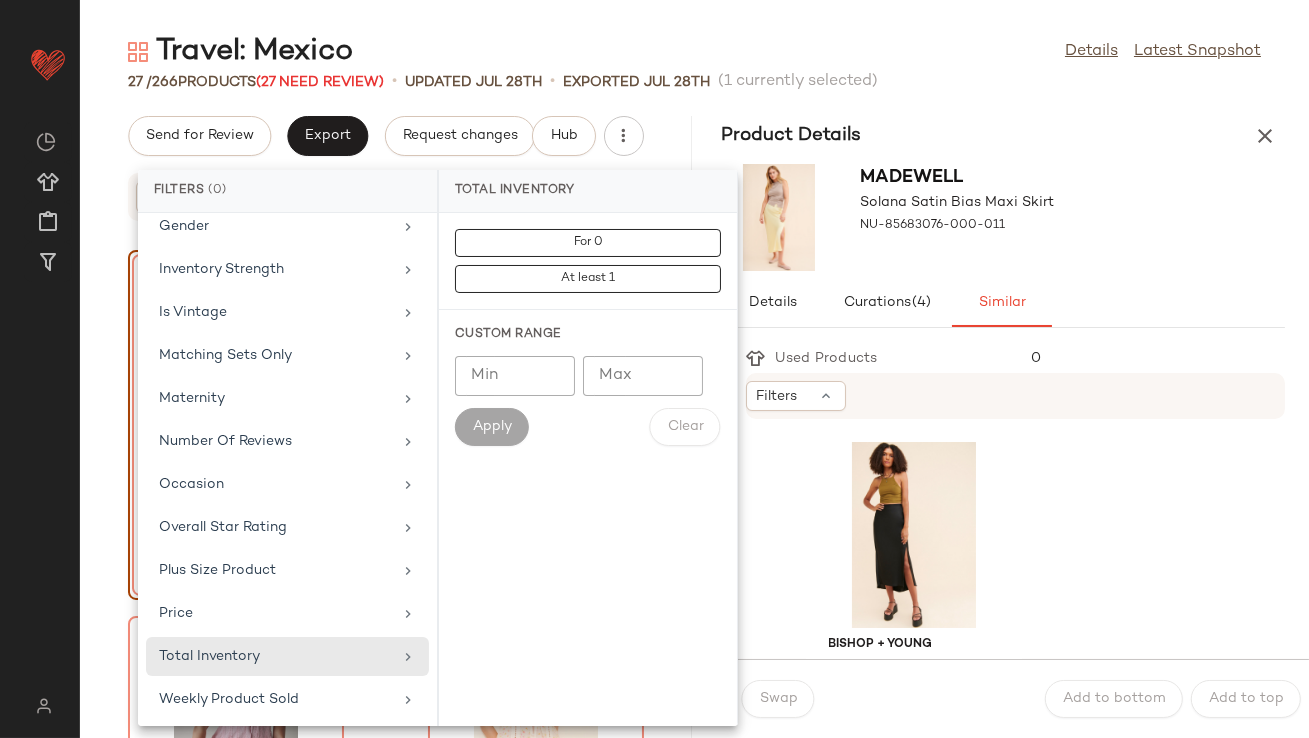 click on "Min" 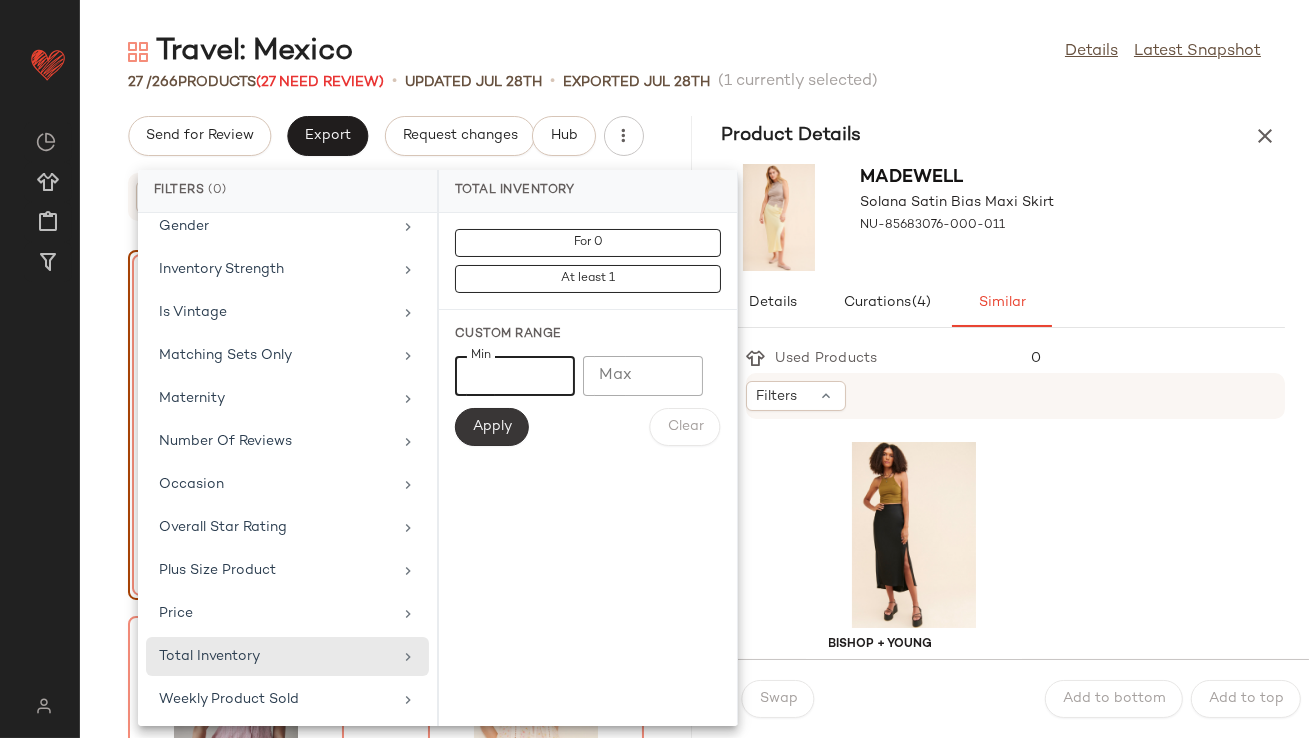 type on "**" 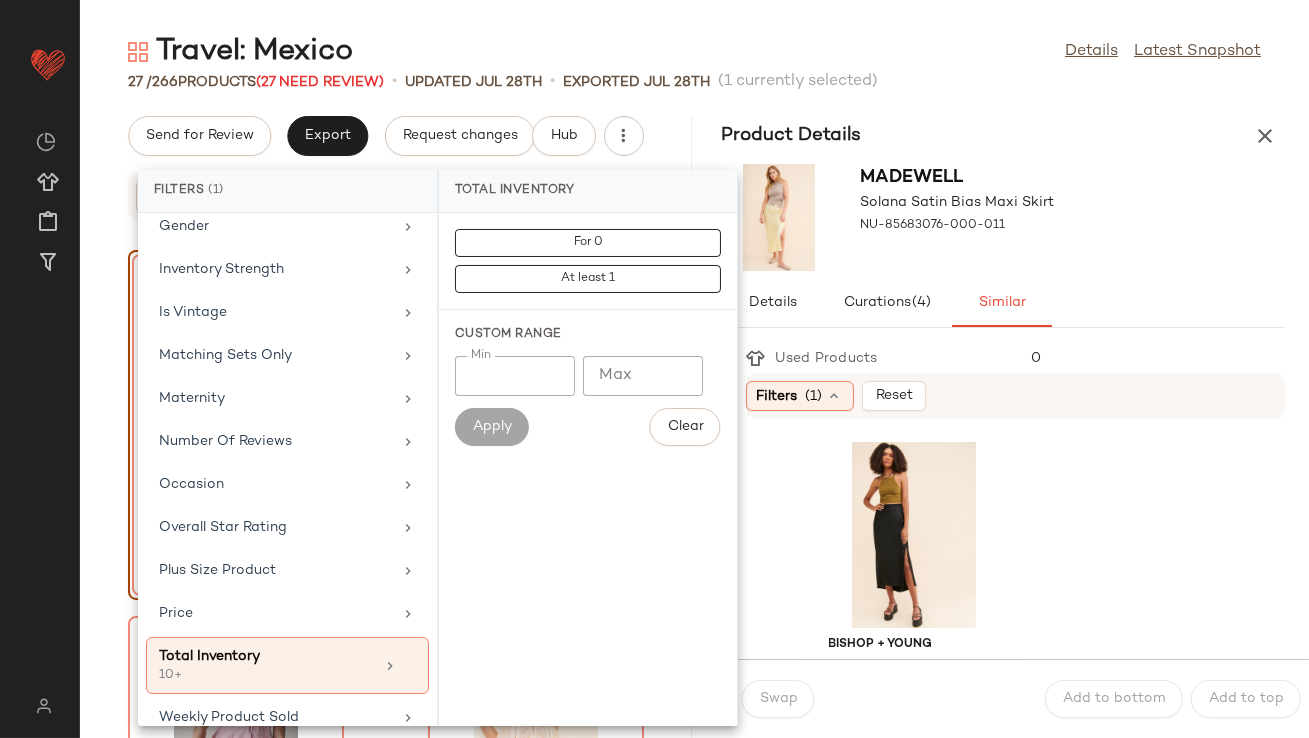 click on "Details   Curations  (4)  Similar" at bounding box center (1004, 303) 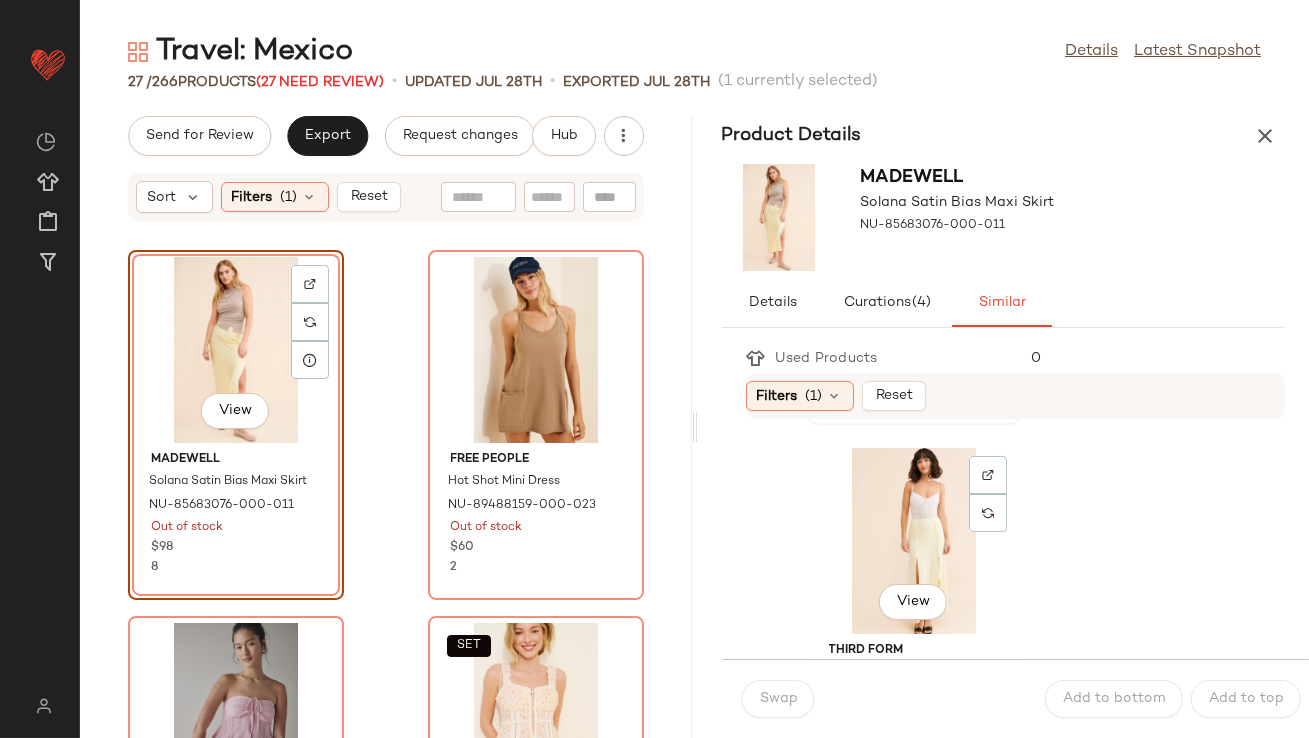 scroll, scrollTop: 364, scrollLeft: 0, axis: vertical 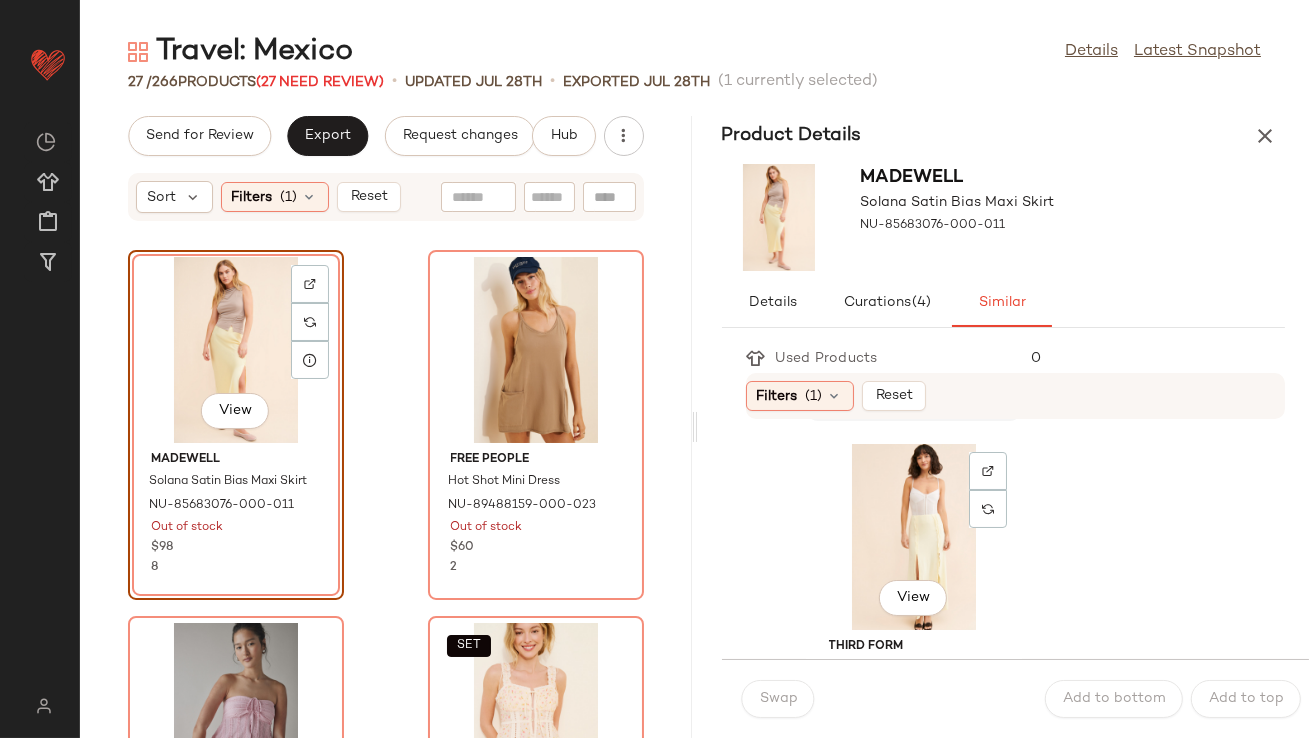 click on "View" 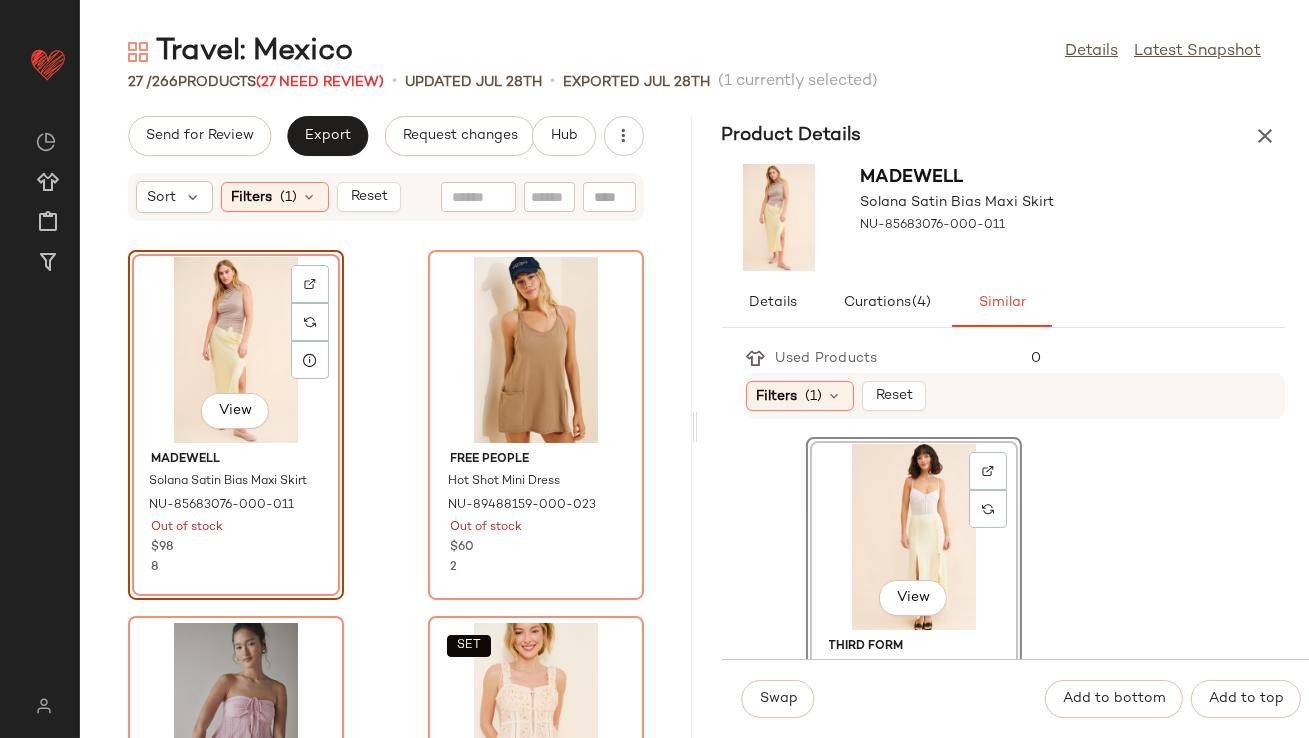 scroll, scrollTop: 430, scrollLeft: 0, axis: vertical 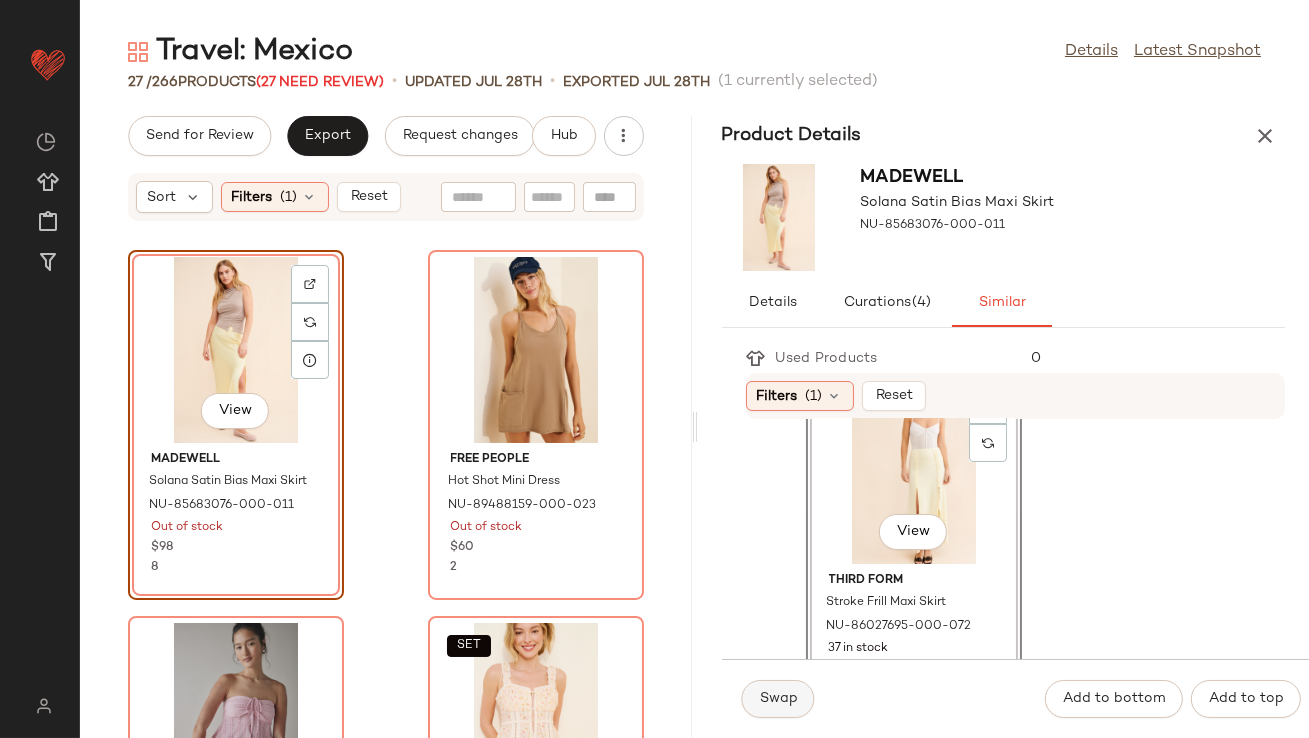 click on "Swap" at bounding box center [778, 699] 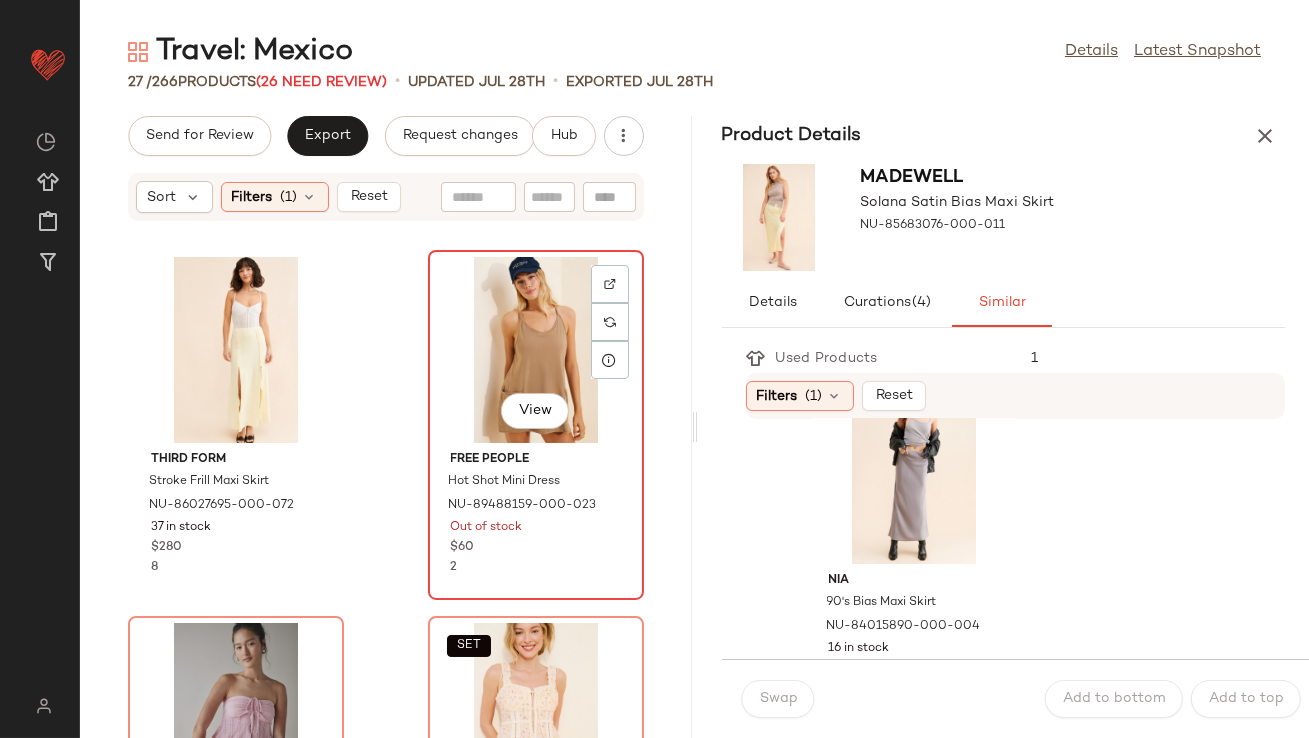 click on "View" 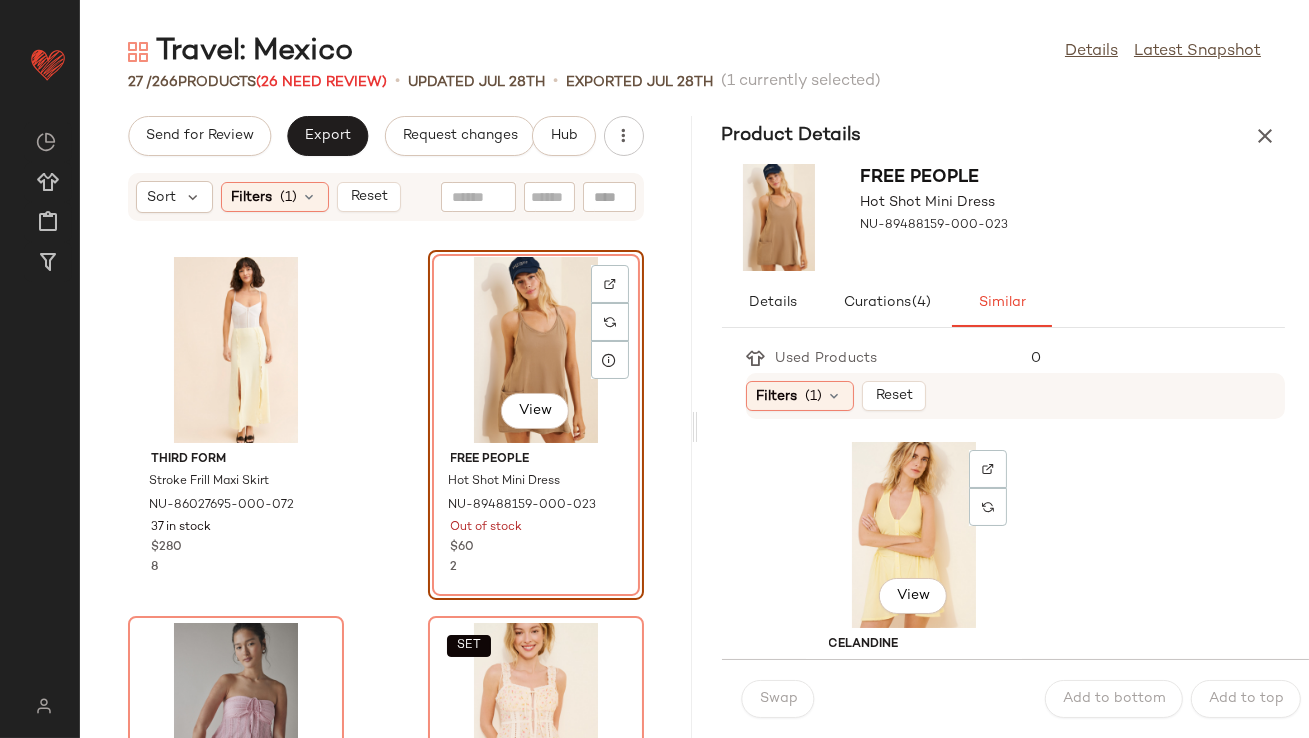 click on "View" 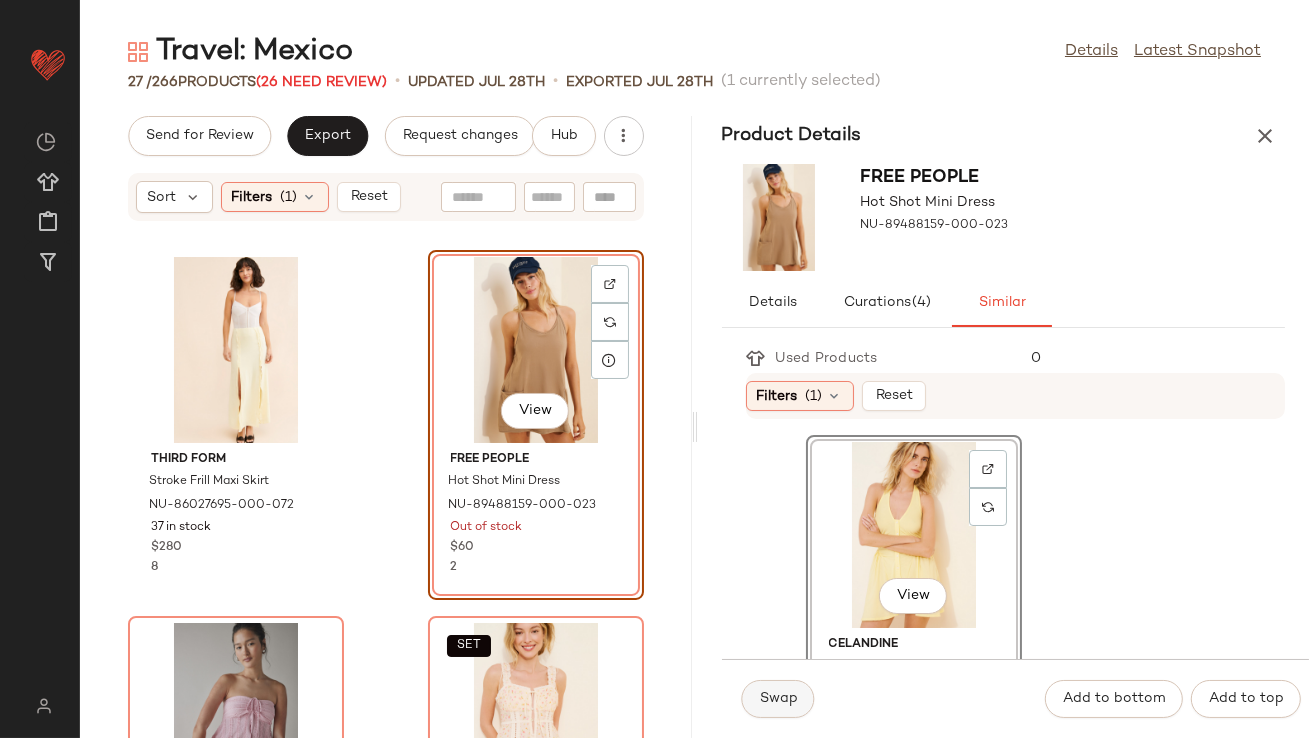 click on "Swap" 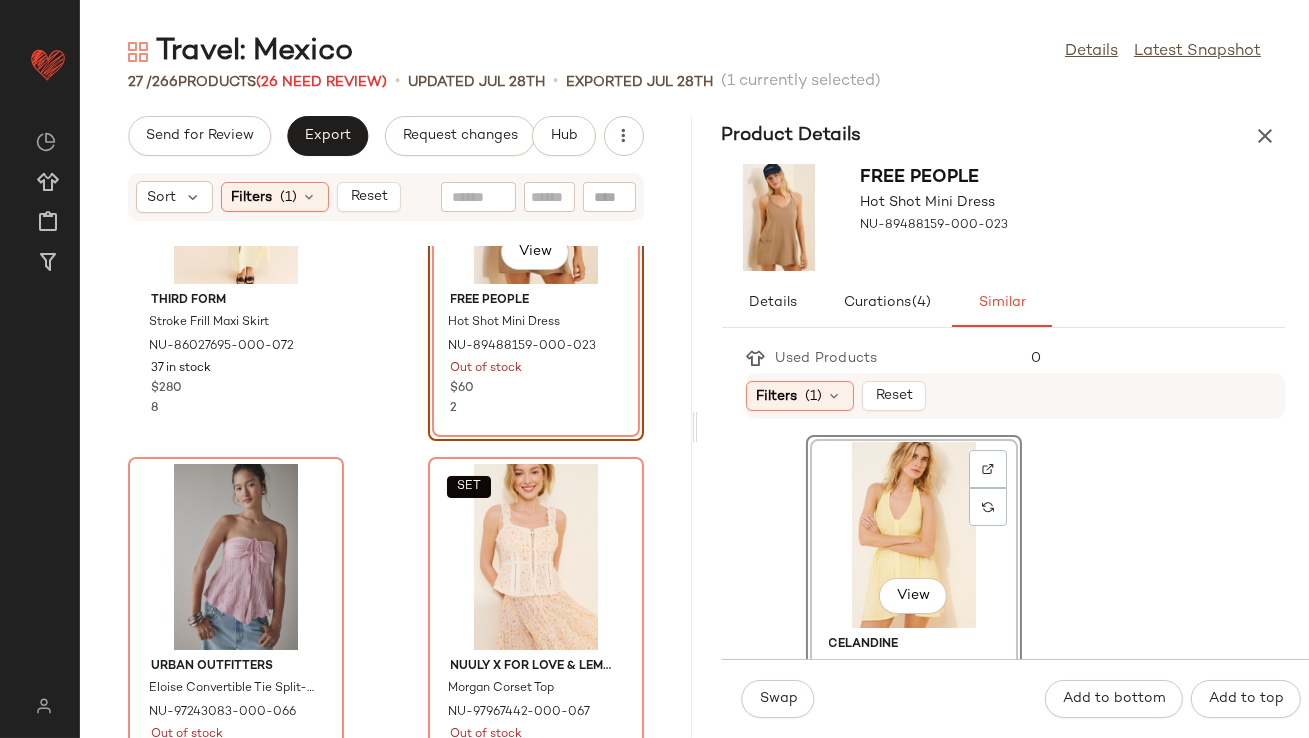 scroll, scrollTop: 232, scrollLeft: 0, axis: vertical 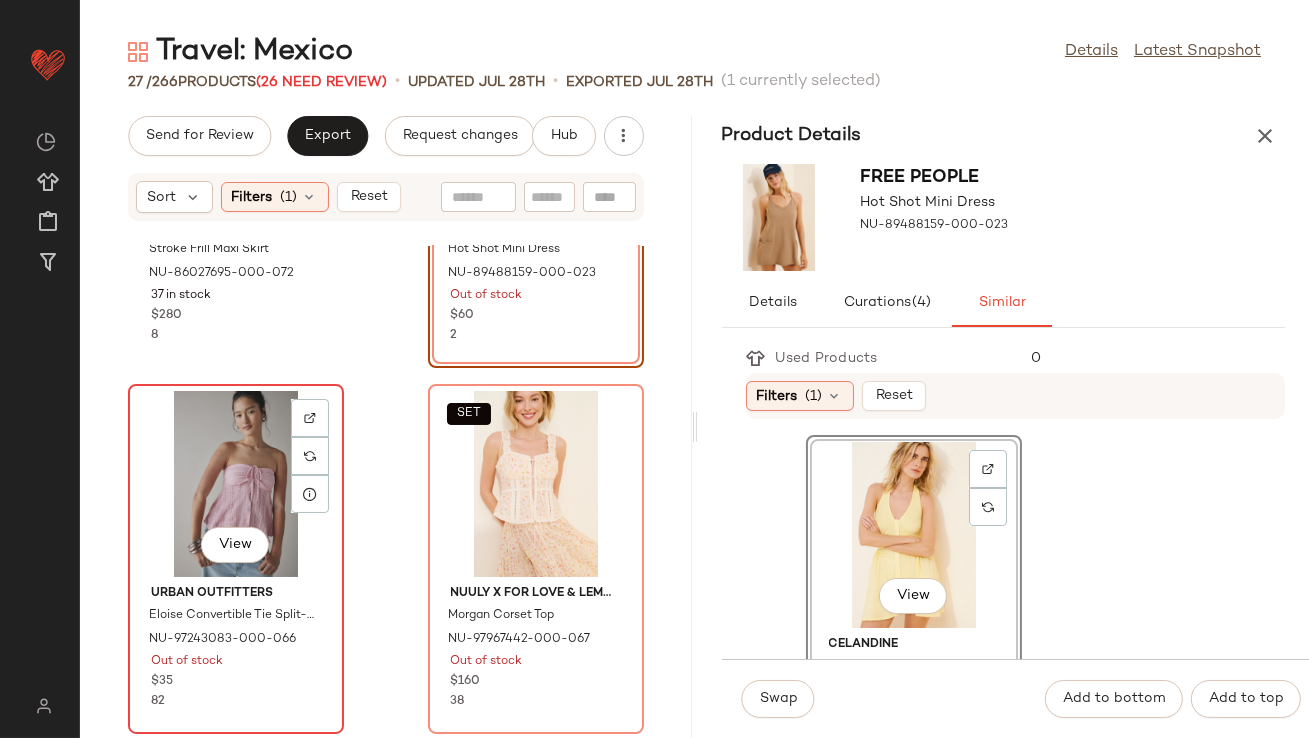 click on "View" 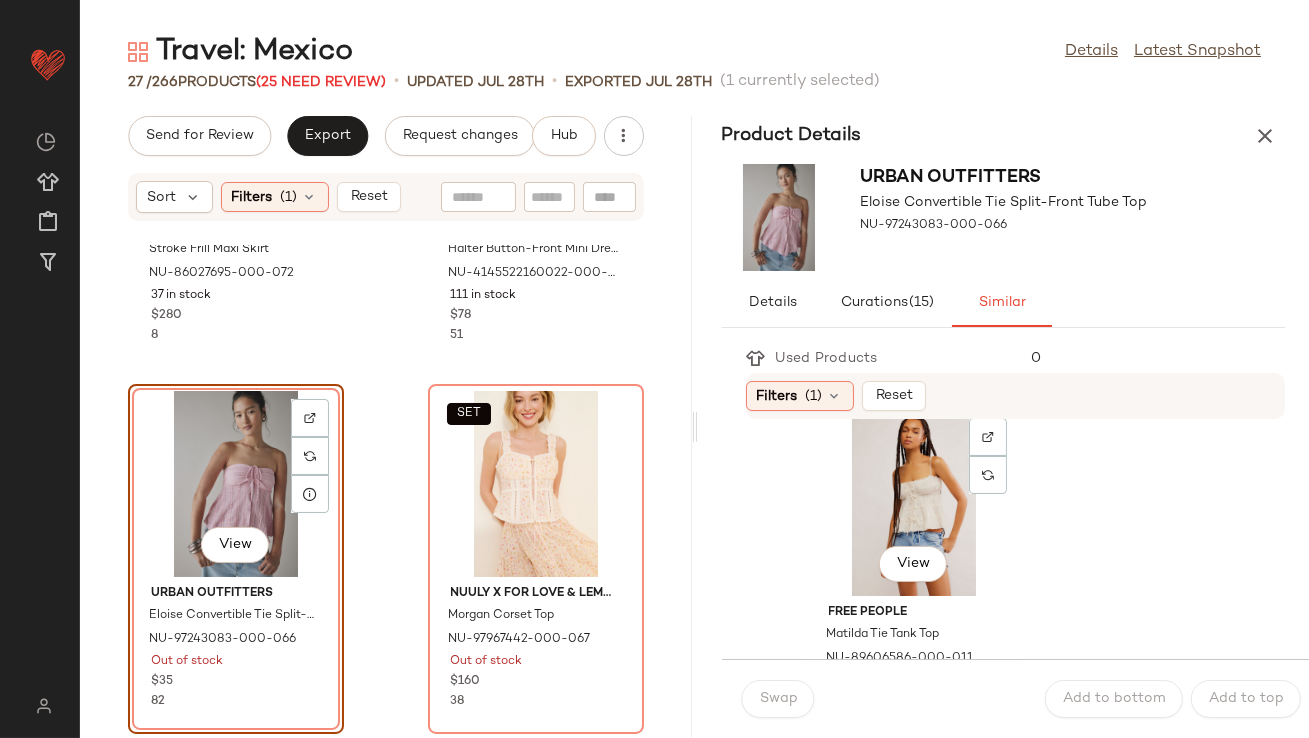 scroll, scrollTop: 400, scrollLeft: 0, axis: vertical 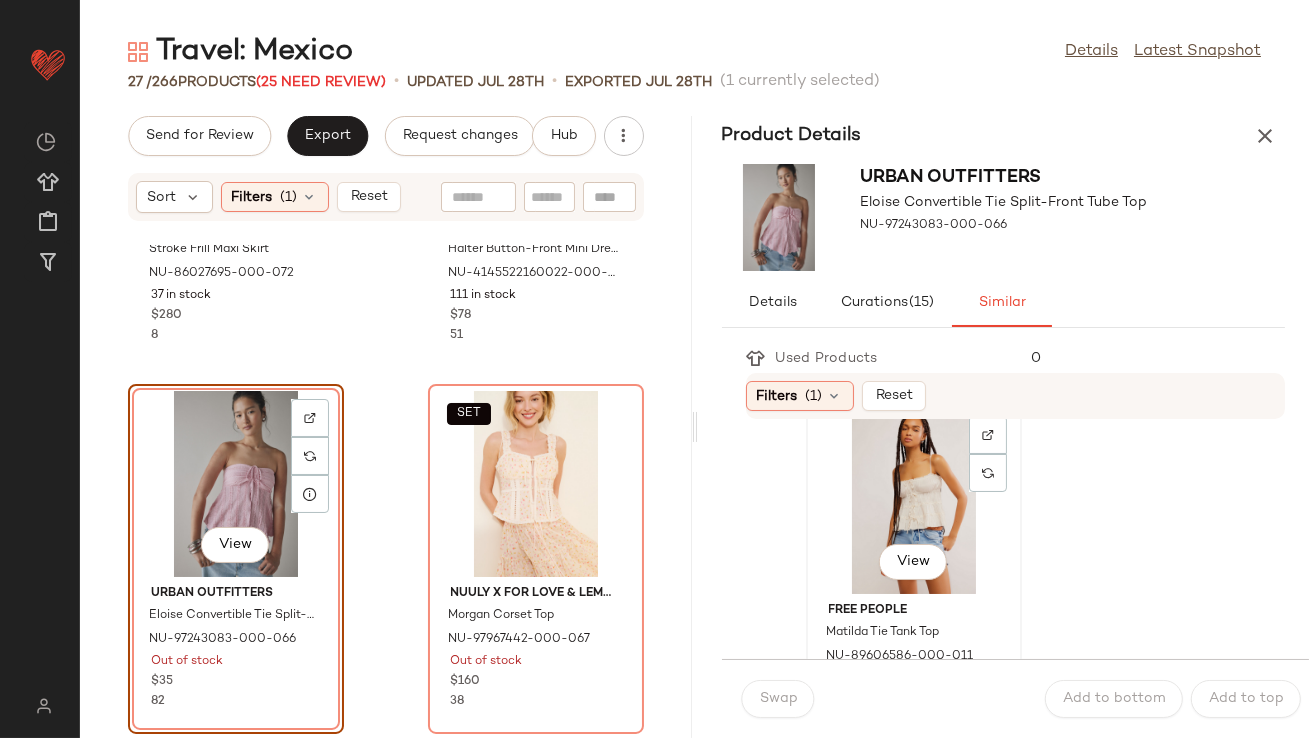 click on "View" 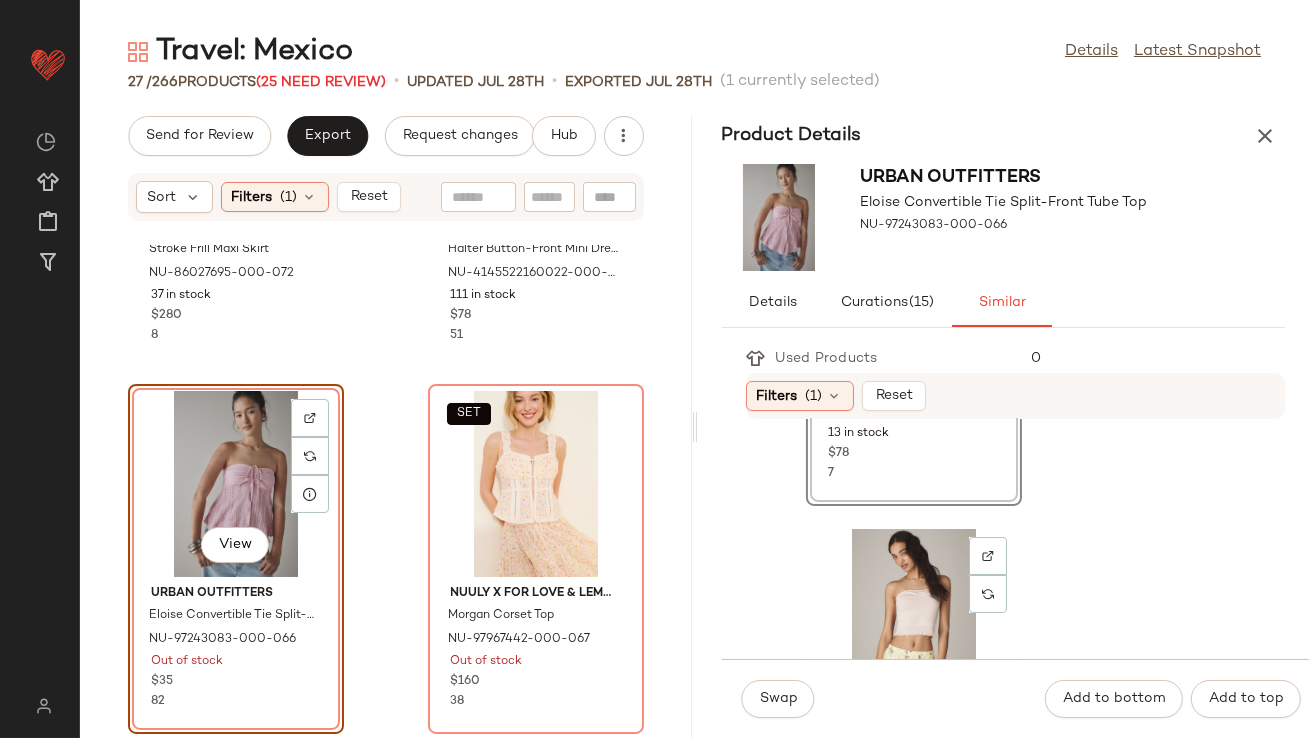 scroll, scrollTop: 750, scrollLeft: 0, axis: vertical 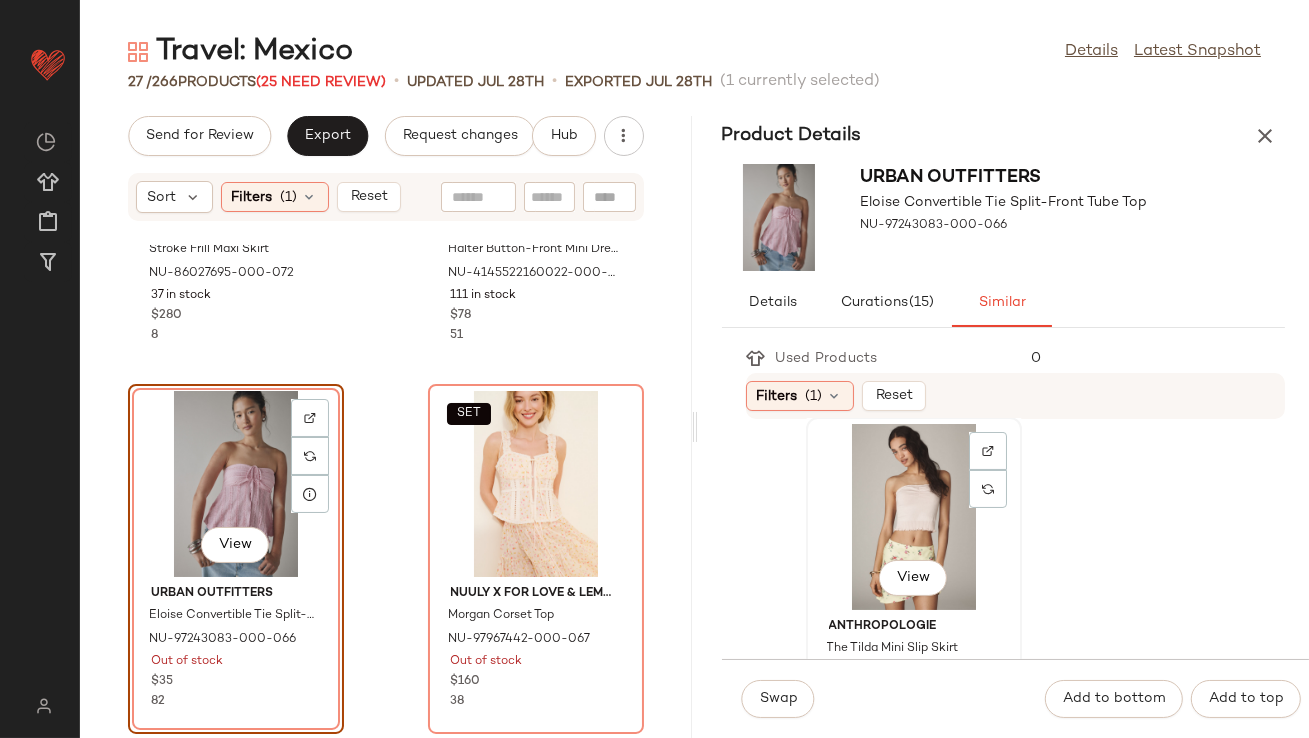 click on "View" 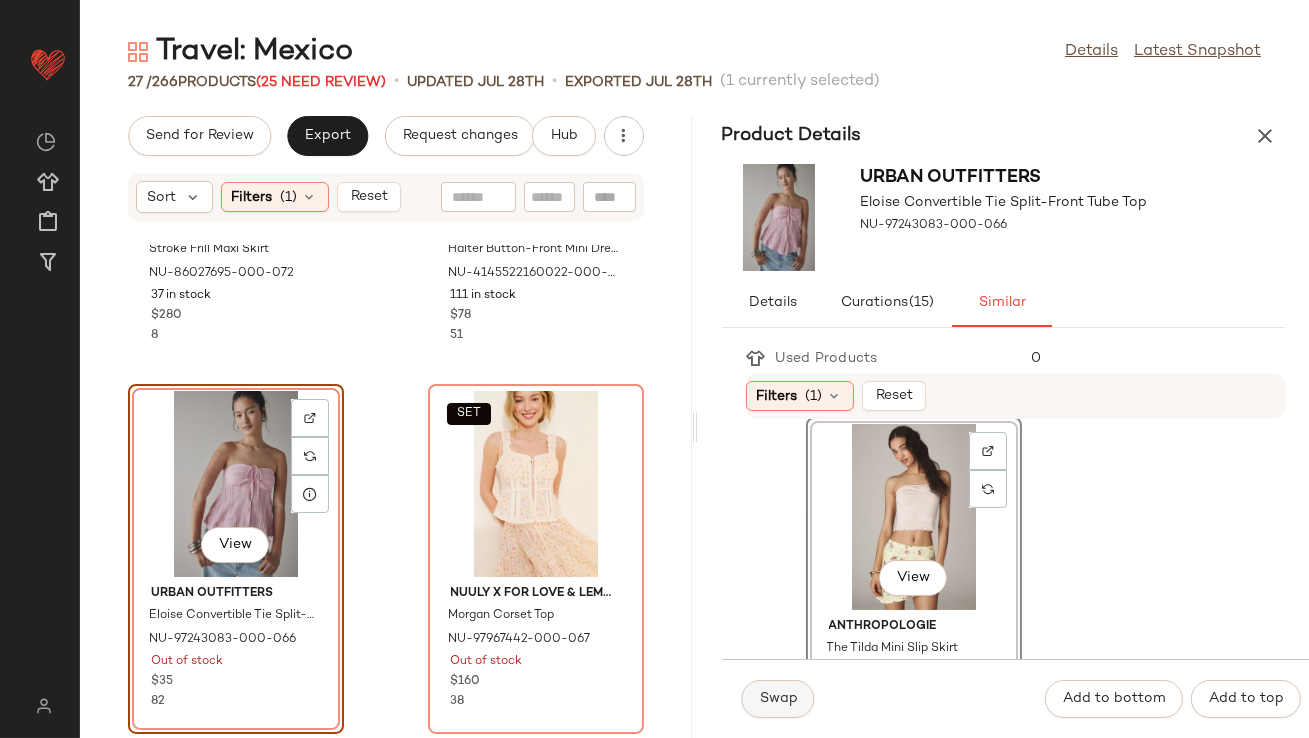 click on "Swap" at bounding box center [778, 699] 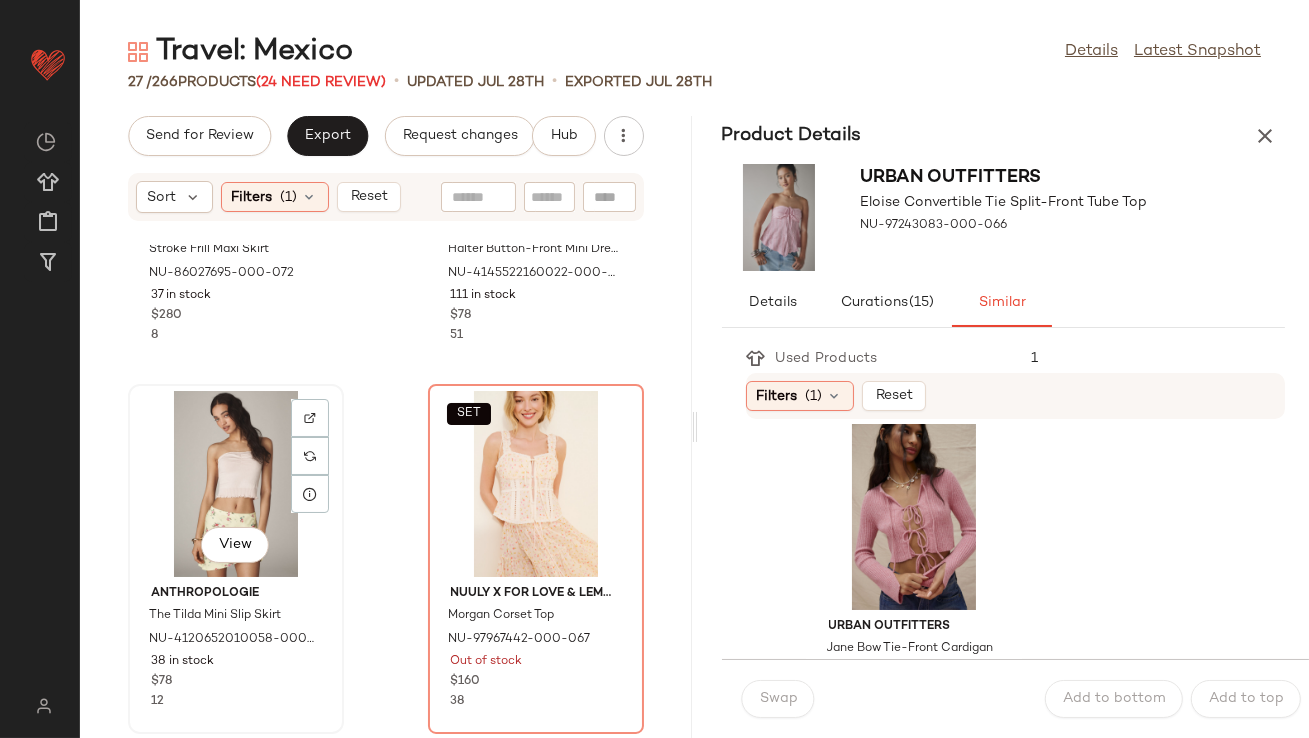 click on "View" 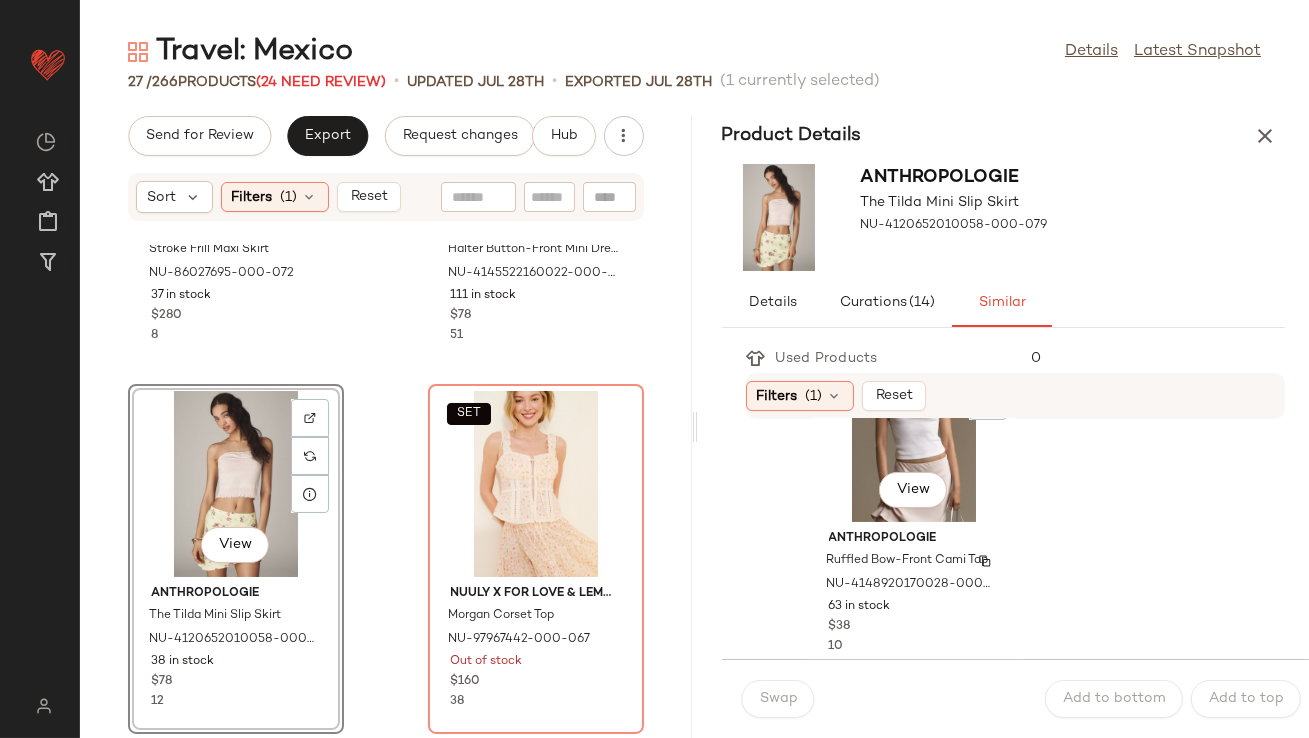 scroll, scrollTop: 756, scrollLeft: 0, axis: vertical 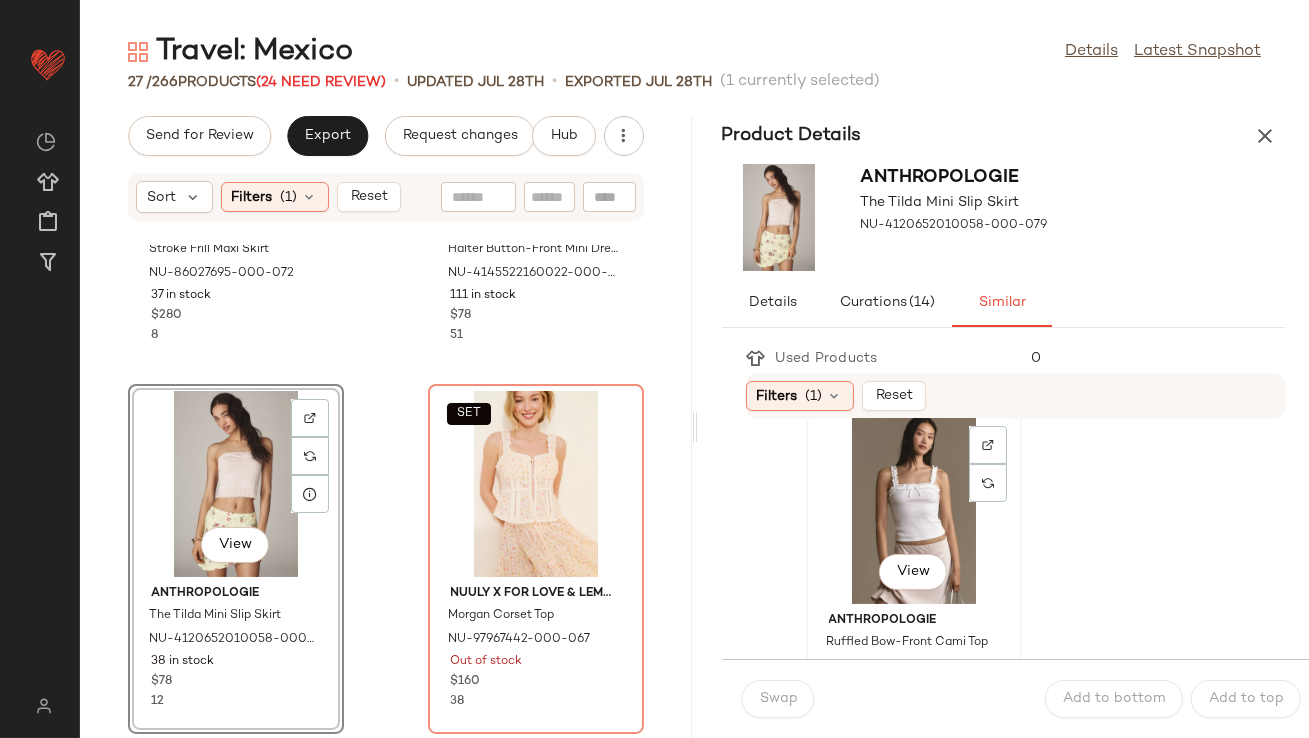 click on "View" 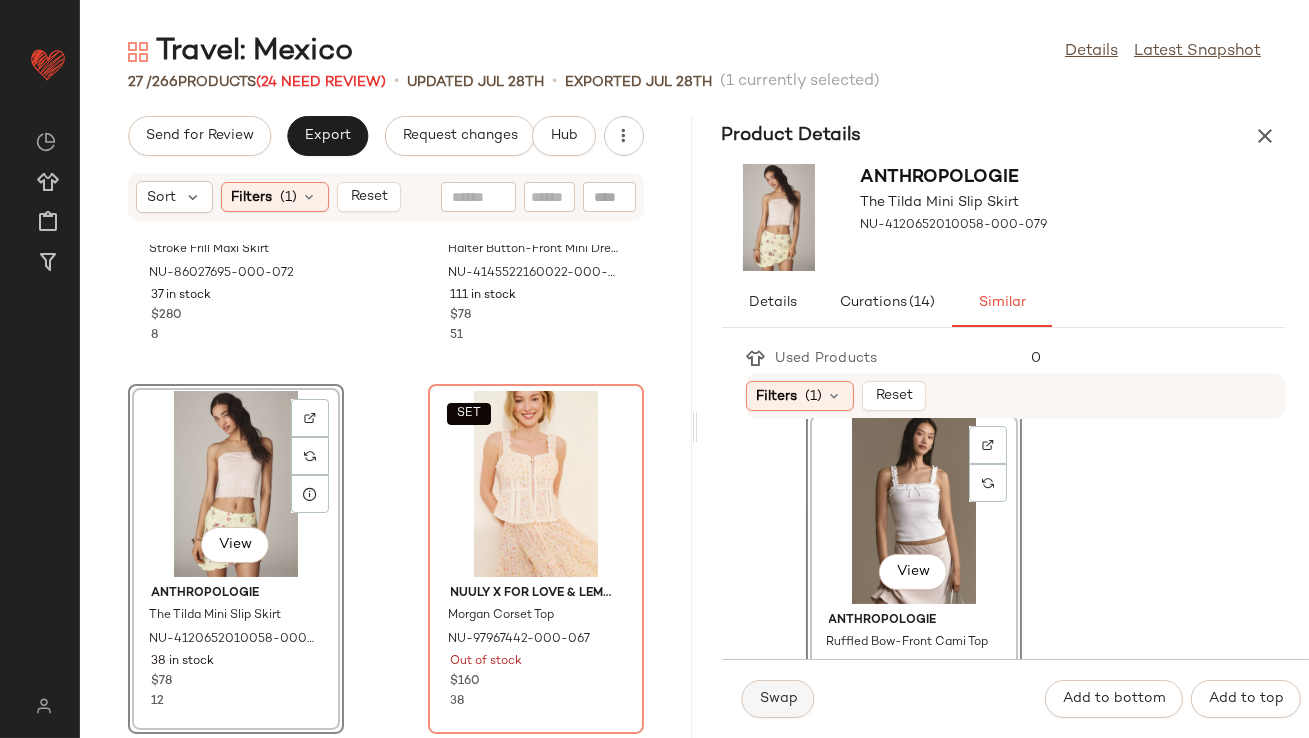 click on "Swap" at bounding box center (778, 699) 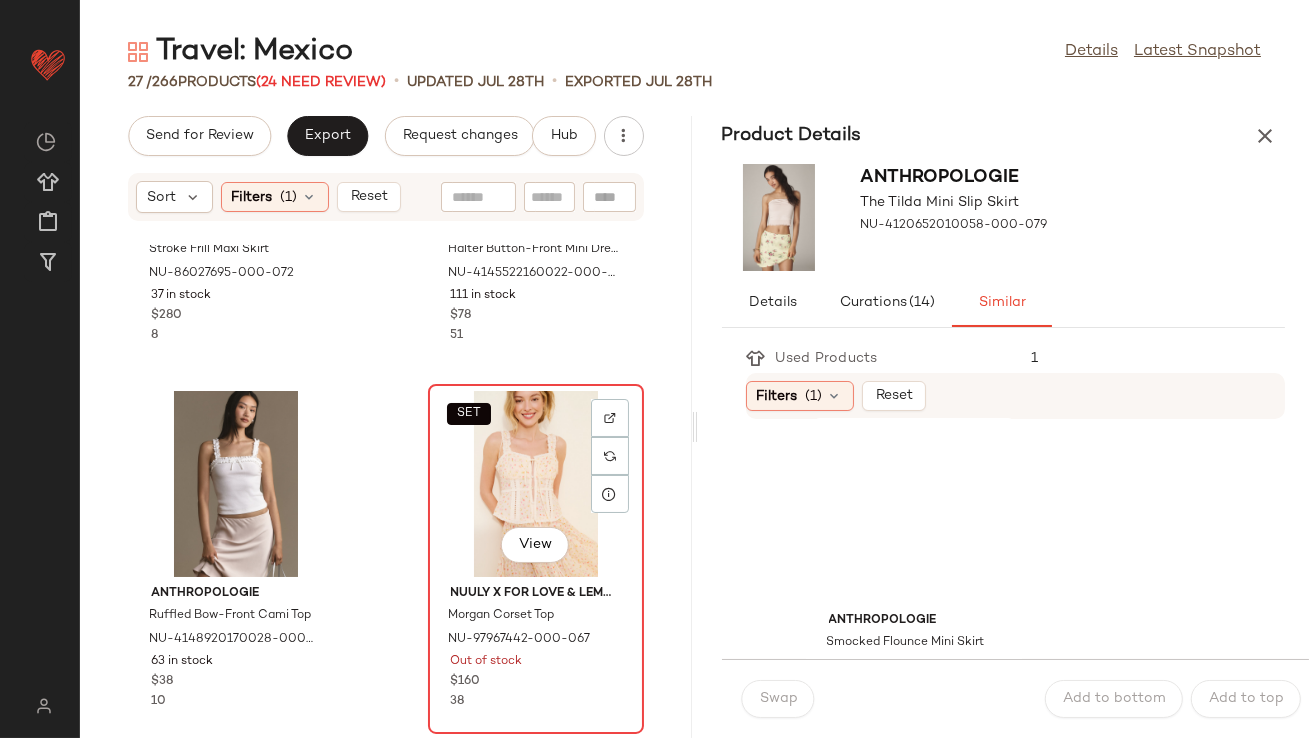 click on "SET   View" 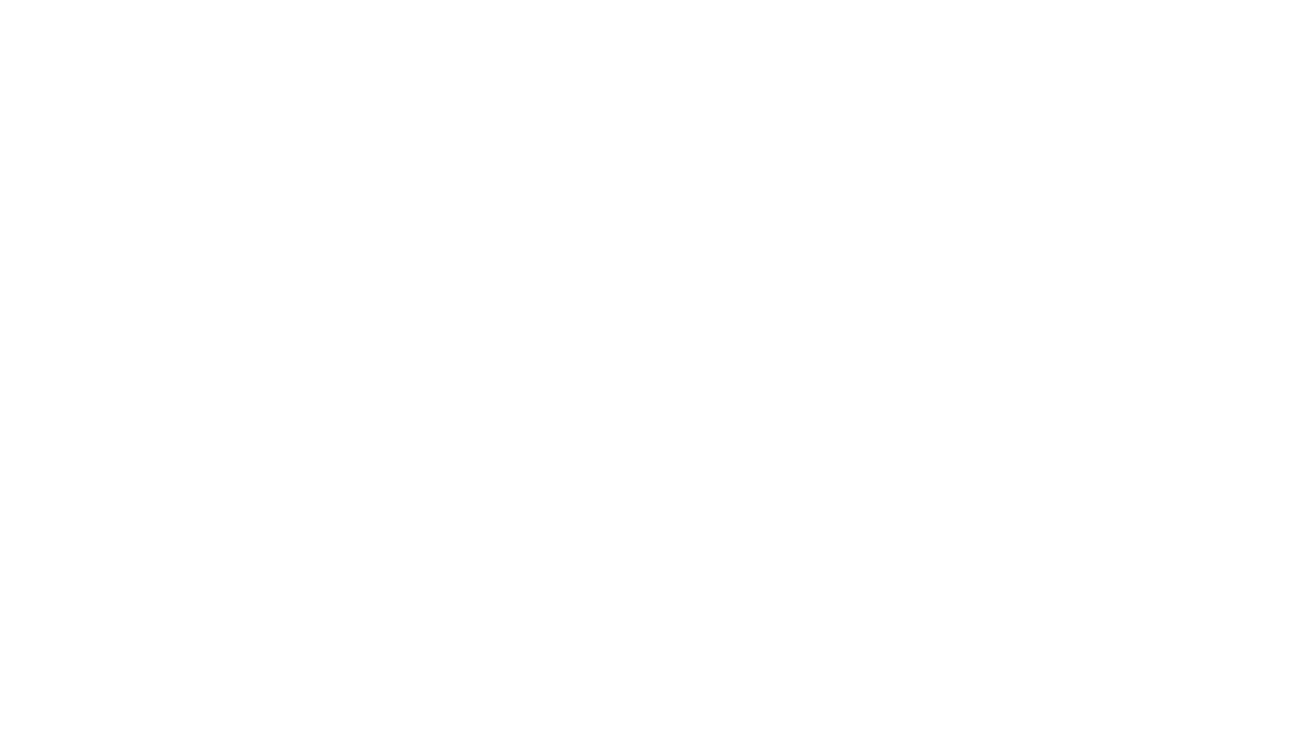 scroll, scrollTop: 0, scrollLeft: 0, axis: both 